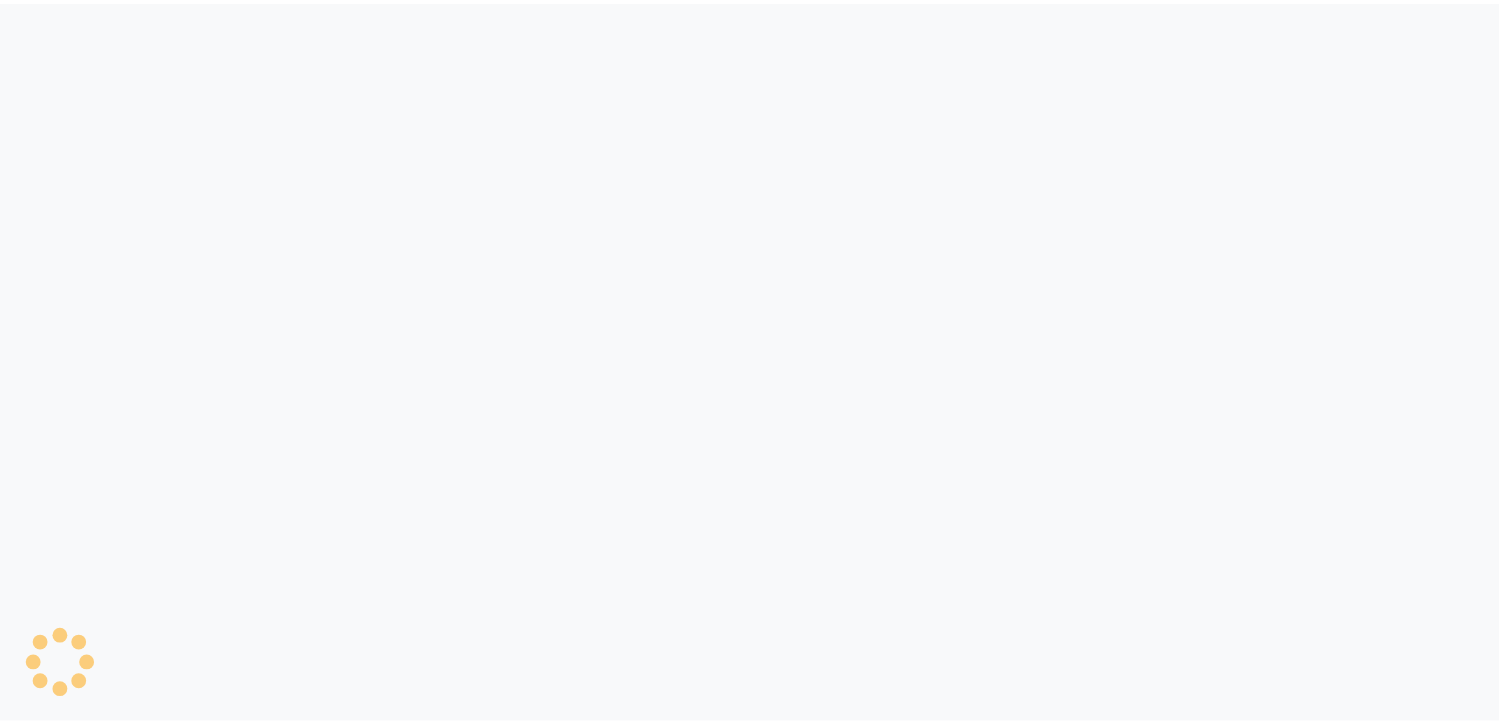 scroll, scrollTop: 0, scrollLeft: 0, axis: both 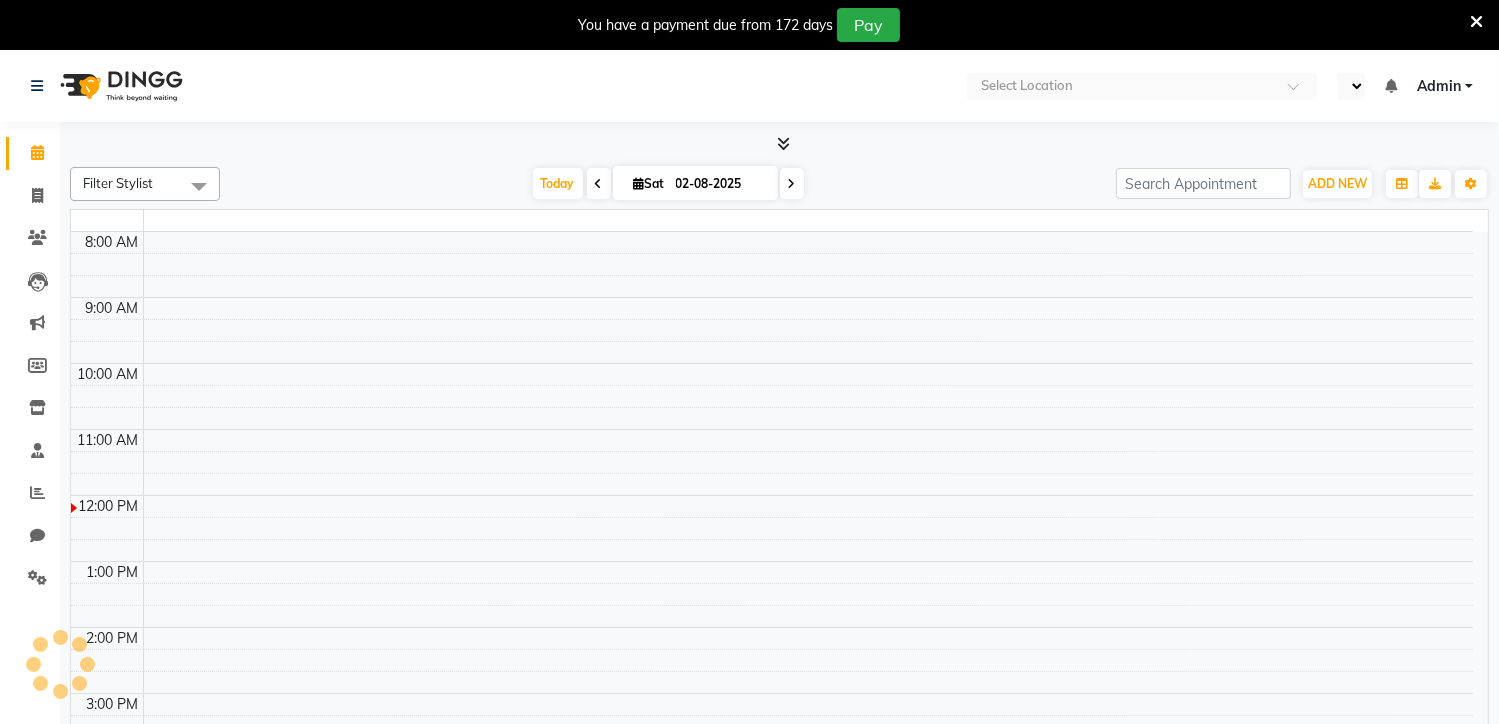 select on "en" 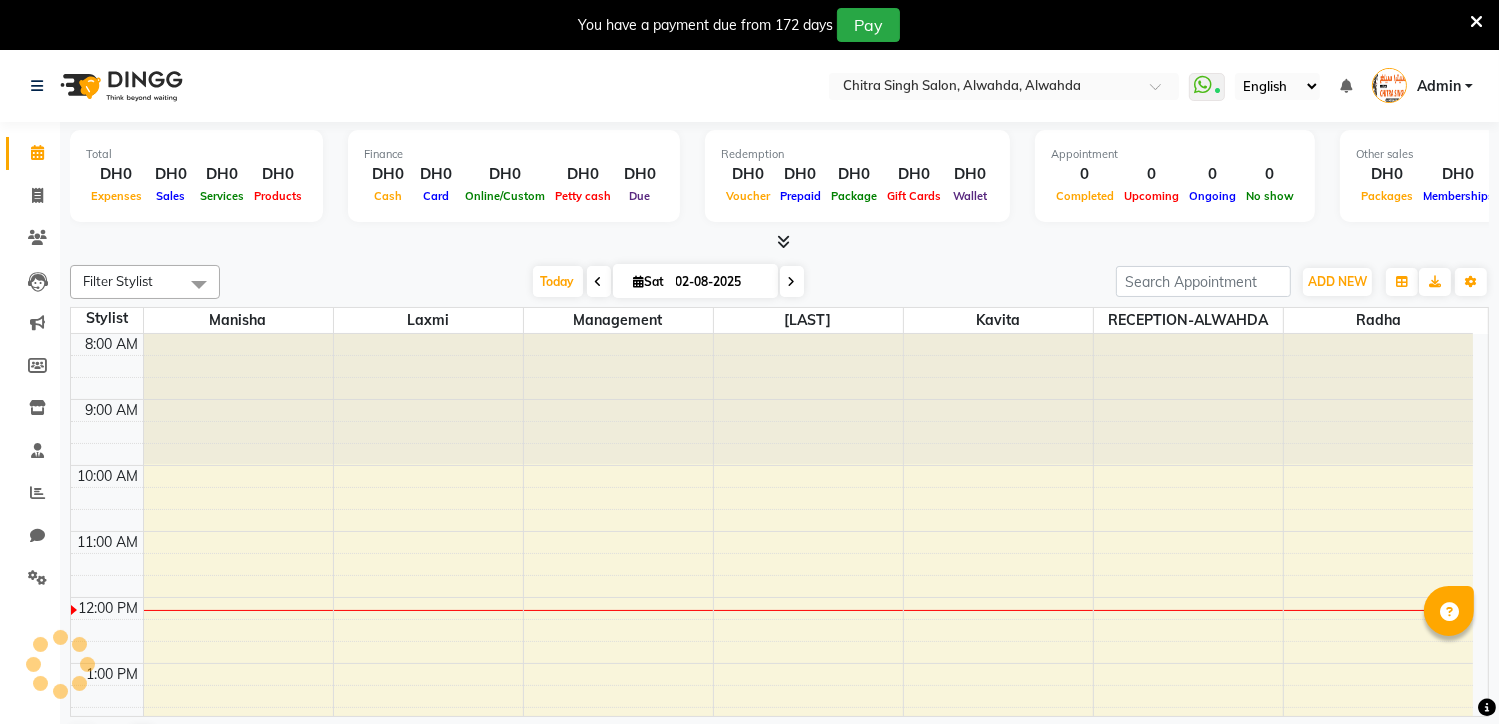 scroll, scrollTop: 0, scrollLeft: 0, axis: both 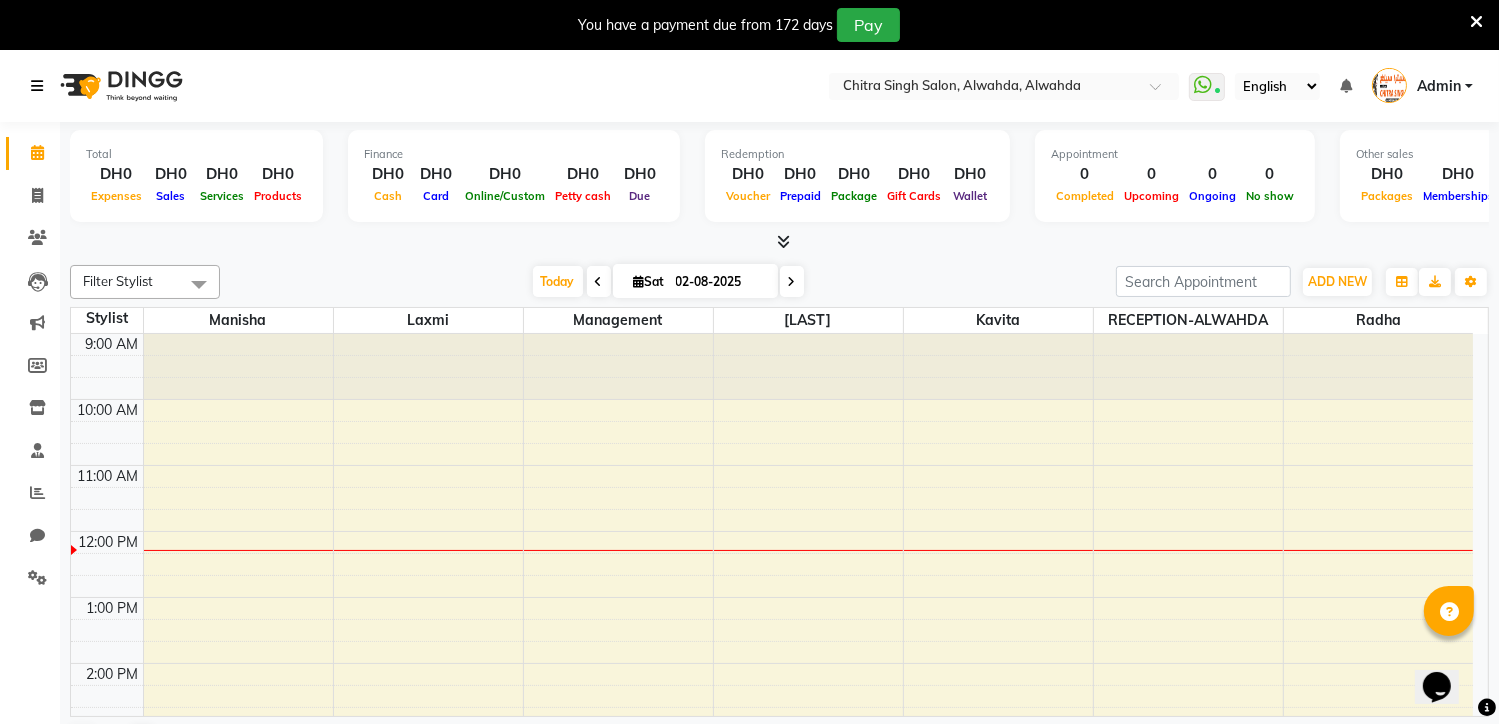 click at bounding box center (37, 86) 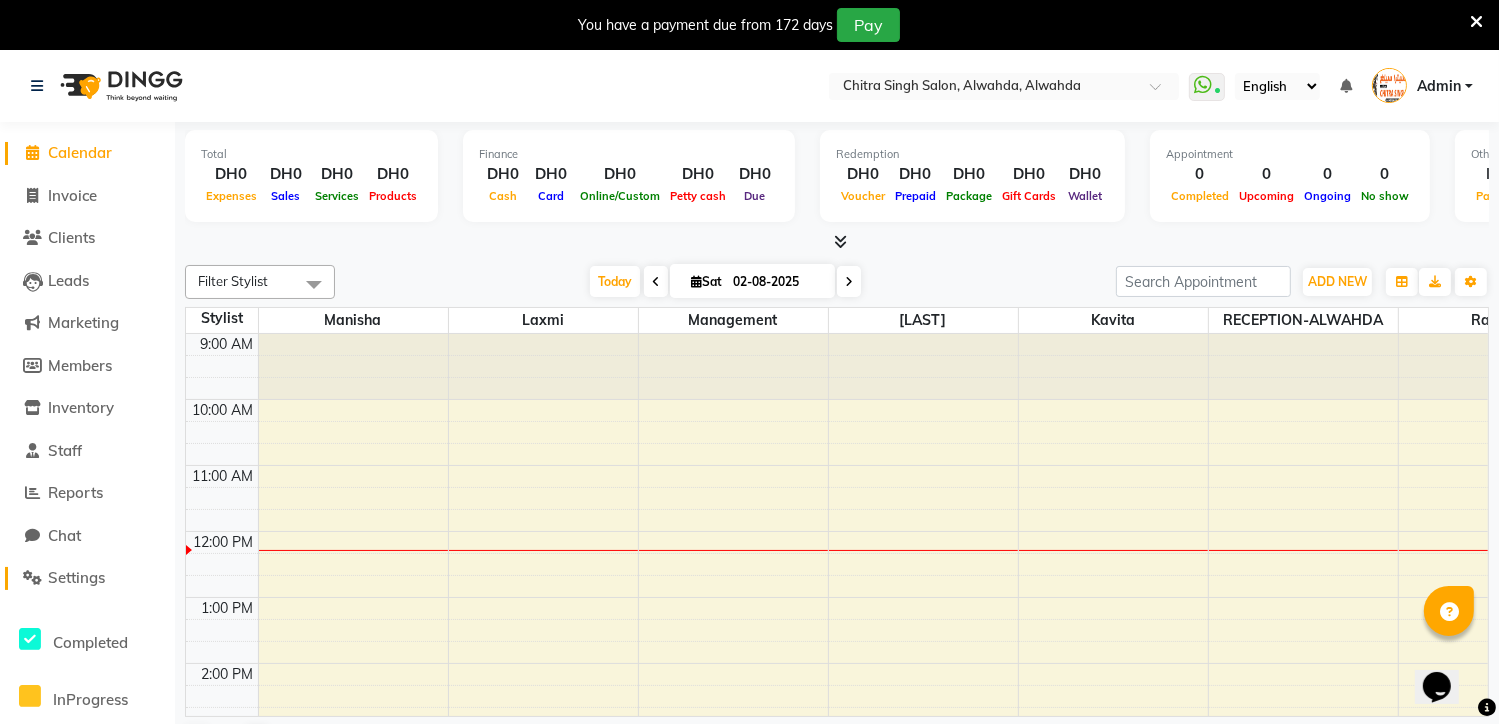 click on "Settings" 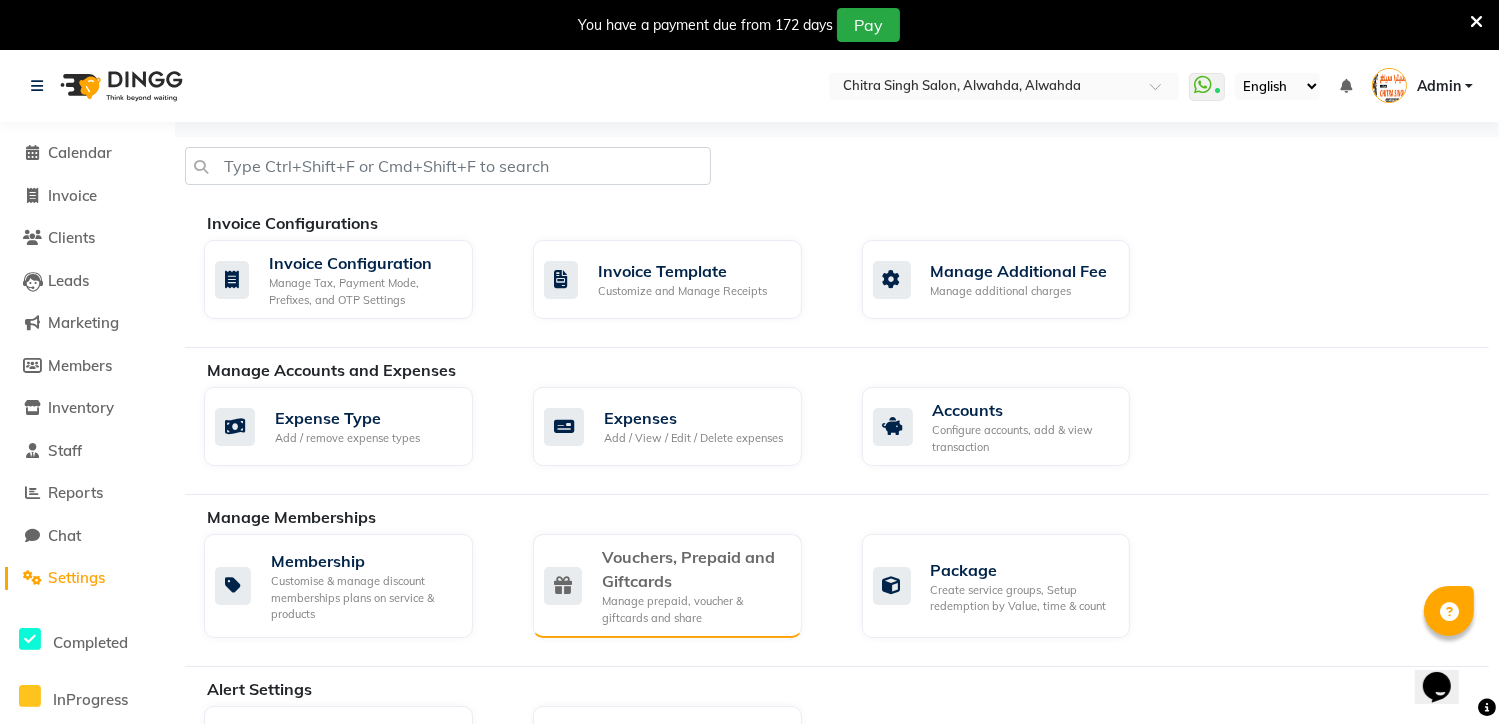 click on "Vouchers, Prepaid and Giftcards" 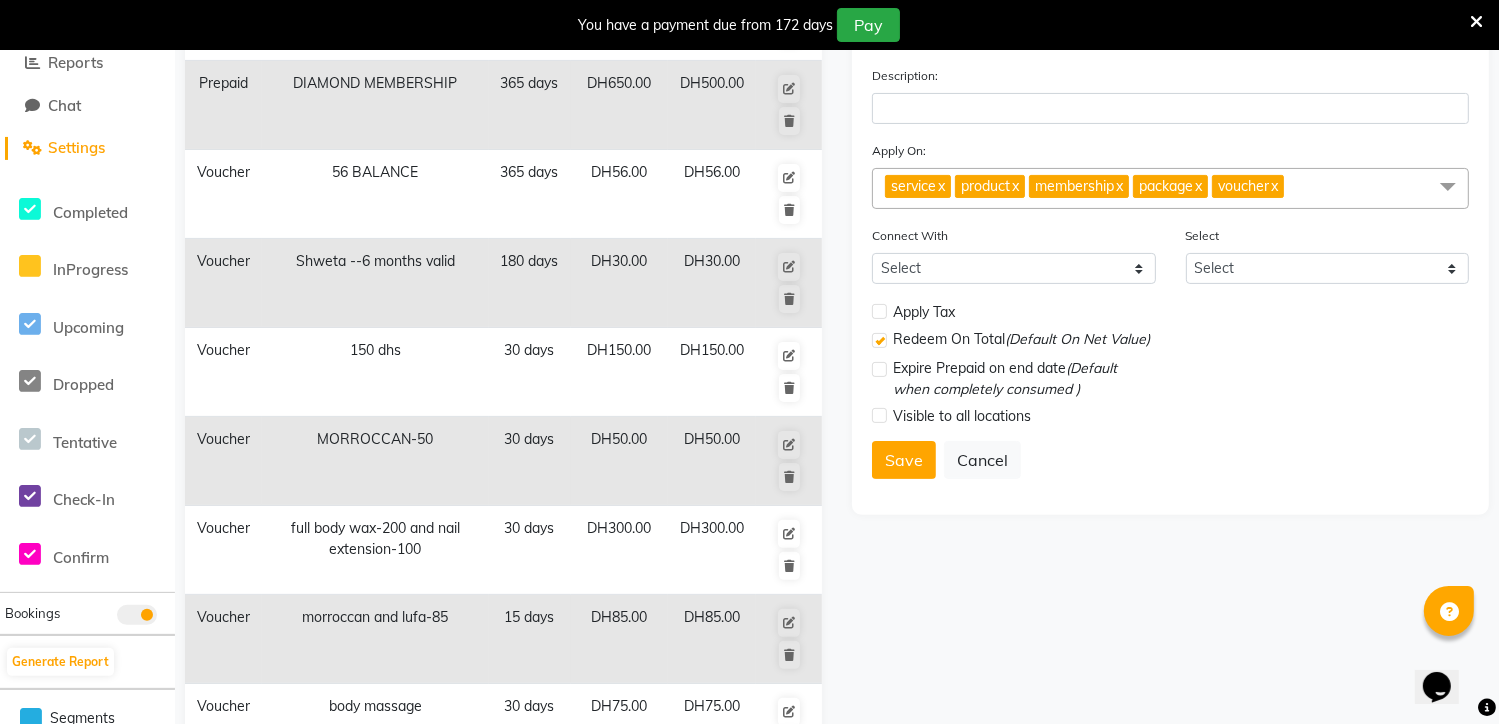 scroll, scrollTop: 565, scrollLeft: 0, axis: vertical 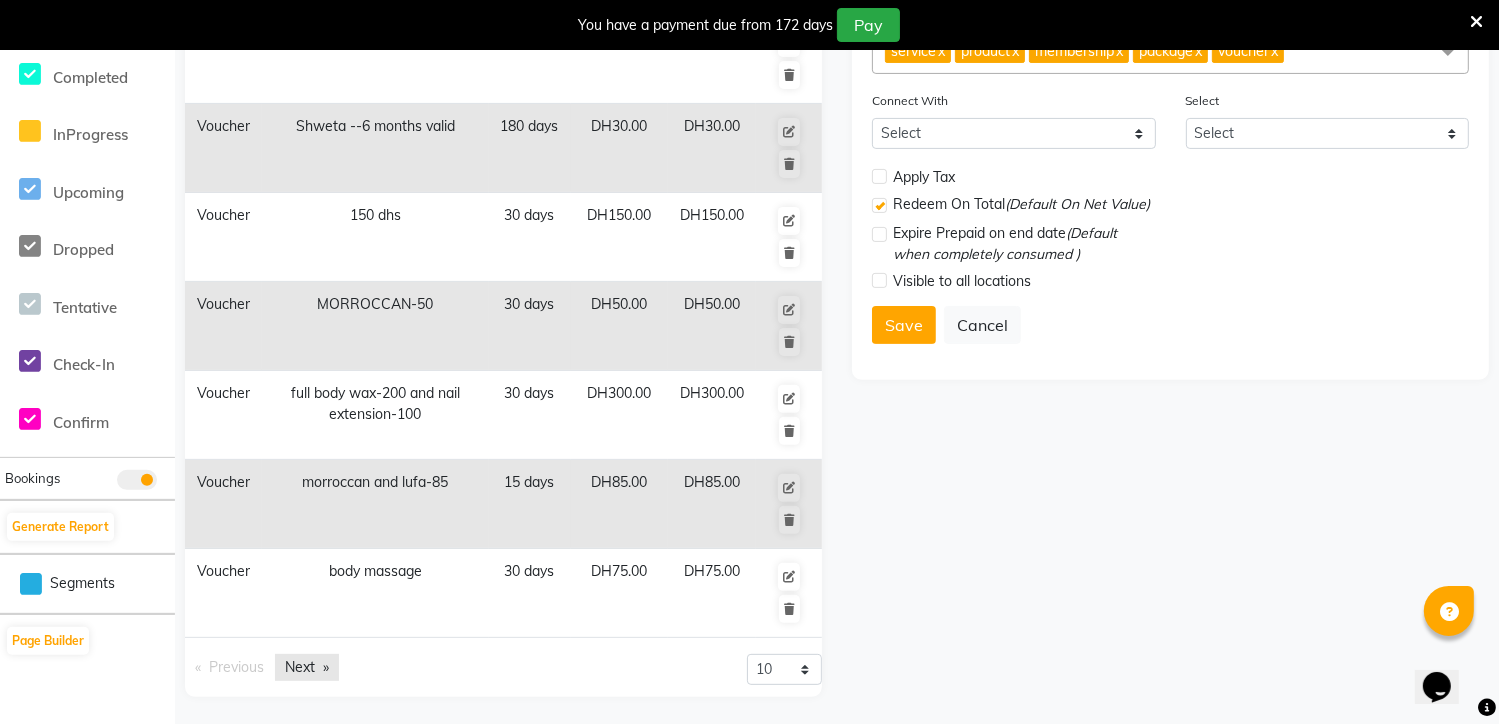 click on "Next  page" 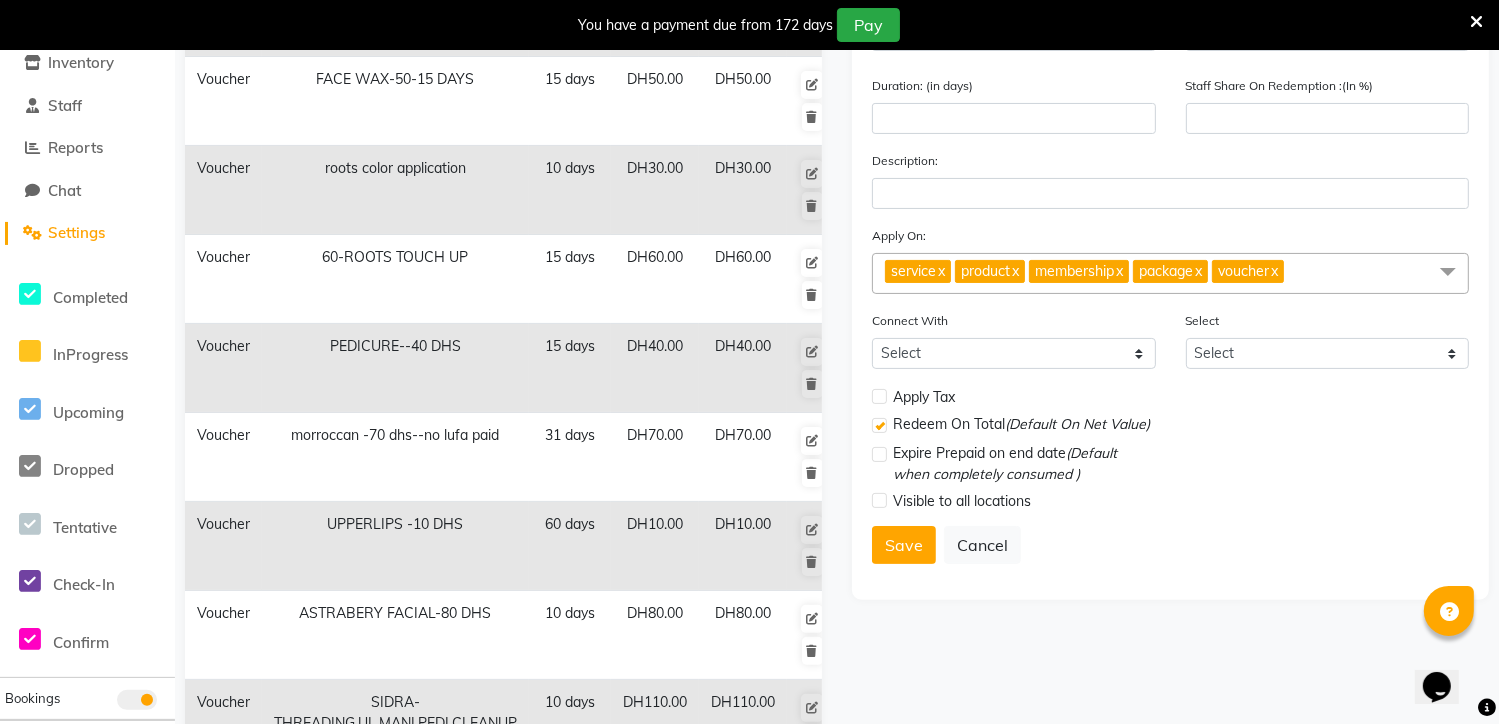 scroll, scrollTop: 285, scrollLeft: 0, axis: vertical 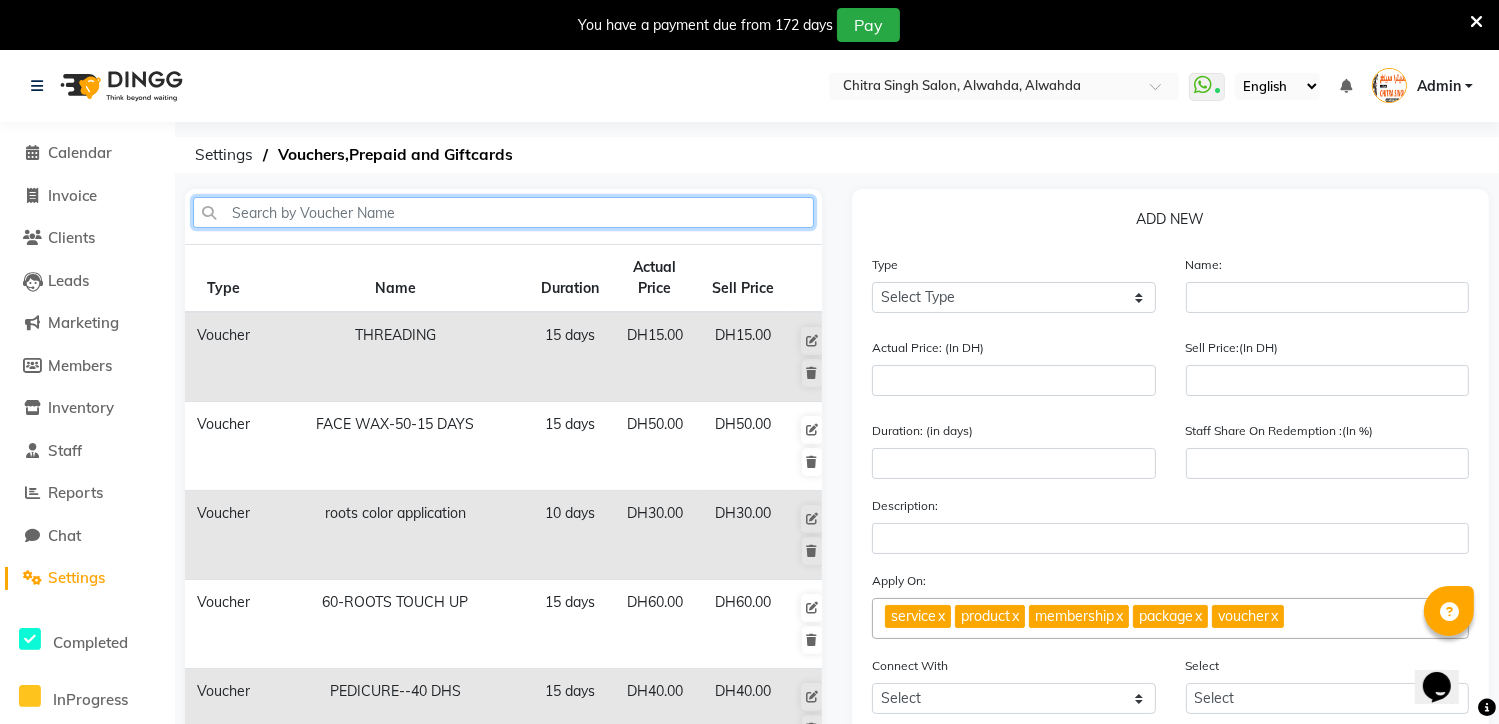 click 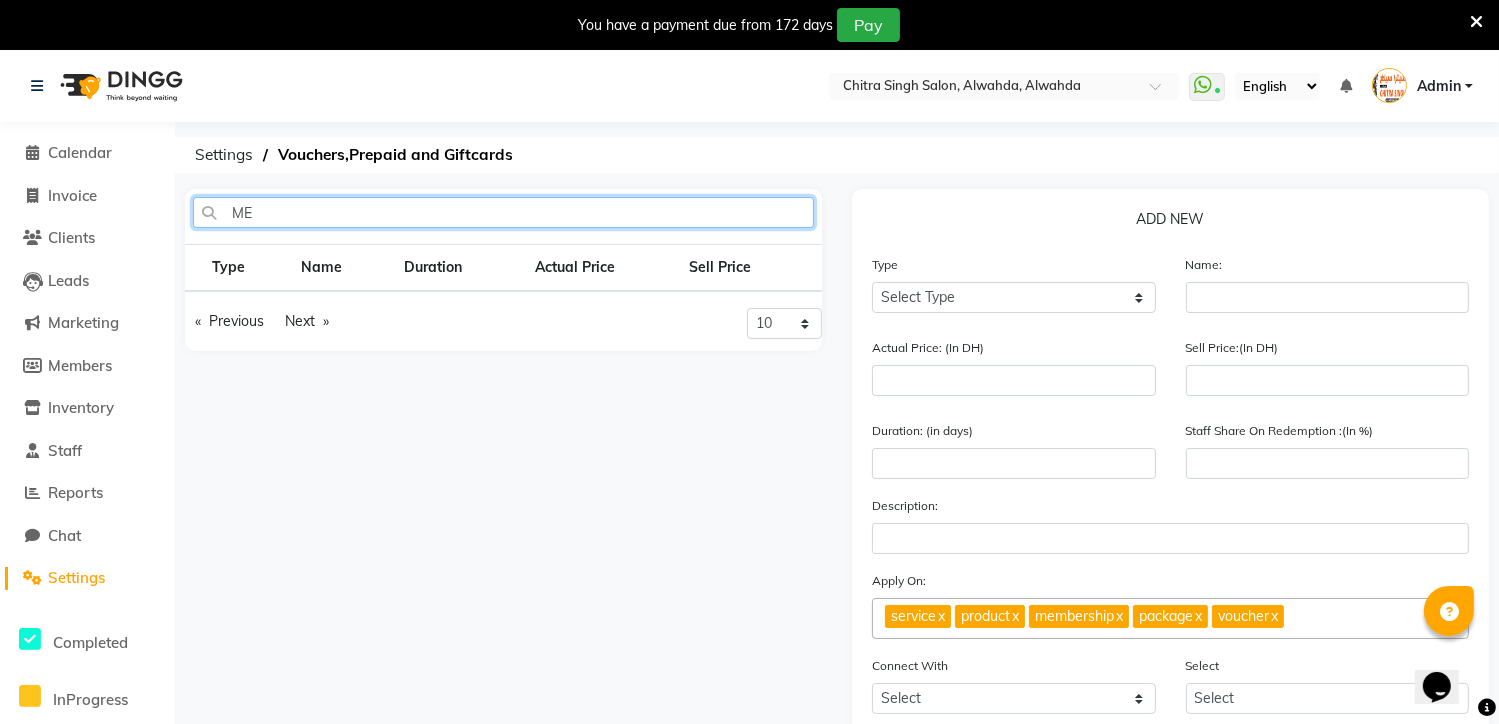 type on "M" 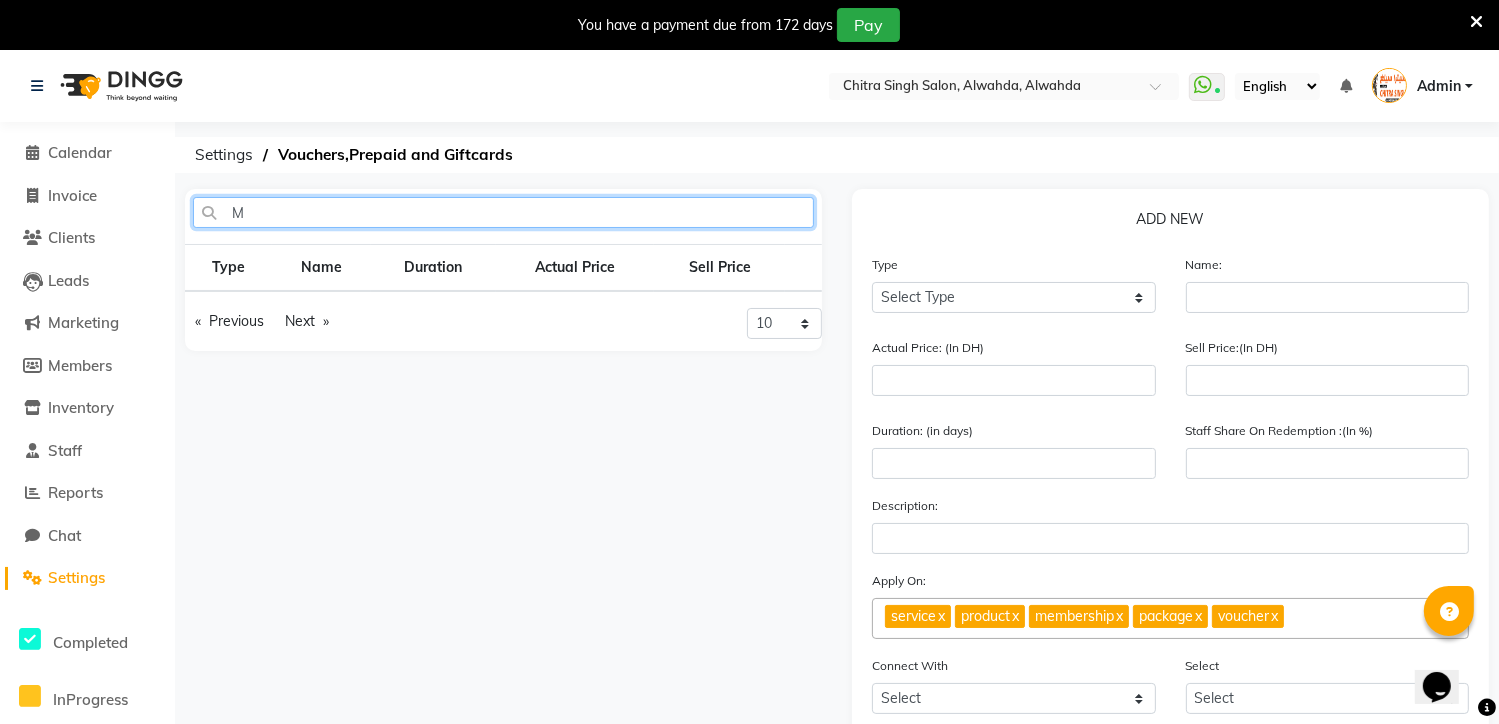 type 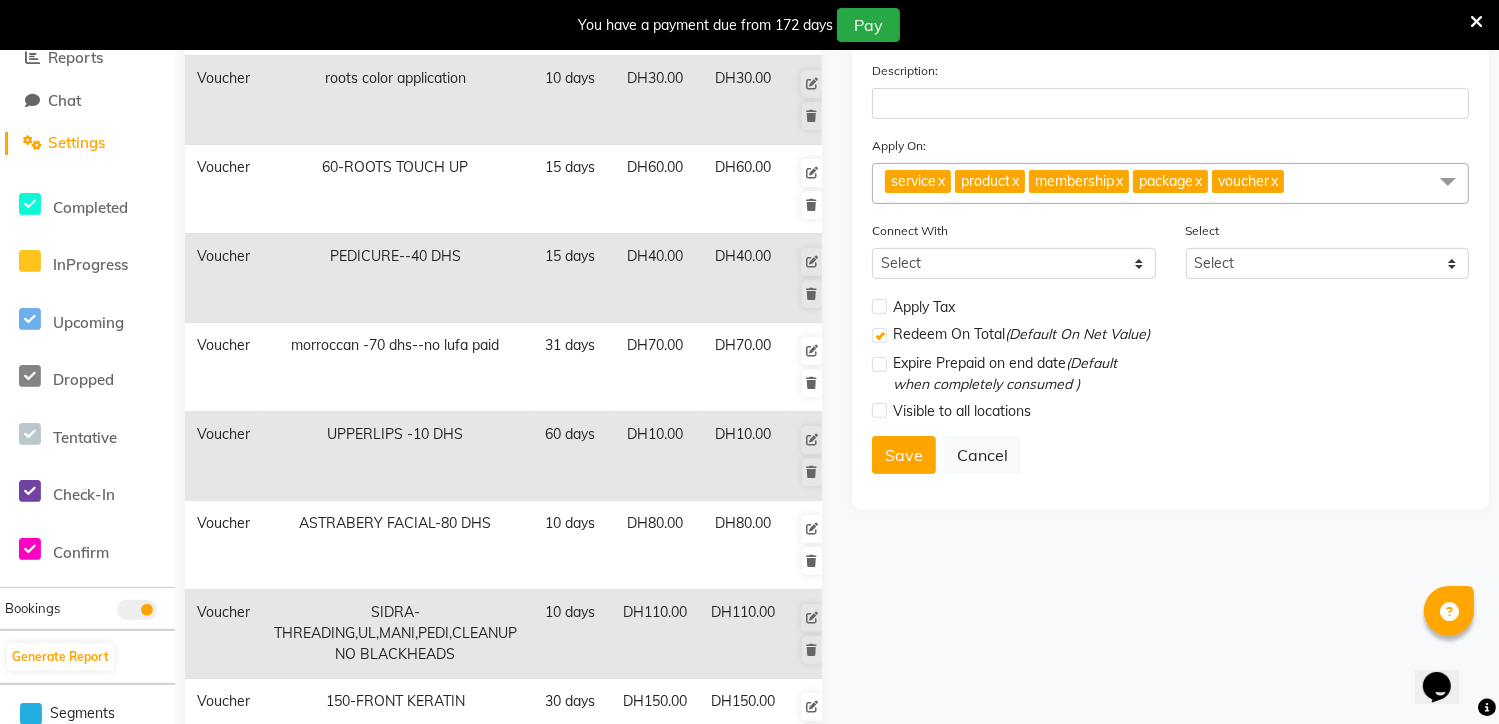 scroll, scrollTop: 439, scrollLeft: 0, axis: vertical 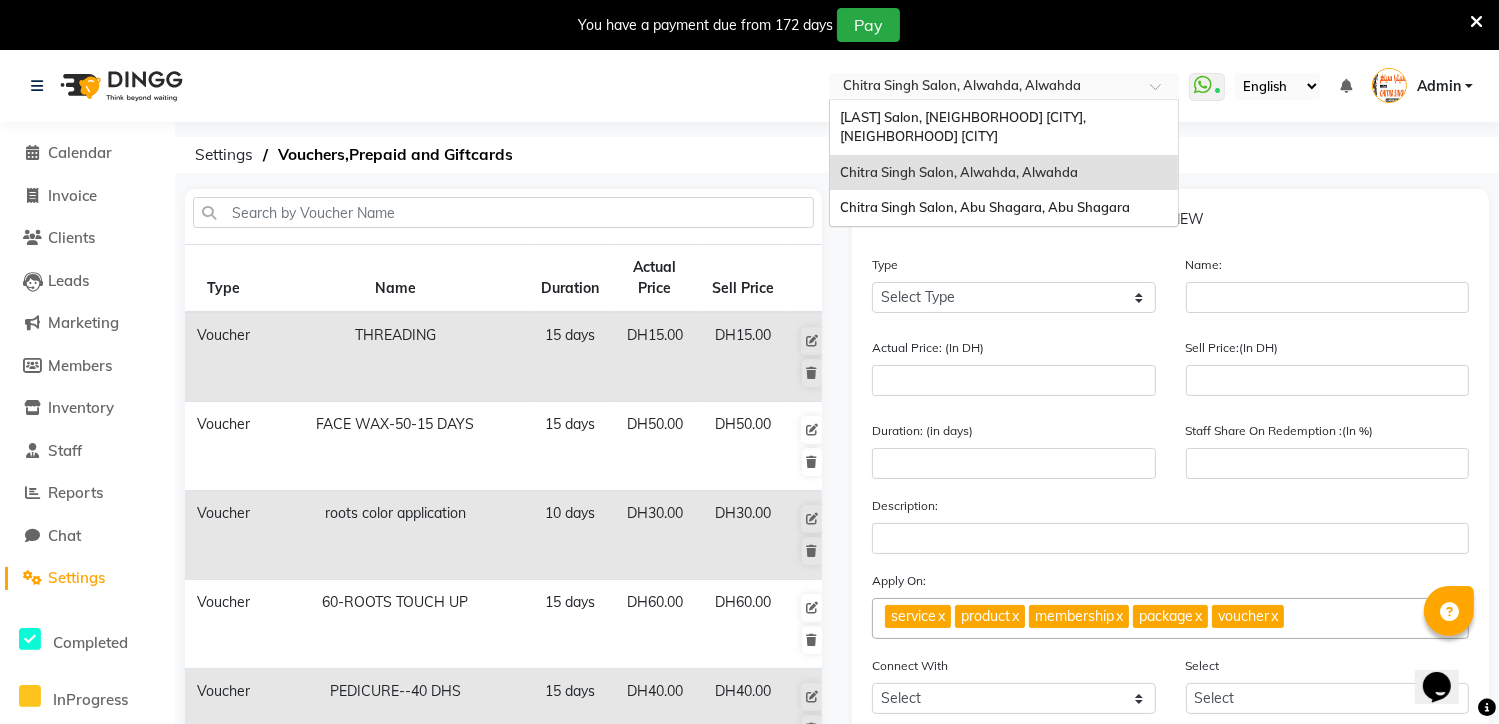click at bounding box center [1004, 88] 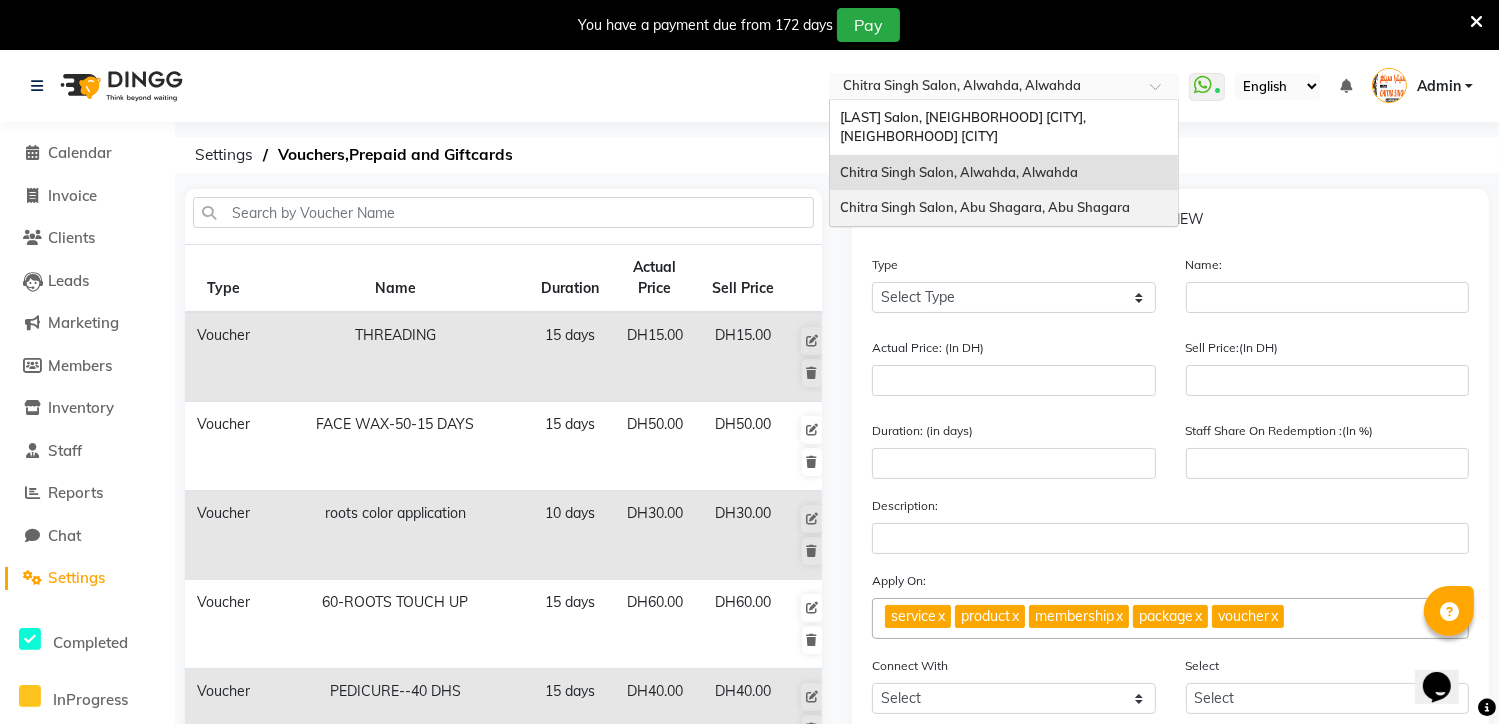 click on "Chitra Singh Salon, Abu Shagara, Abu Shagara" at bounding box center (985, 207) 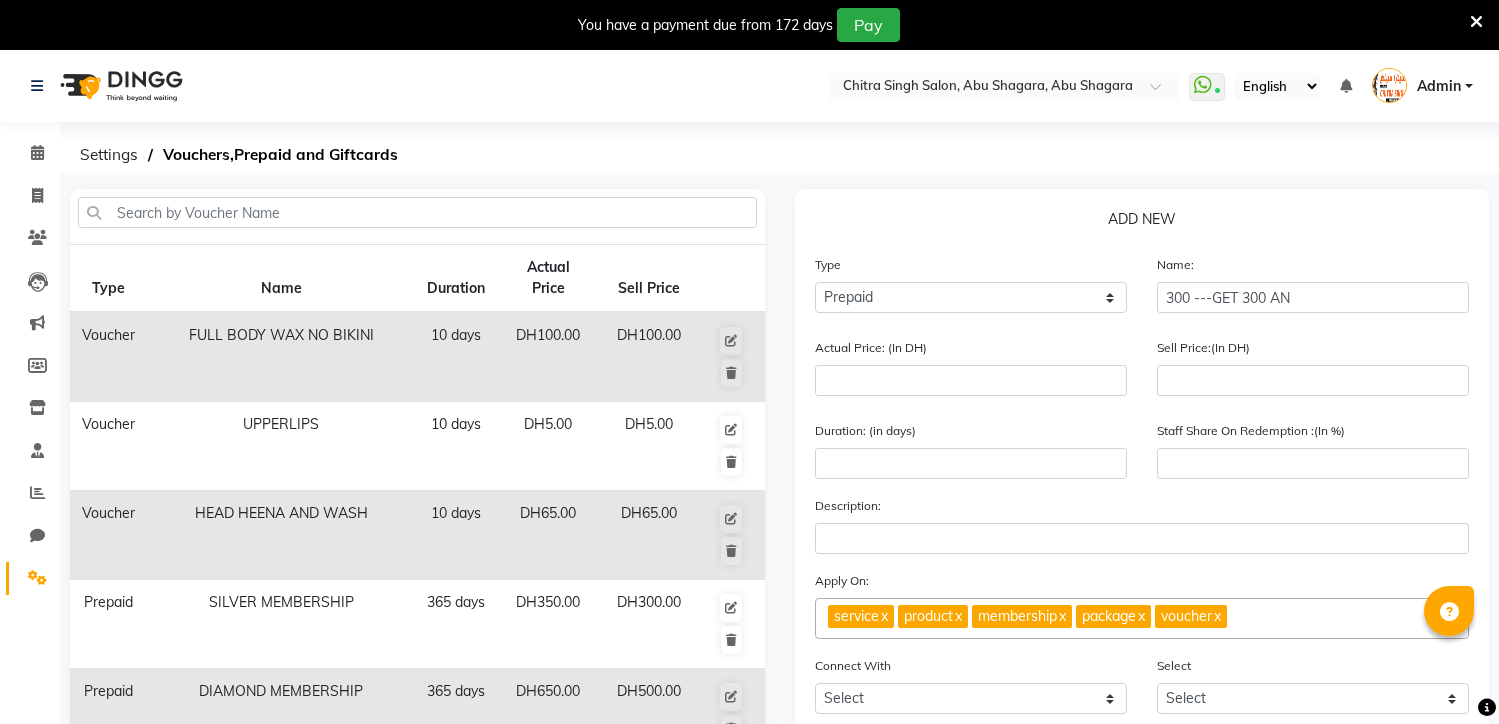 select on "P" 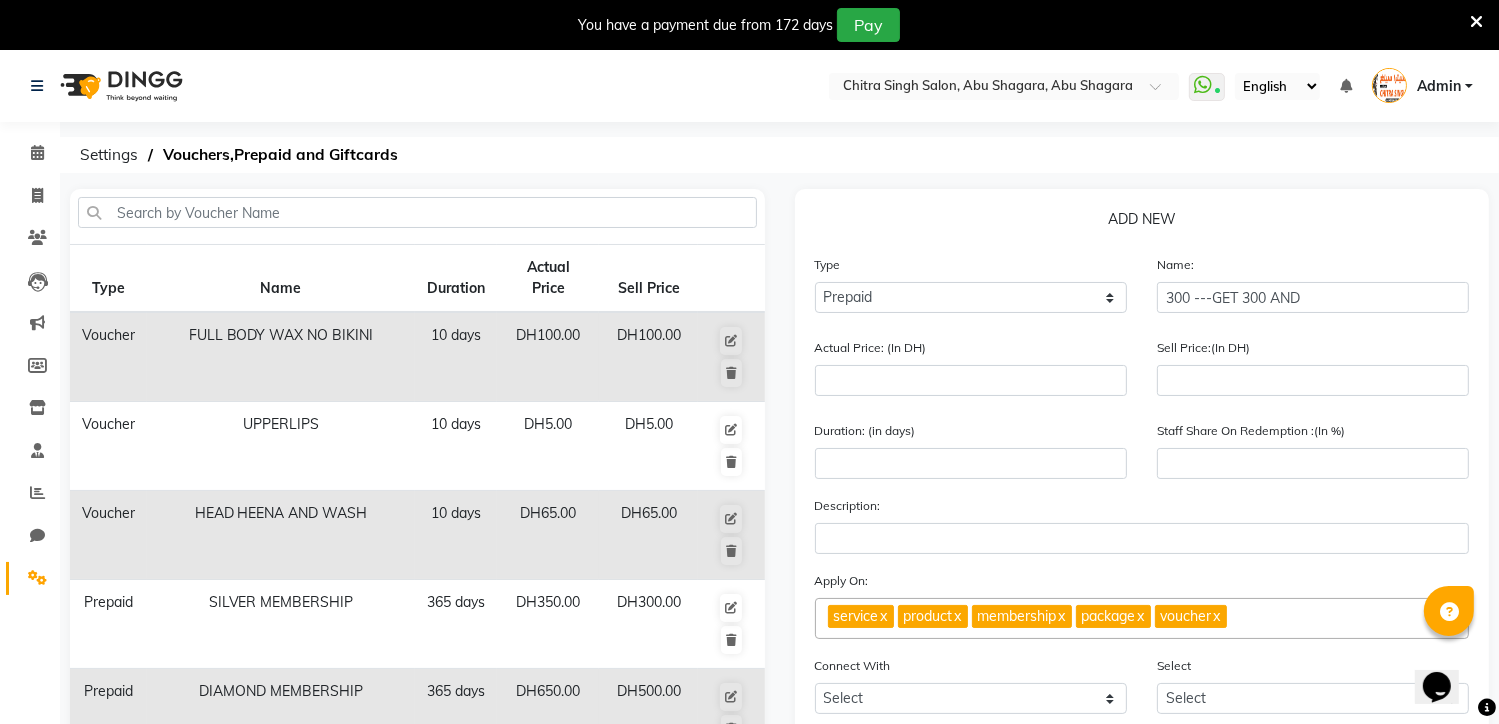 scroll, scrollTop: 0, scrollLeft: 0, axis: both 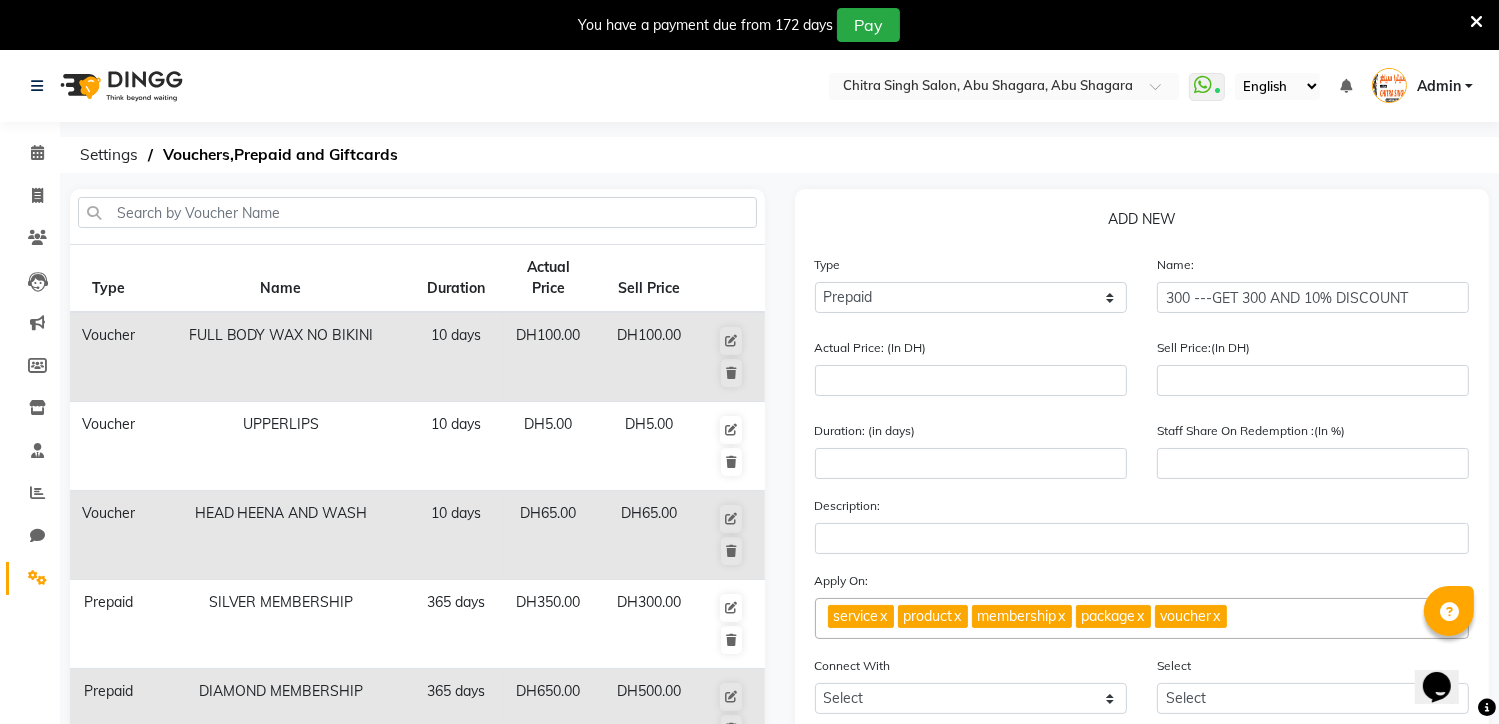 type on "300 ---GET 300 AND 10% DISCOUNT" 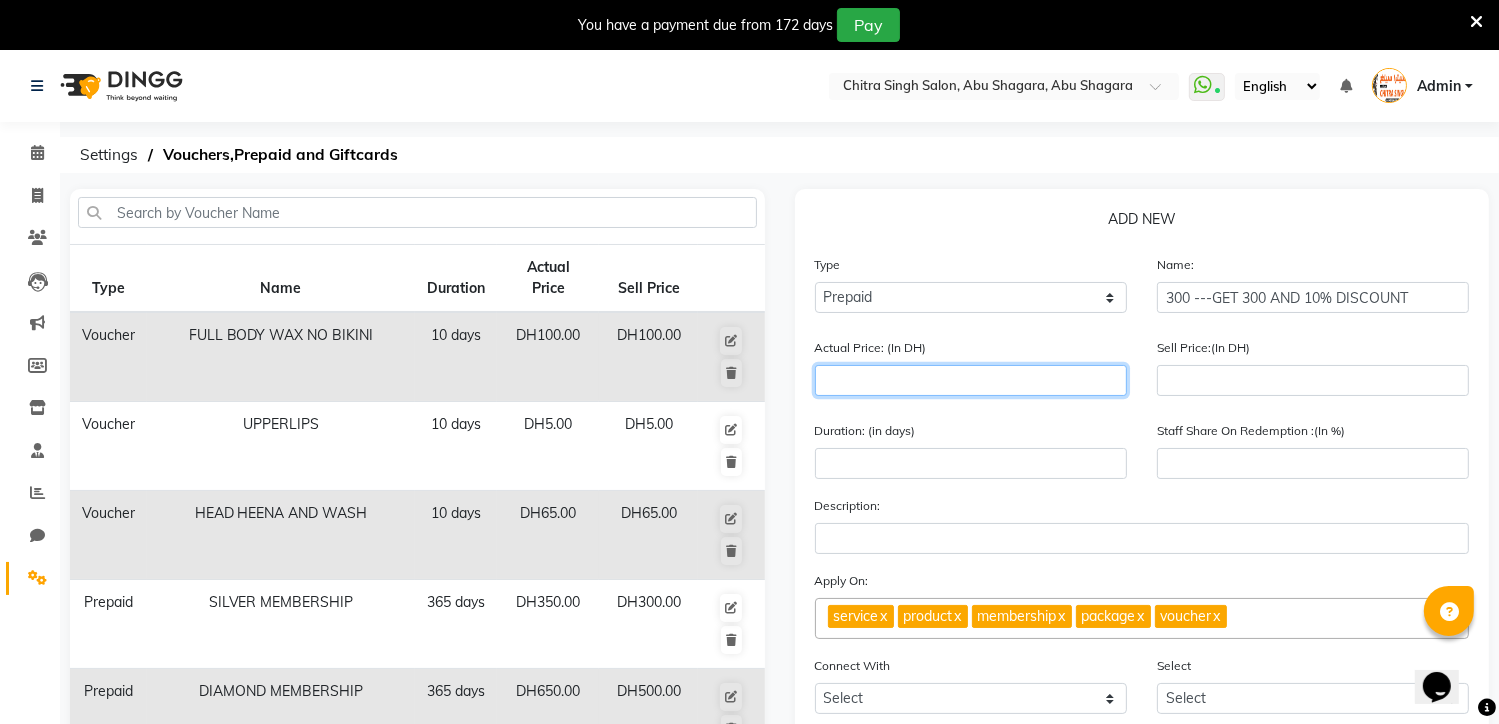 click 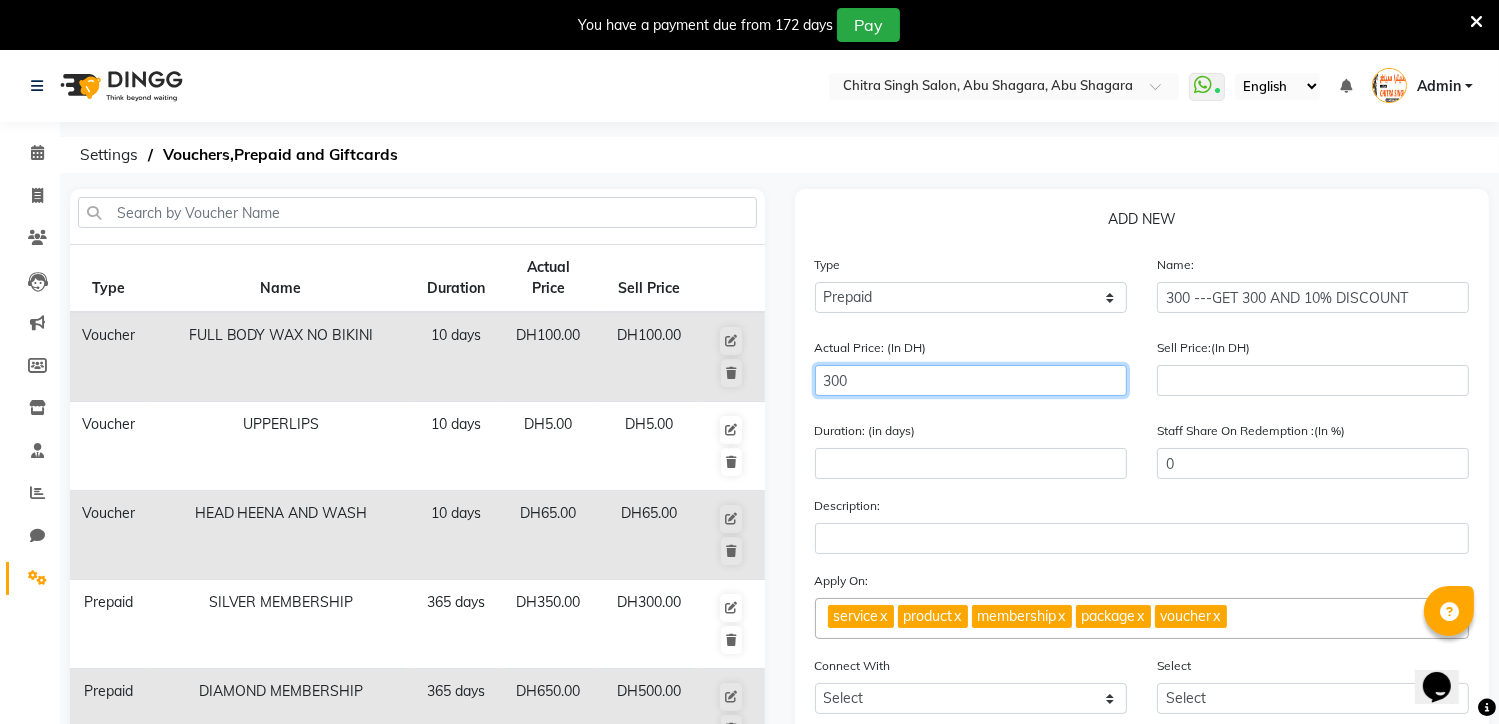 type on "300" 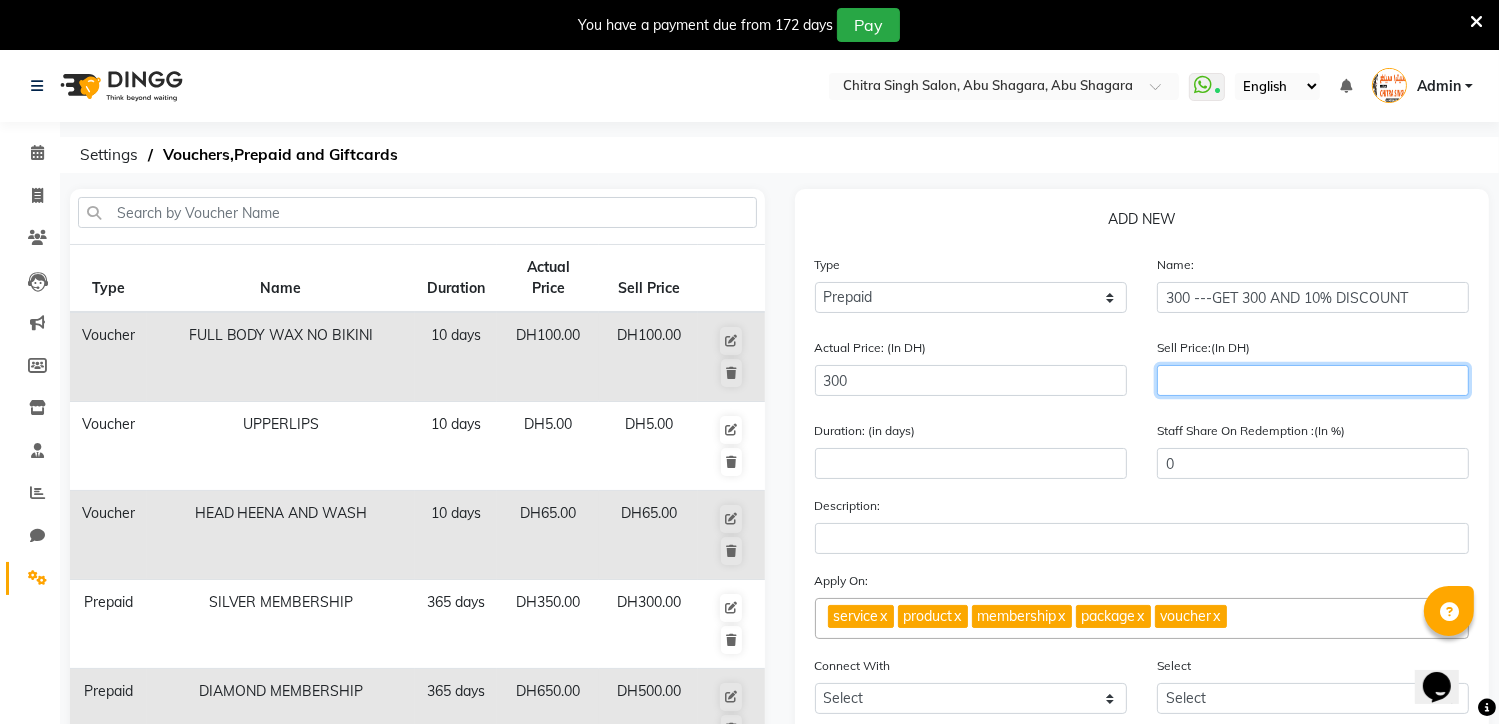 click 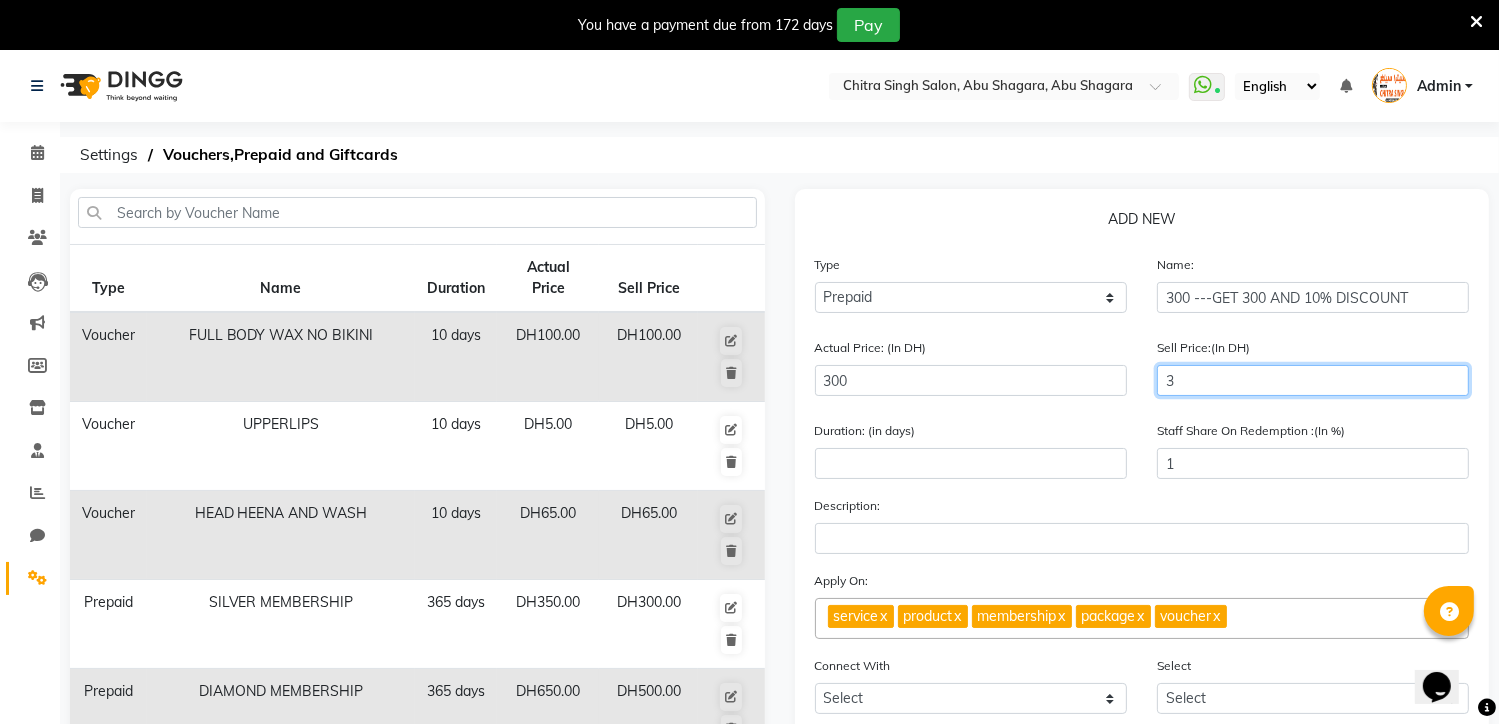type on "30" 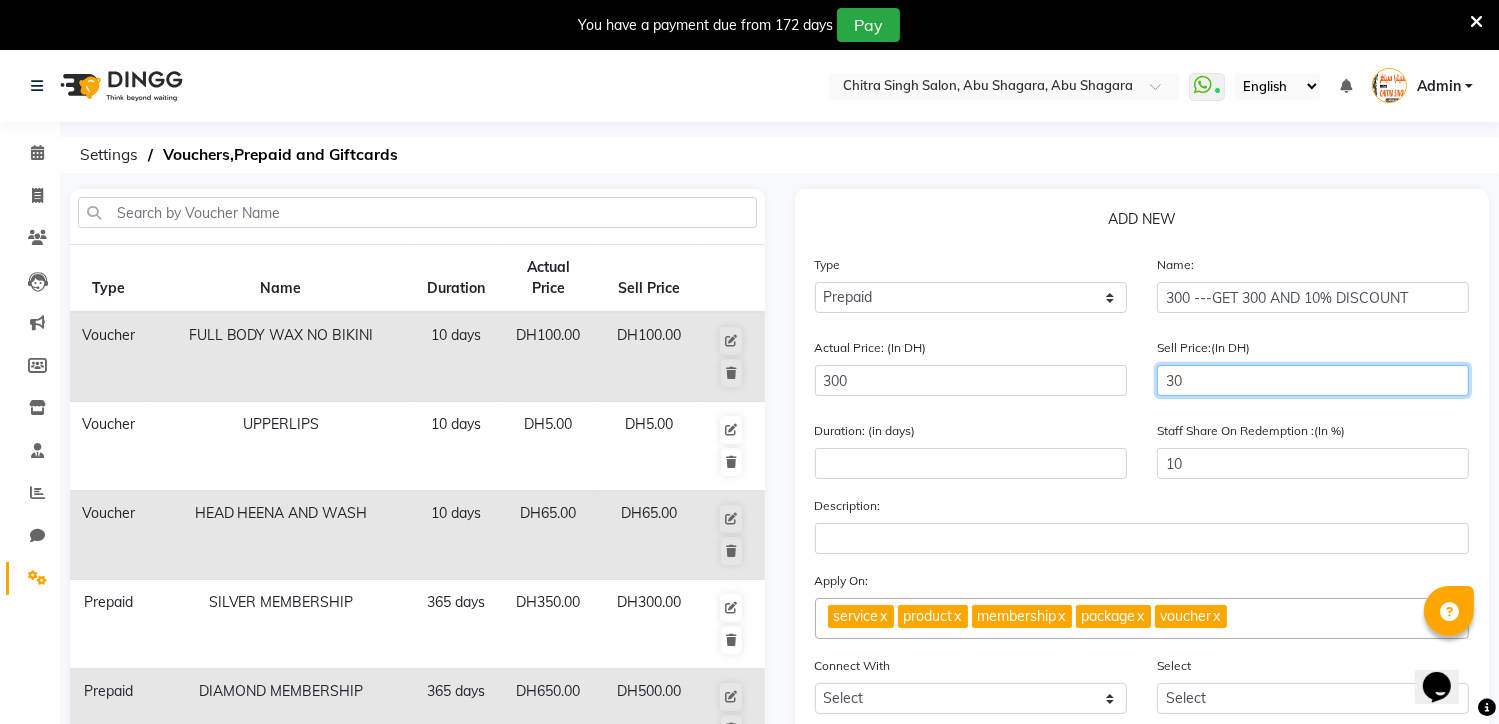 type on "300" 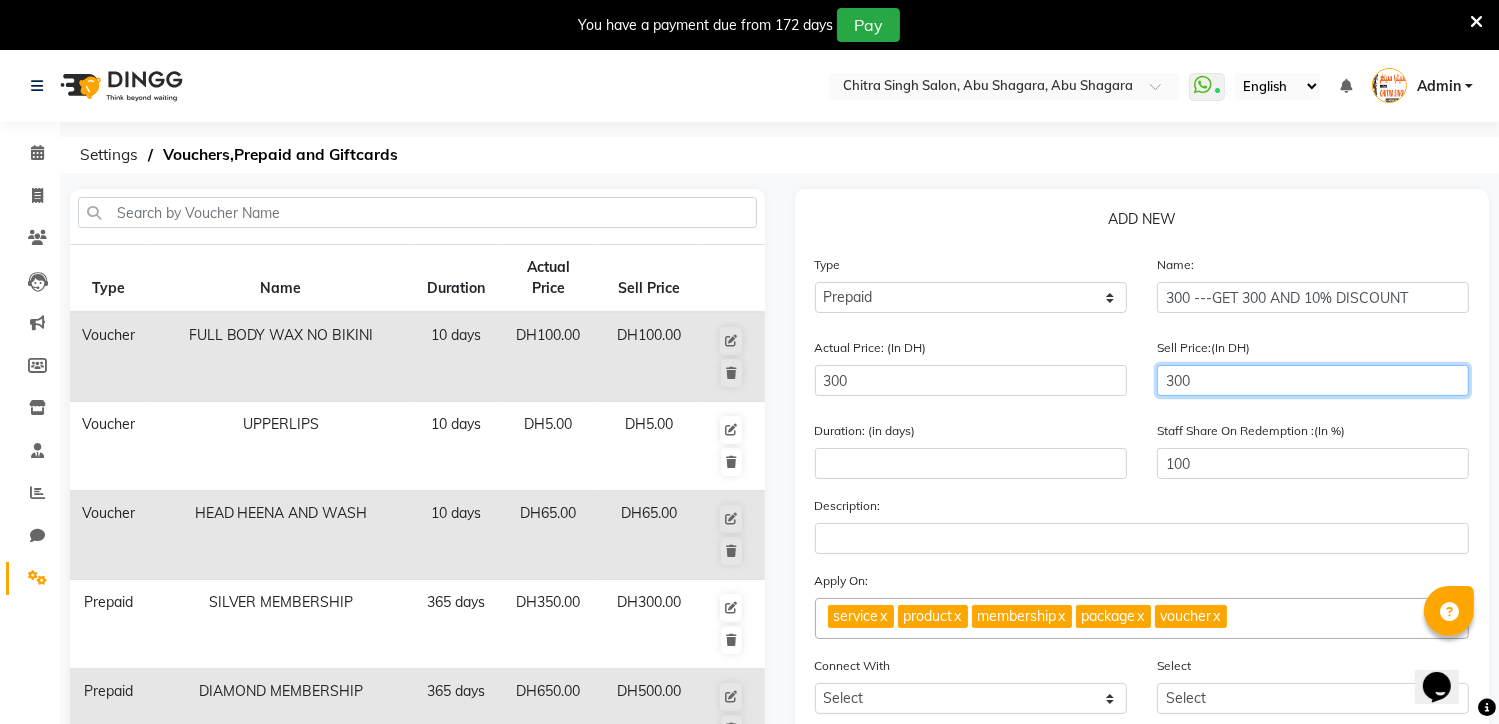 type on "300" 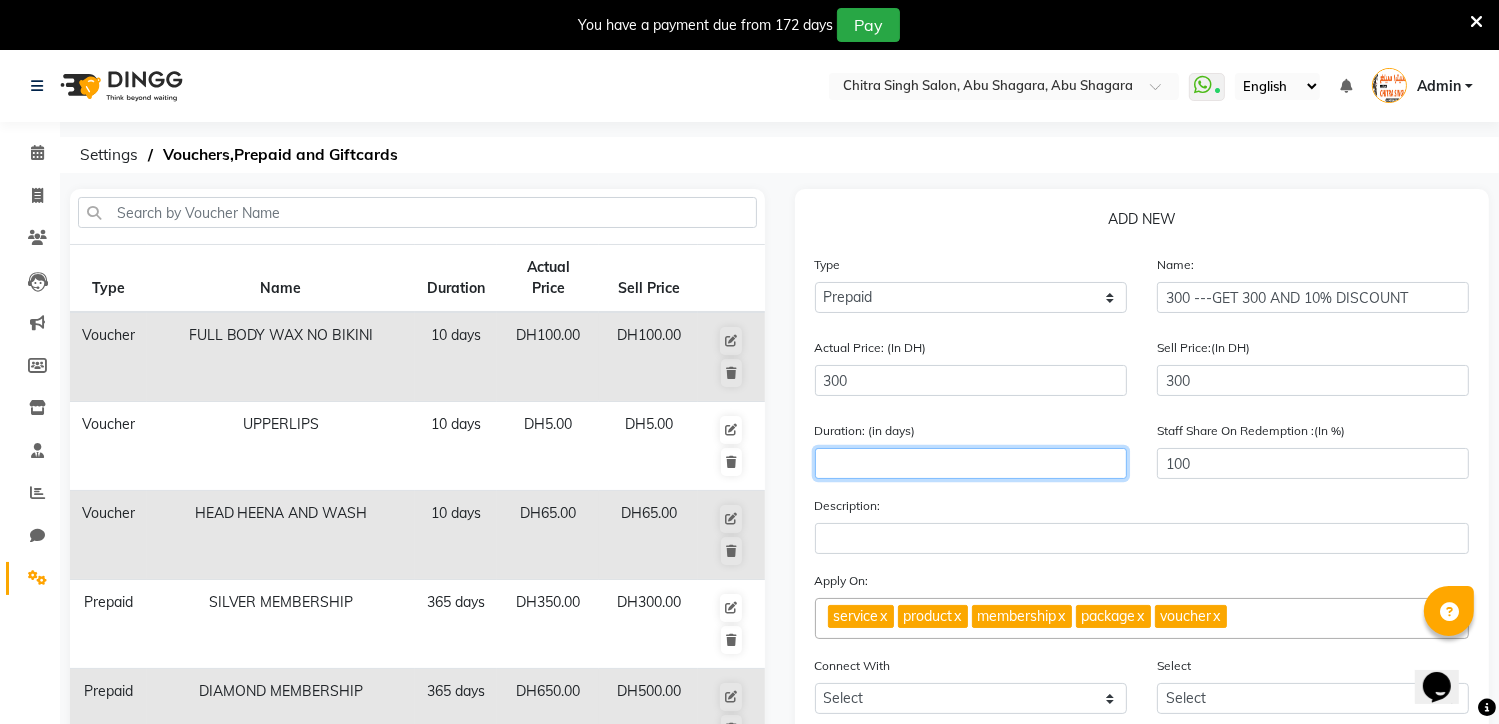 click 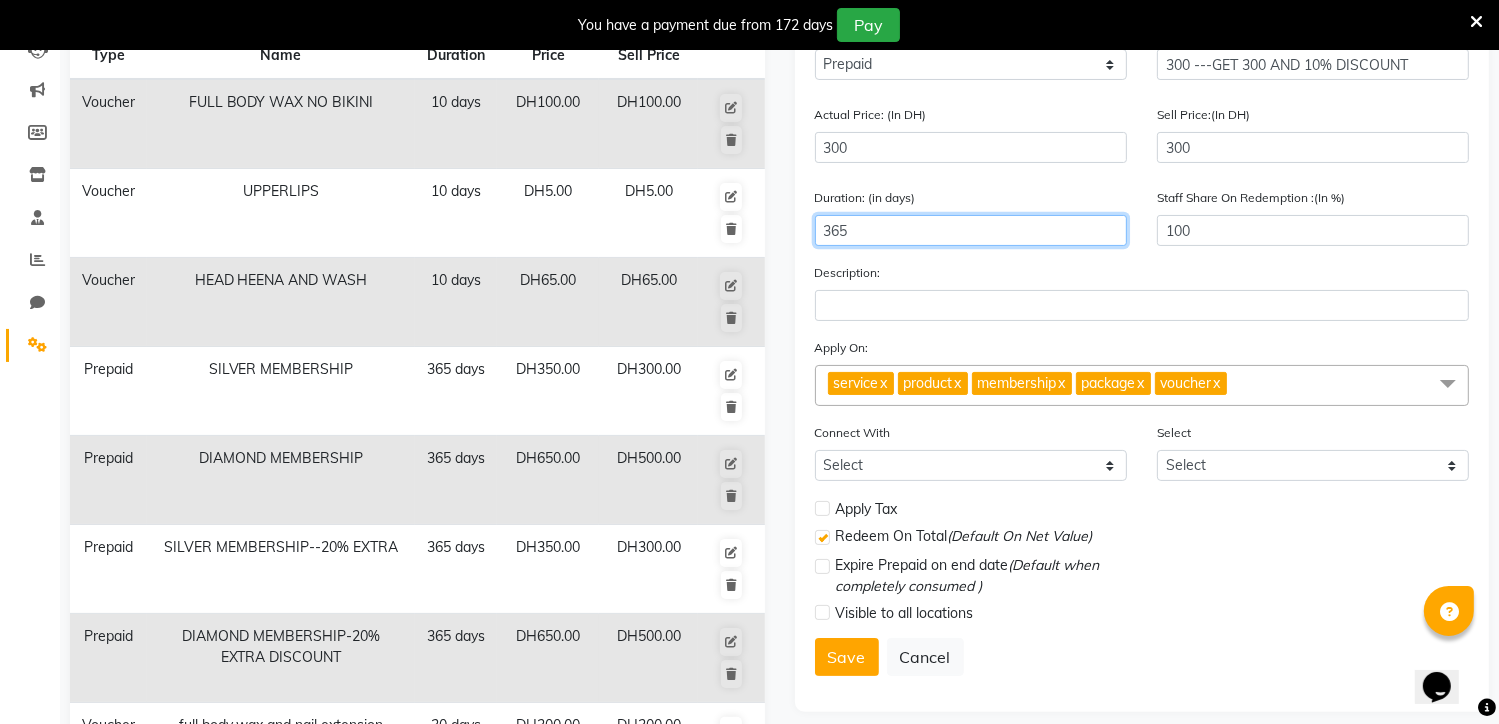 scroll, scrollTop: 240, scrollLeft: 0, axis: vertical 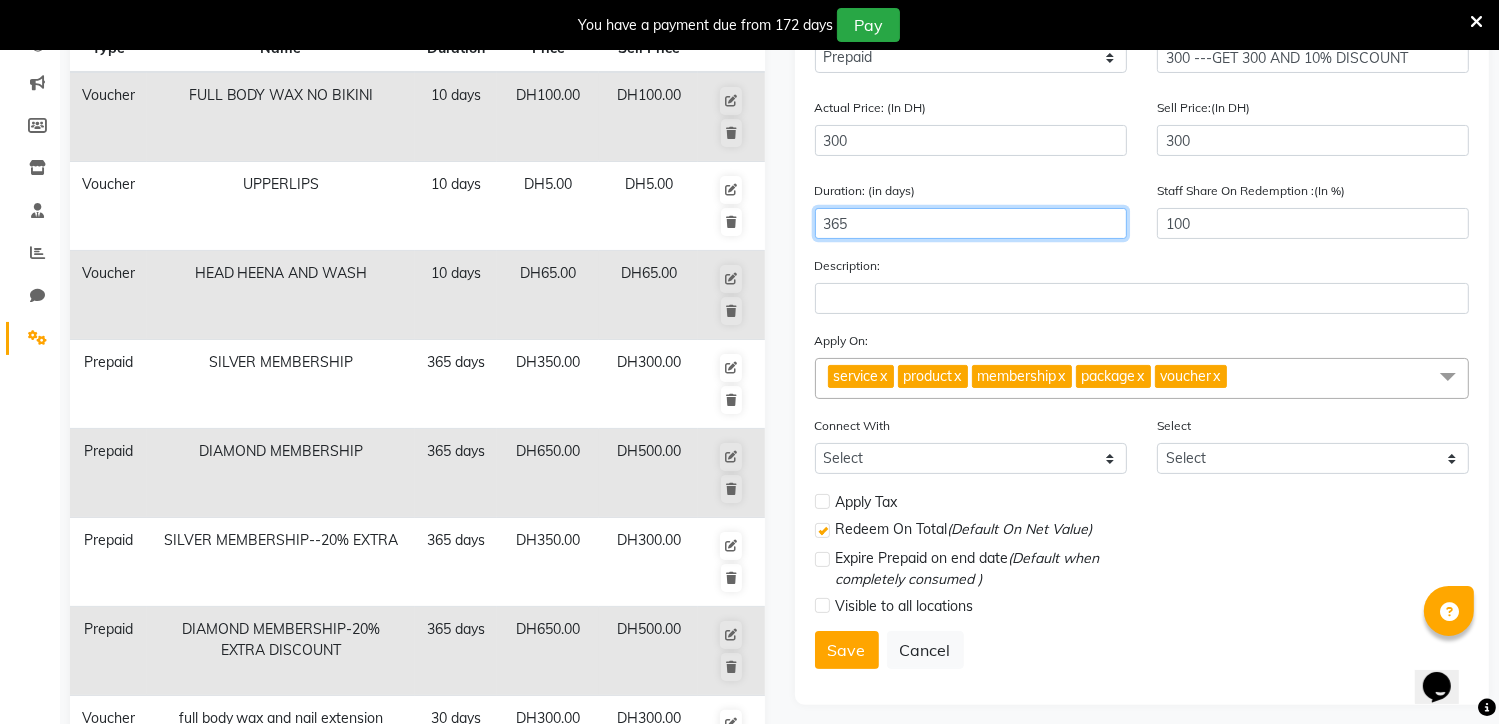 type on "365" 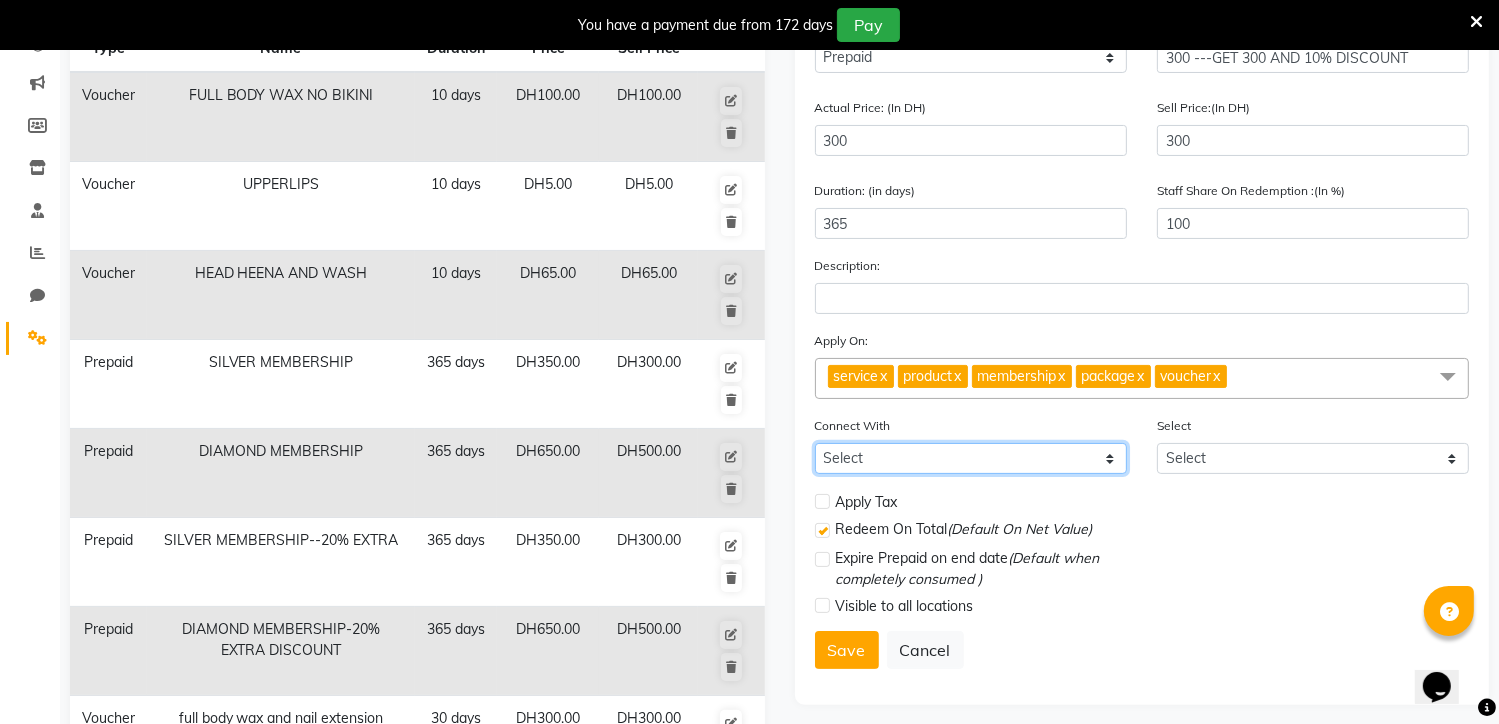 click on "Select Membership Package" 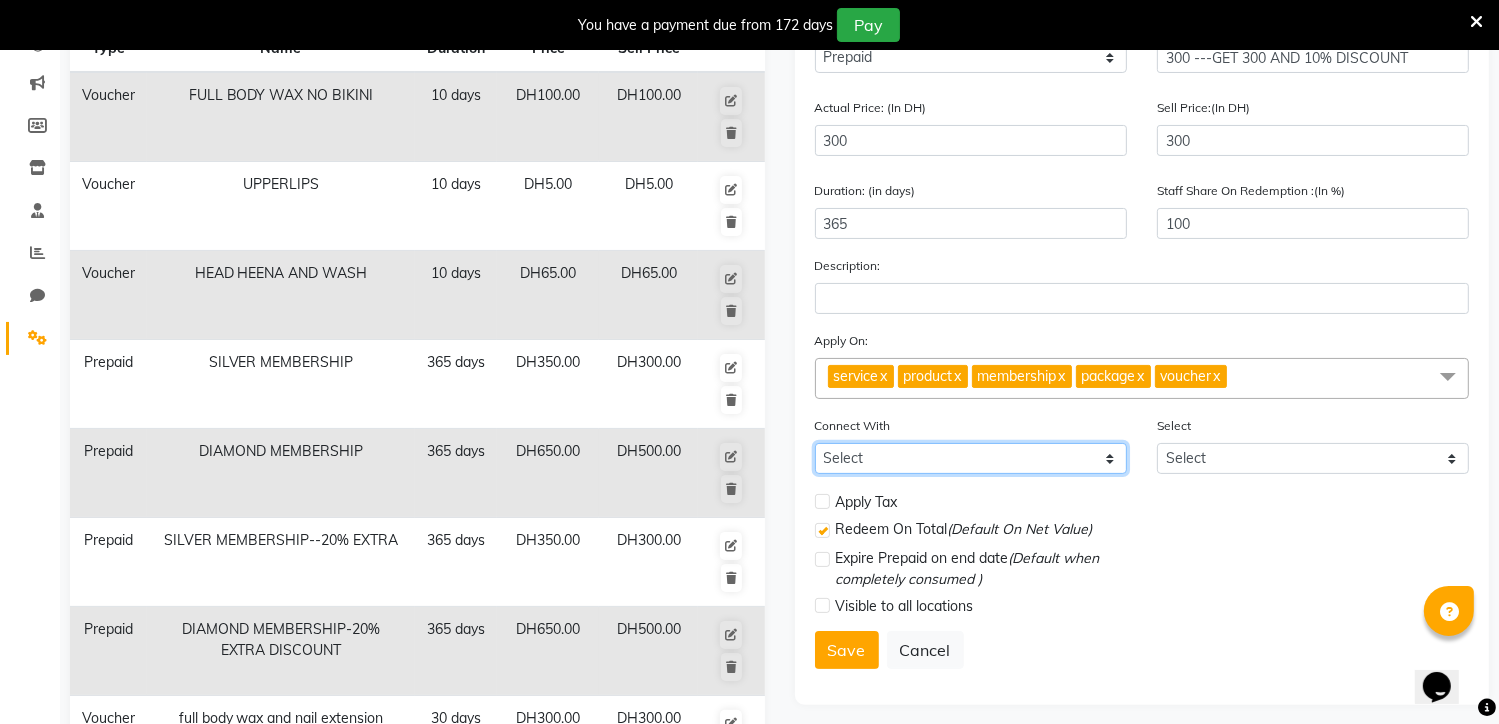 select on "2: PK" 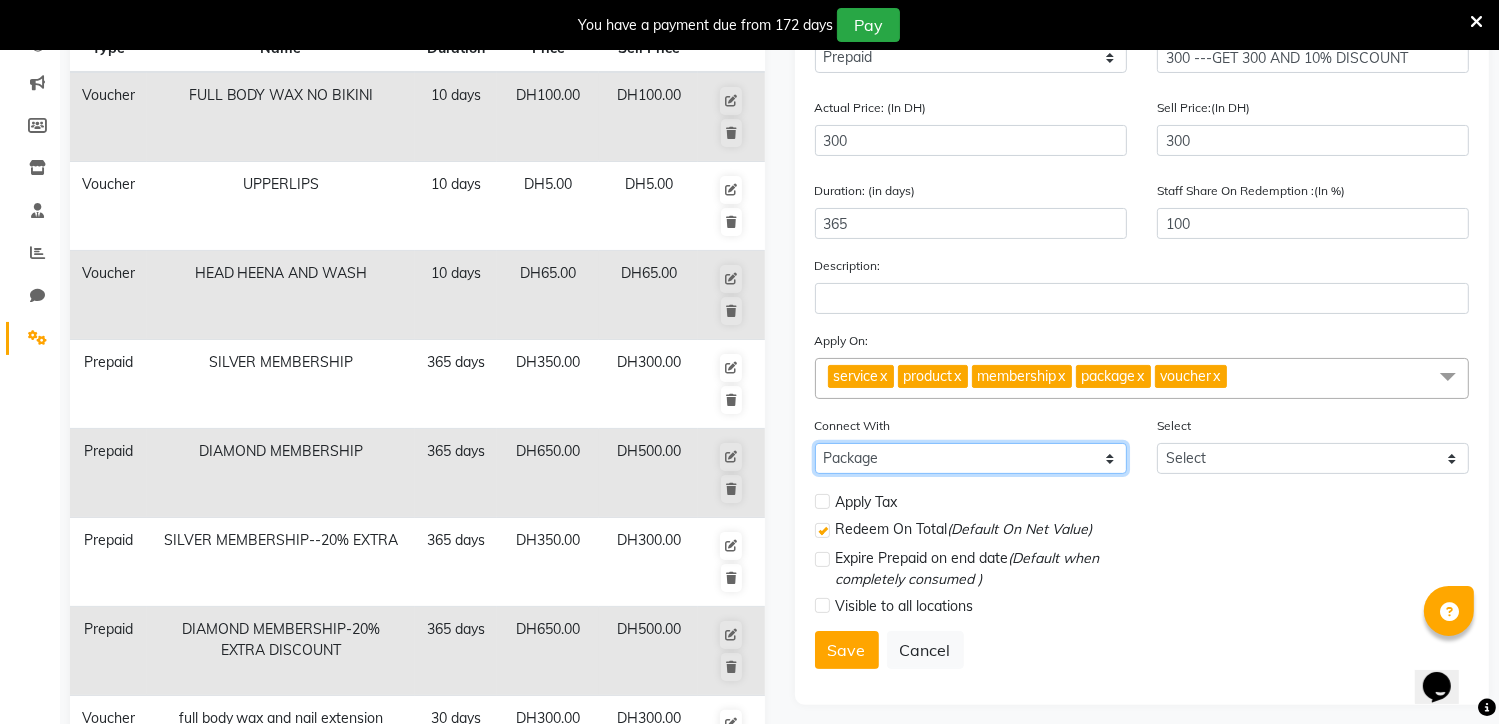 click on "Select Membership Package" 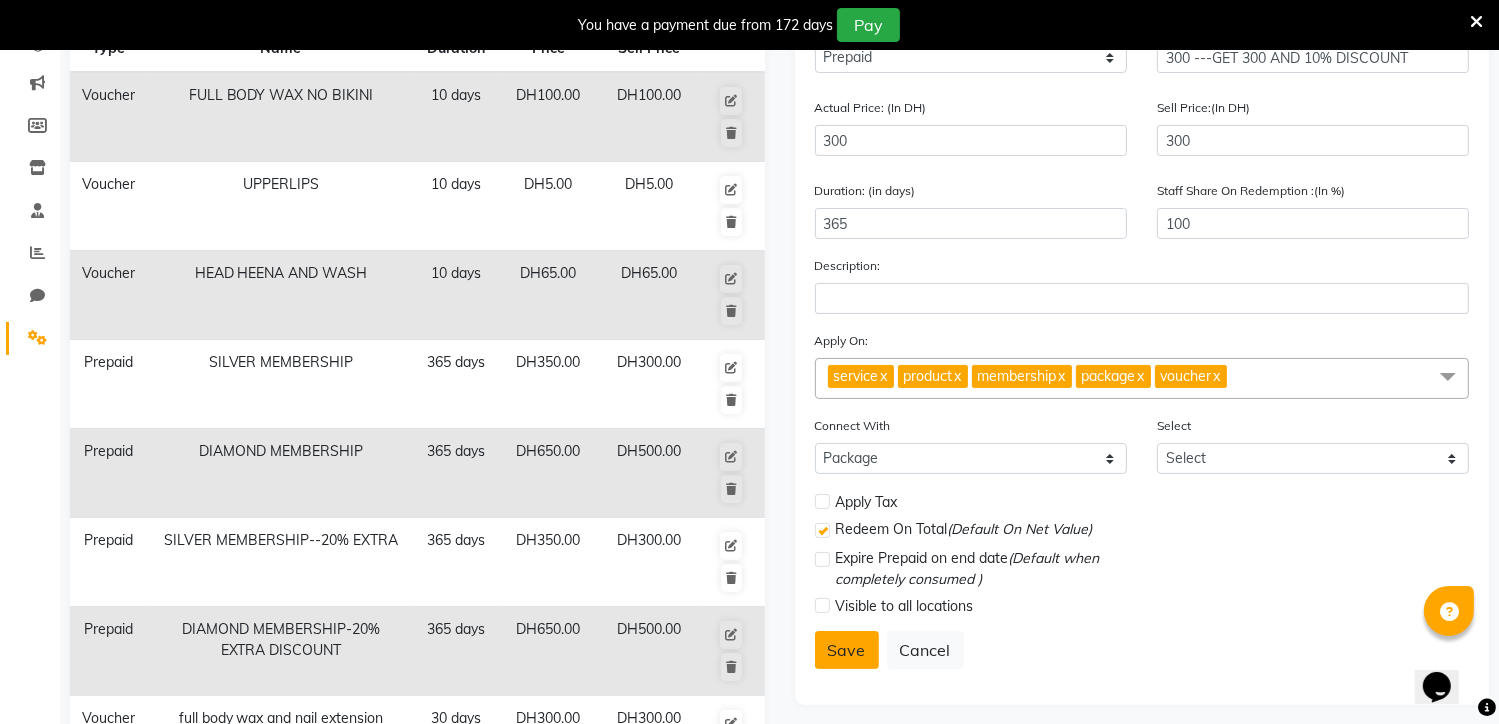 click on "Save" 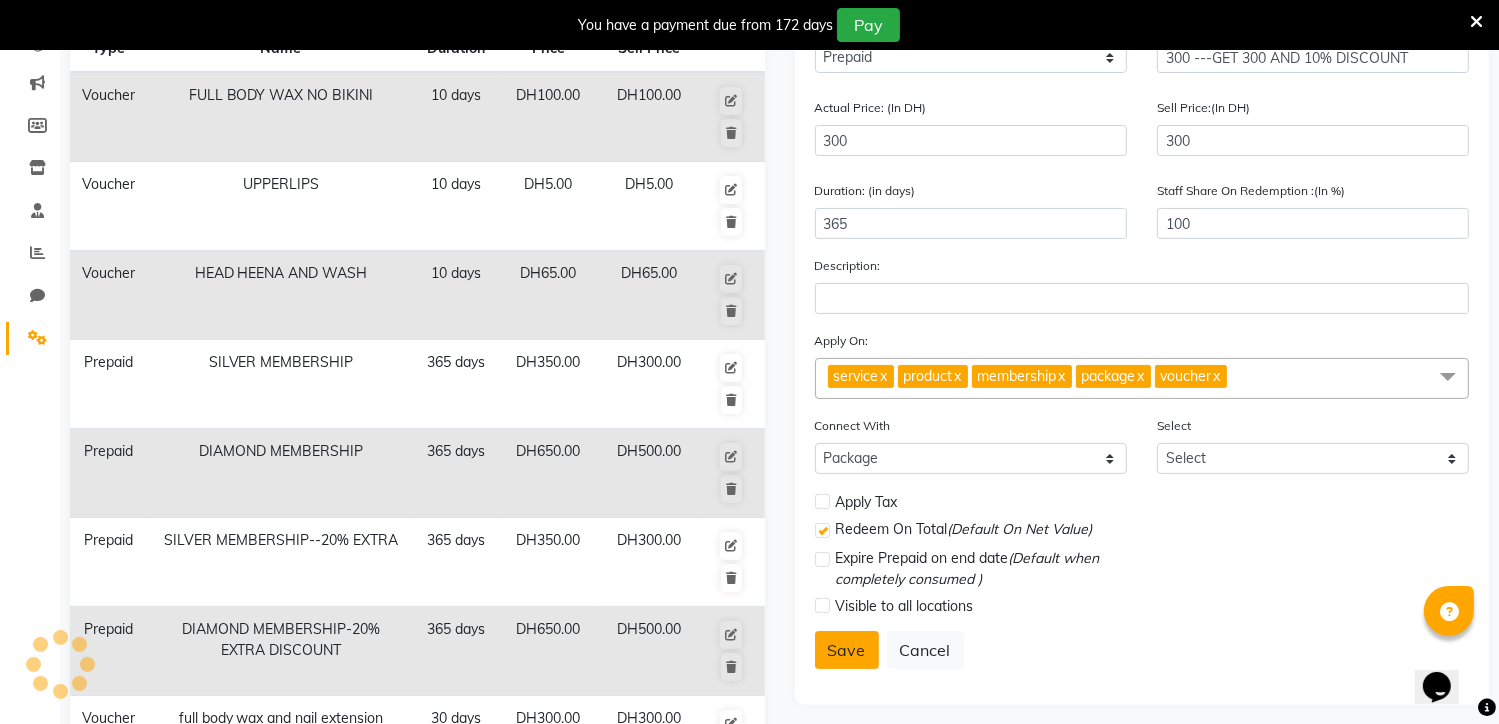 select 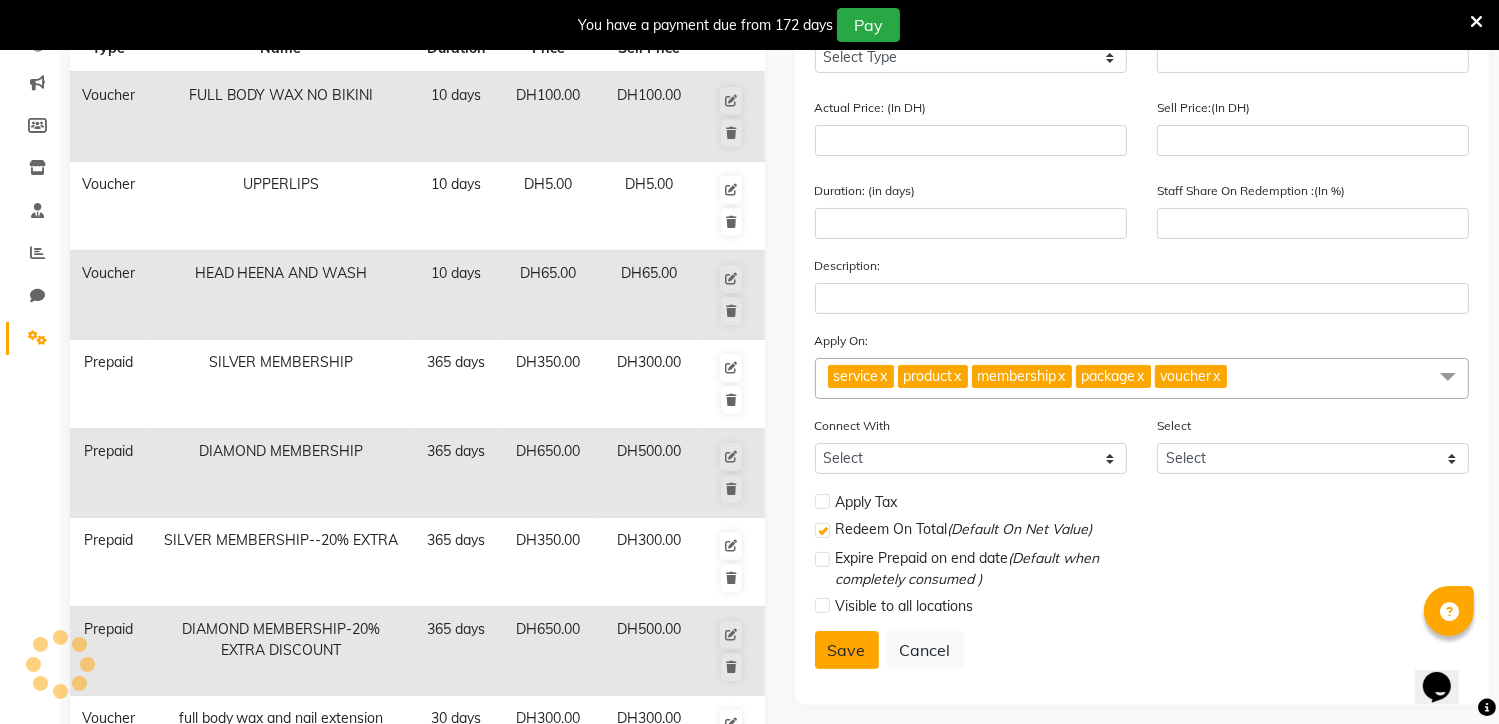 checkbox on "false" 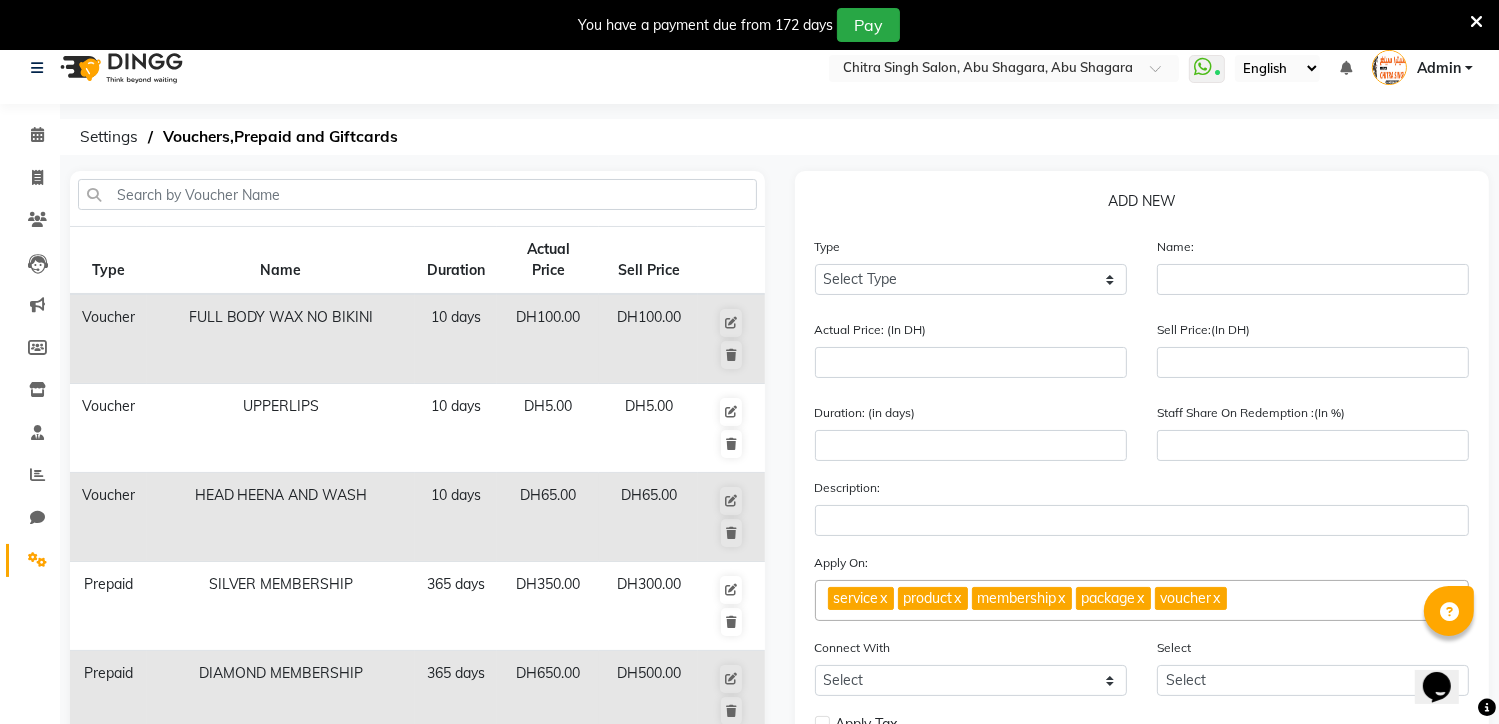 scroll, scrollTop: 0, scrollLeft: 0, axis: both 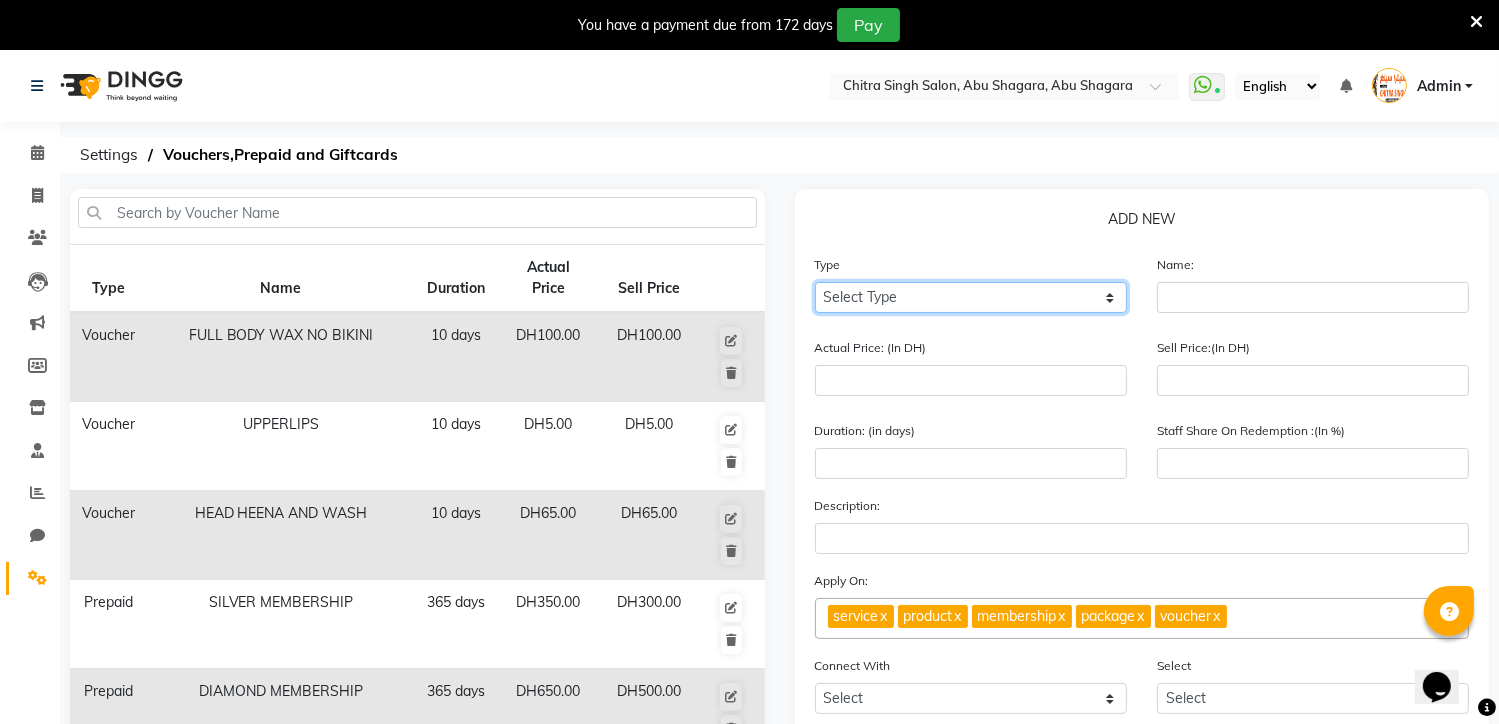click on "Select Type Voucher Prepaid Gift Card" 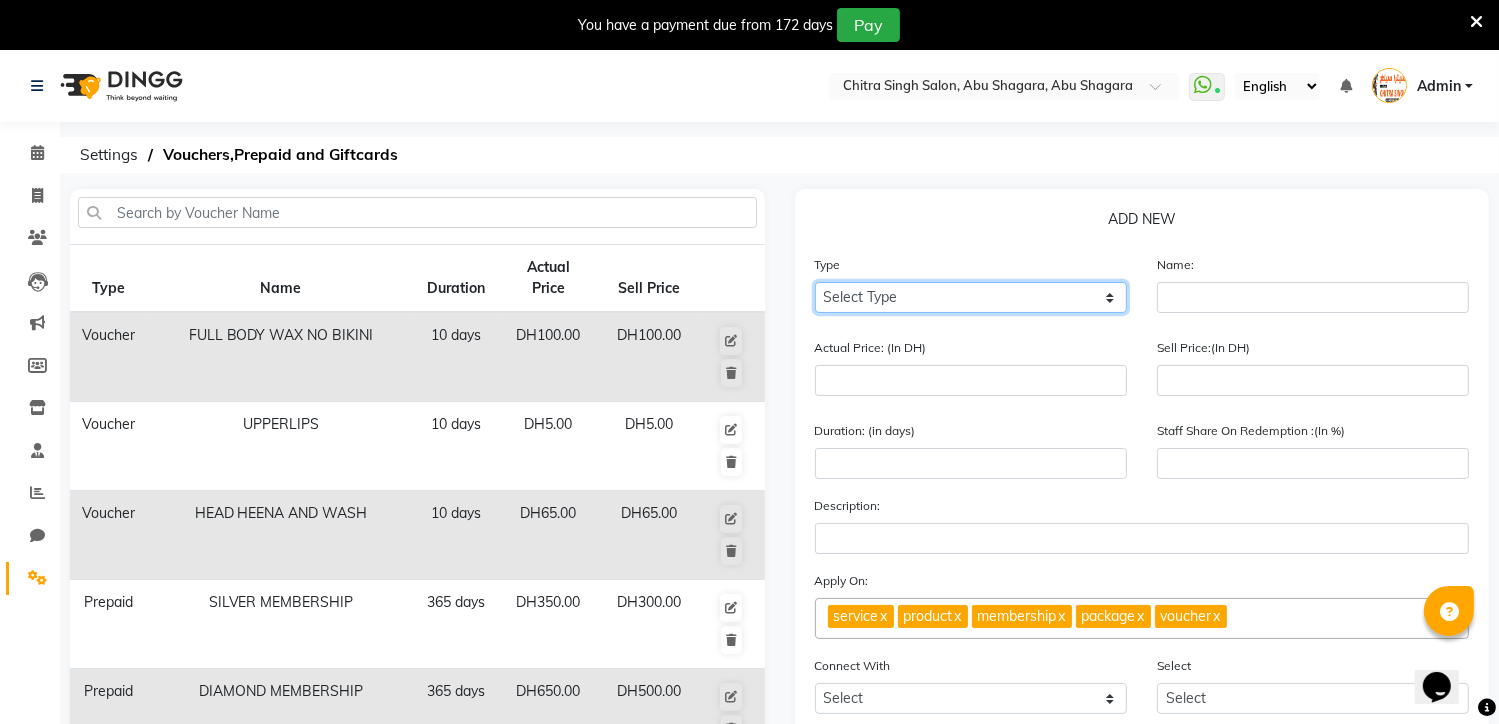 select on "P" 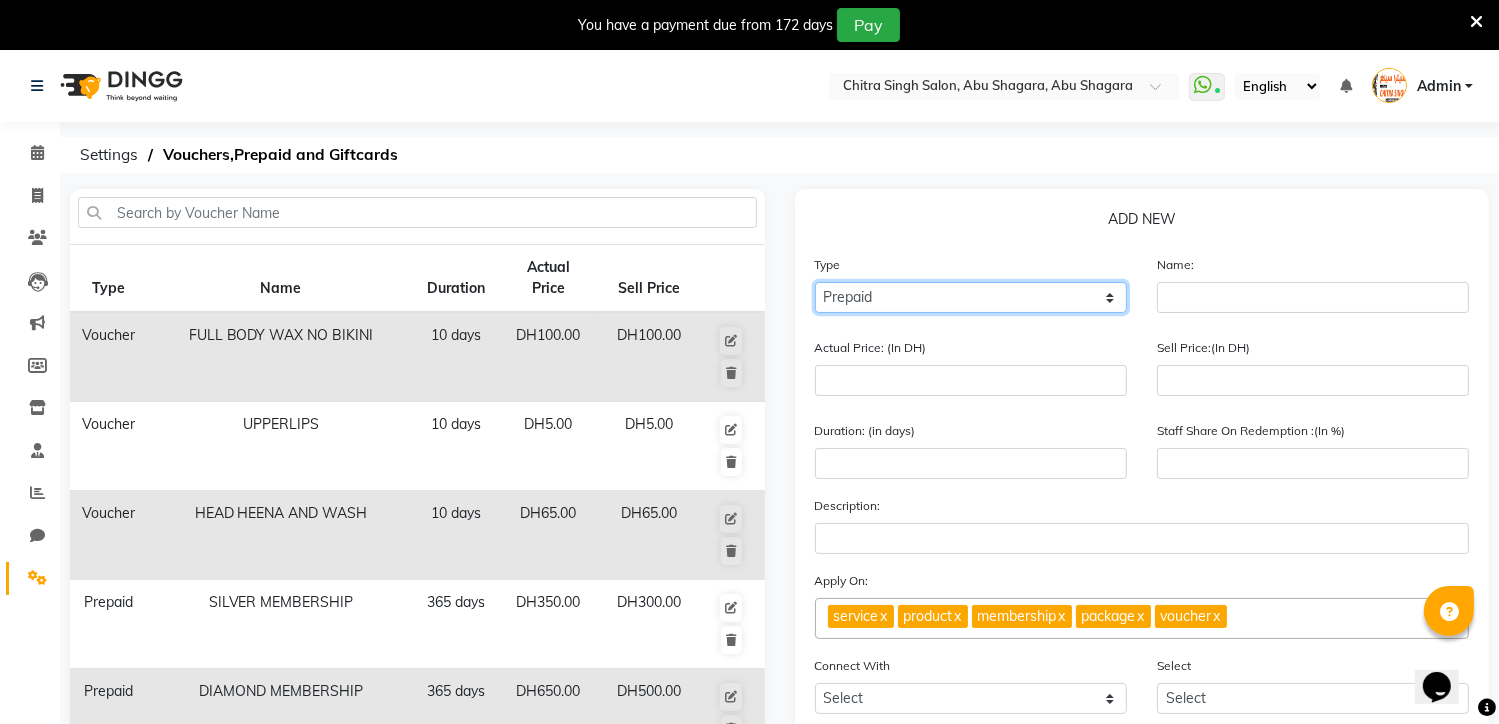 click on "Select Type Voucher Prepaid Gift Card" 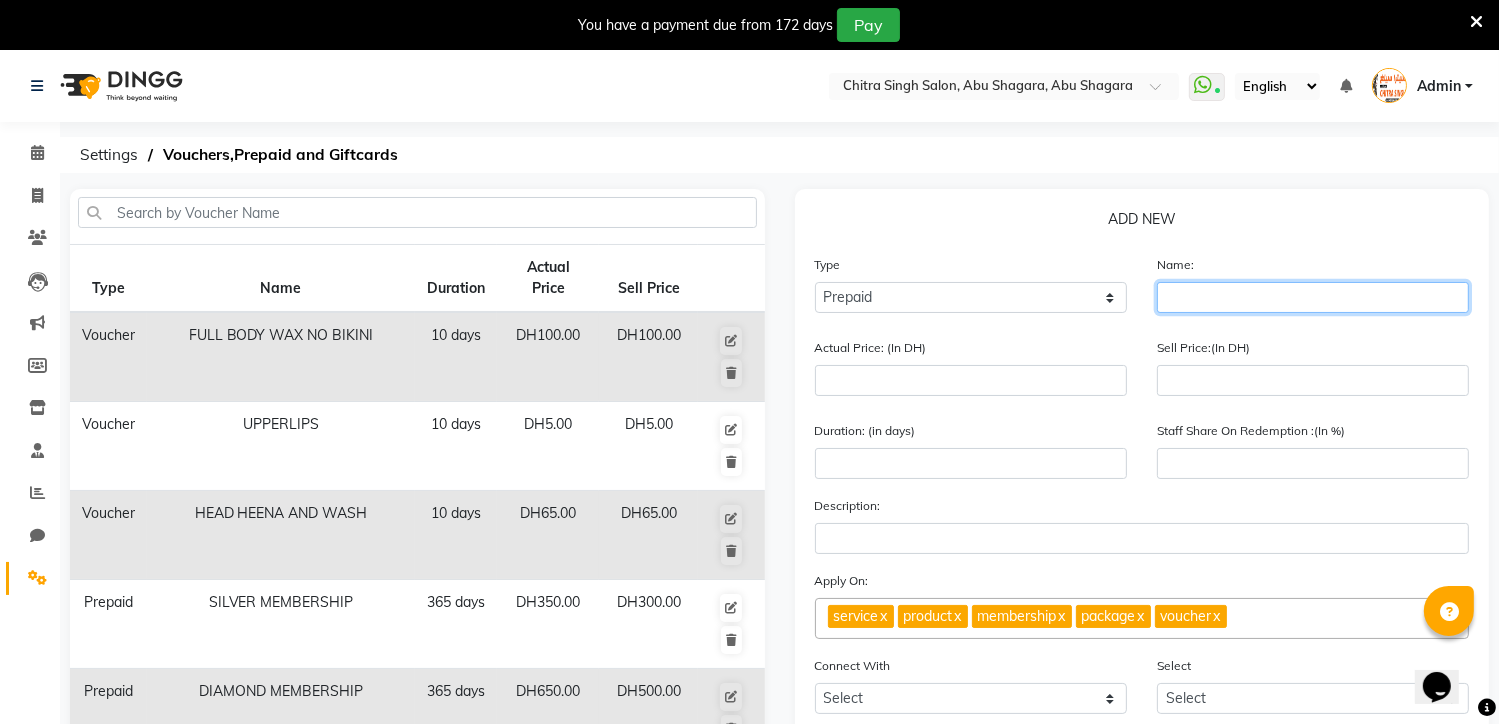 click 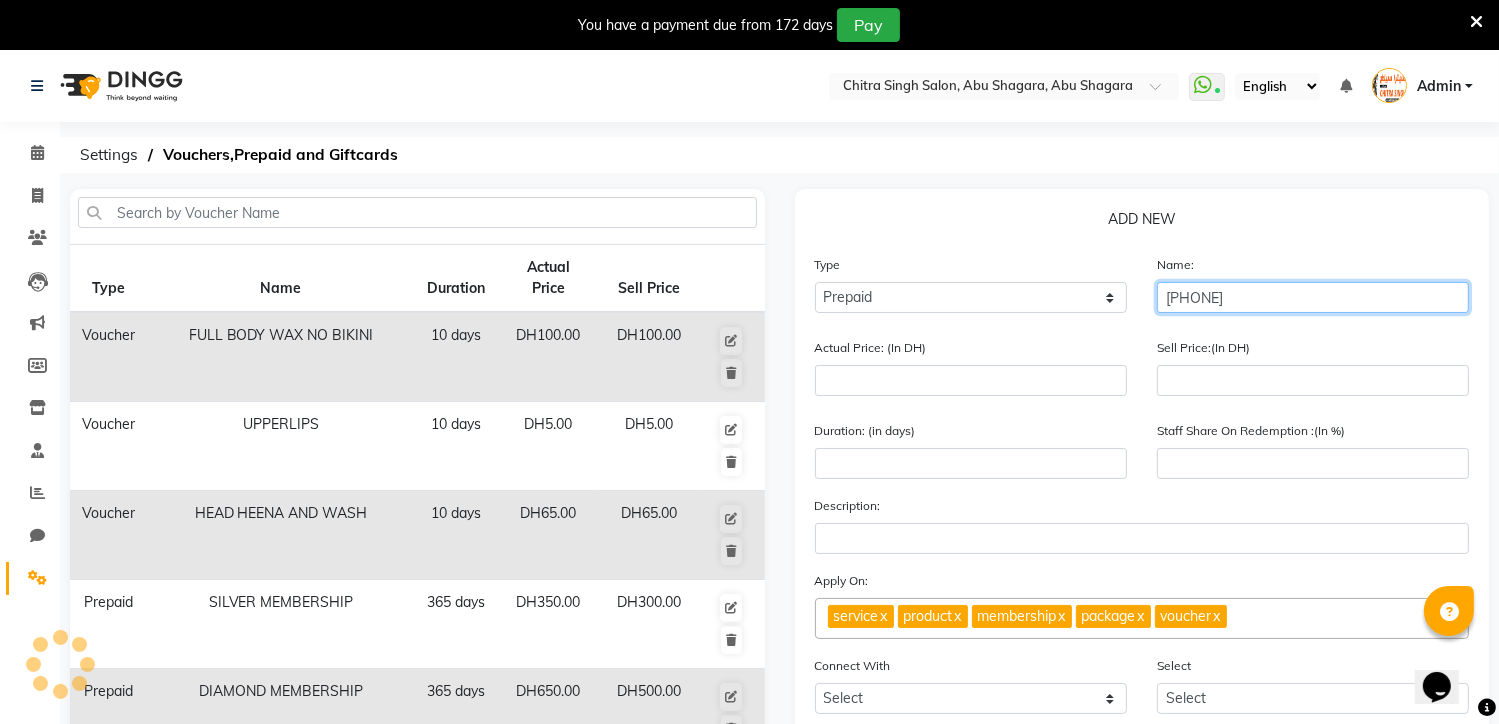 type on "500-GET 500 AND 10% DISCOUNT" 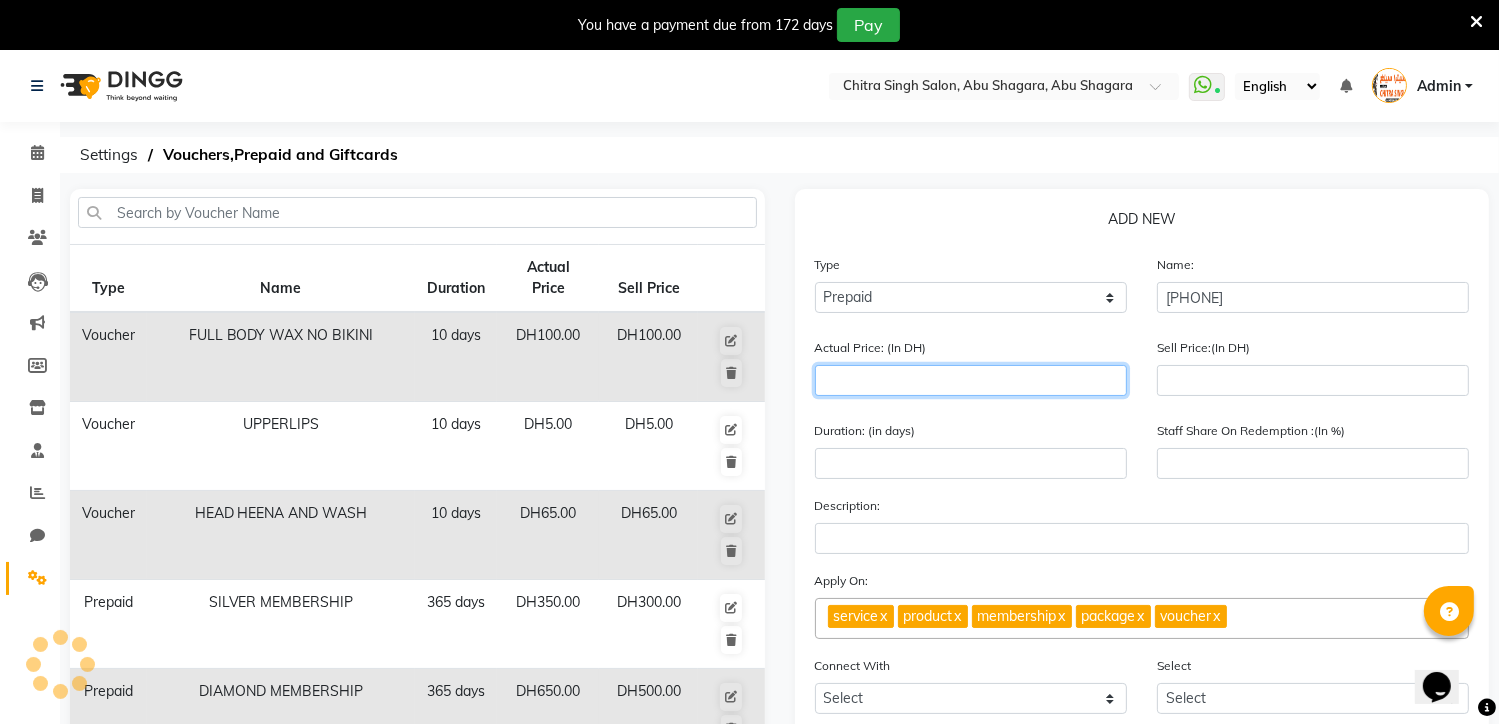 click 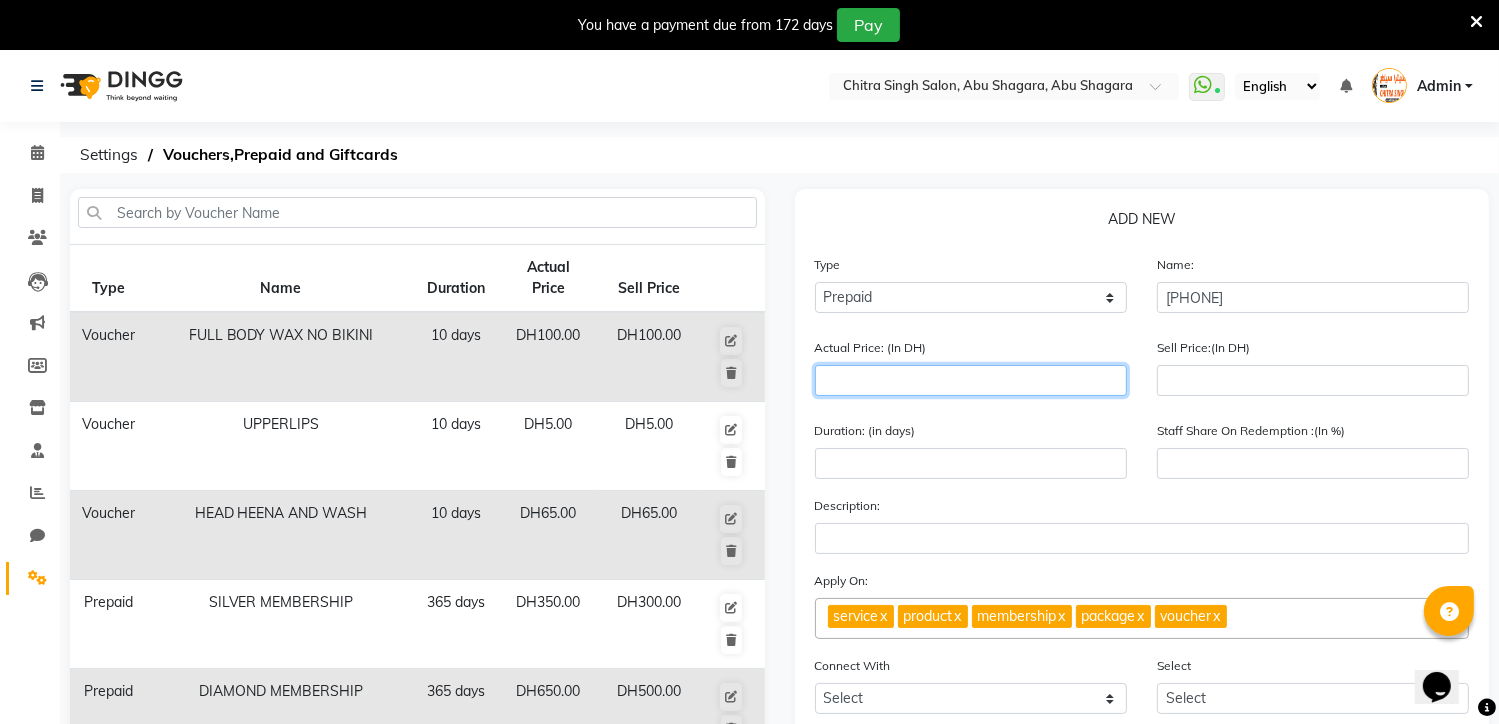type on "5" 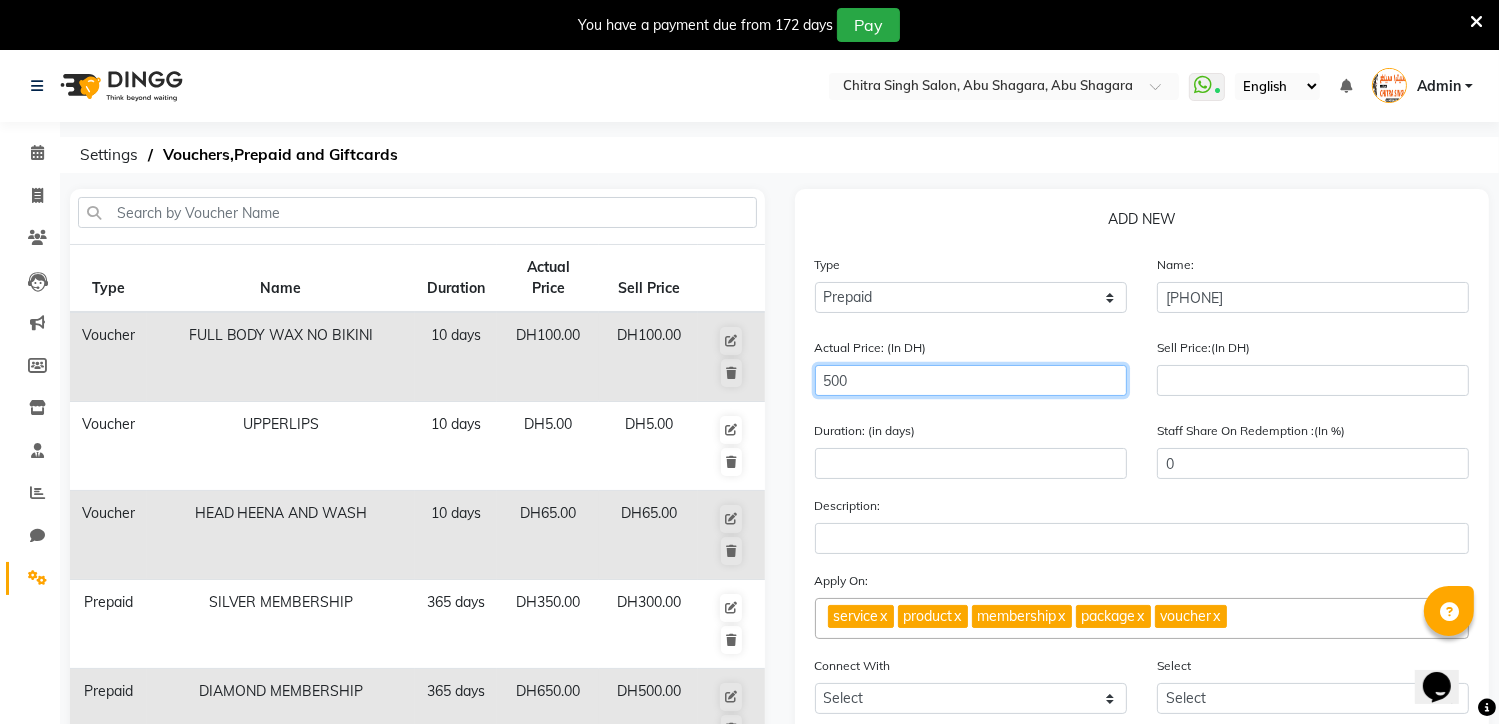 type on "500" 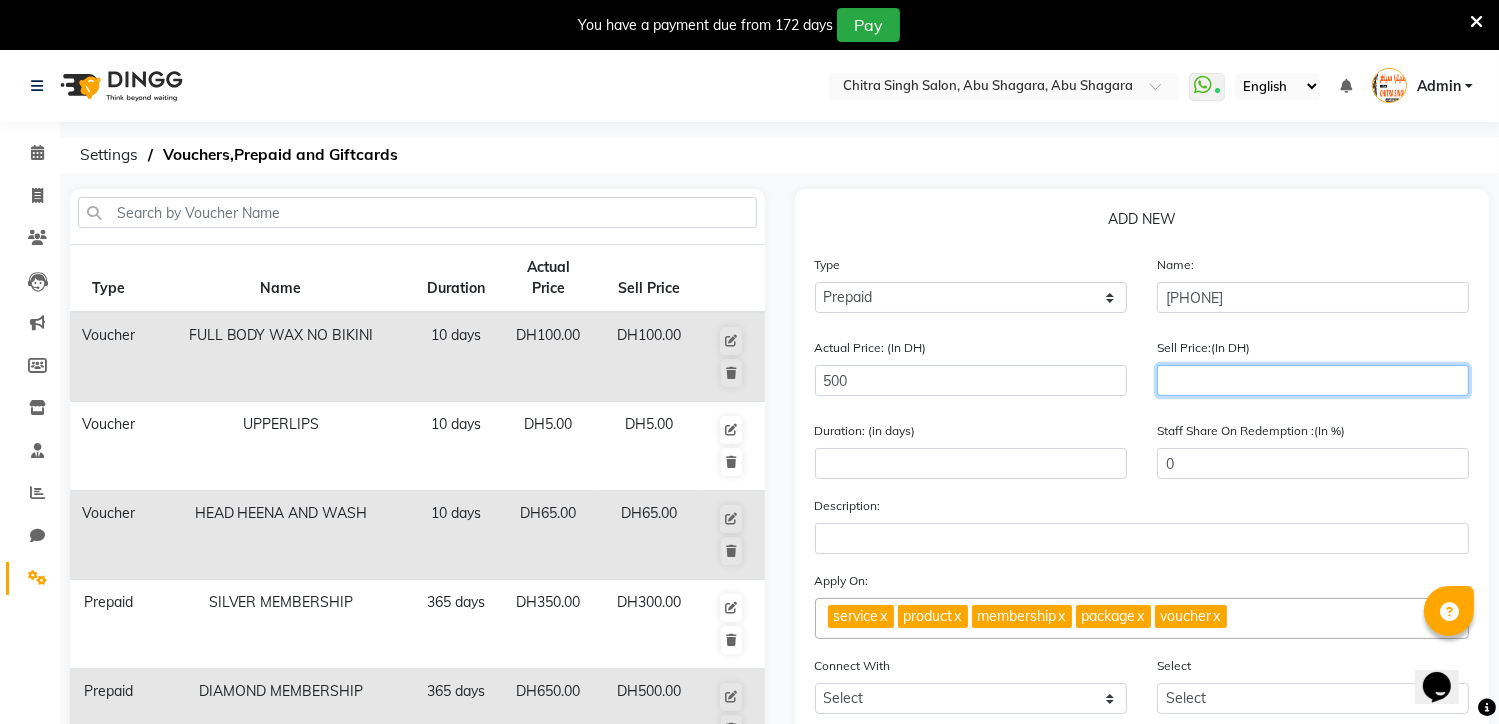 click 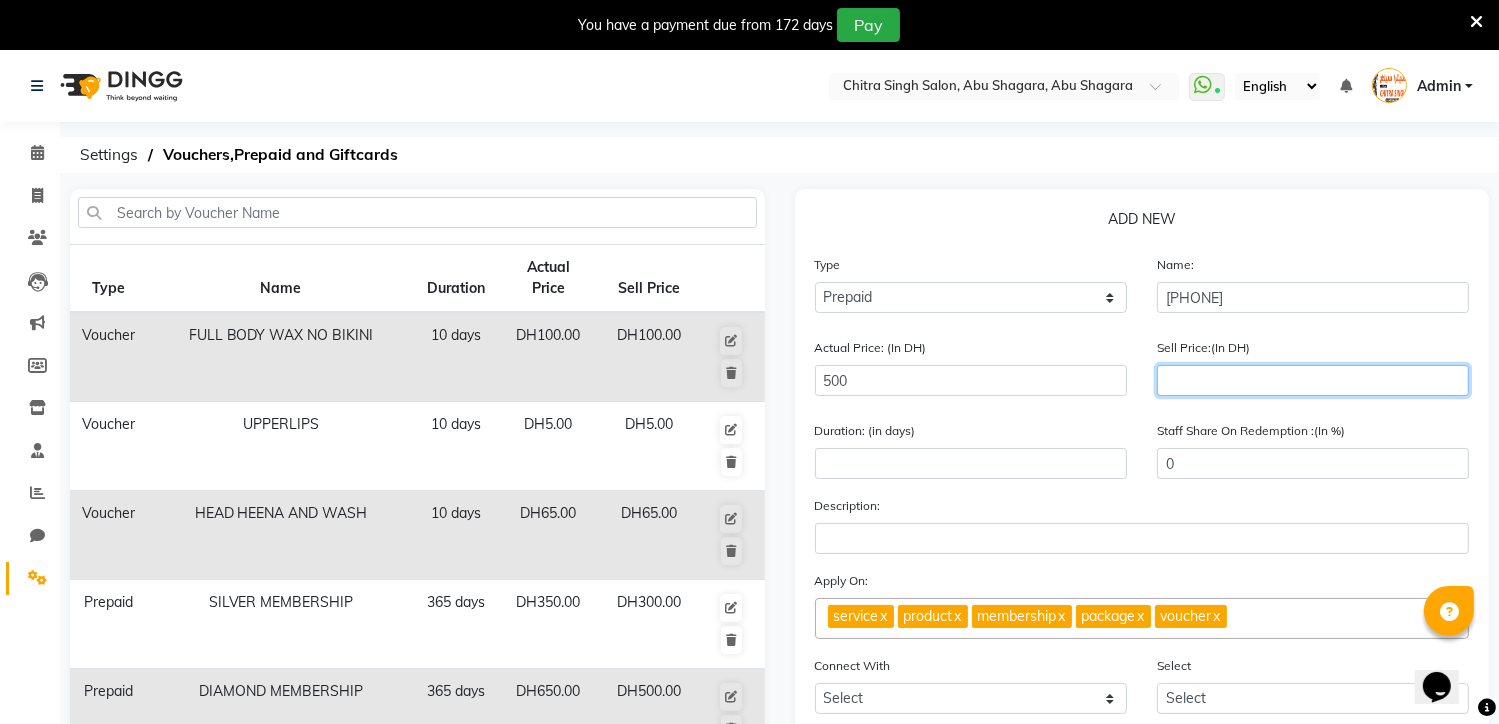 type on "5" 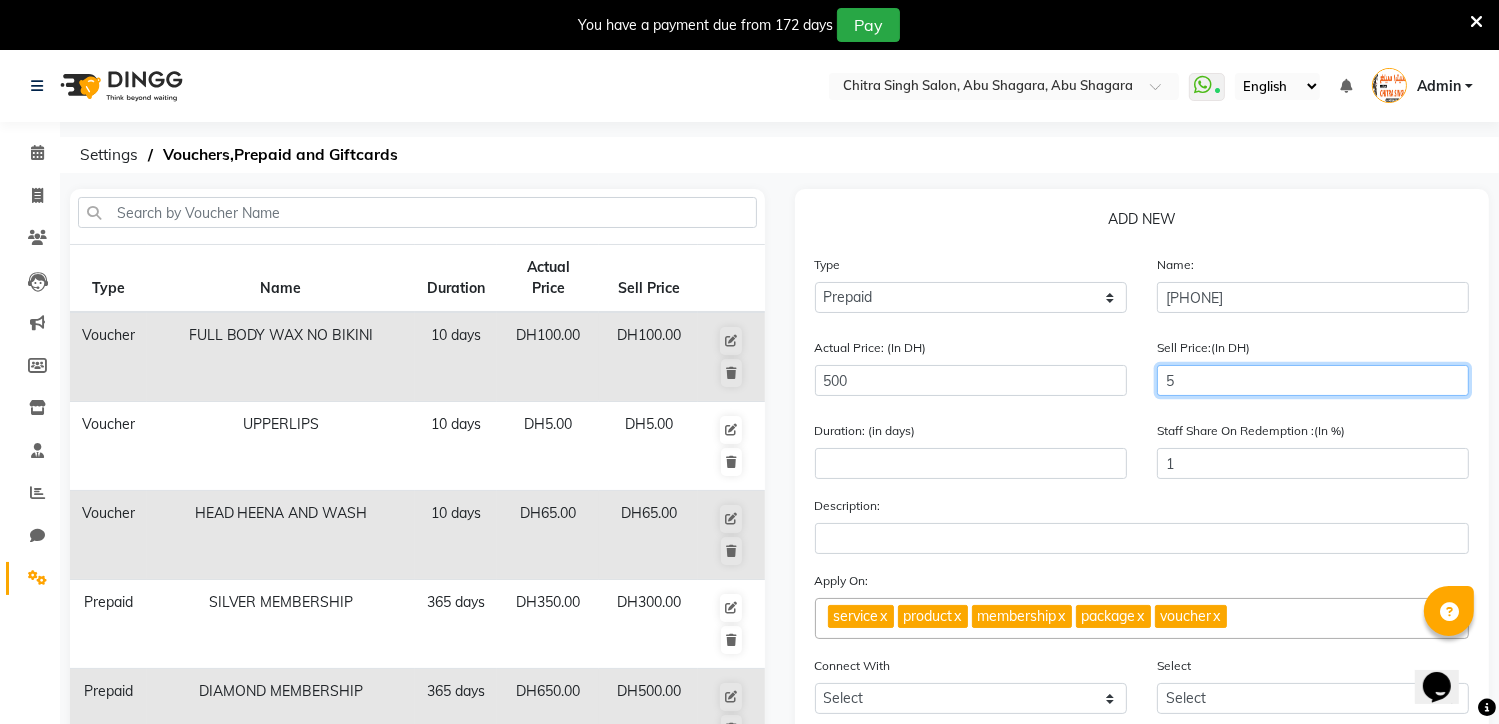 type on "50" 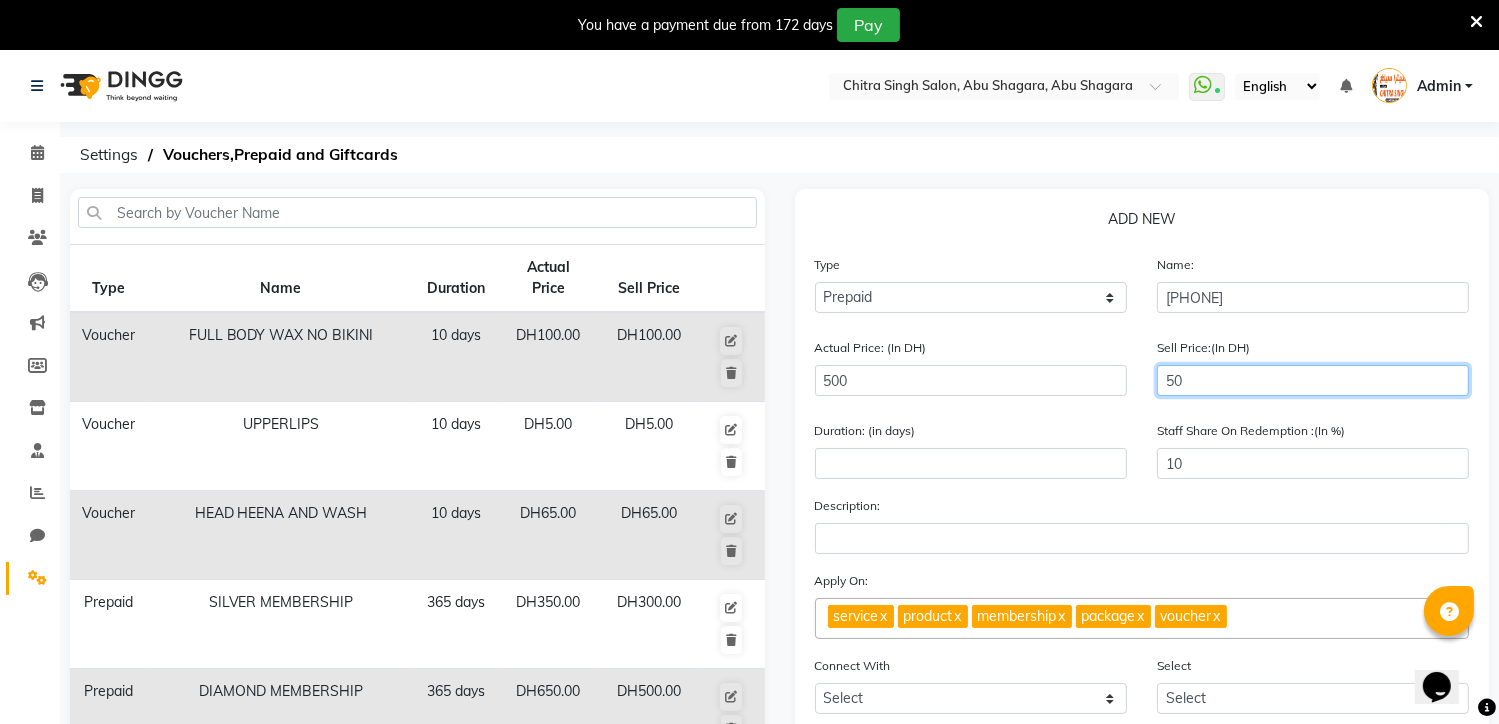 type on "500" 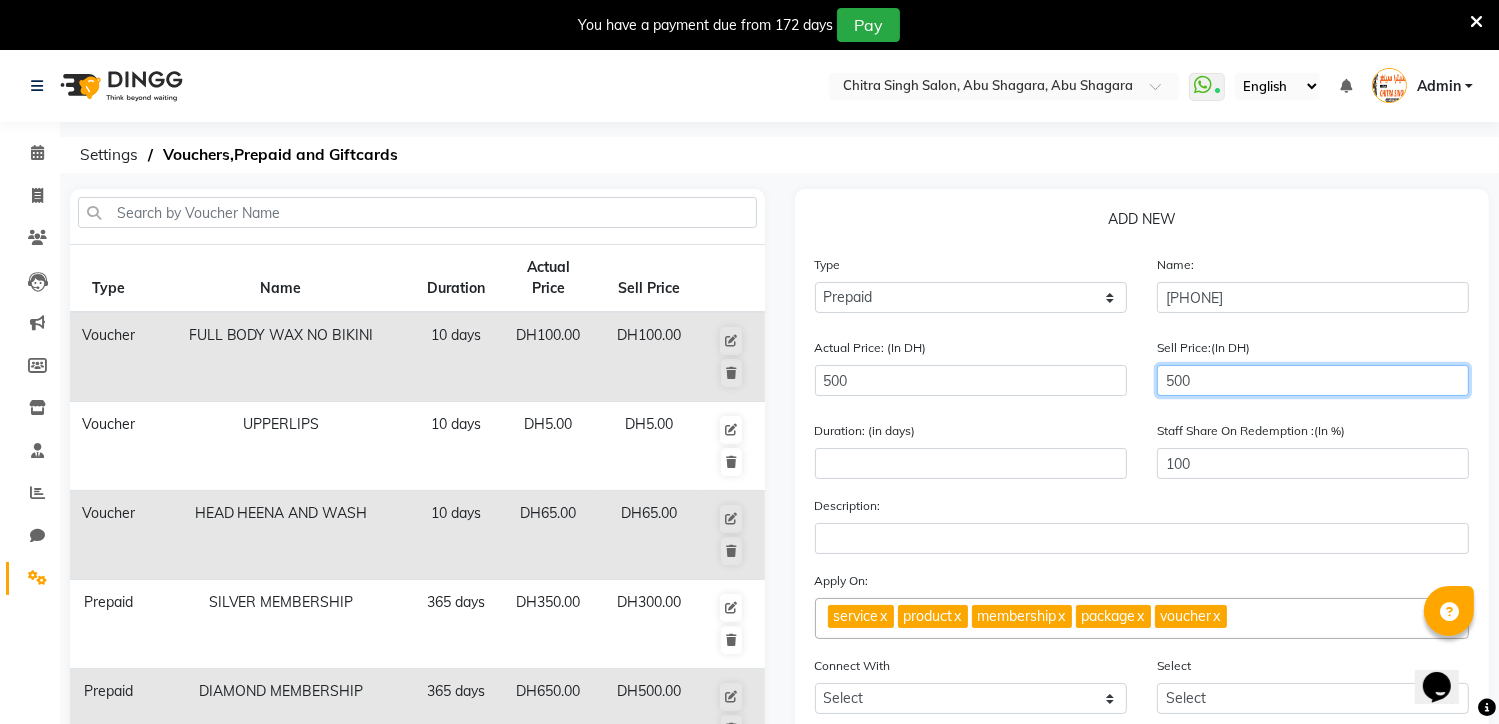 type on "500" 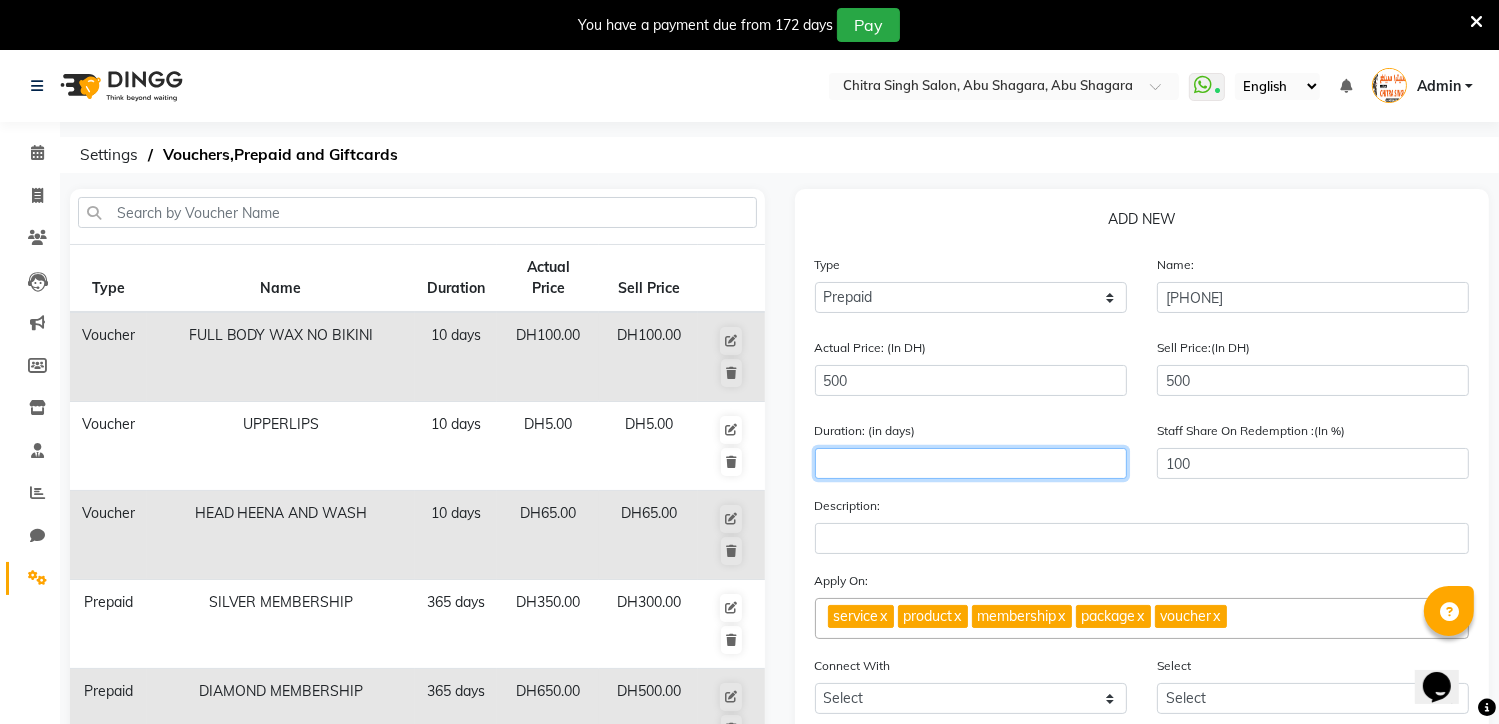 click 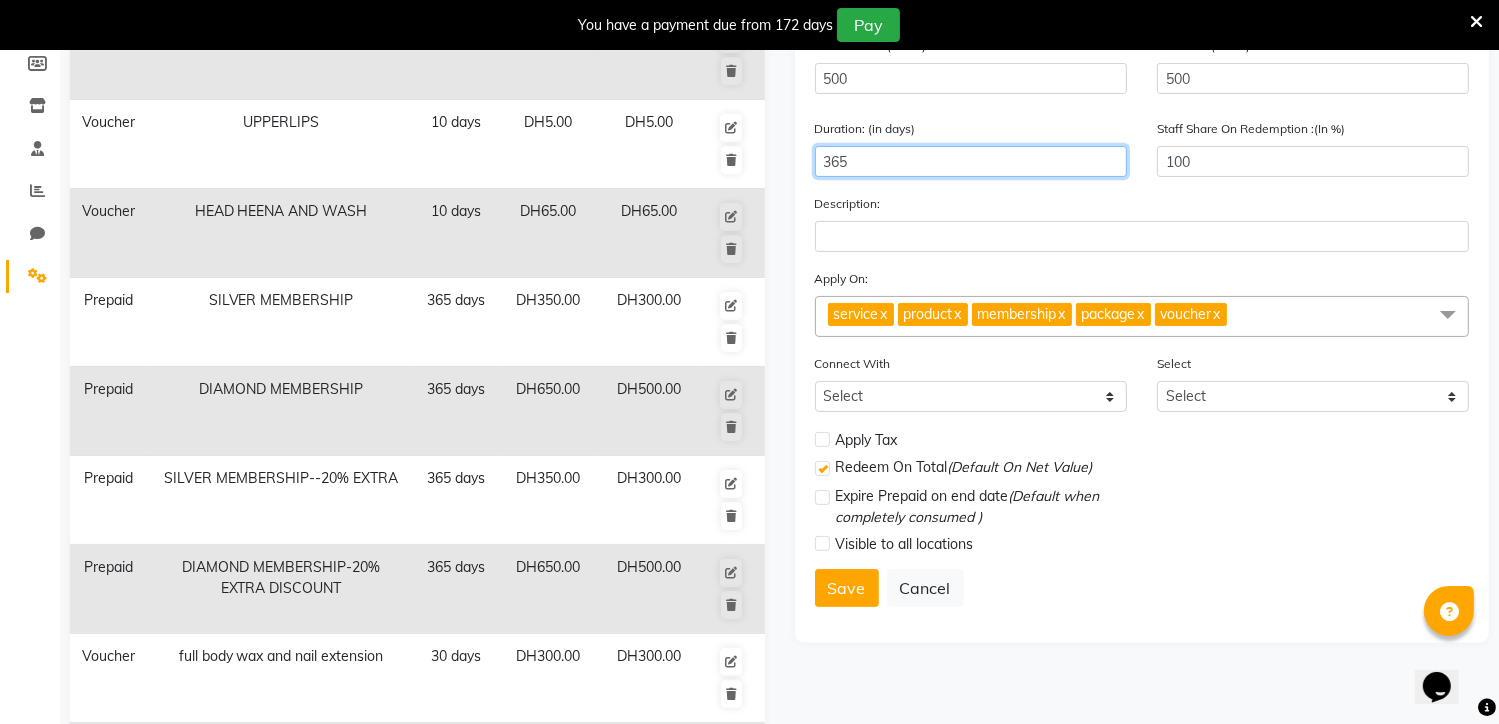 scroll, scrollTop: 320, scrollLeft: 0, axis: vertical 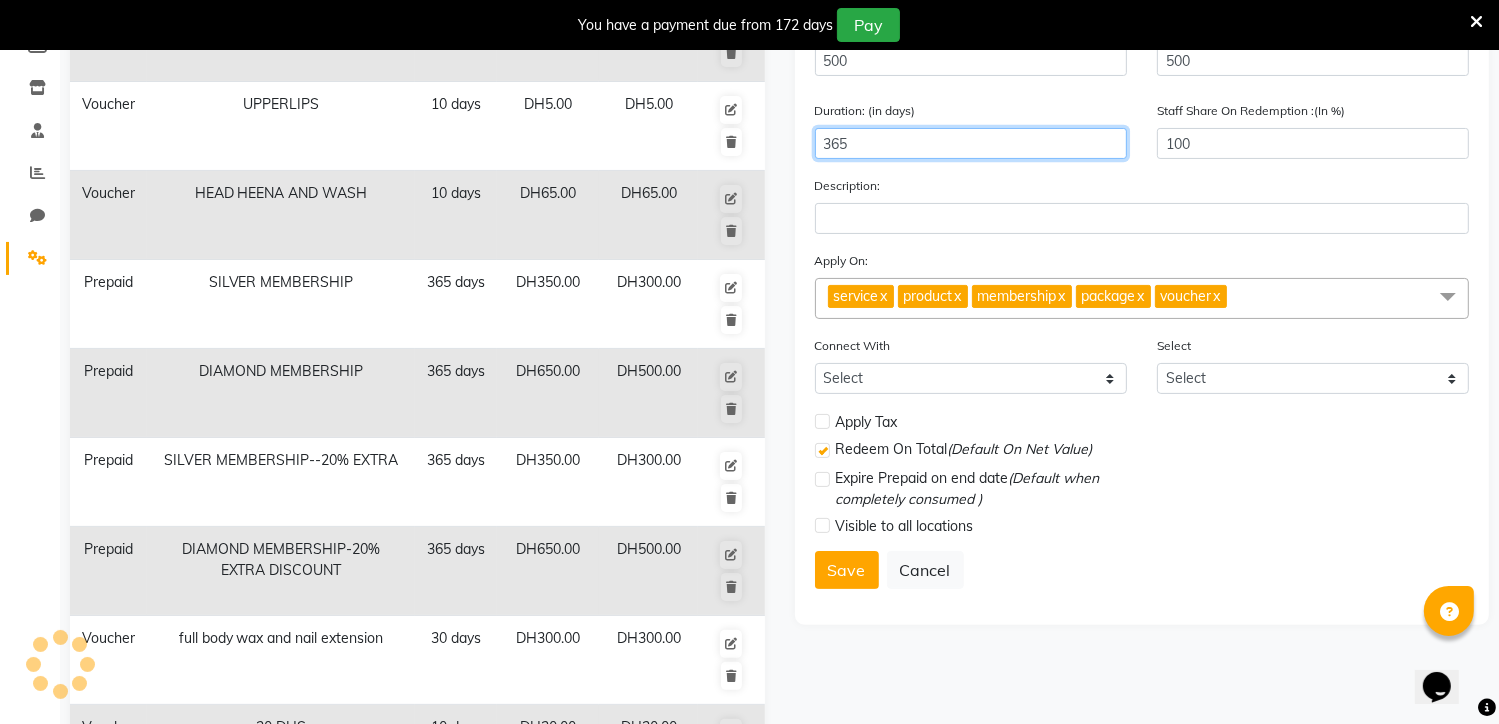 type on "365" 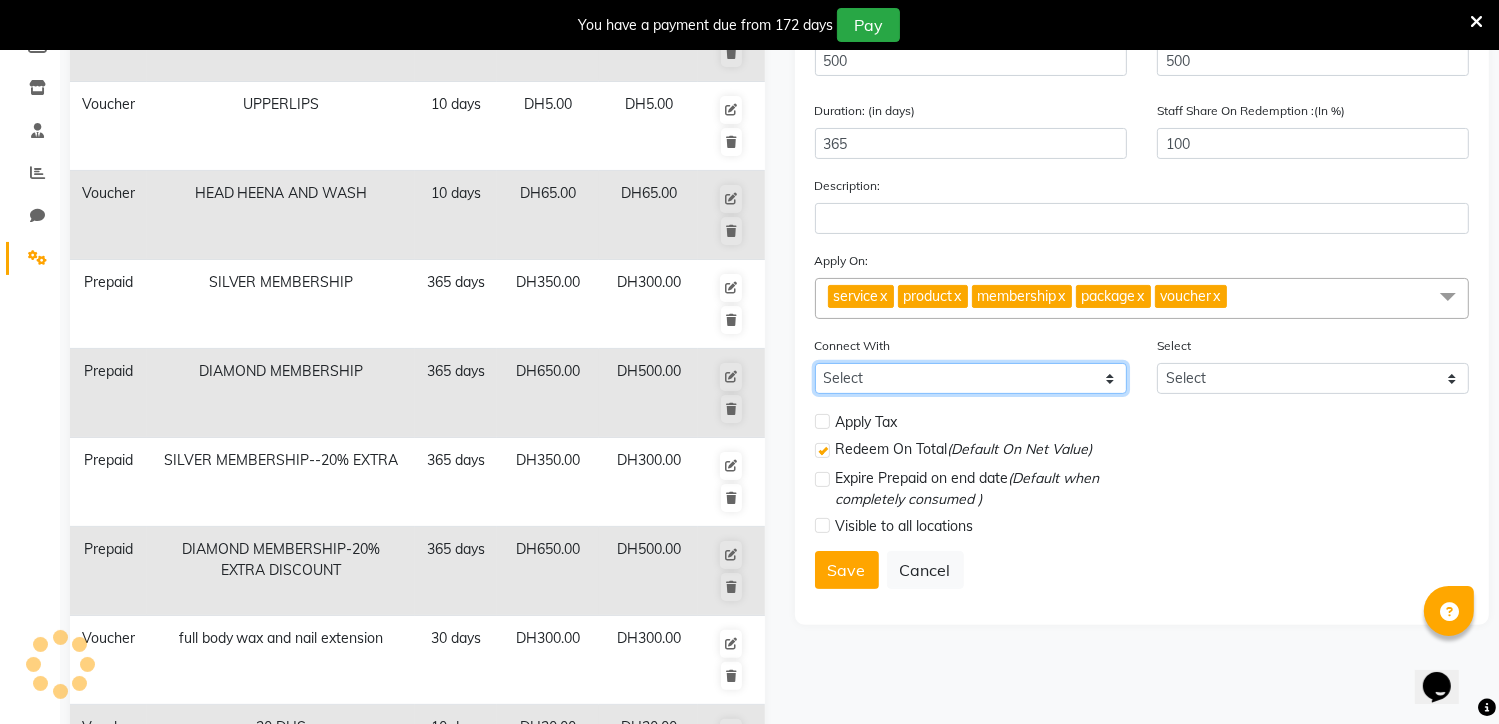 click on "Select Membership Package" 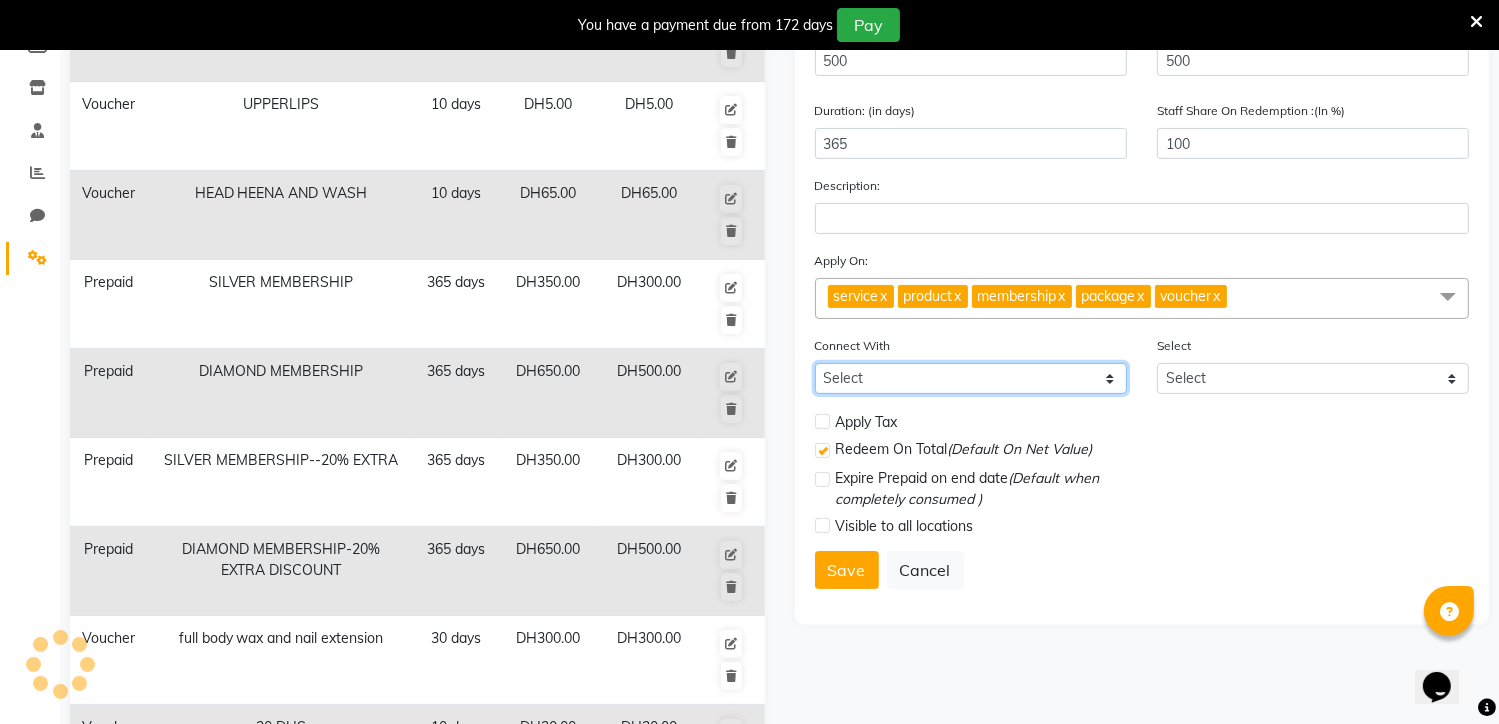select on "2: PK" 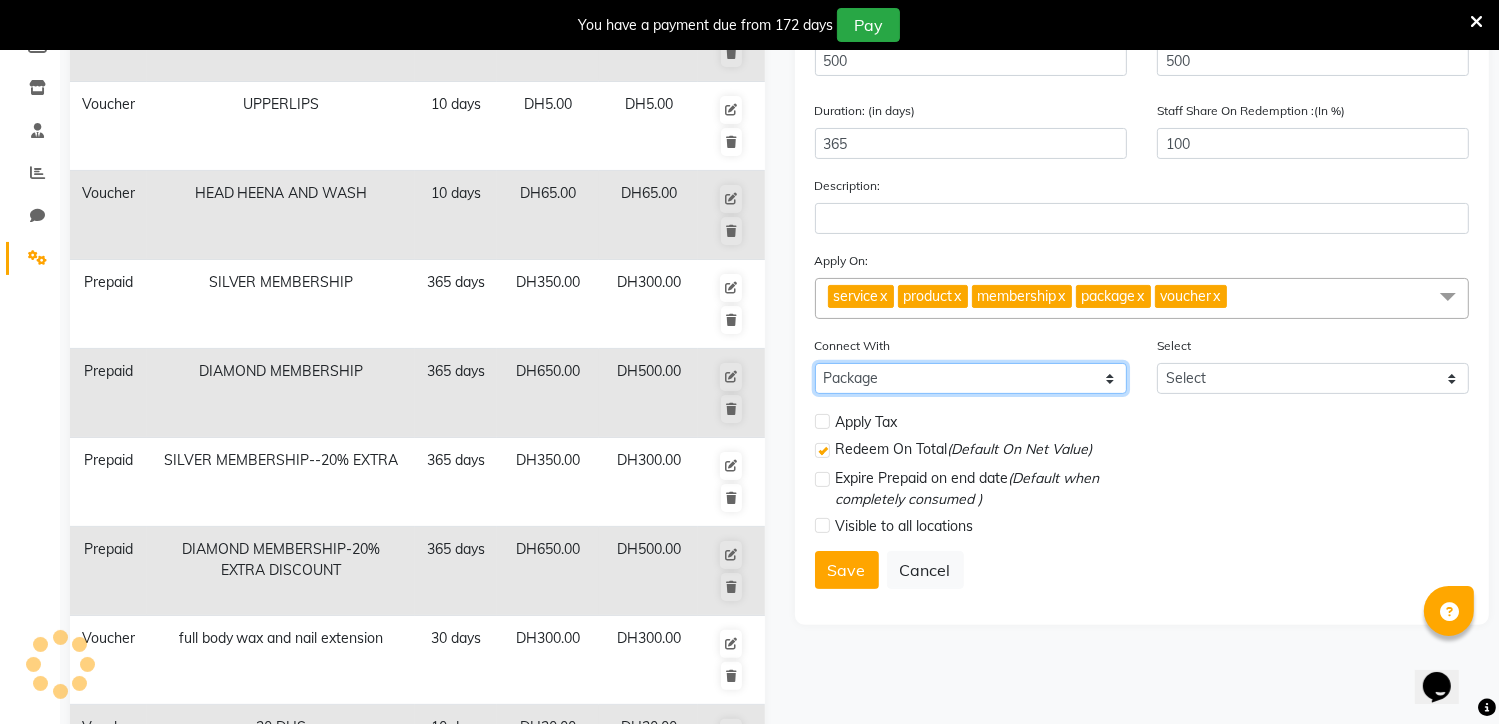 click on "Select Membership Package" 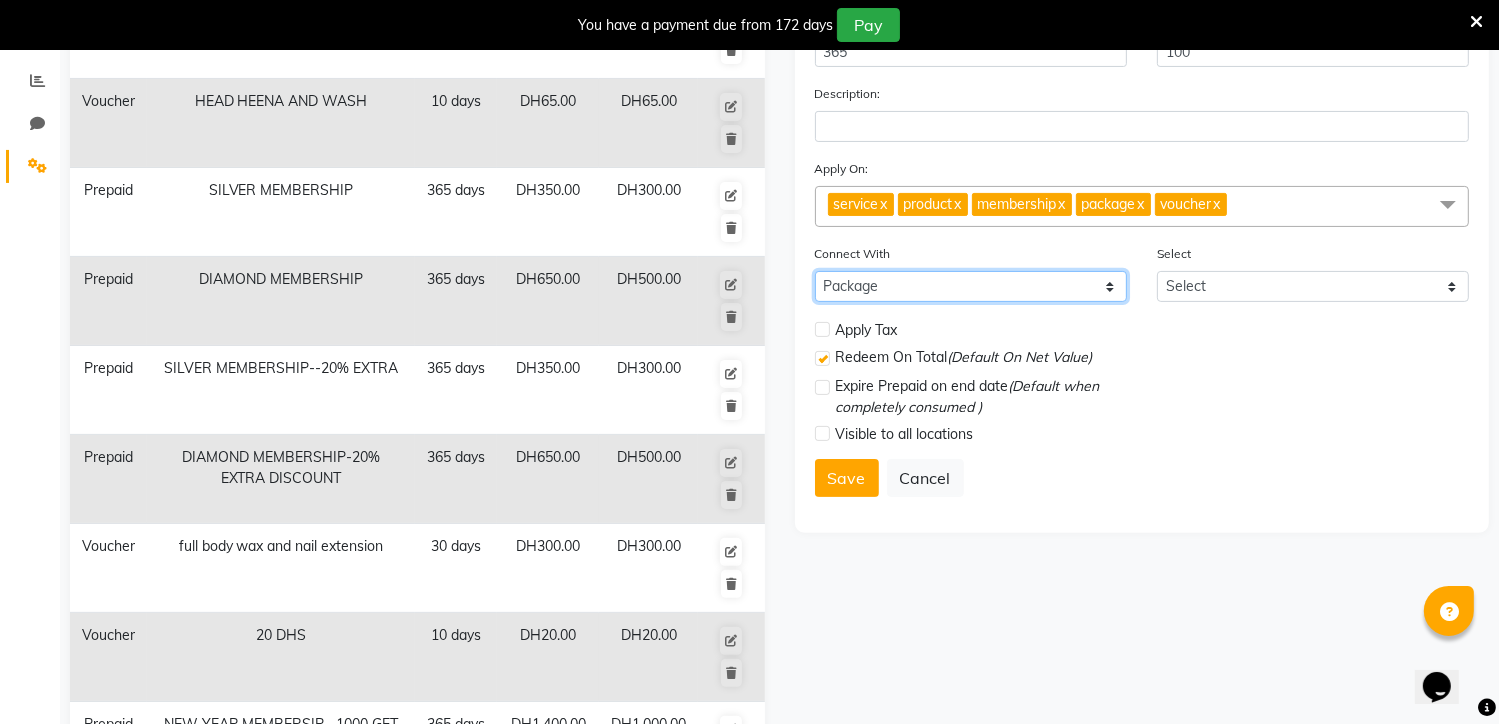 scroll, scrollTop: 452, scrollLeft: 0, axis: vertical 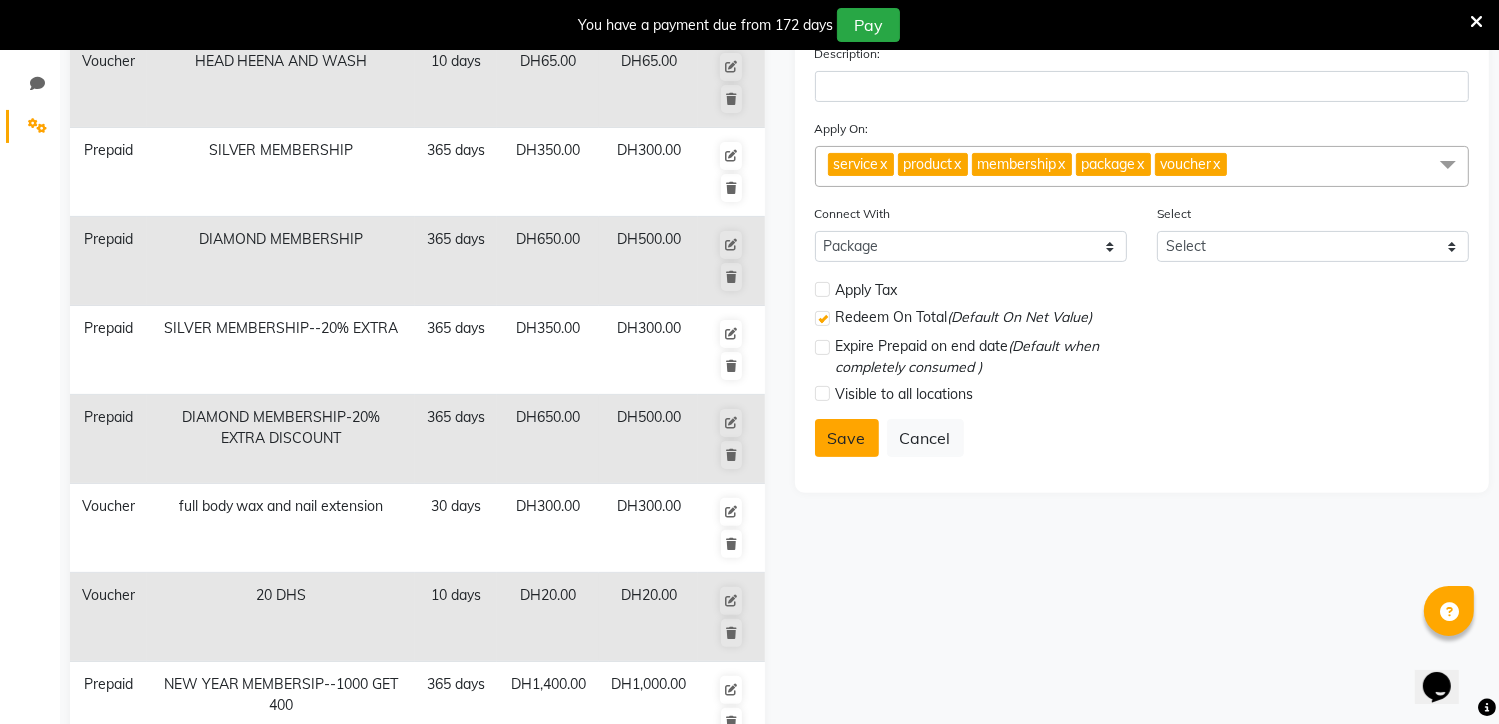 click on "Save" 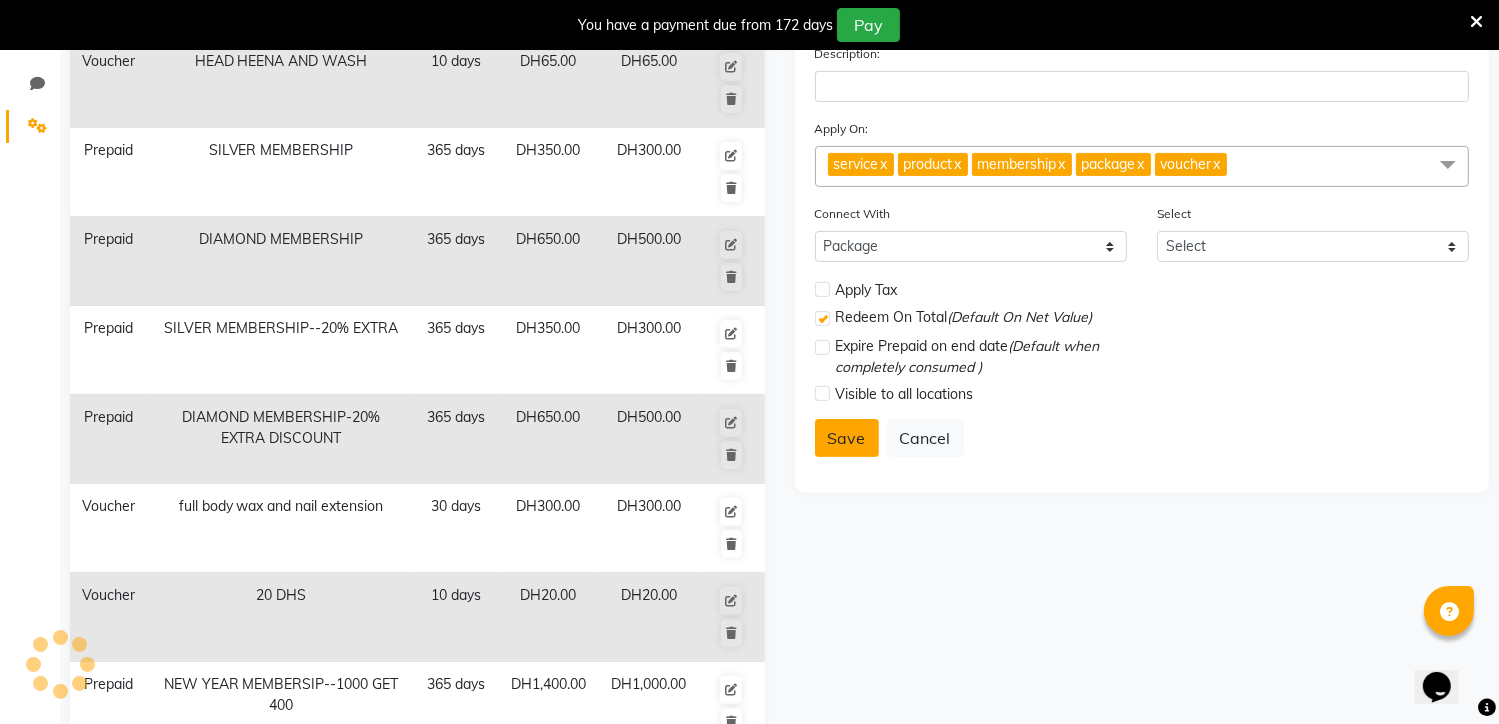 select 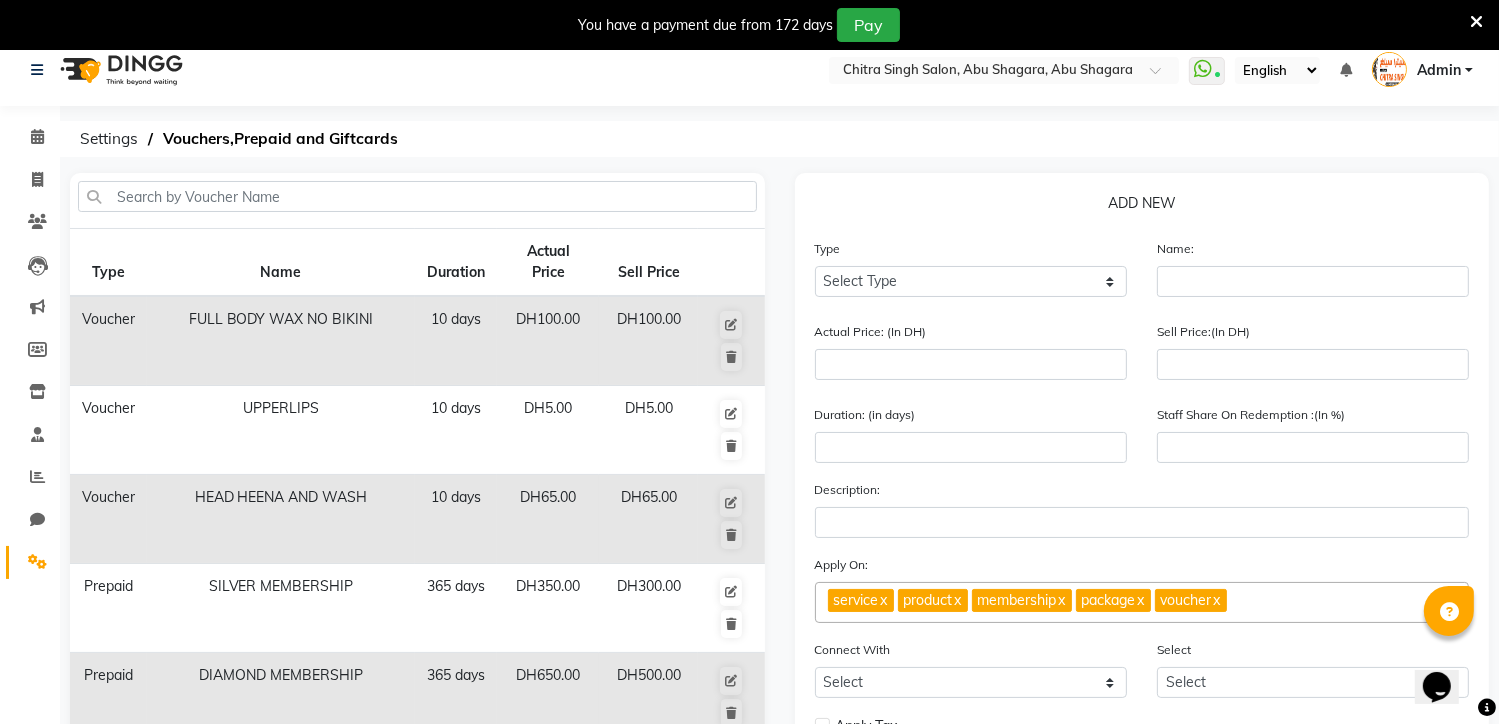 scroll, scrollTop: 0, scrollLeft: 0, axis: both 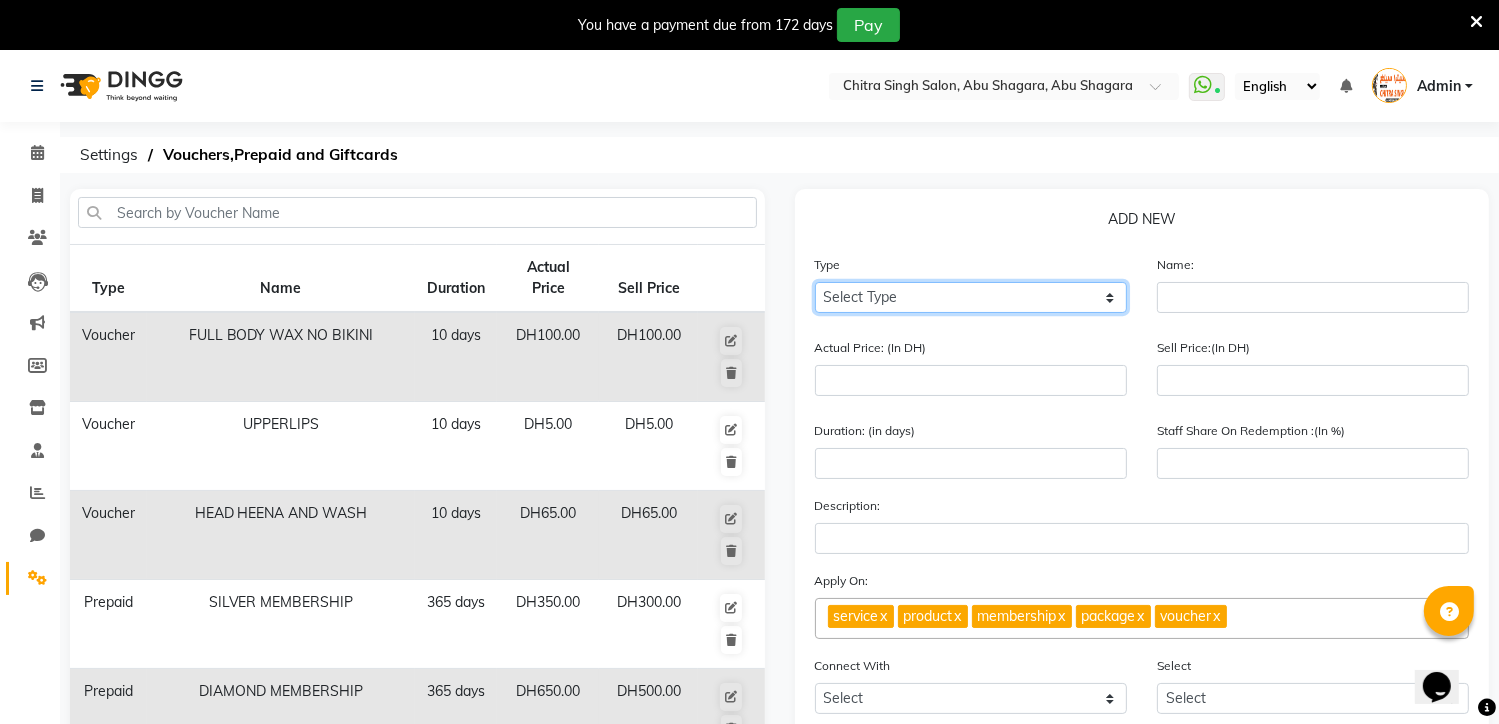 click on "Select Type Voucher Prepaid Gift Card" 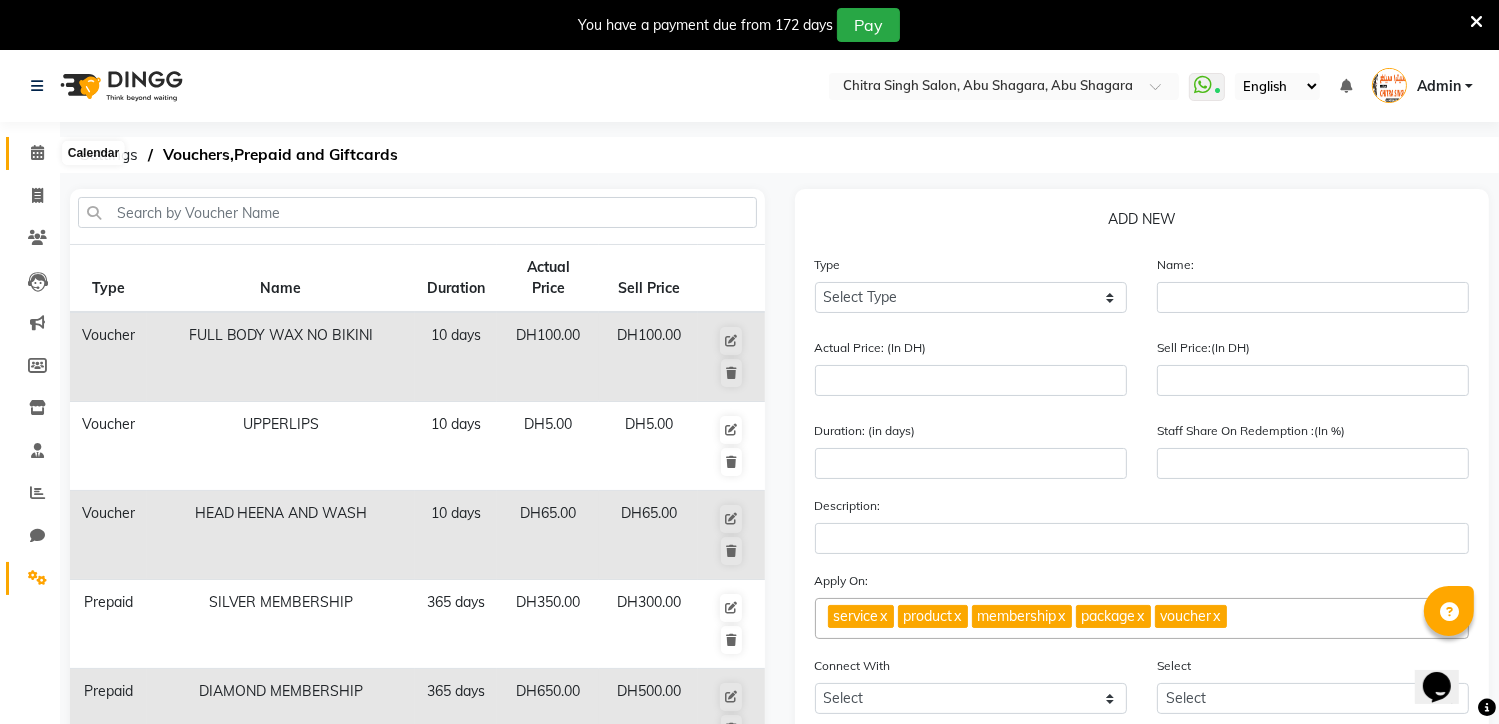 click 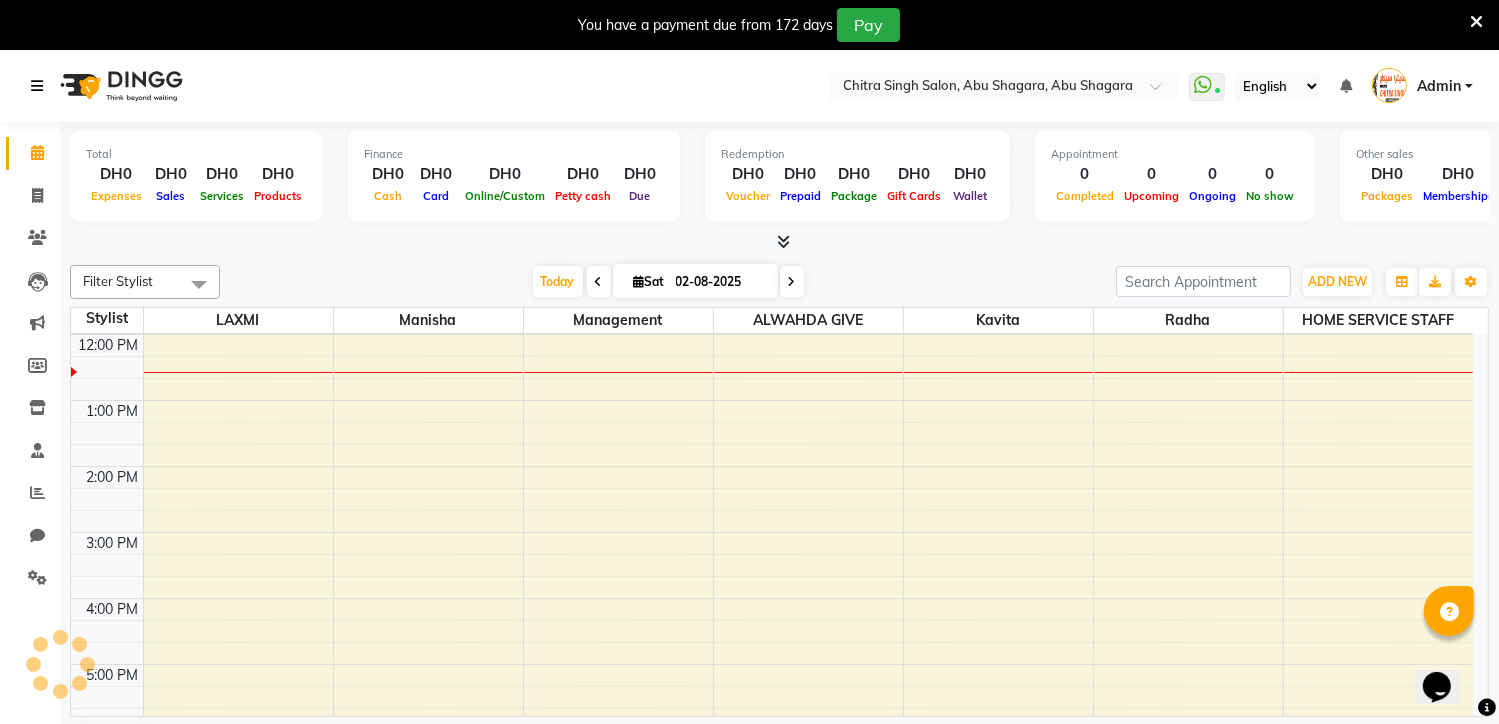 scroll, scrollTop: 0, scrollLeft: 0, axis: both 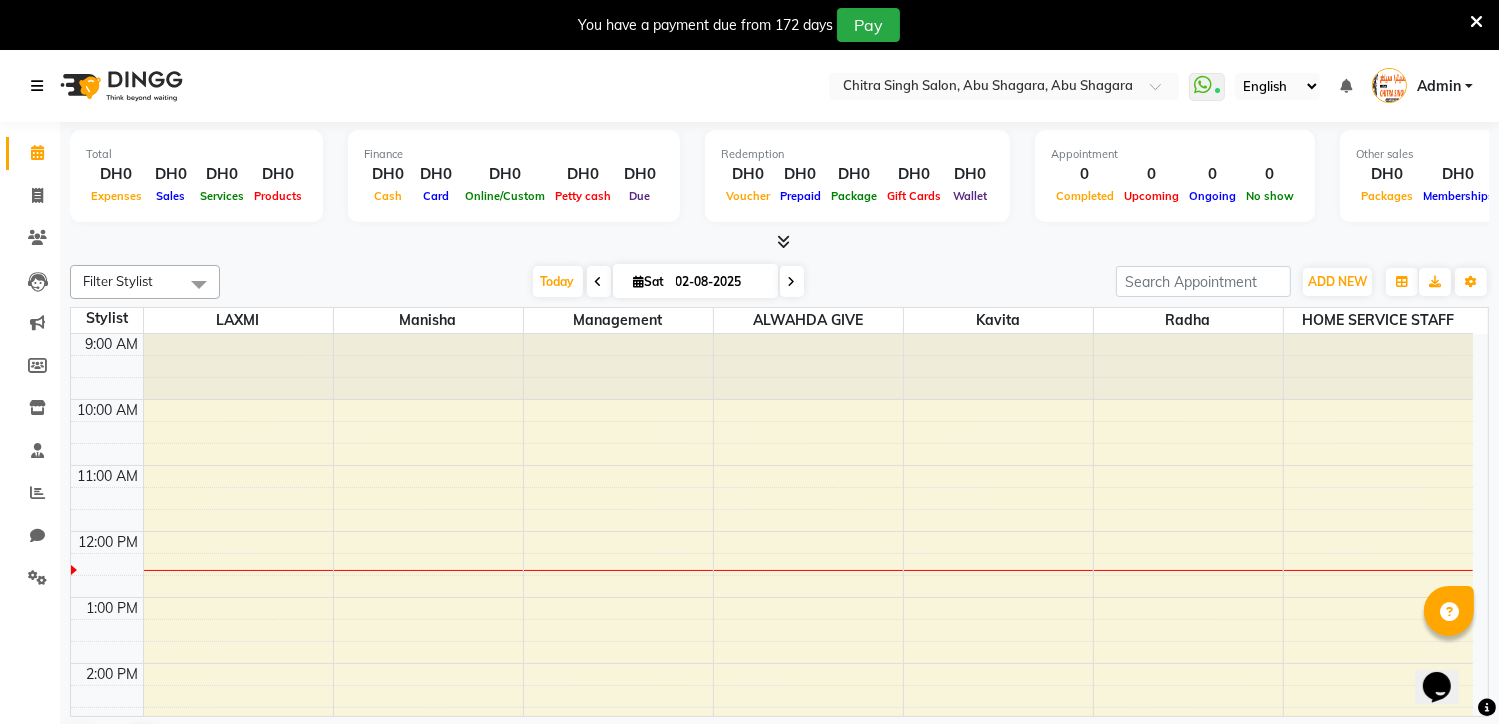 click at bounding box center (41, 86) 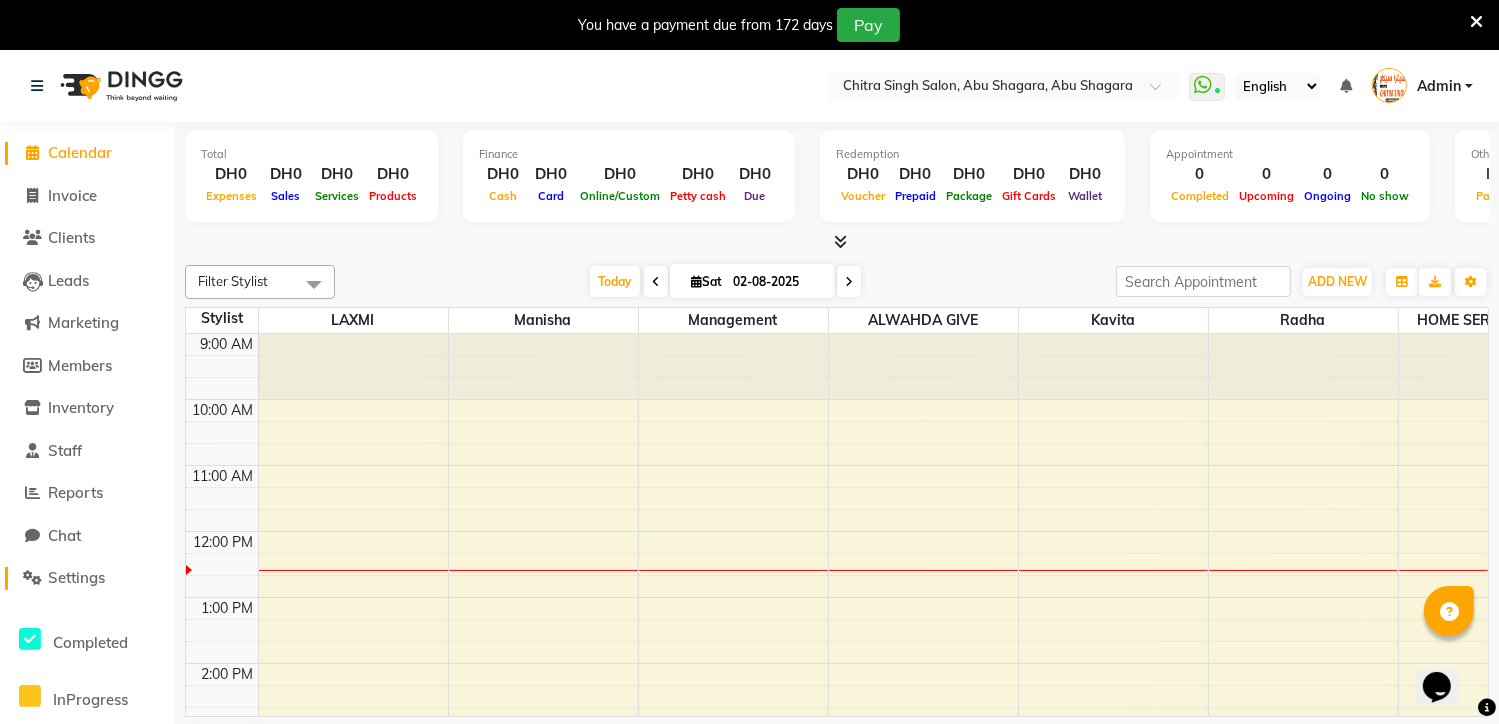 click on "Settings" 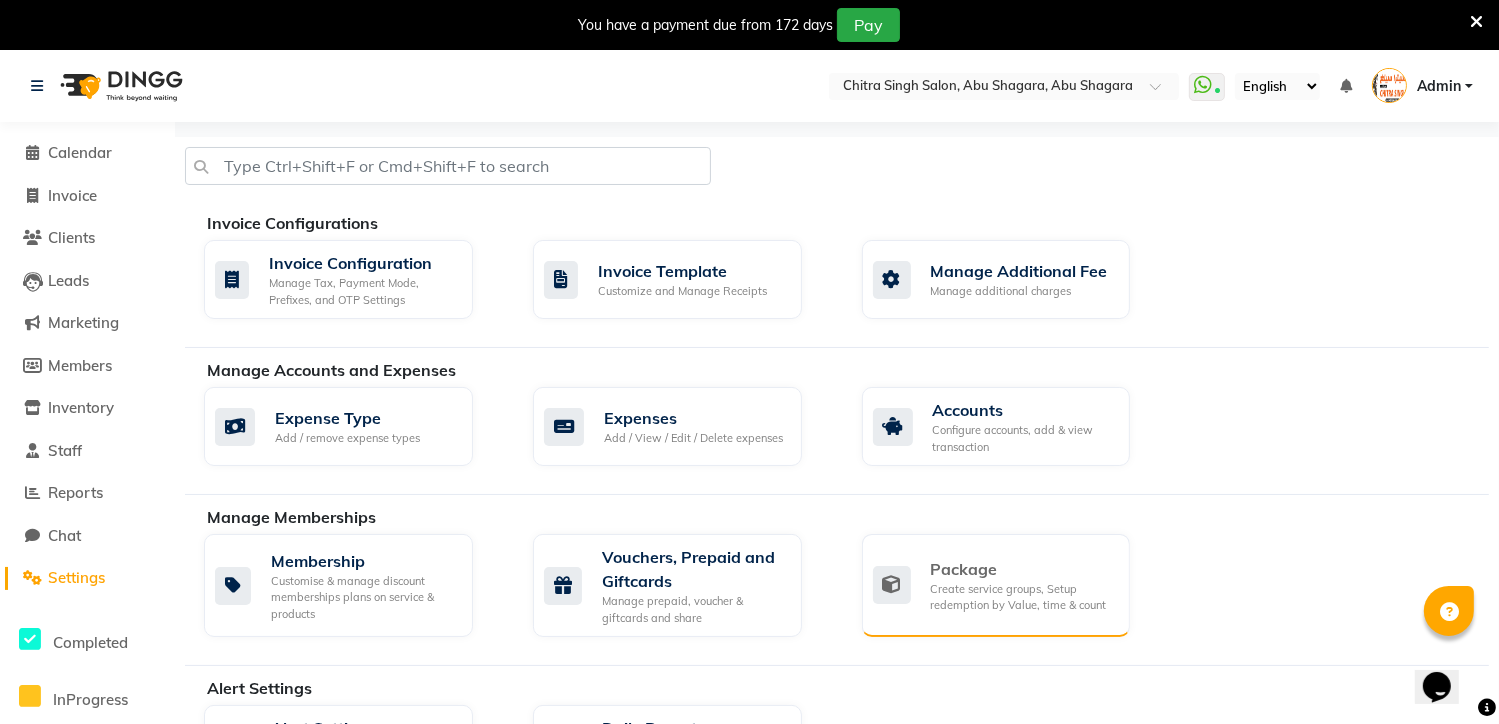 click on "Create service groups, Setup redemption by Value, time & count" 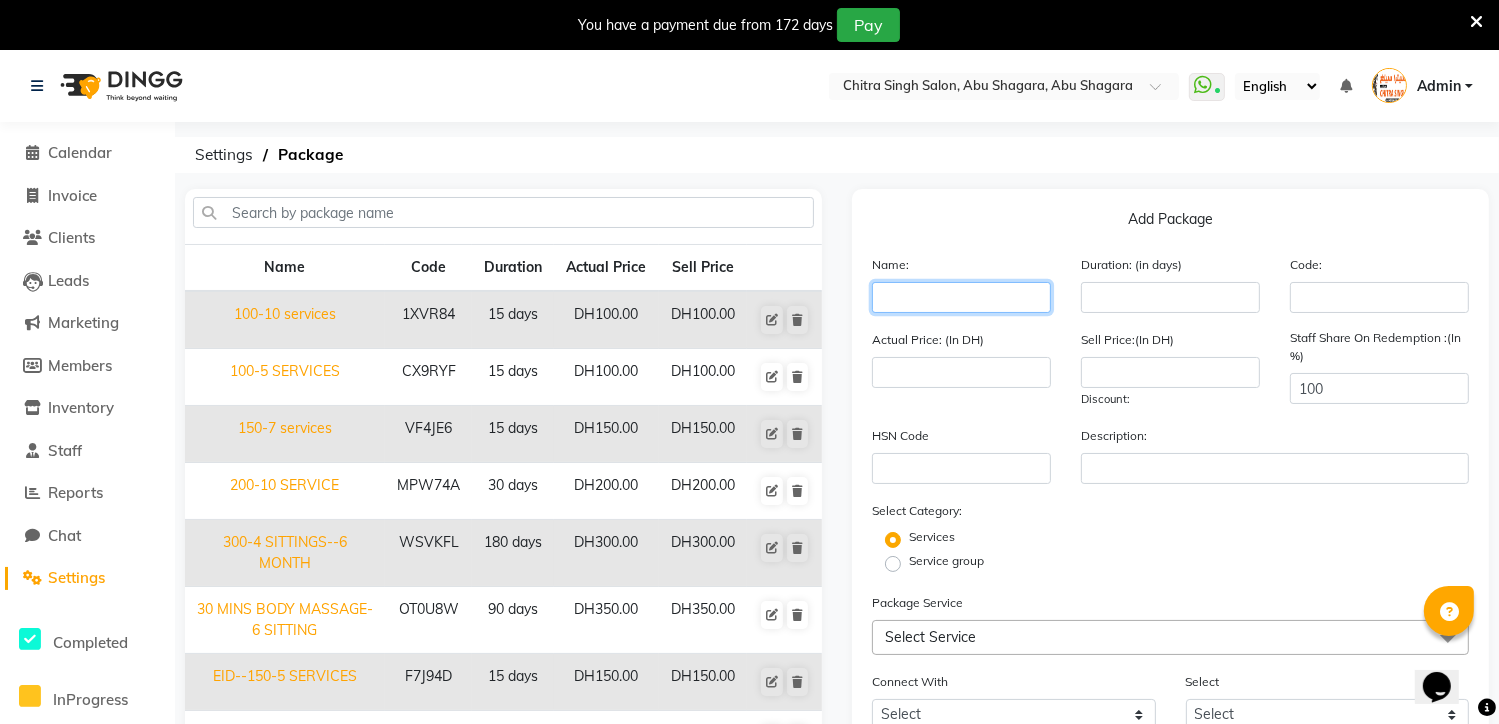 click 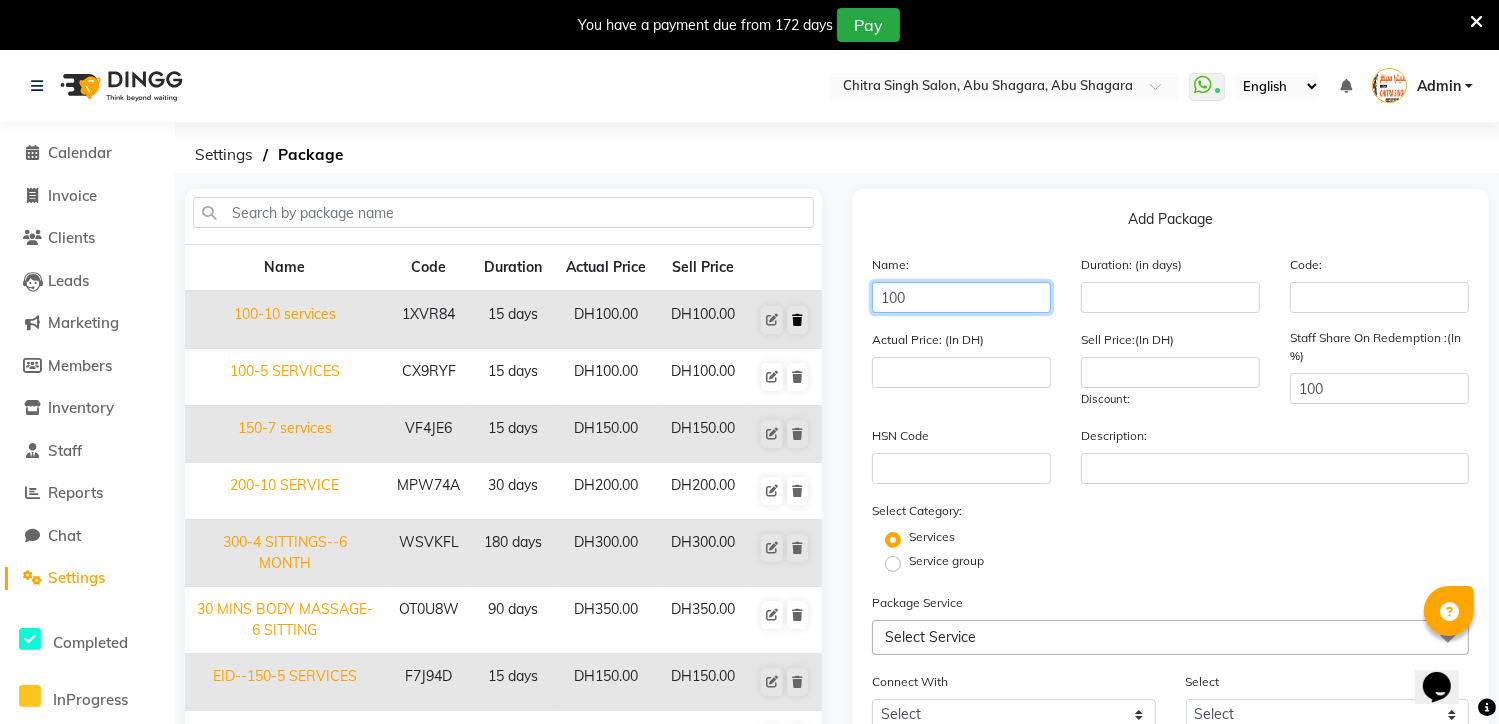type on "100" 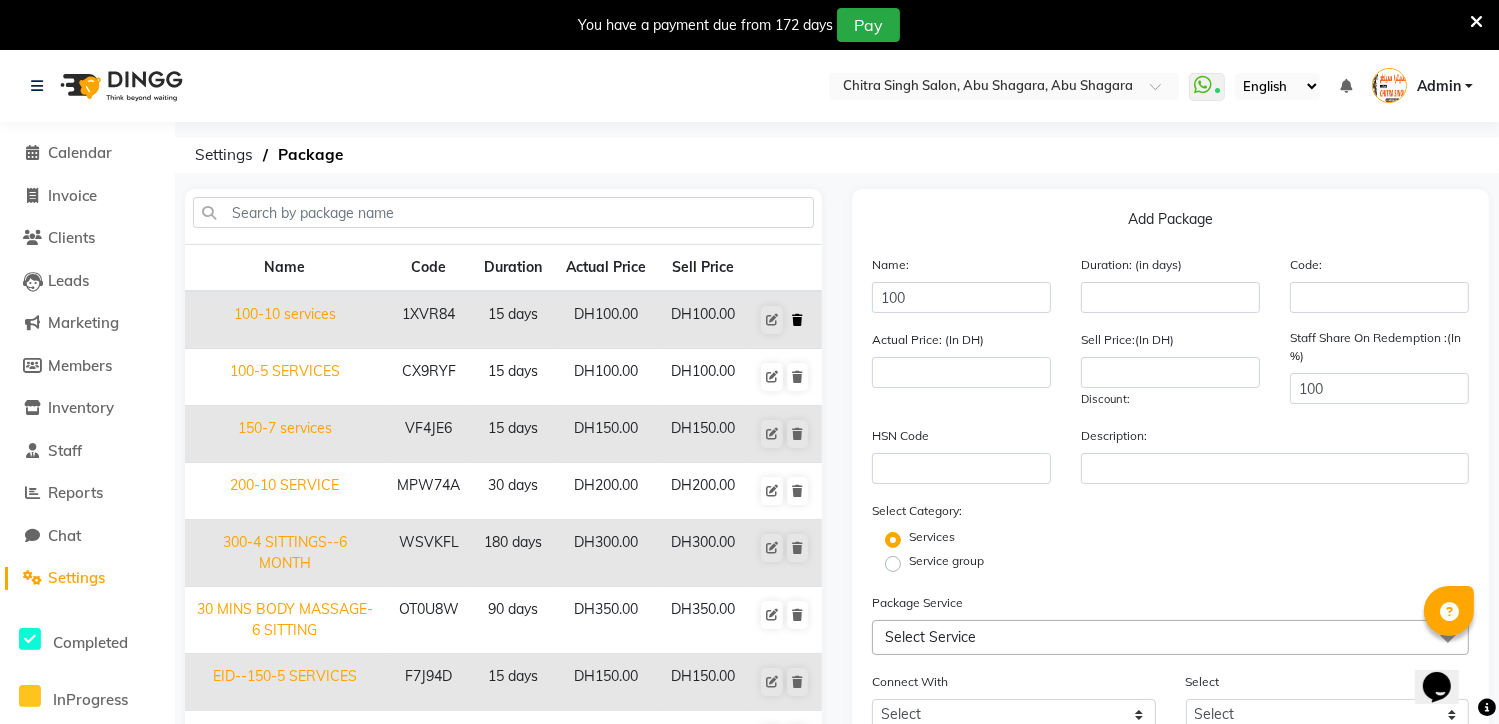 click 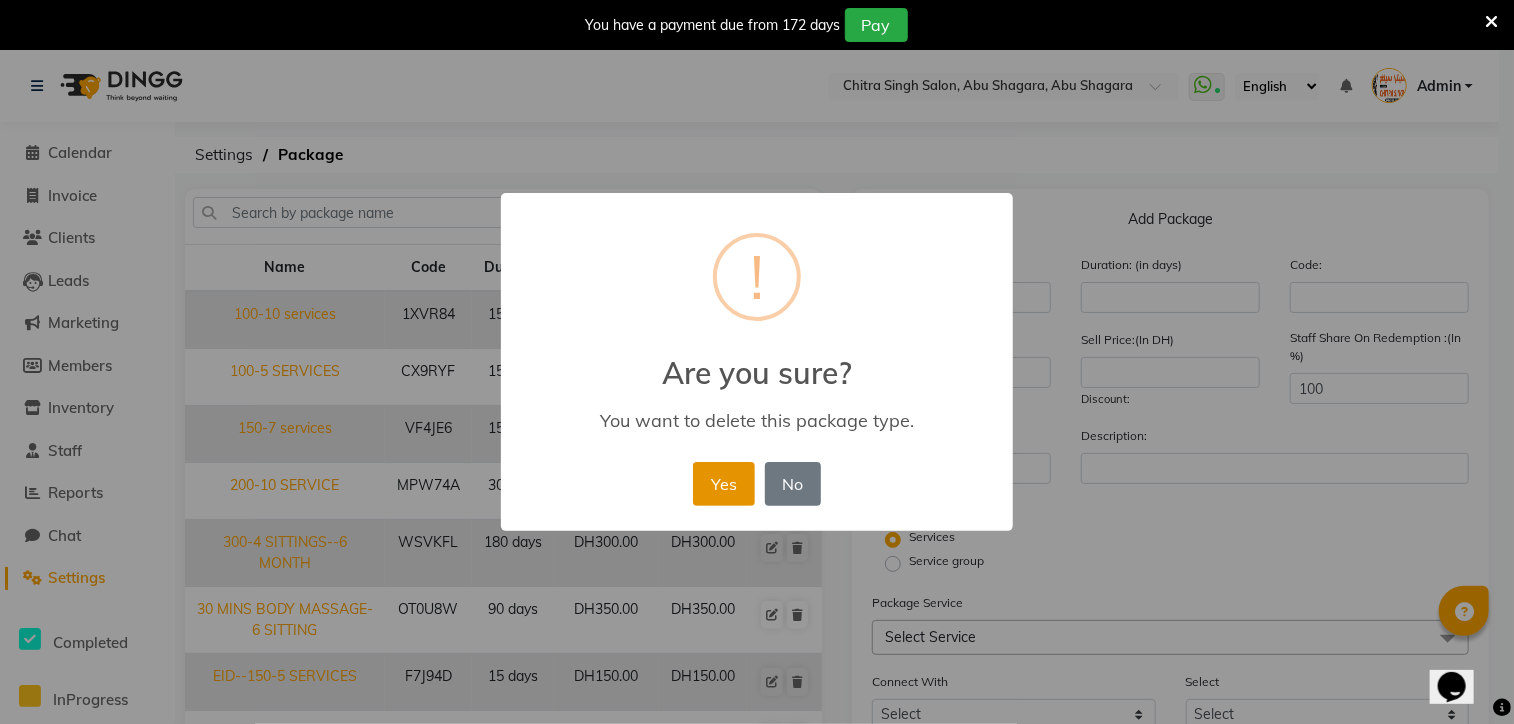 click on "Yes" at bounding box center (723, 484) 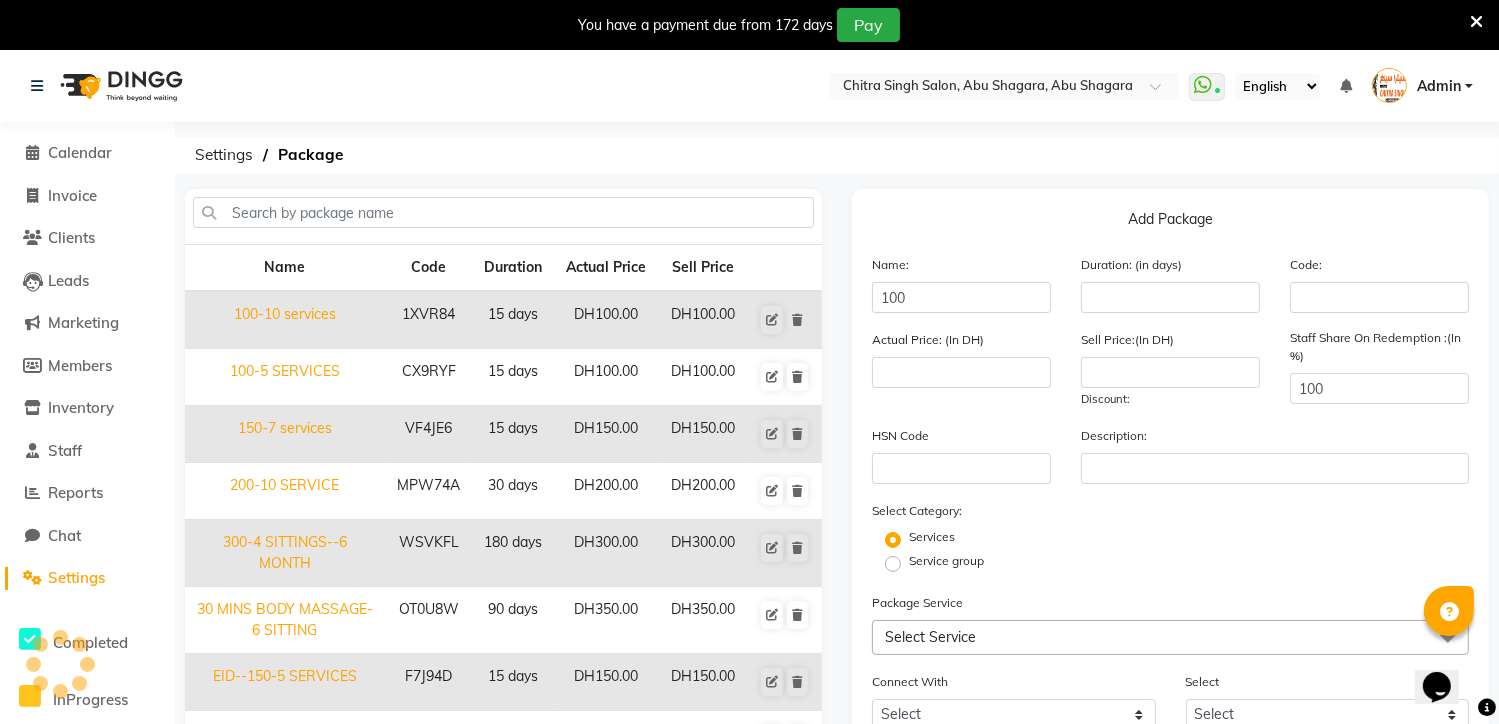 type 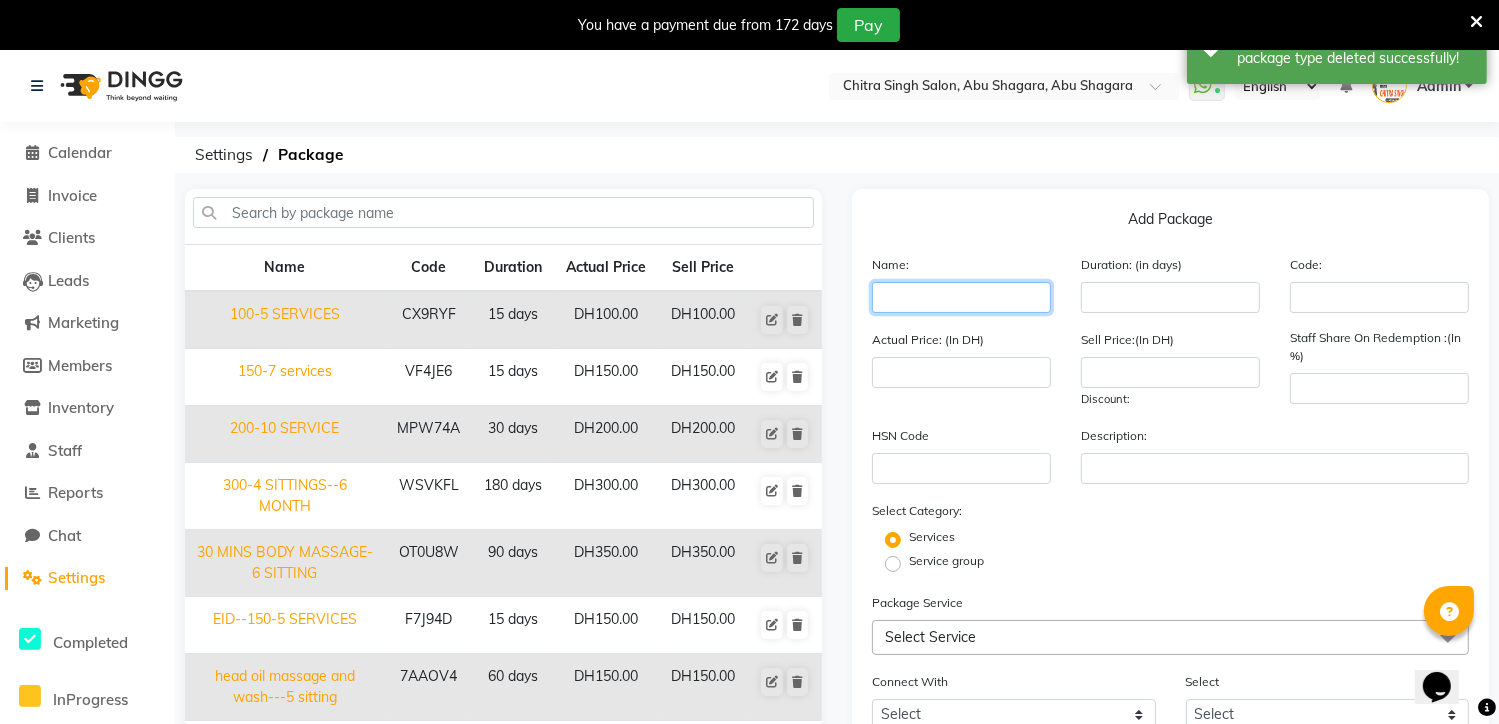 click 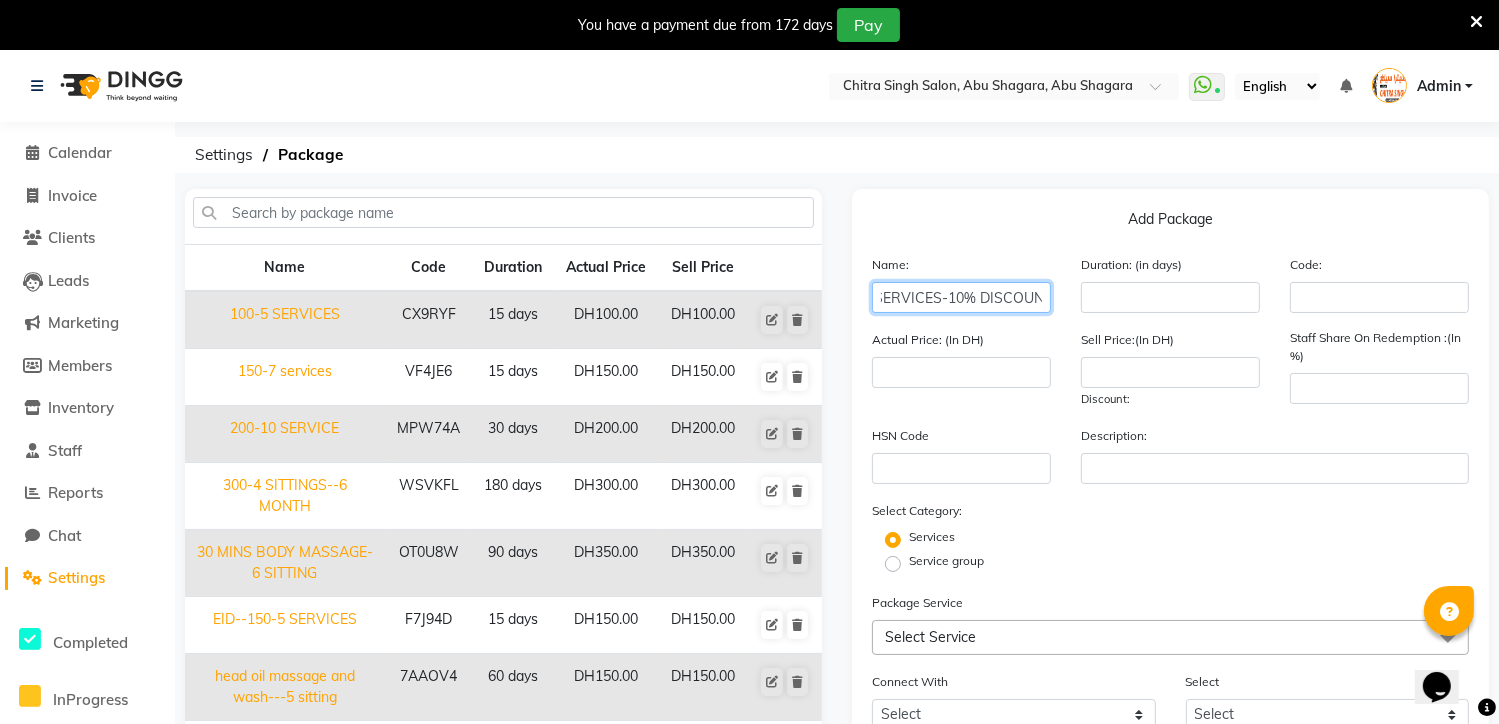 scroll, scrollTop: 0, scrollLeft: 58, axis: horizontal 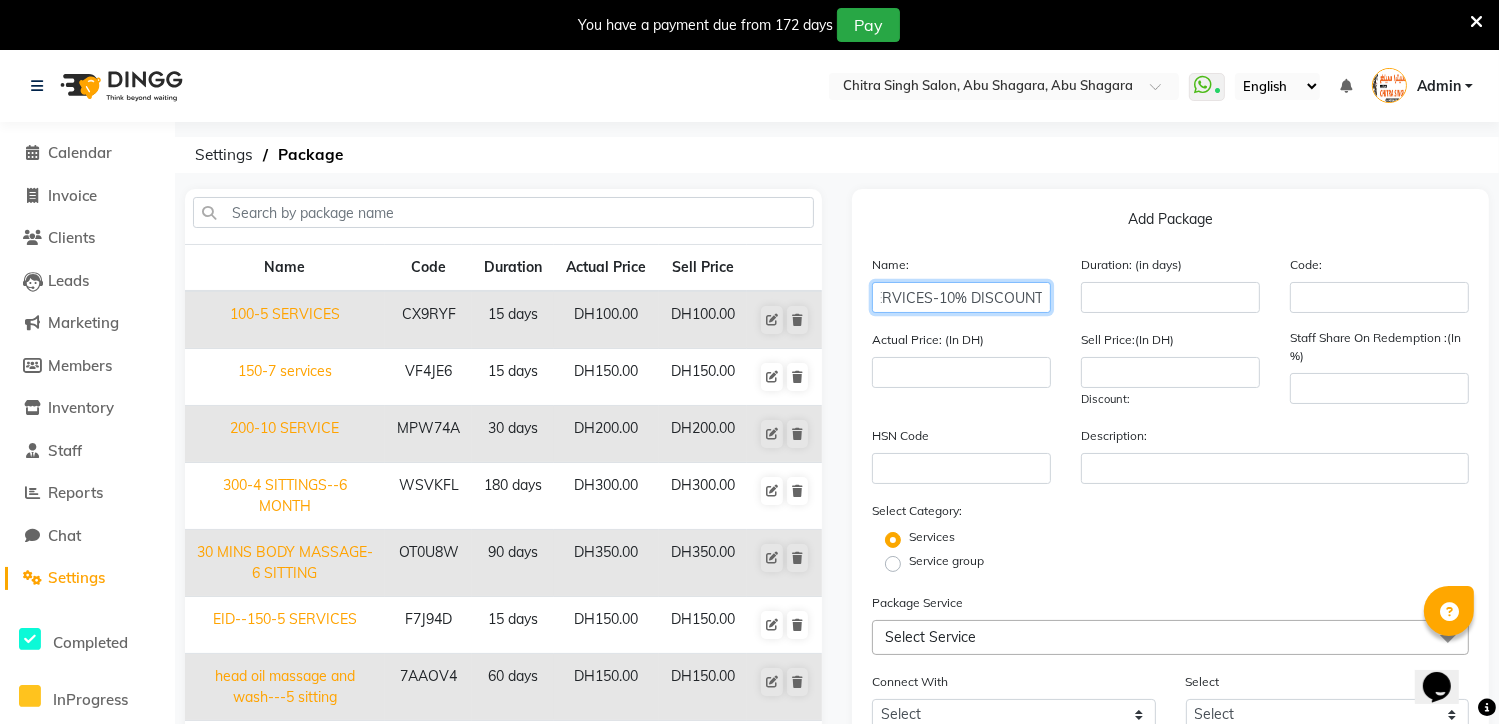 type on "100-5 SERVICES-10% DISCOUNT" 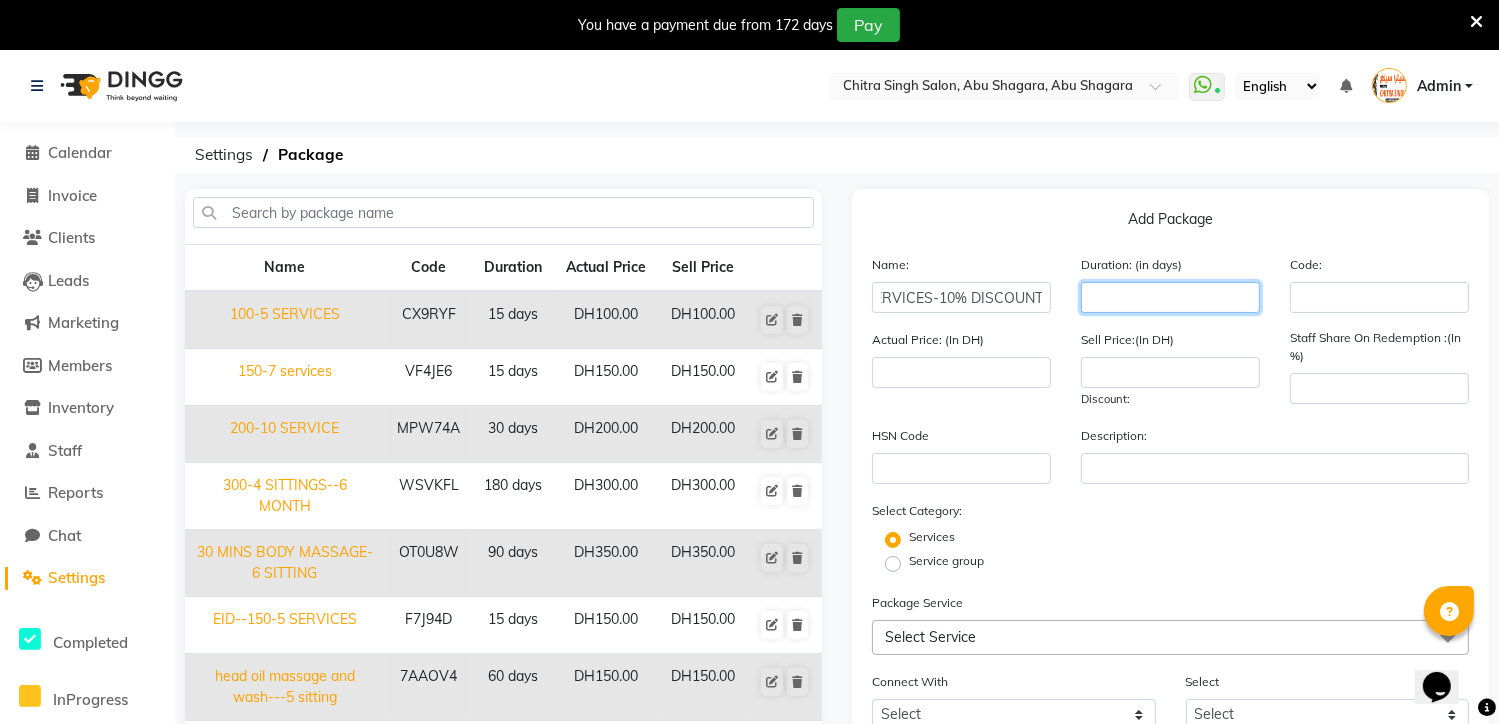 scroll, scrollTop: 0, scrollLeft: 0, axis: both 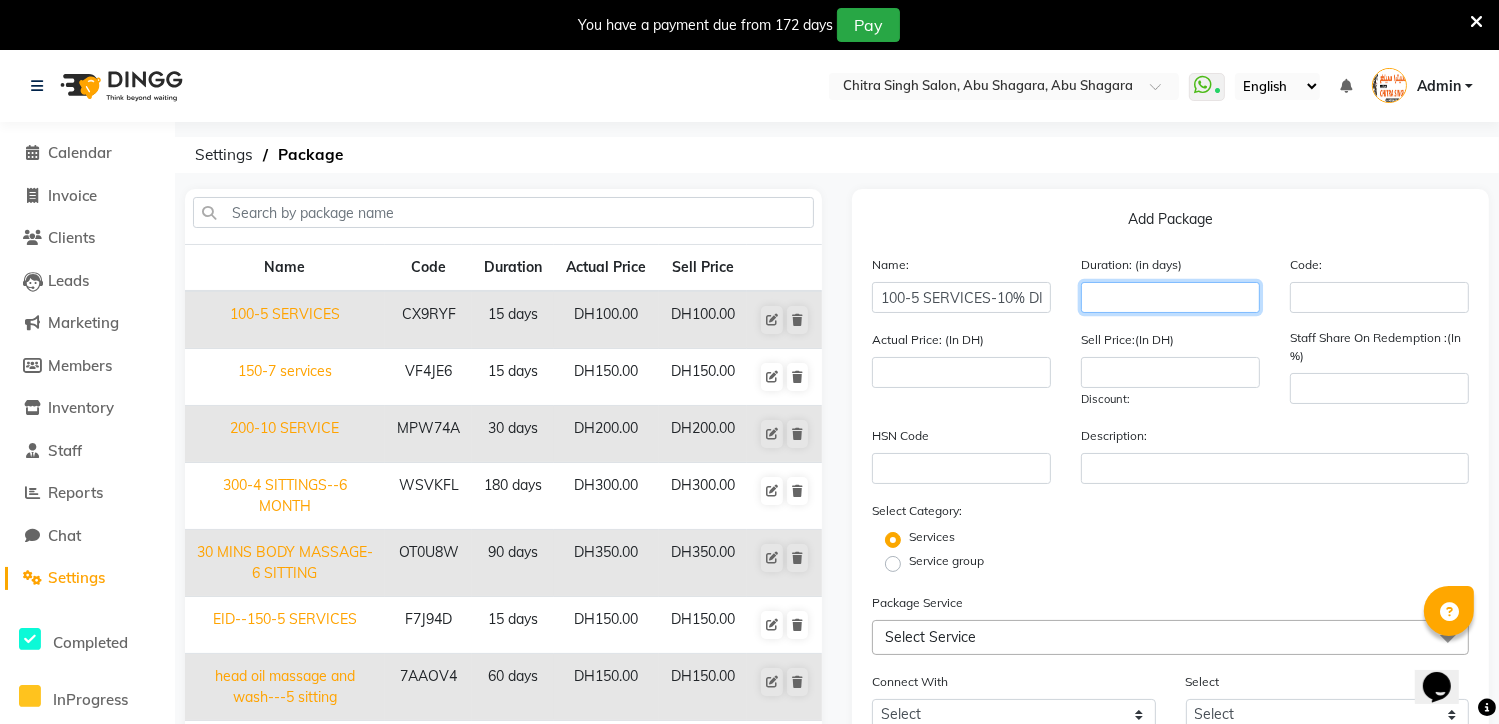 click 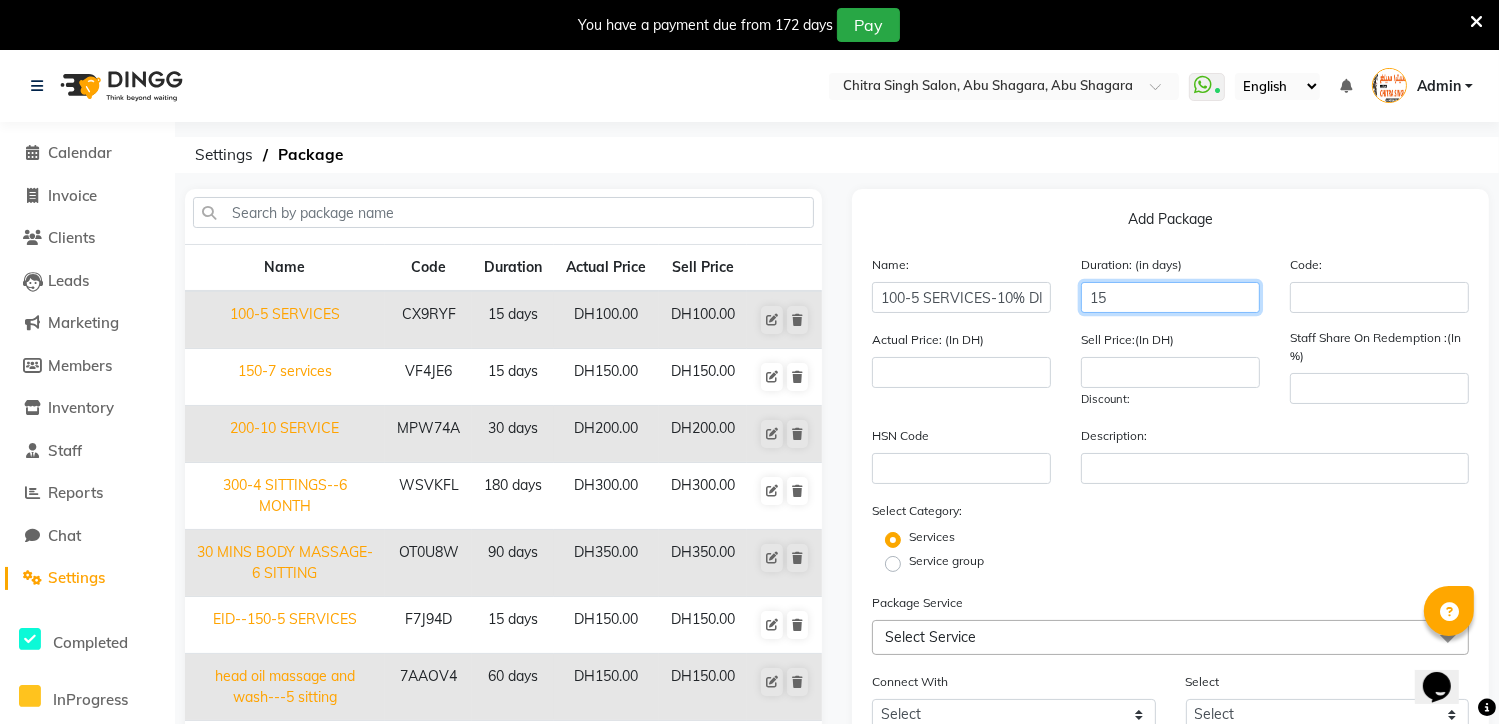 type on "15" 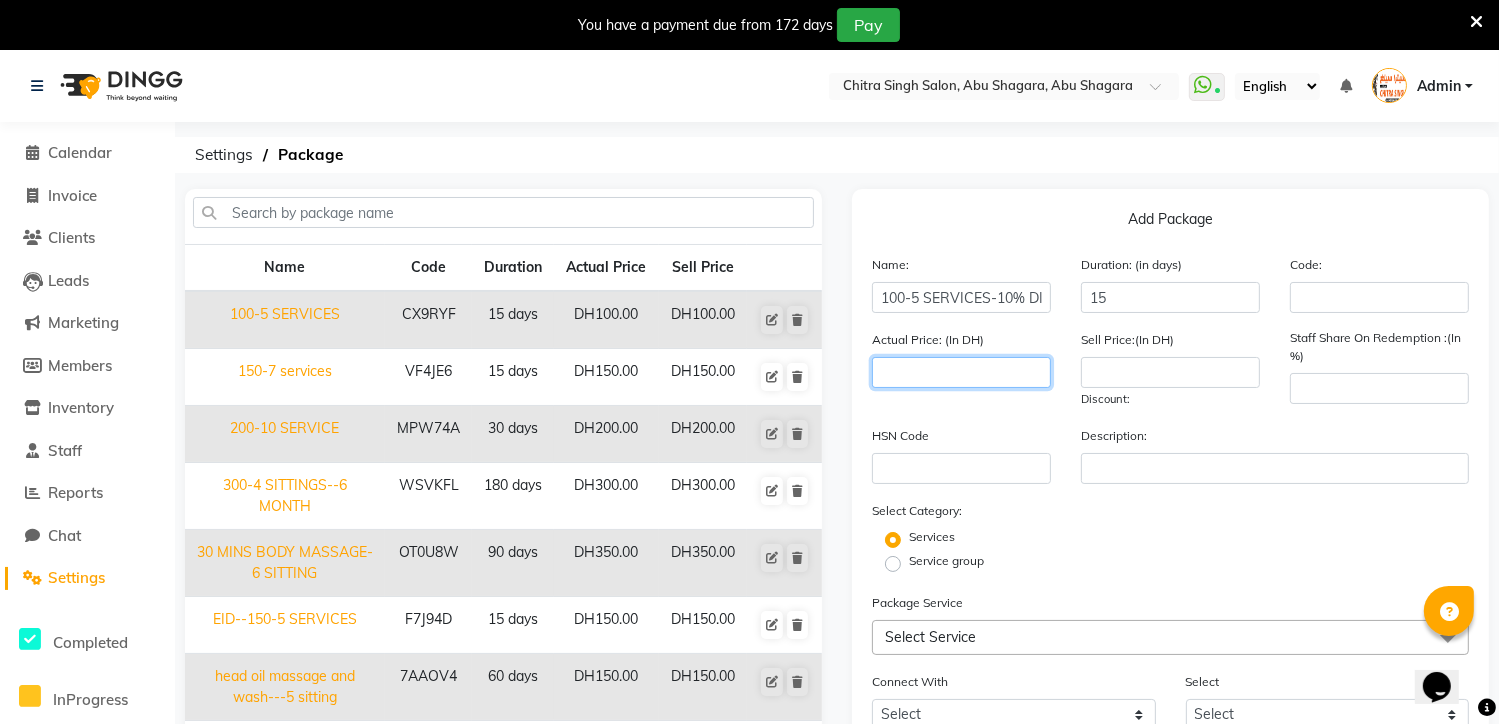 click 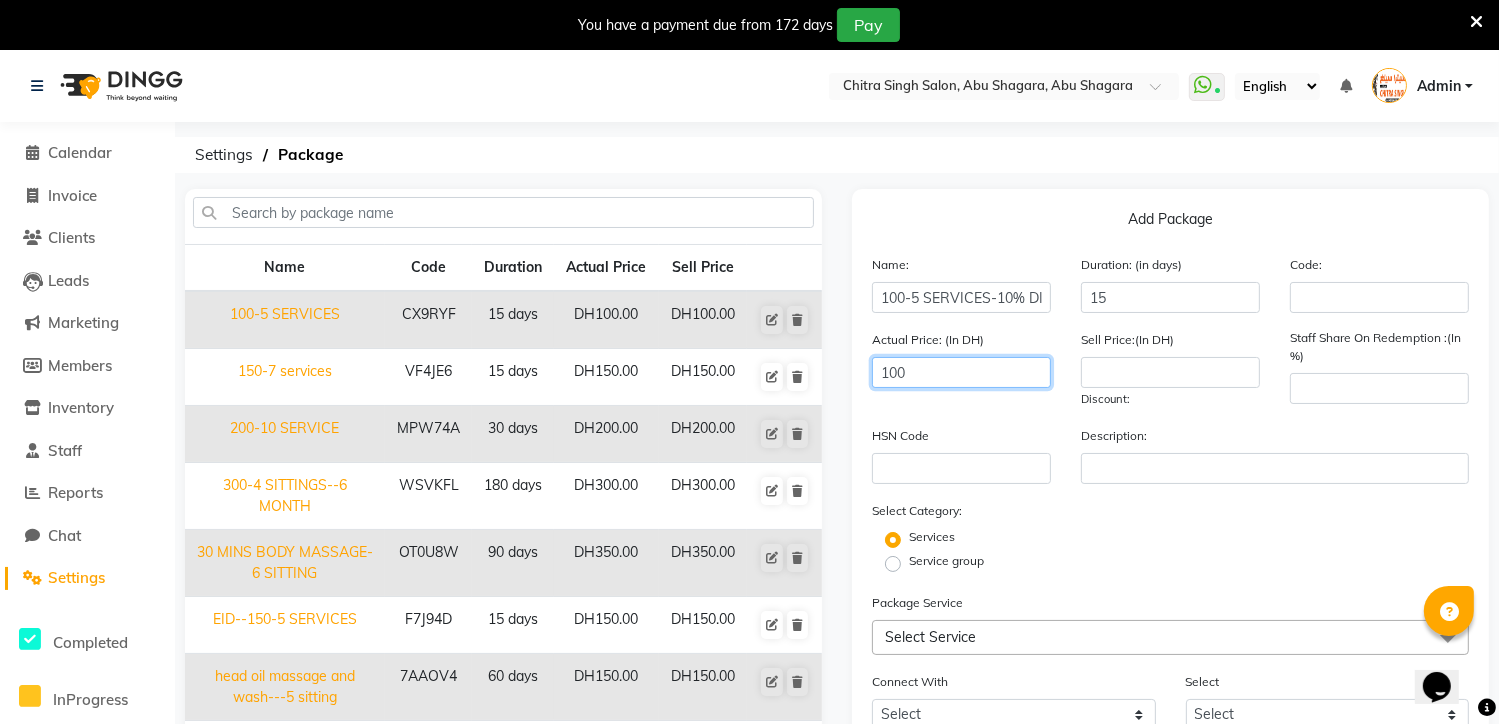 type on "100" 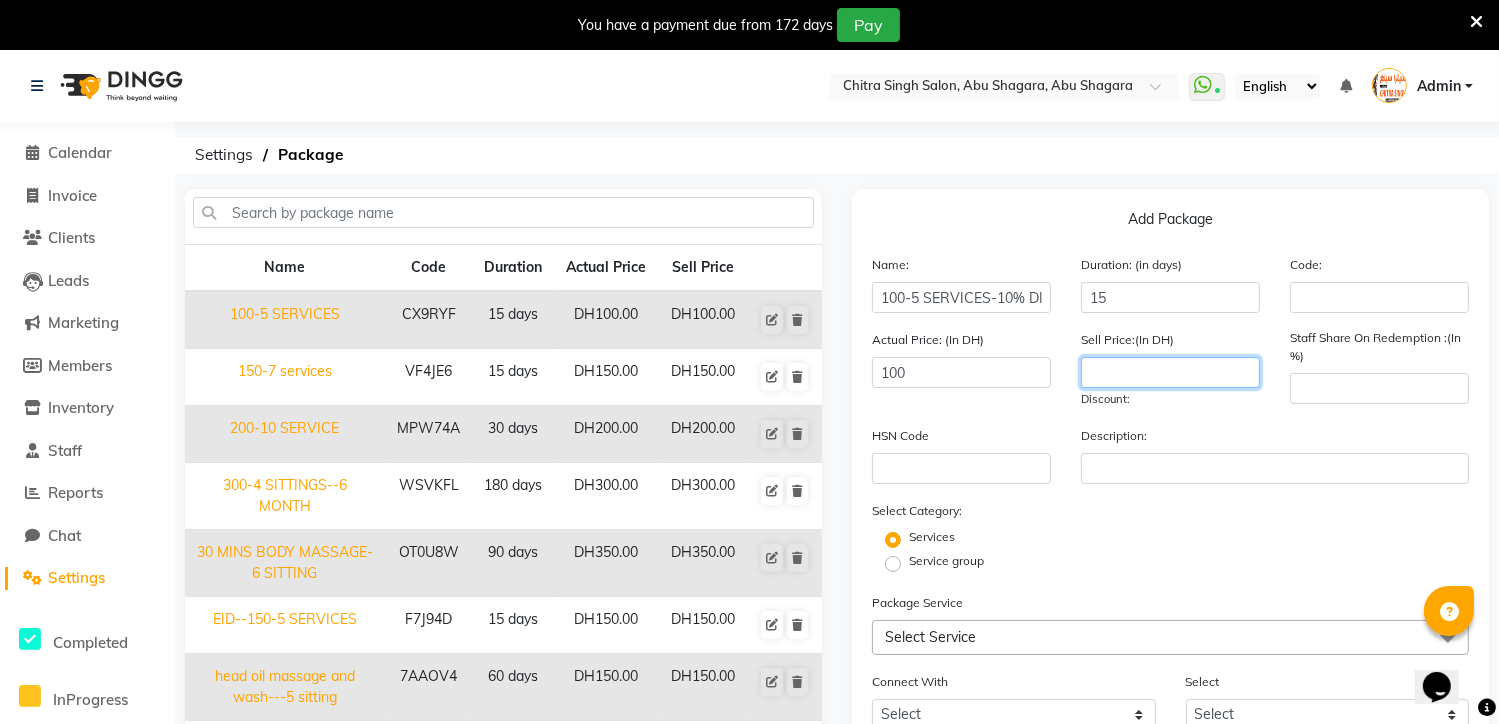 click 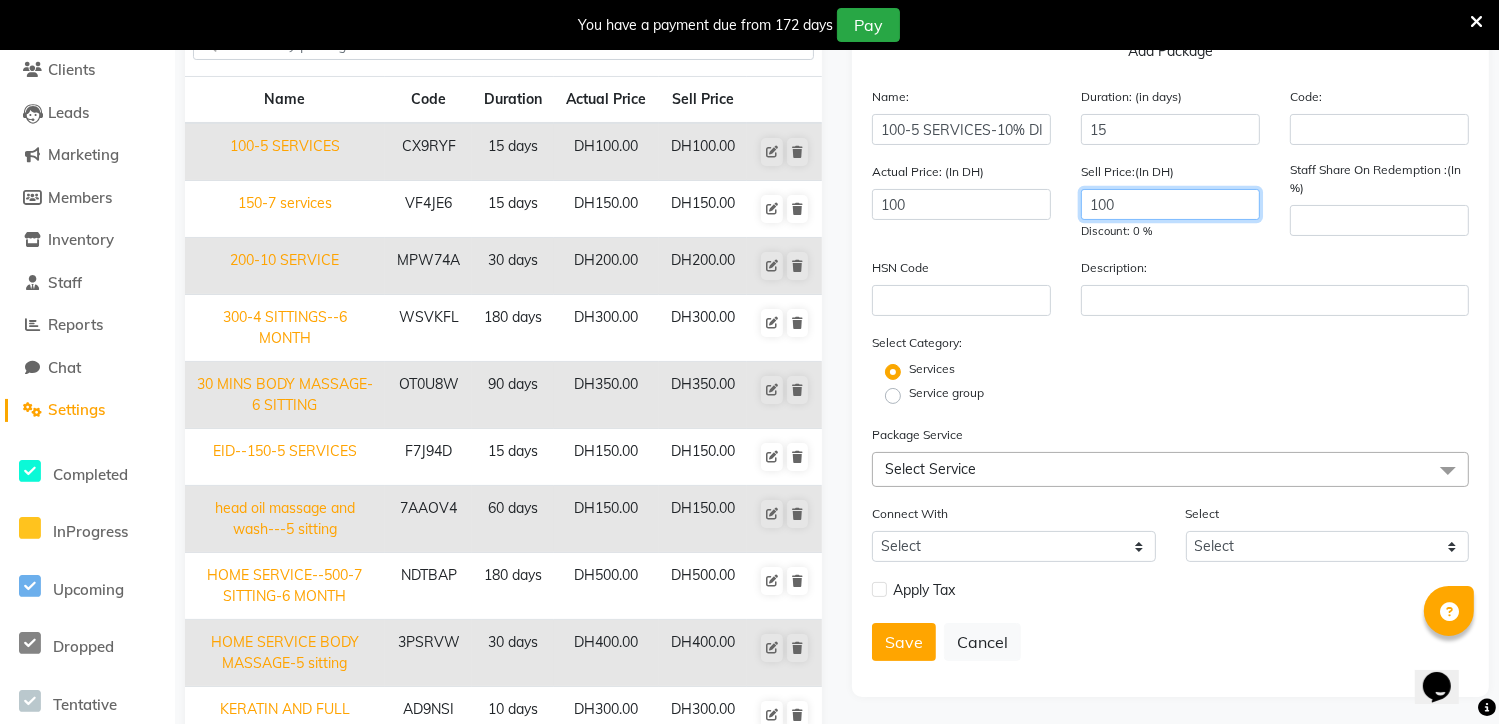 drag, startPoint x: 1508, startPoint y: 707, endPoint x: 33, endPoint y: 38, distance: 1619.6252 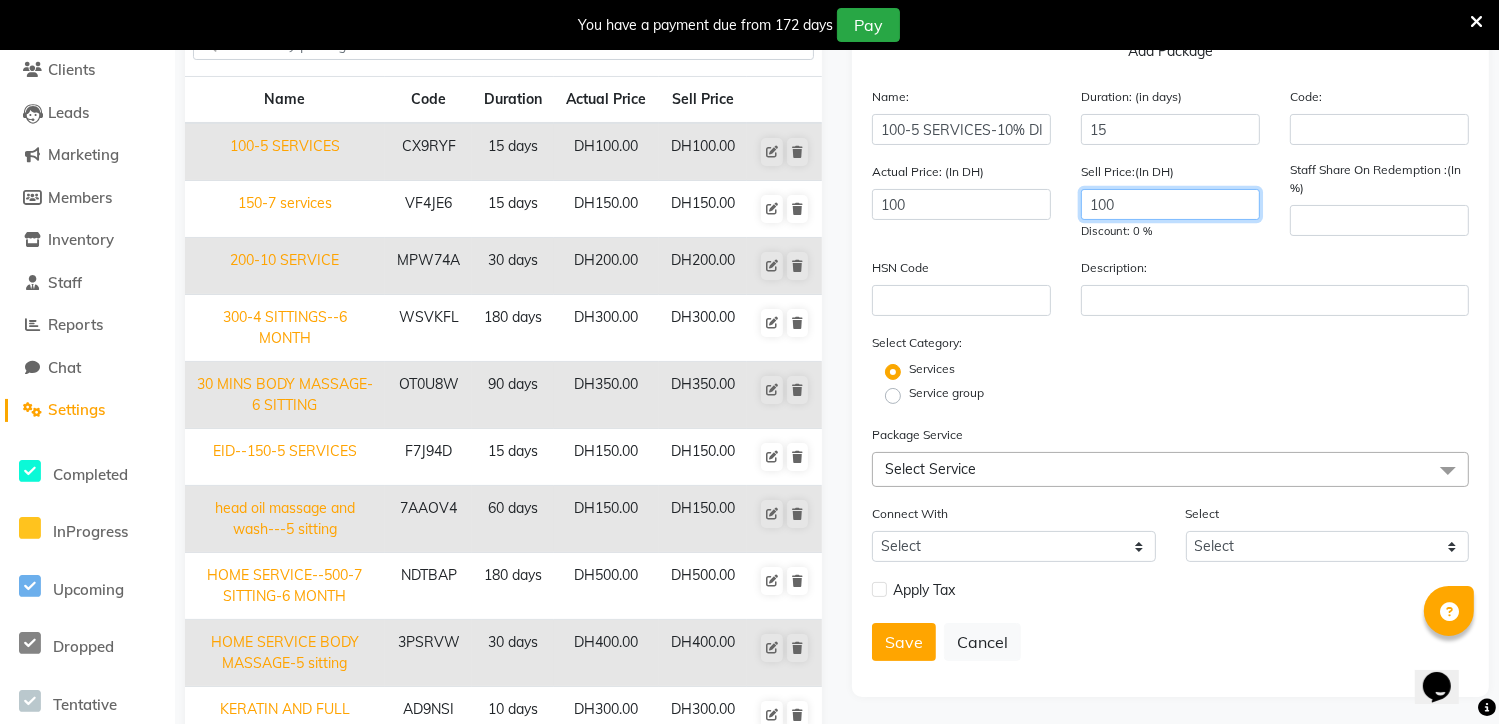 scroll, scrollTop: 200, scrollLeft: 0, axis: vertical 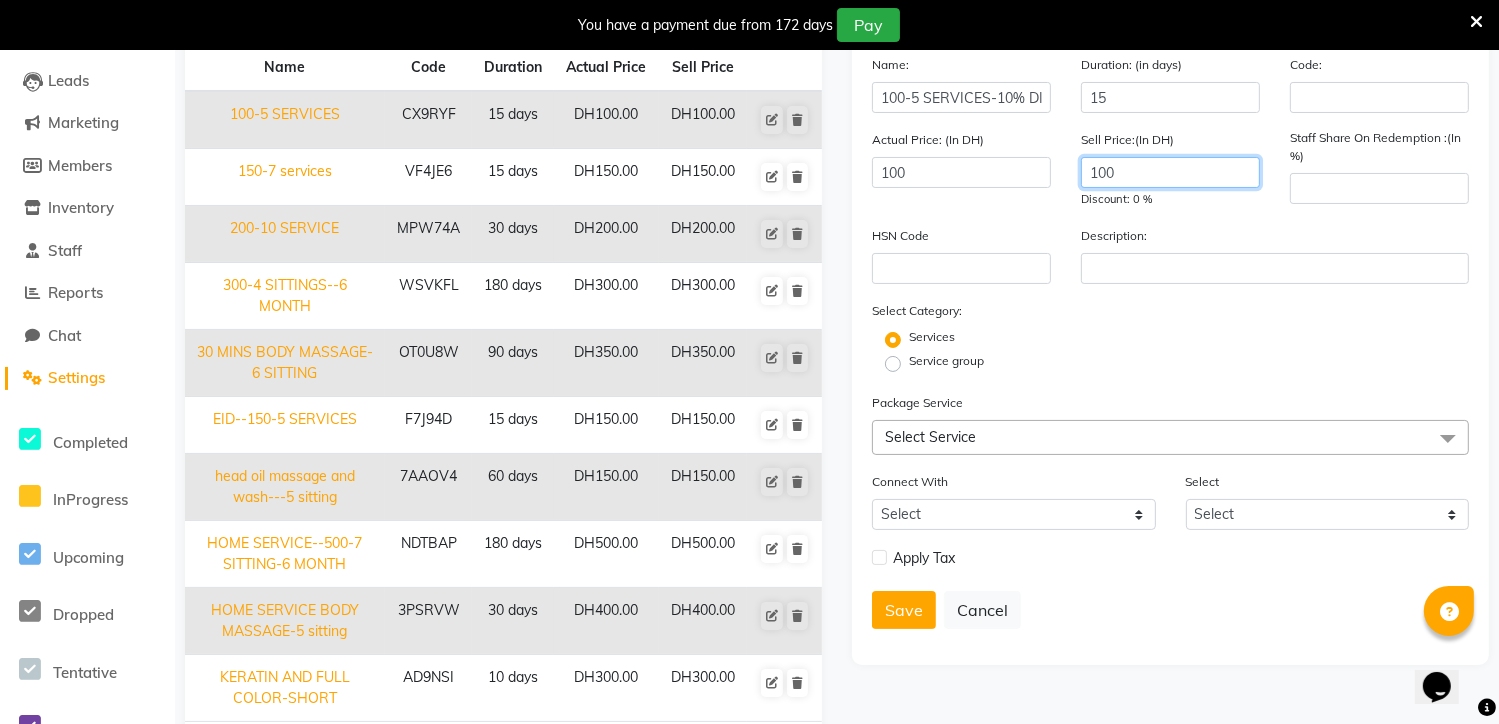 type on "100" 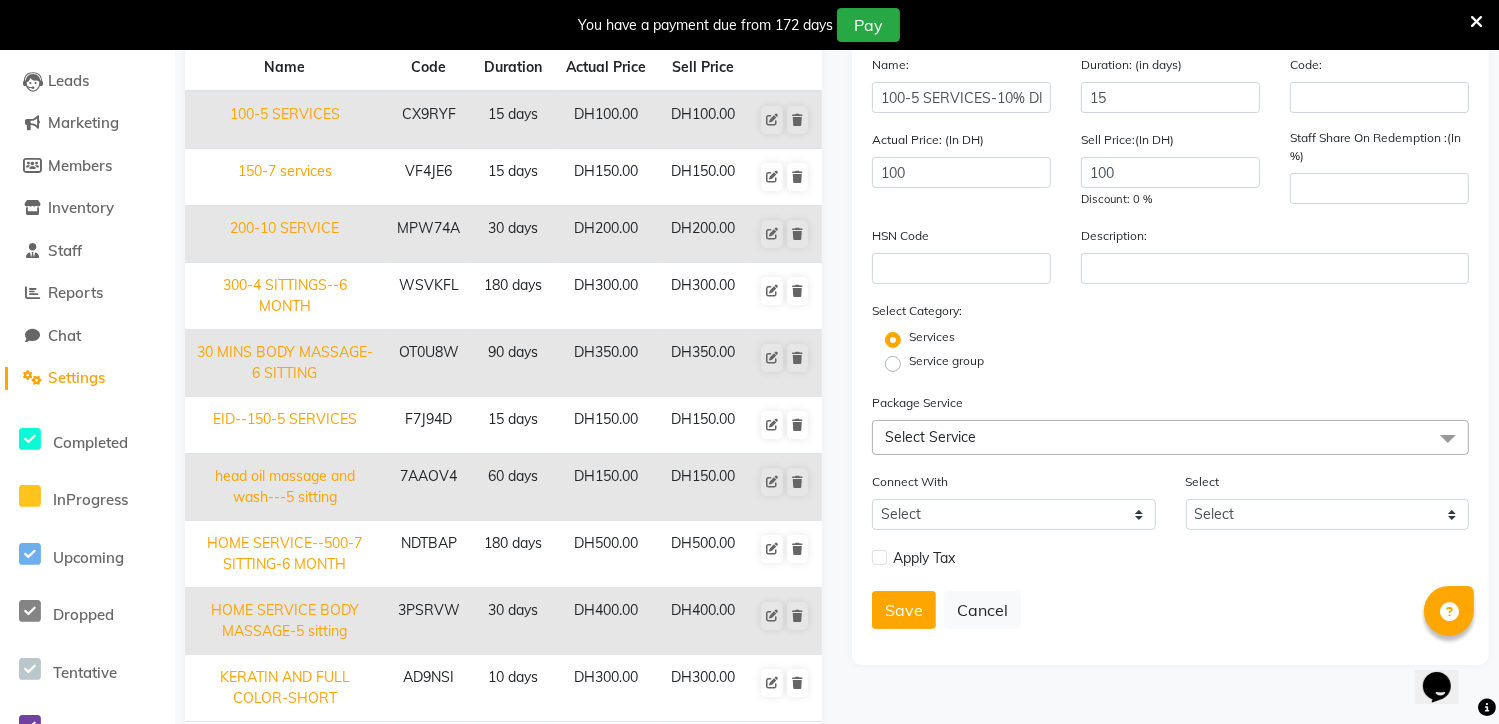 click on "Service group" 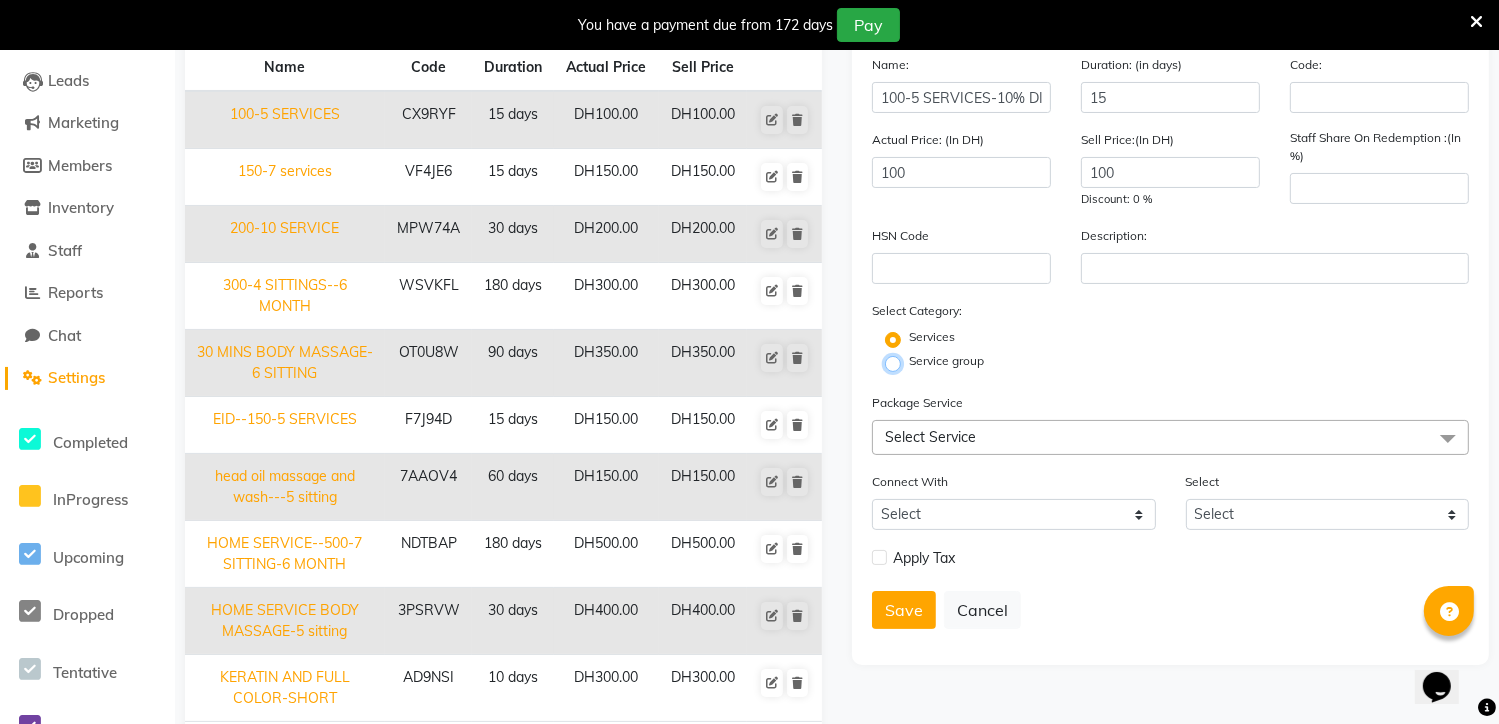 click on "Service group" at bounding box center [899, 362] 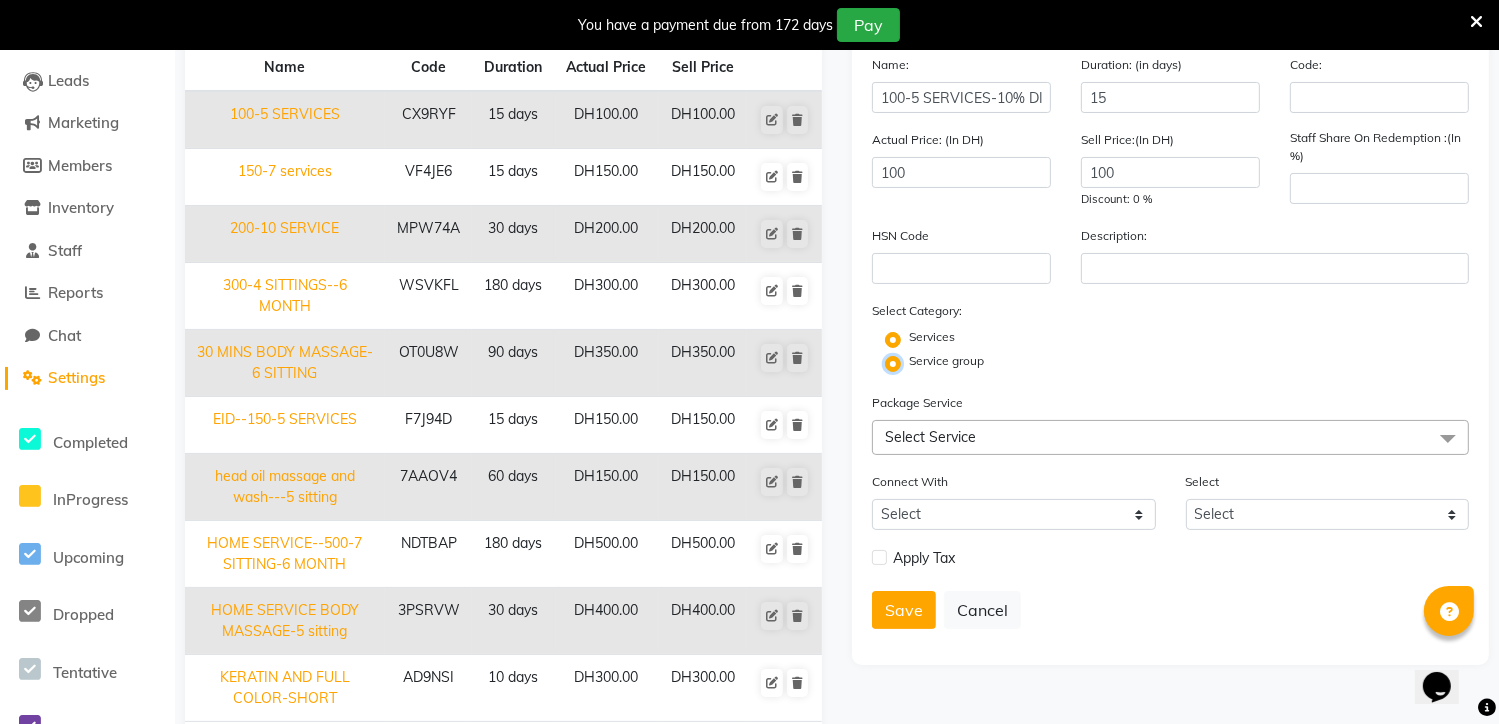 radio on "false" 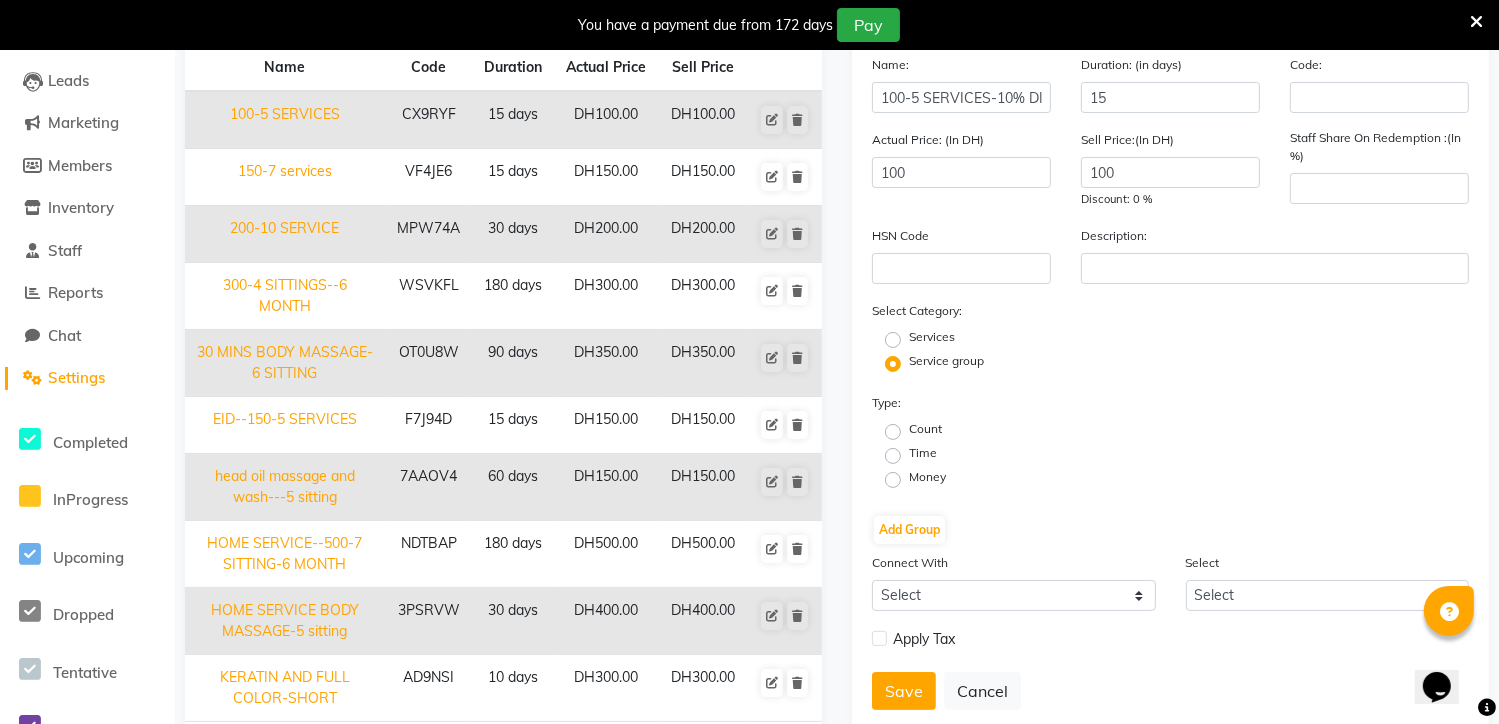 click on "Count" 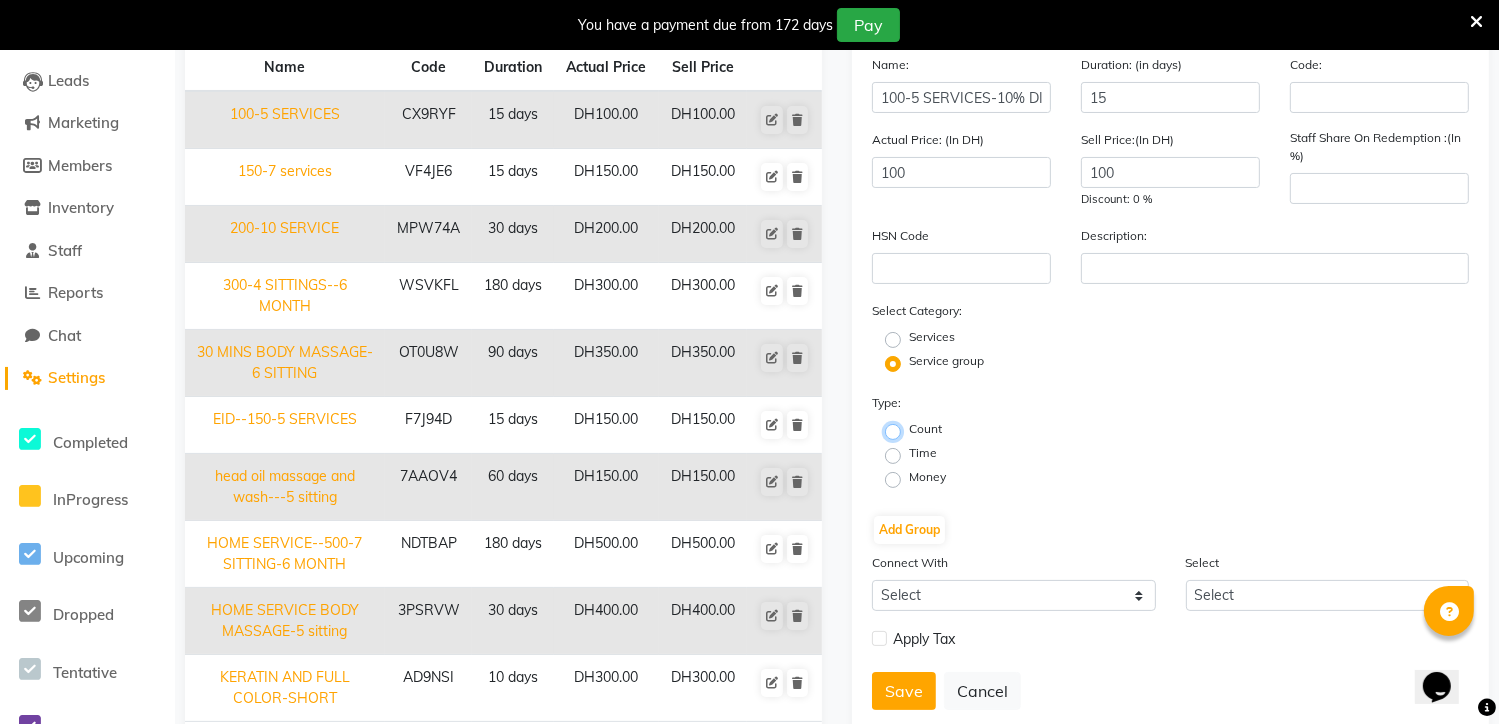 click on "Count" at bounding box center [899, 430] 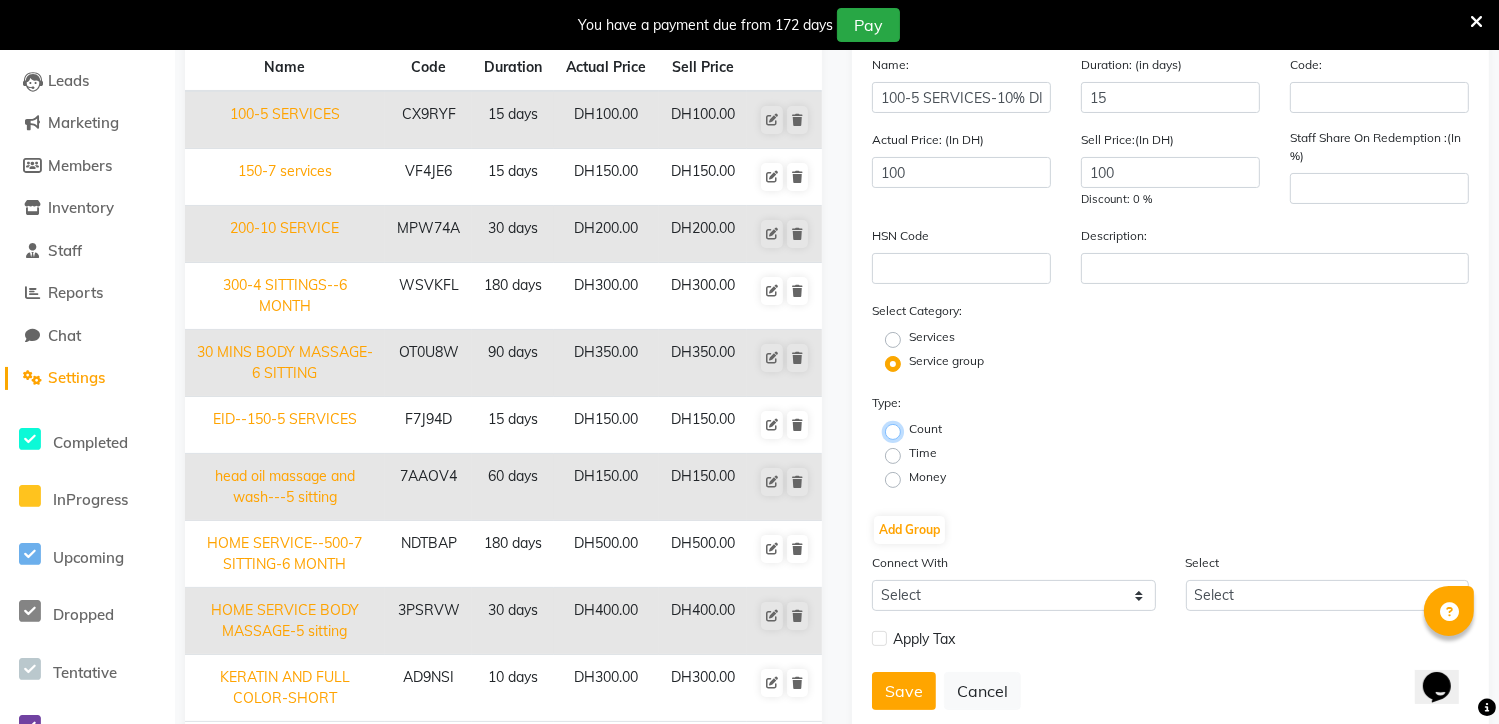 radio on "true" 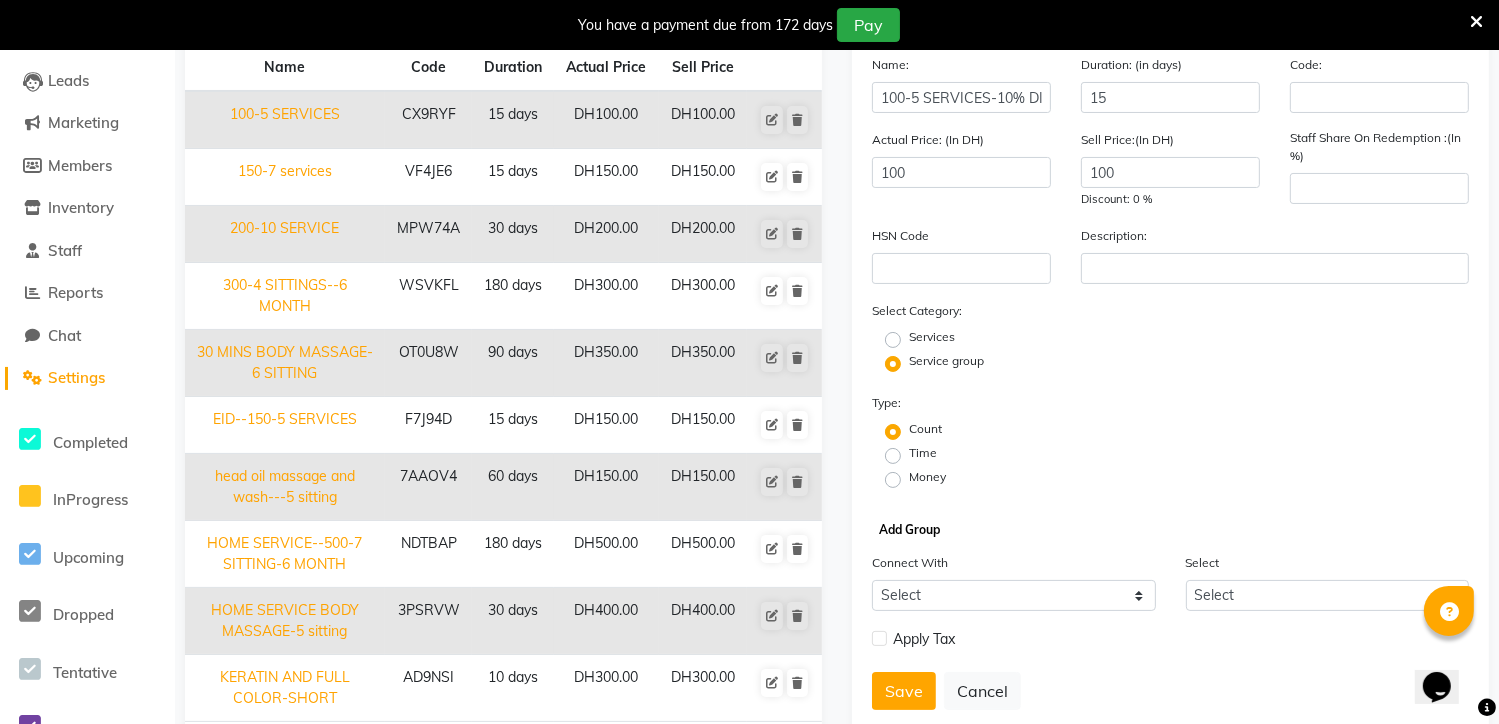 click on "Add Group" 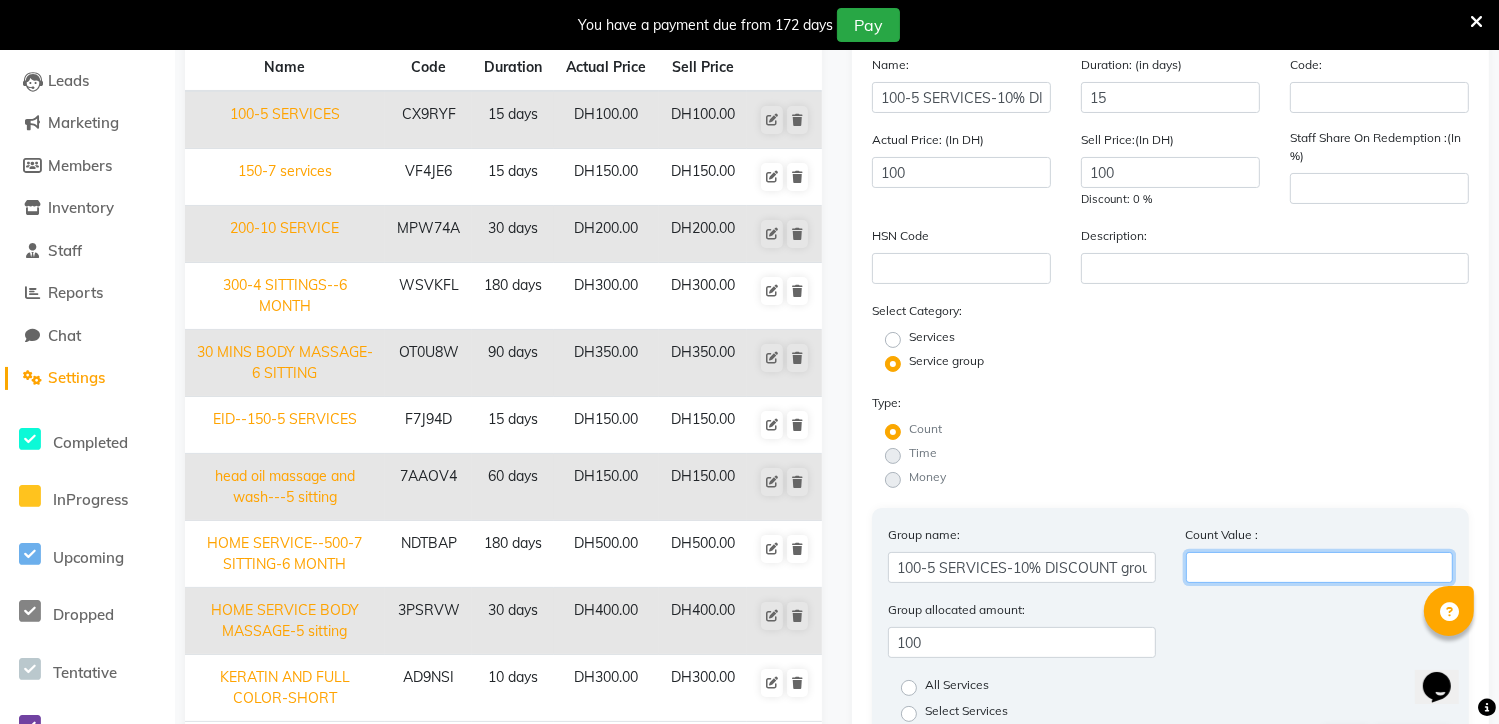 click 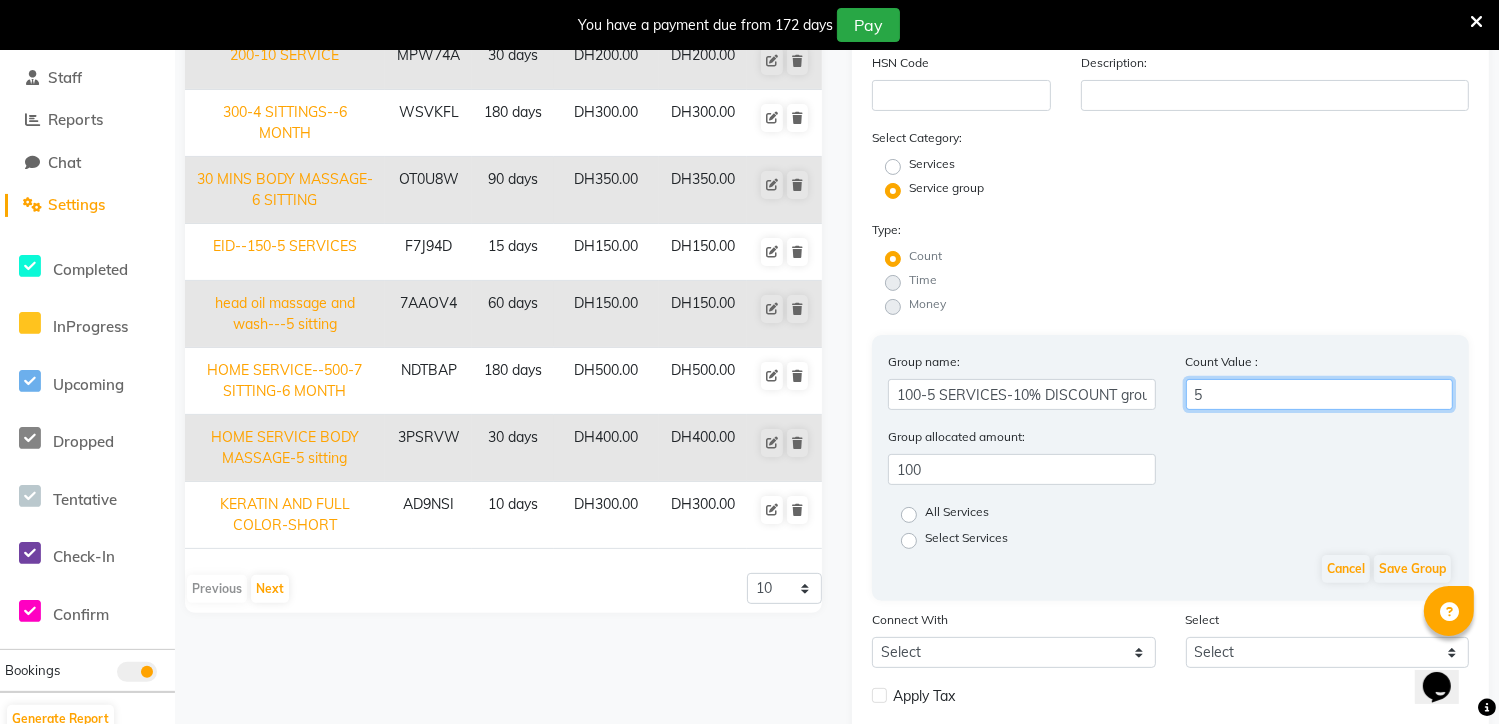 scroll, scrollTop: 400, scrollLeft: 0, axis: vertical 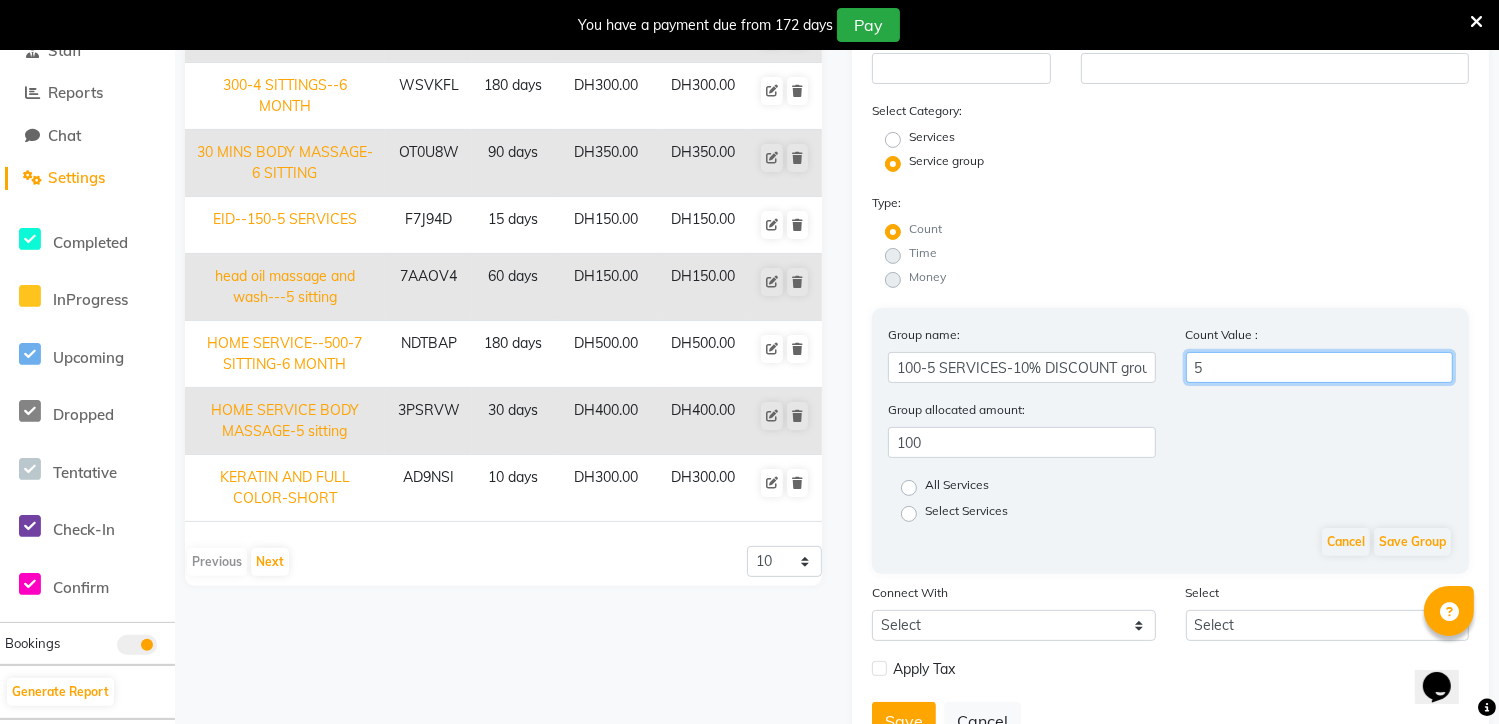 type on "5" 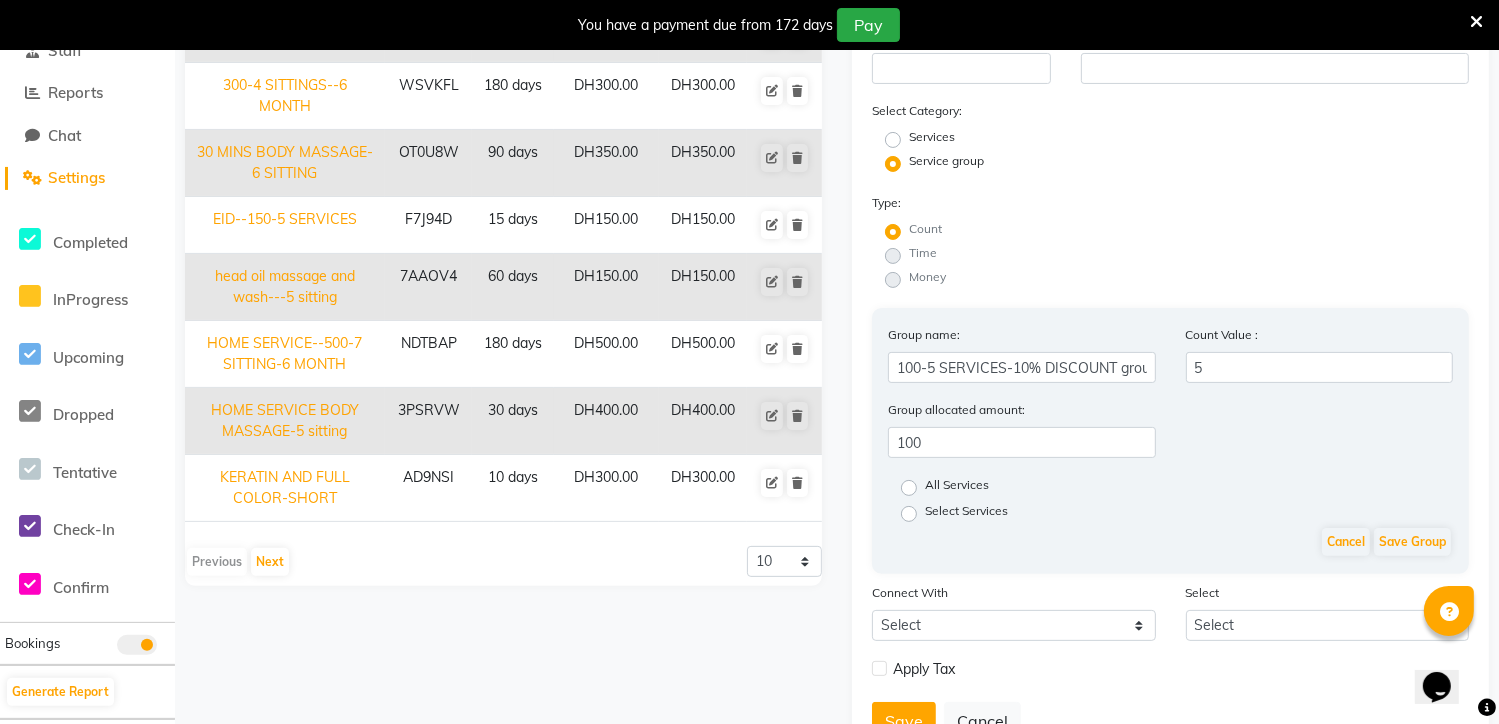 click on "All Services" 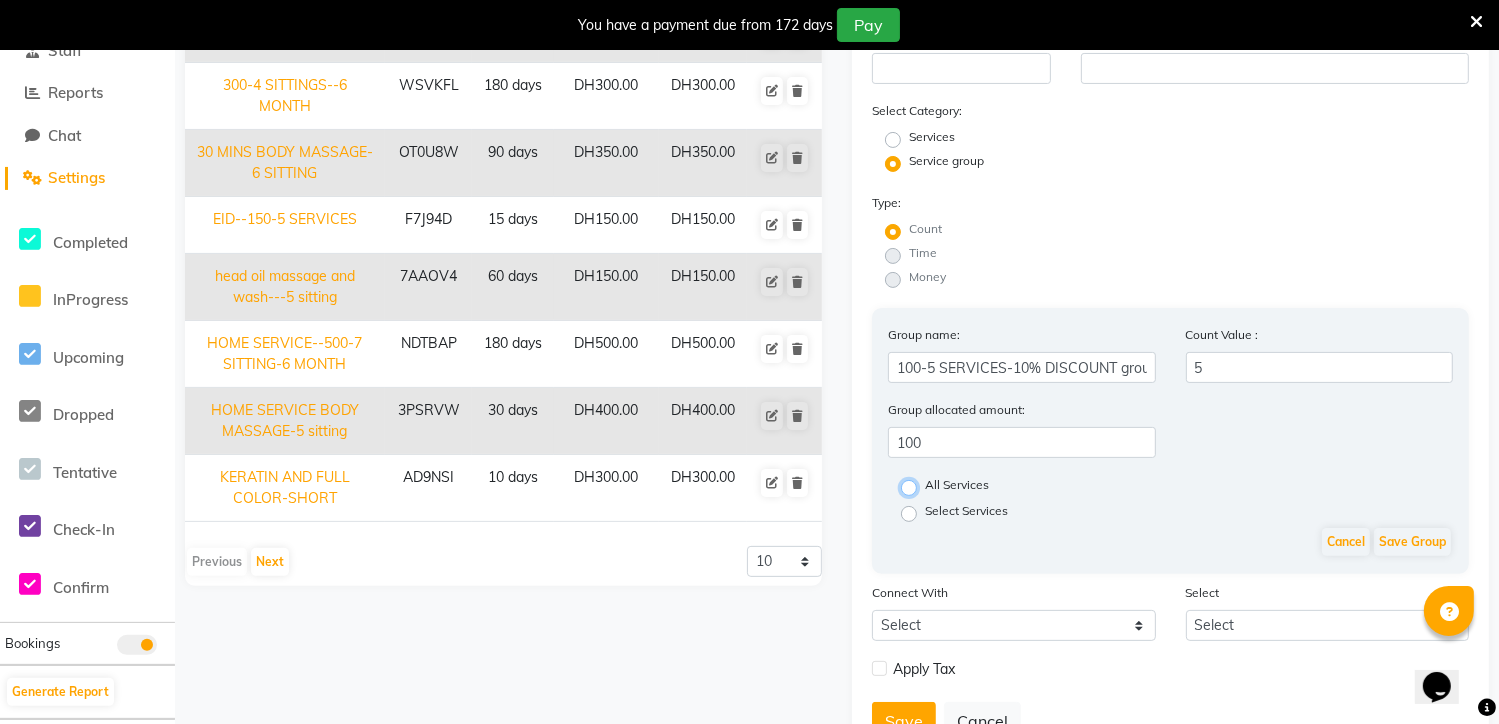 click on "All Services" at bounding box center [915, 486] 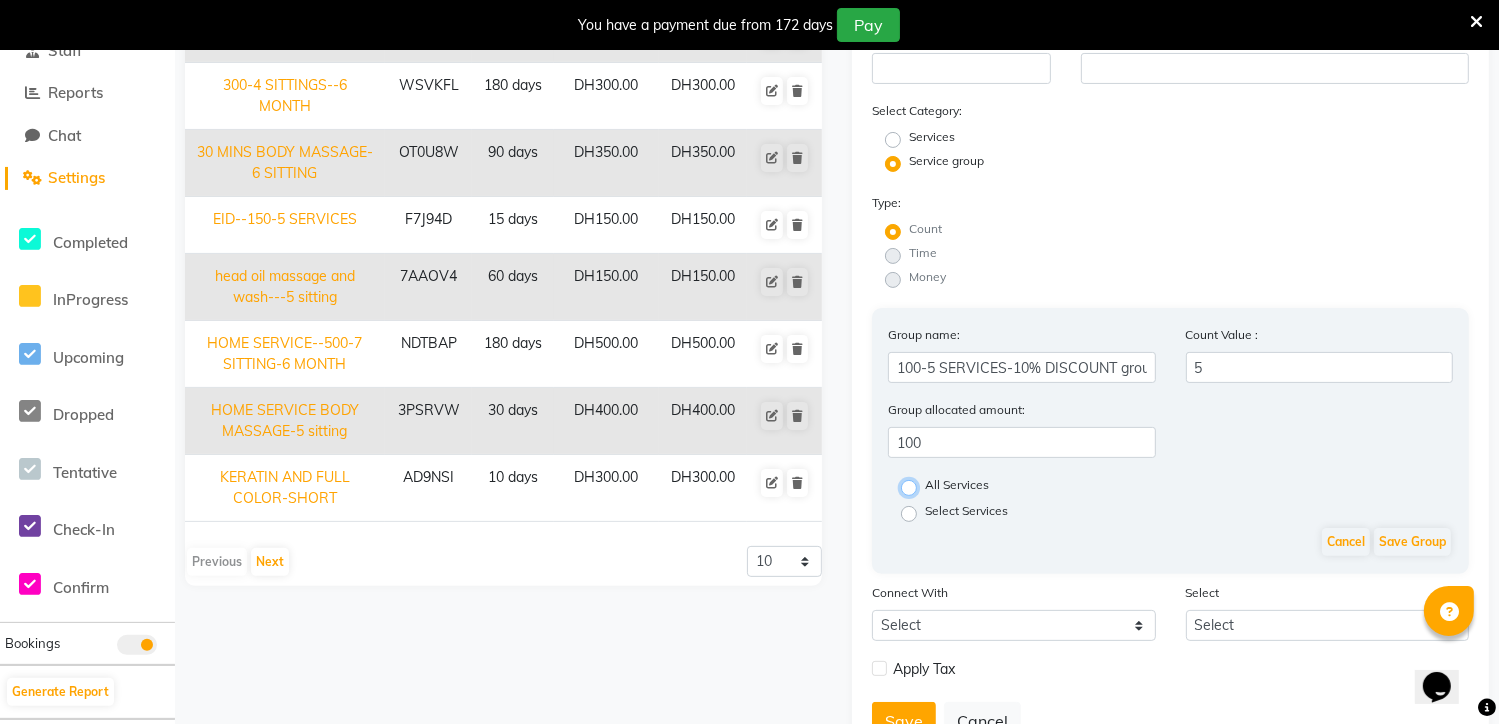 radio on "true" 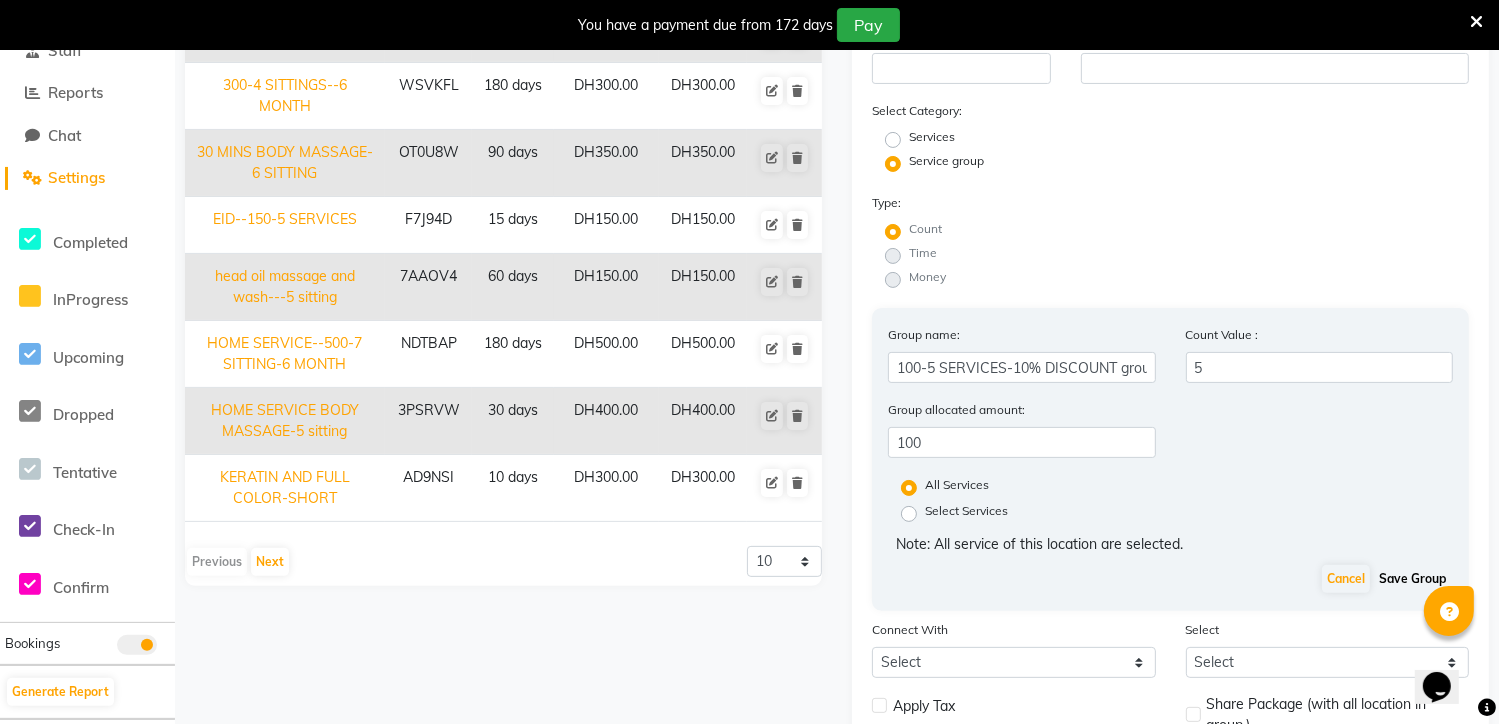 click on "Save Group" 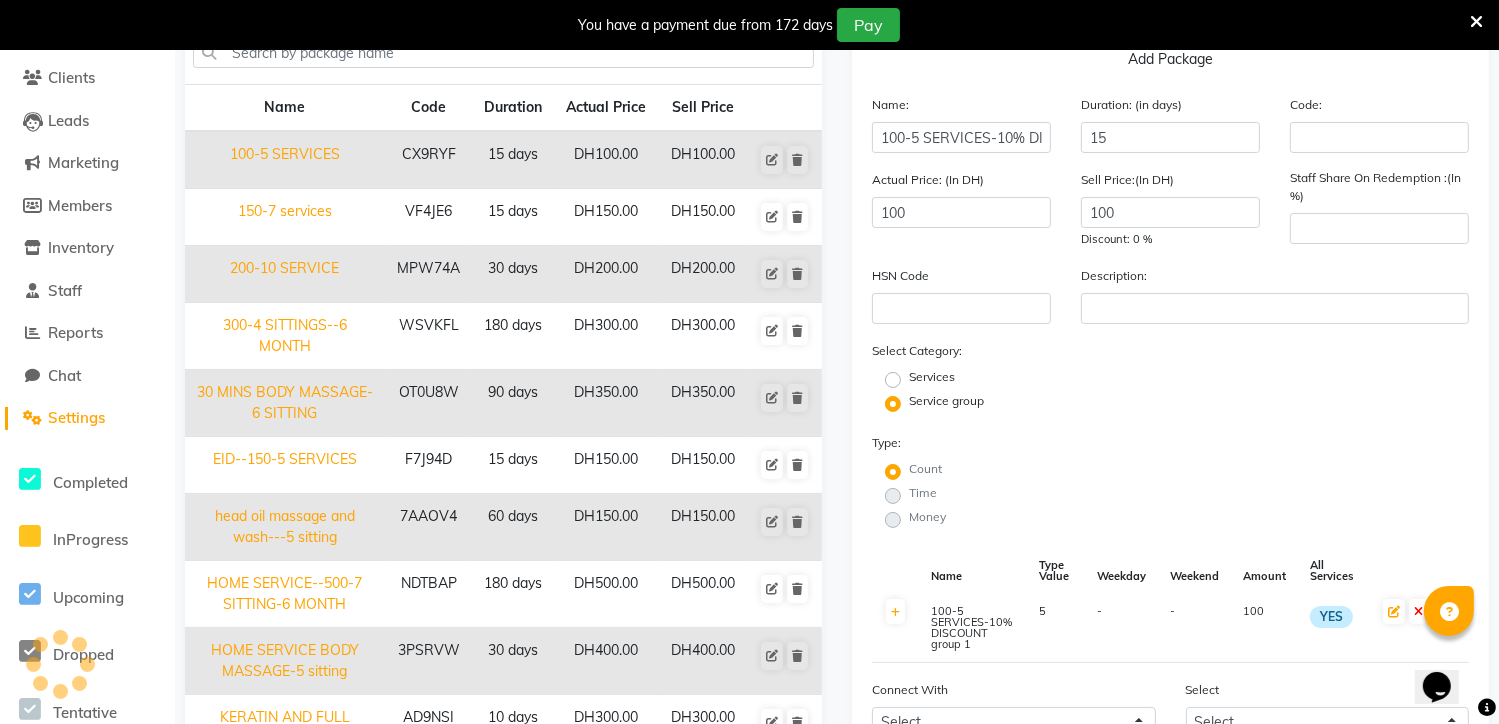scroll, scrollTop: 120, scrollLeft: 0, axis: vertical 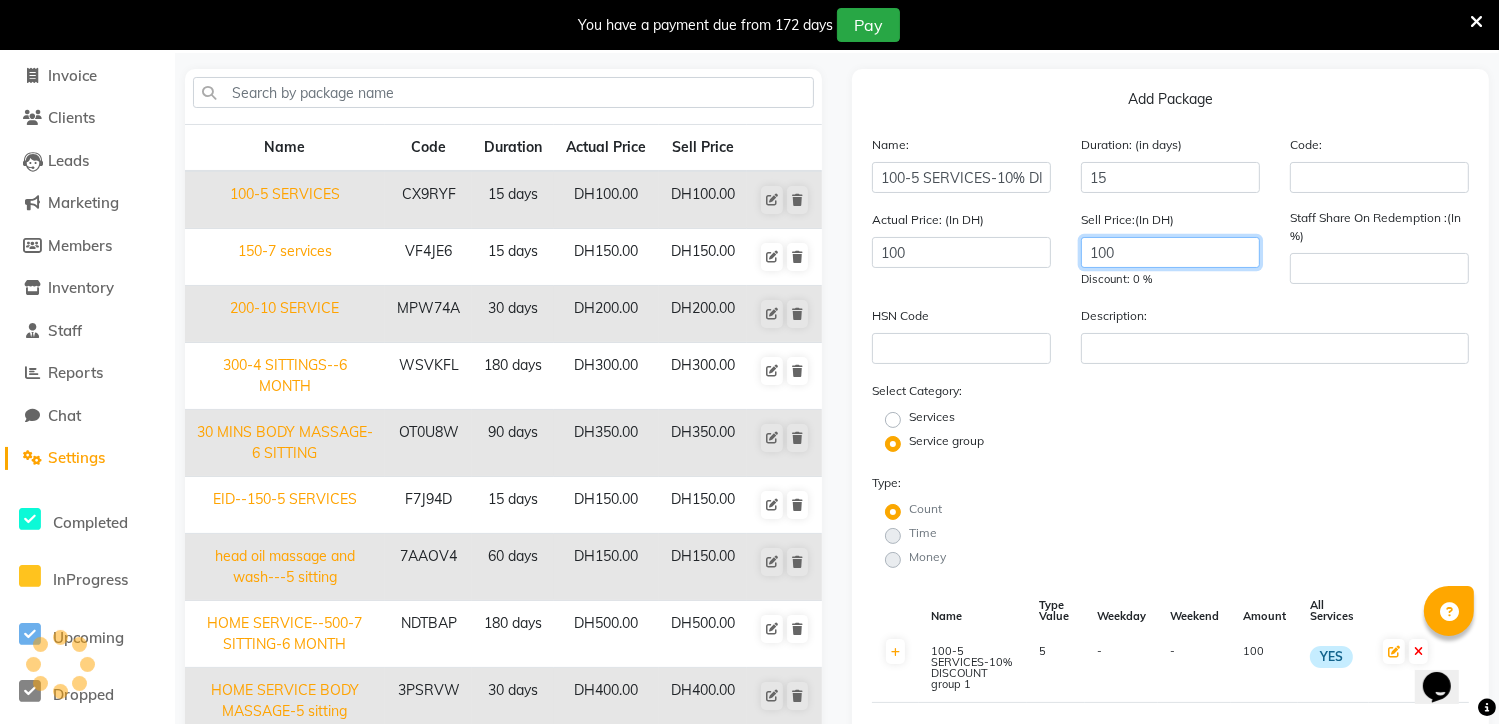 click on "100" 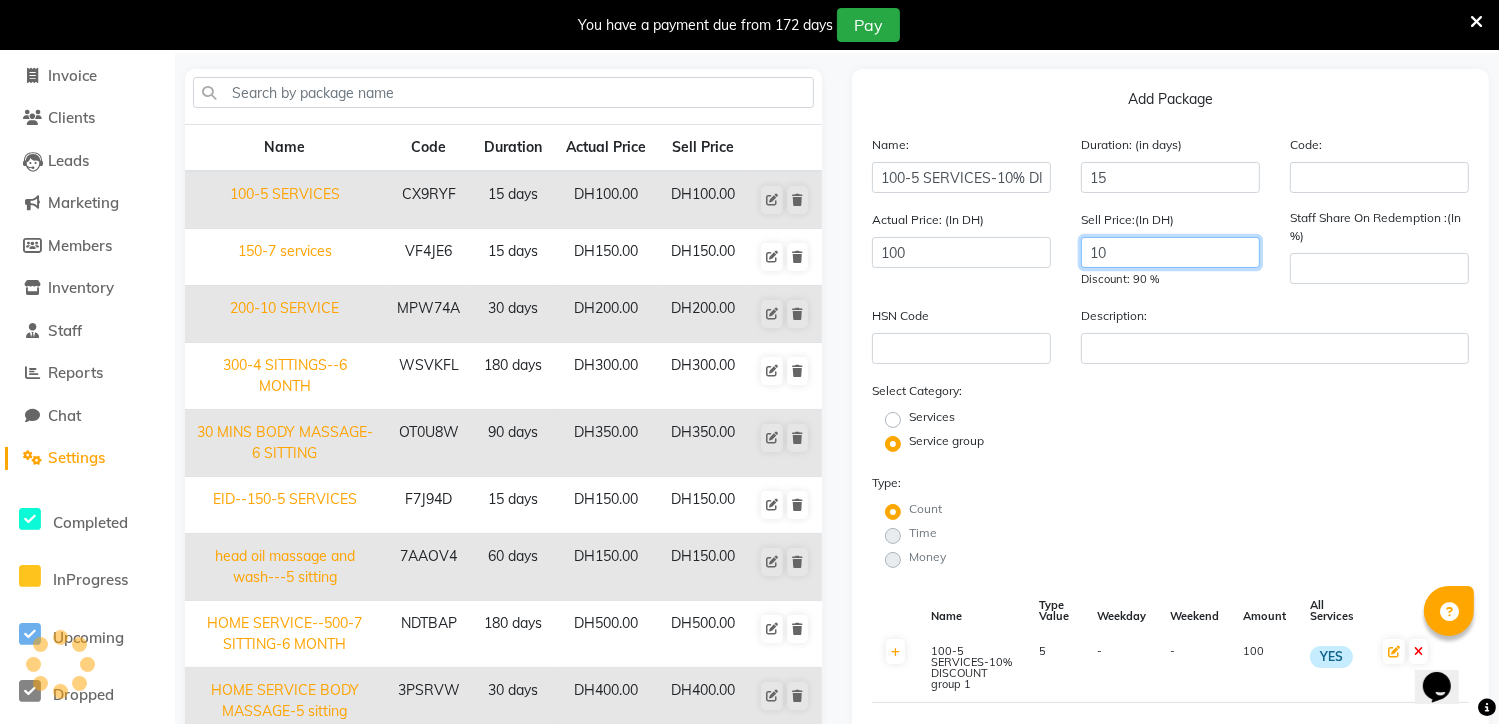 type on "1" 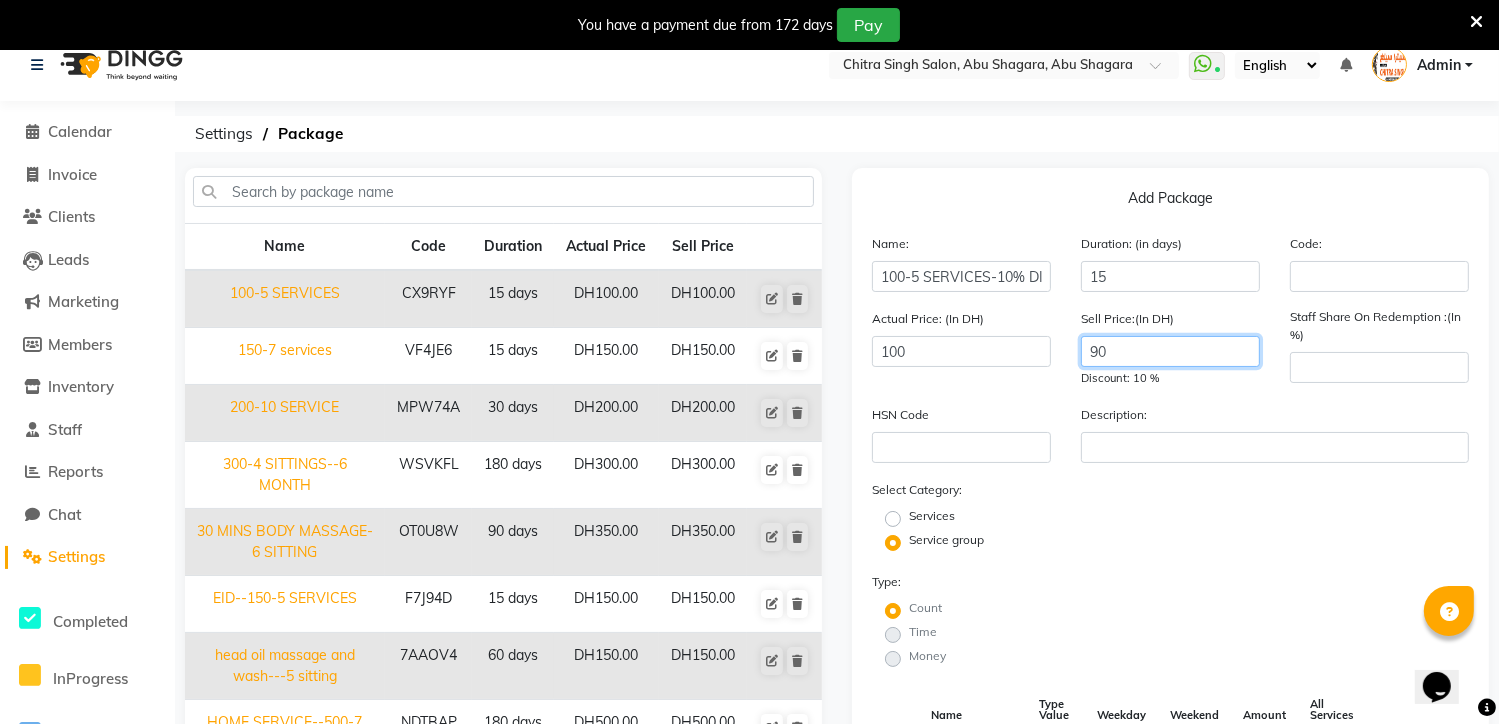 scroll, scrollTop: 0, scrollLeft: 0, axis: both 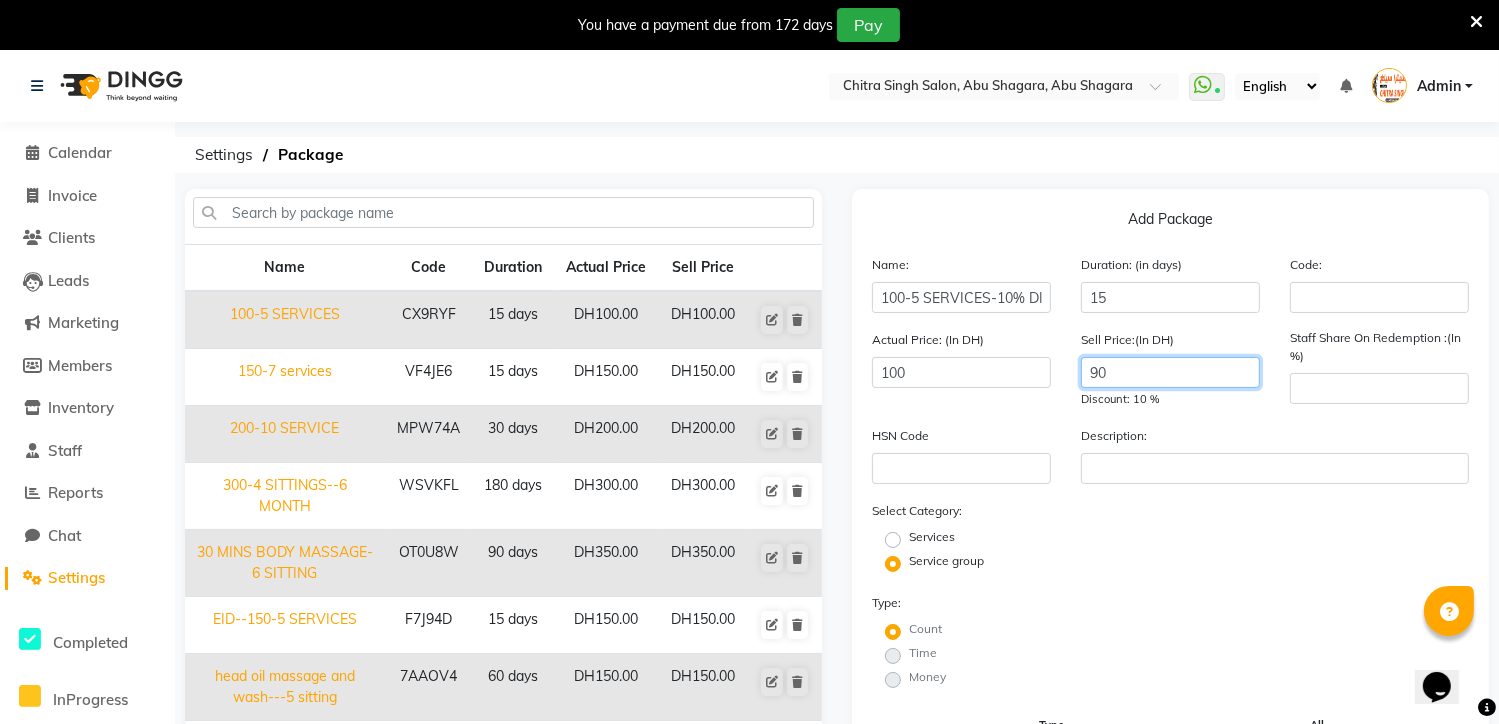type on "90" 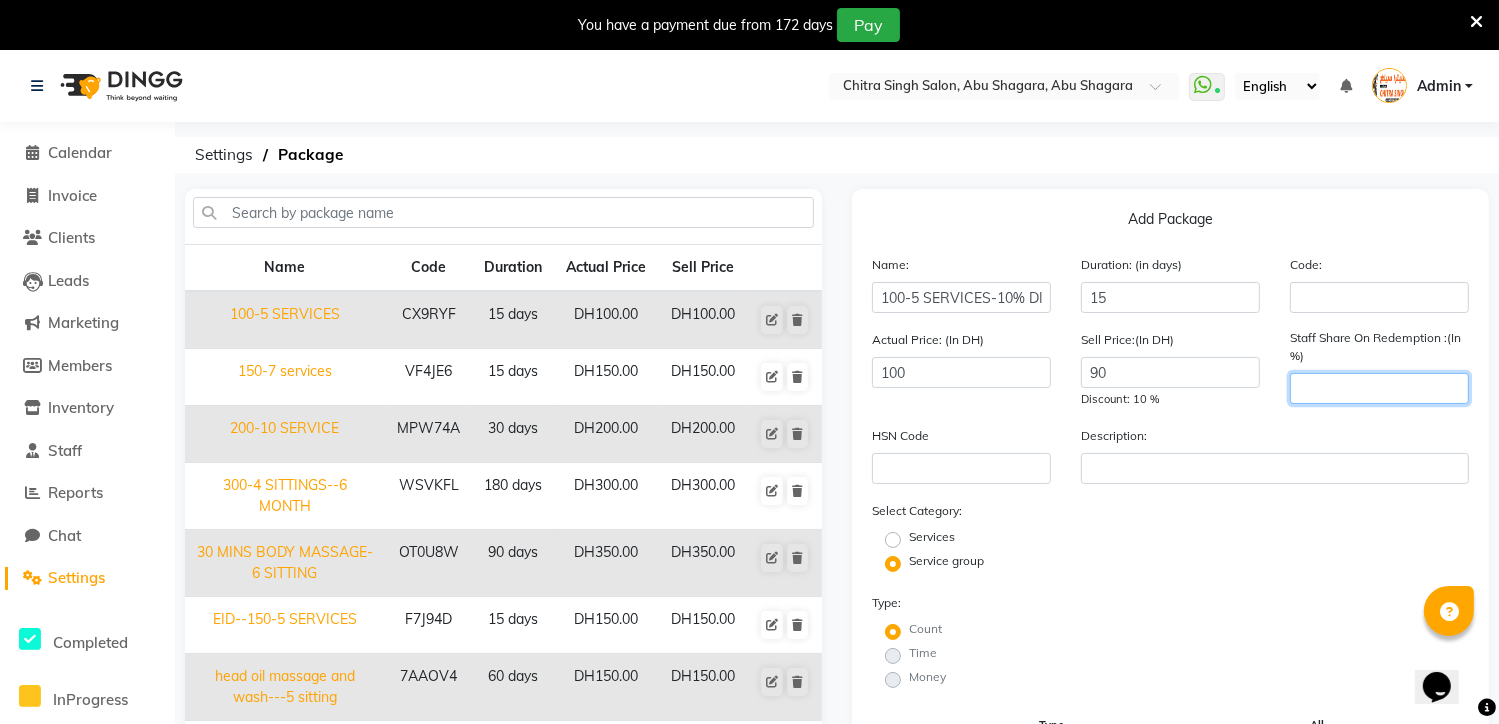 click 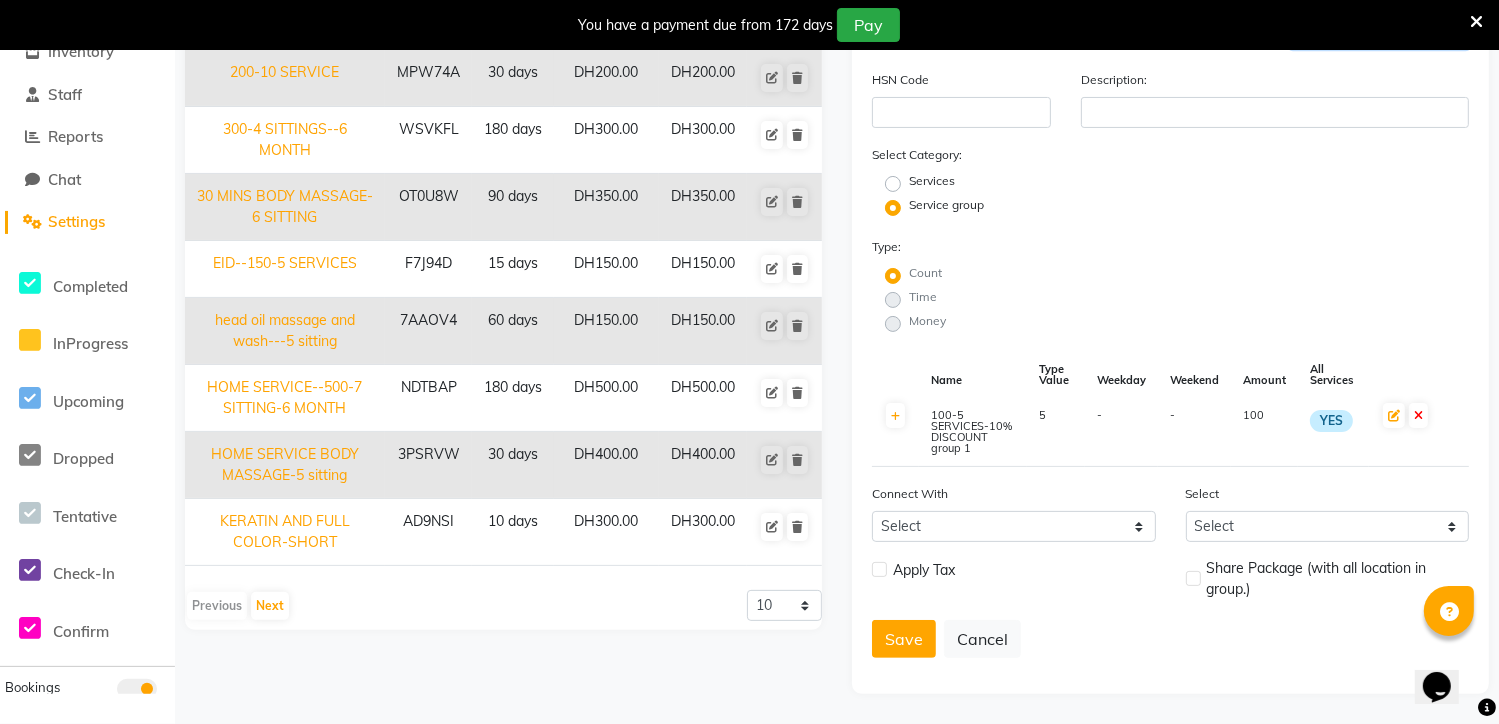 scroll, scrollTop: 440, scrollLeft: 0, axis: vertical 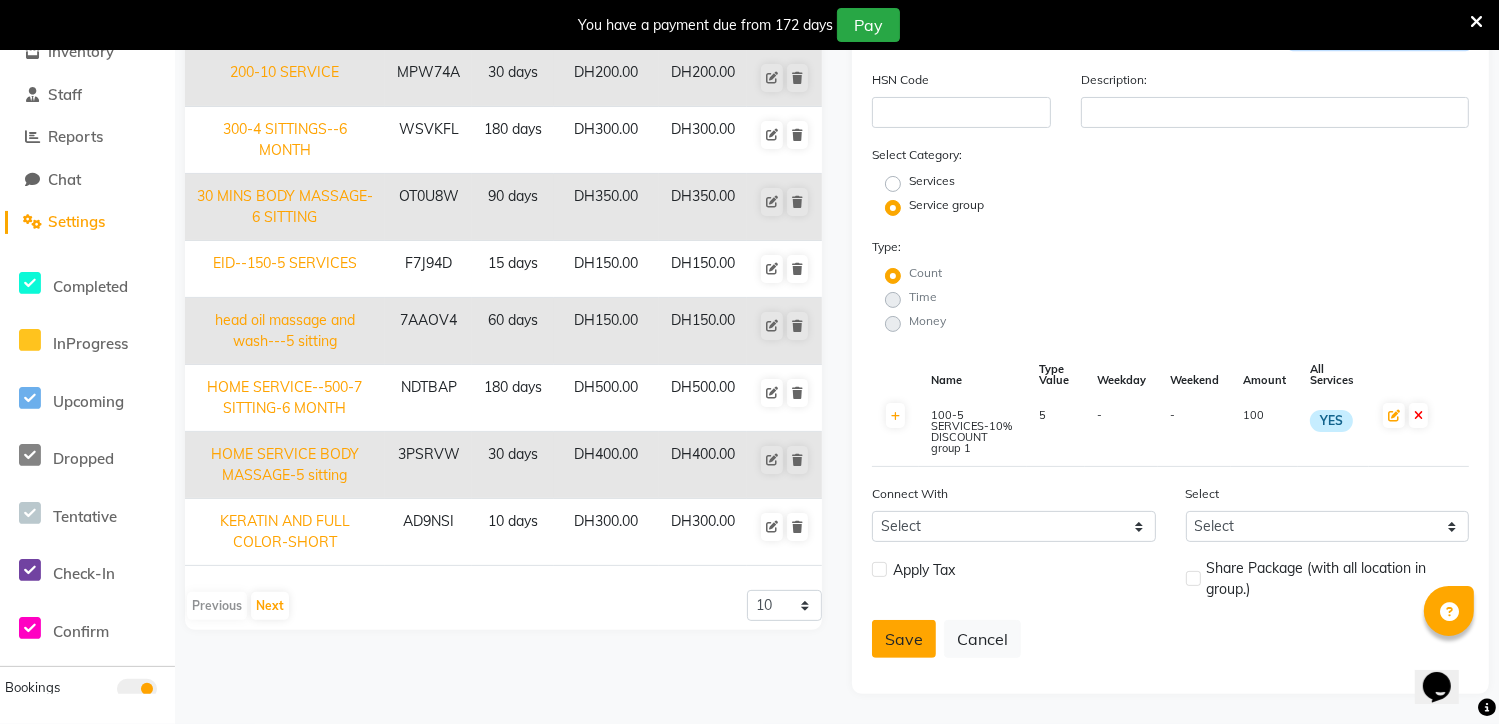 type on "90" 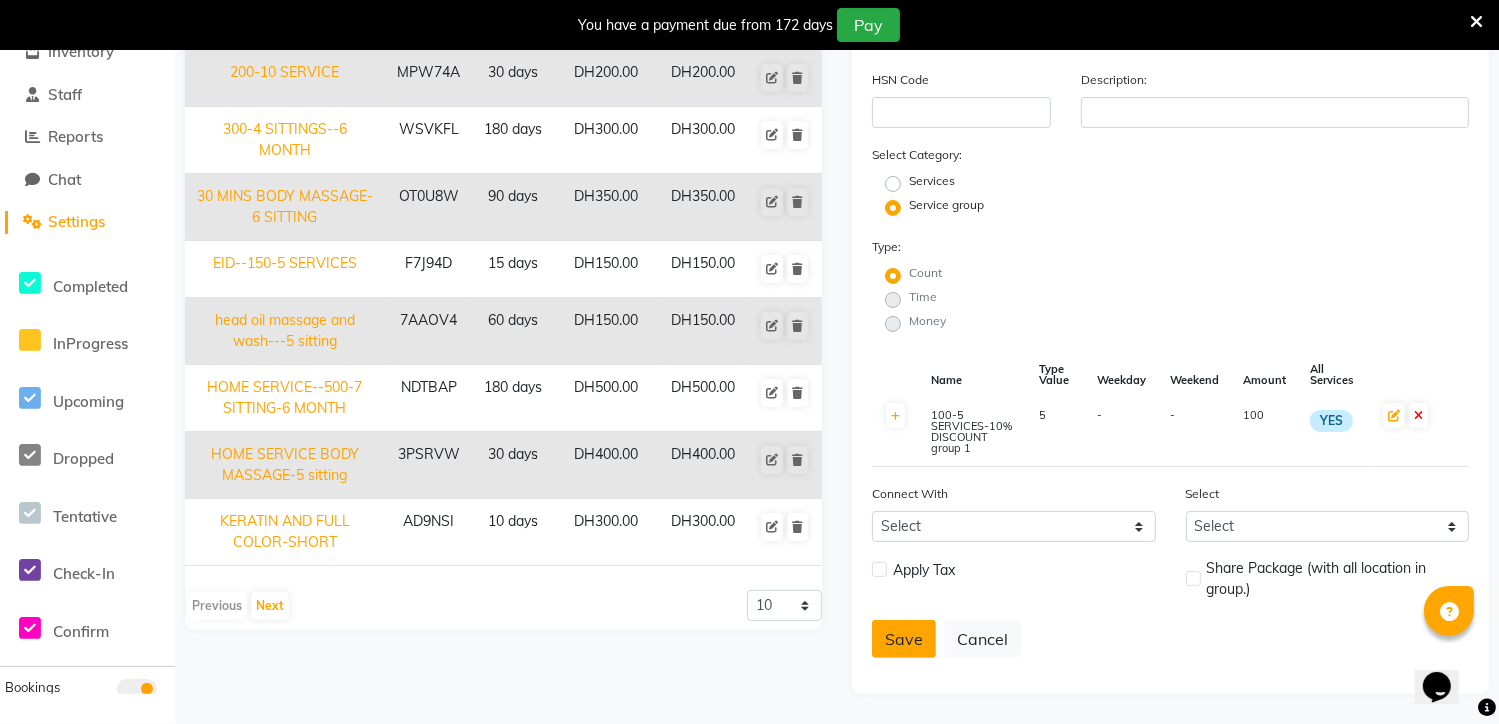 click on "Save" 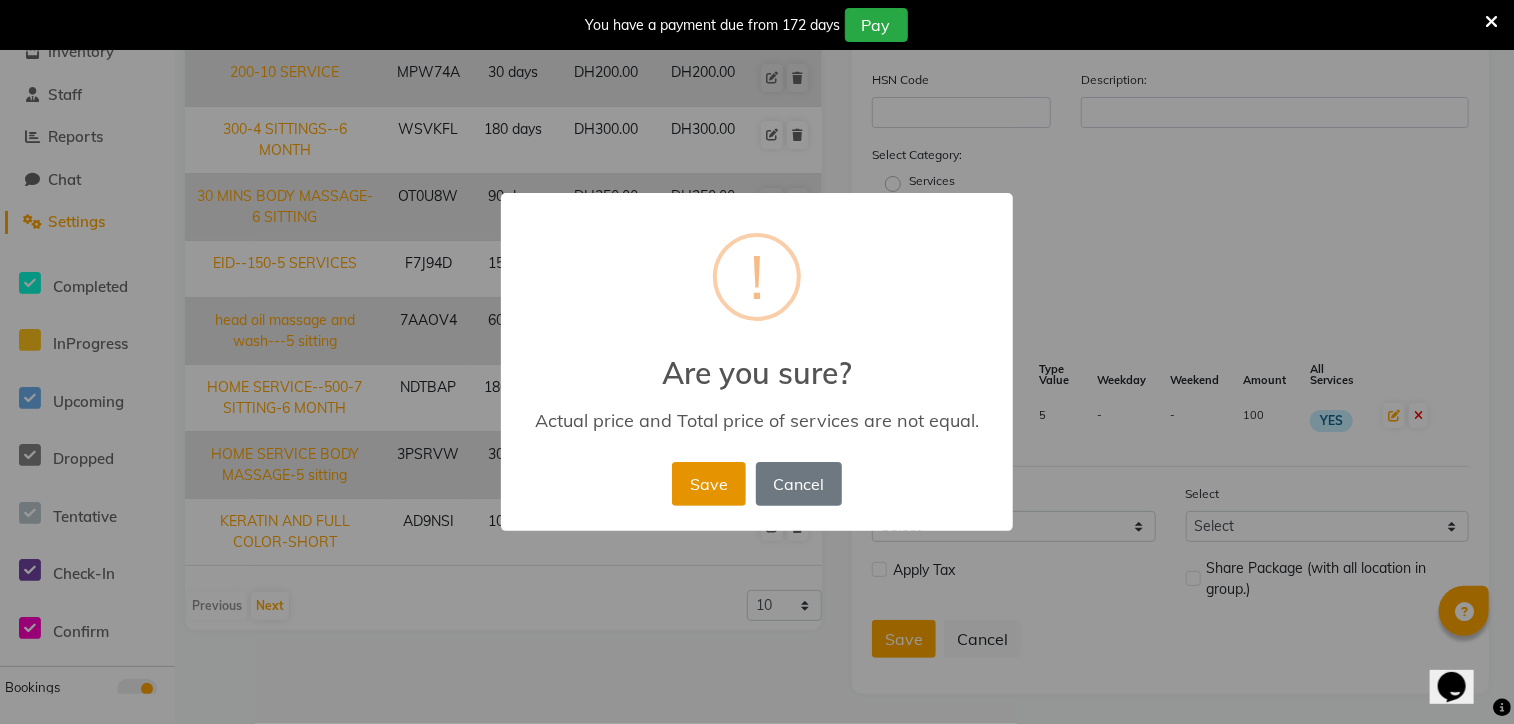 click on "Save" at bounding box center [708, 484] 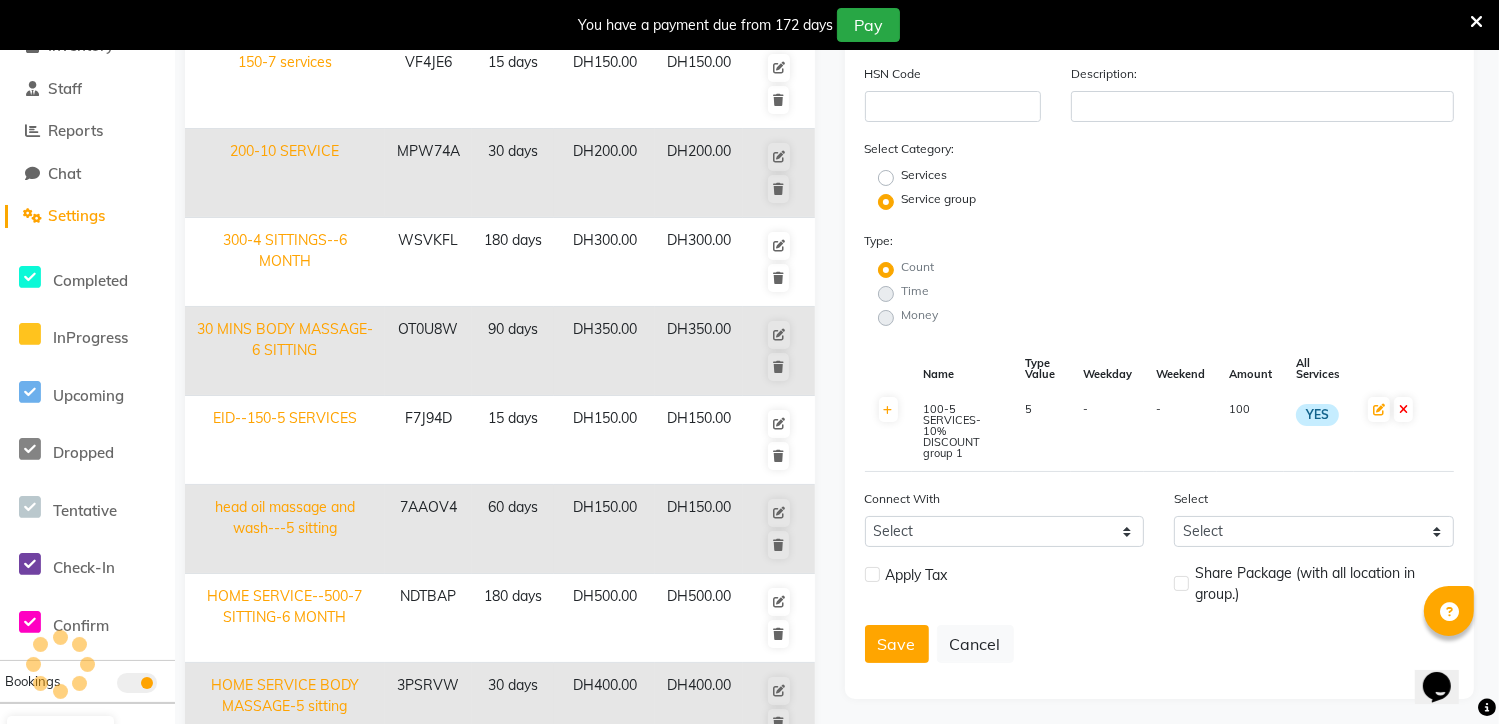 type 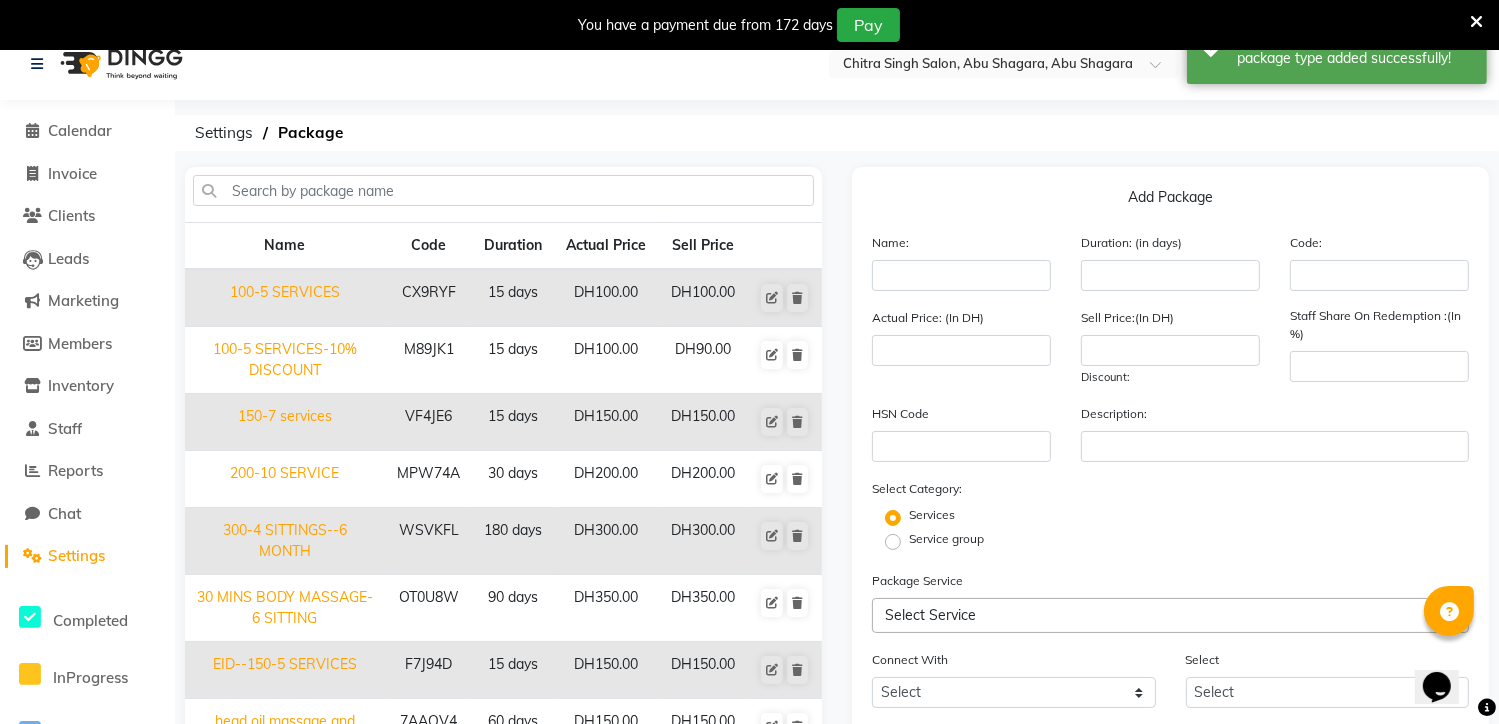 scroll, scrollTop: 0, scrollLeft: 0, axis: both 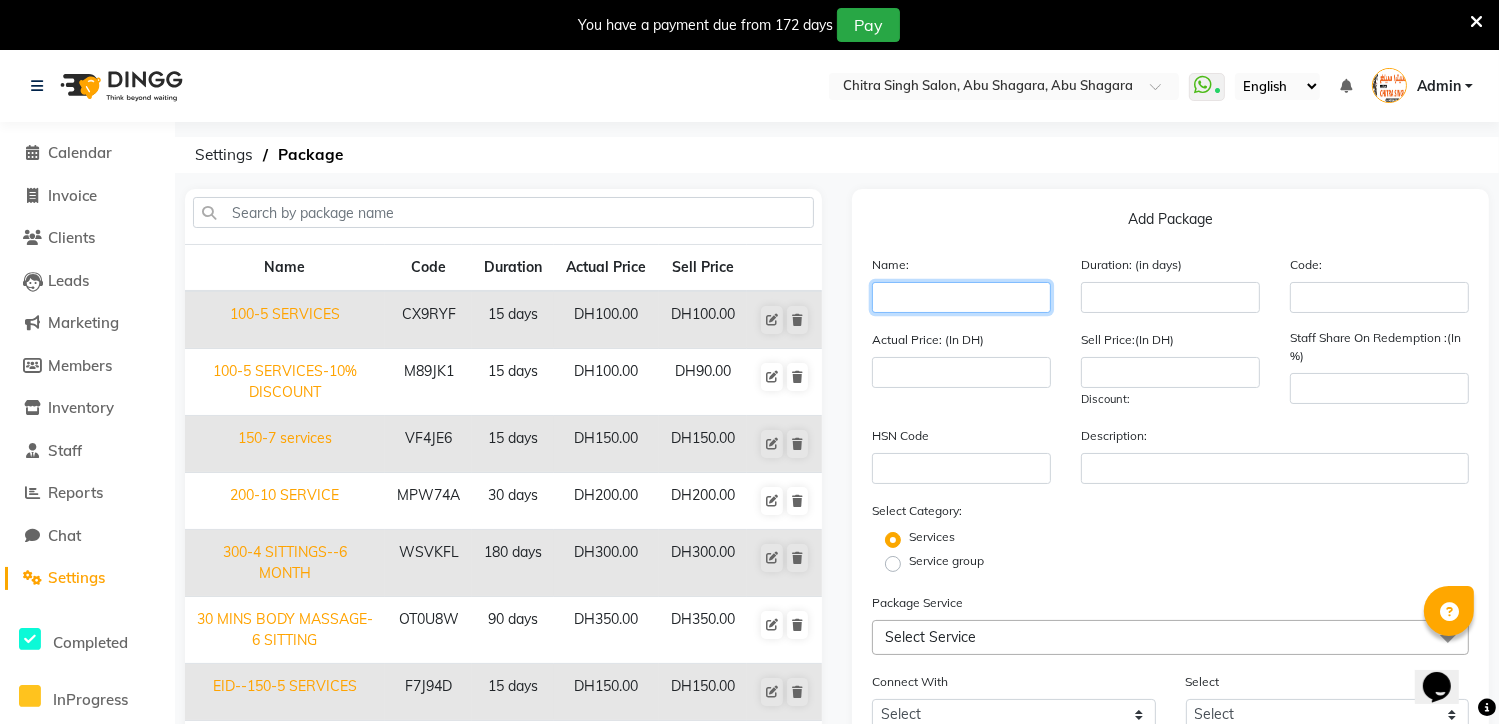 click 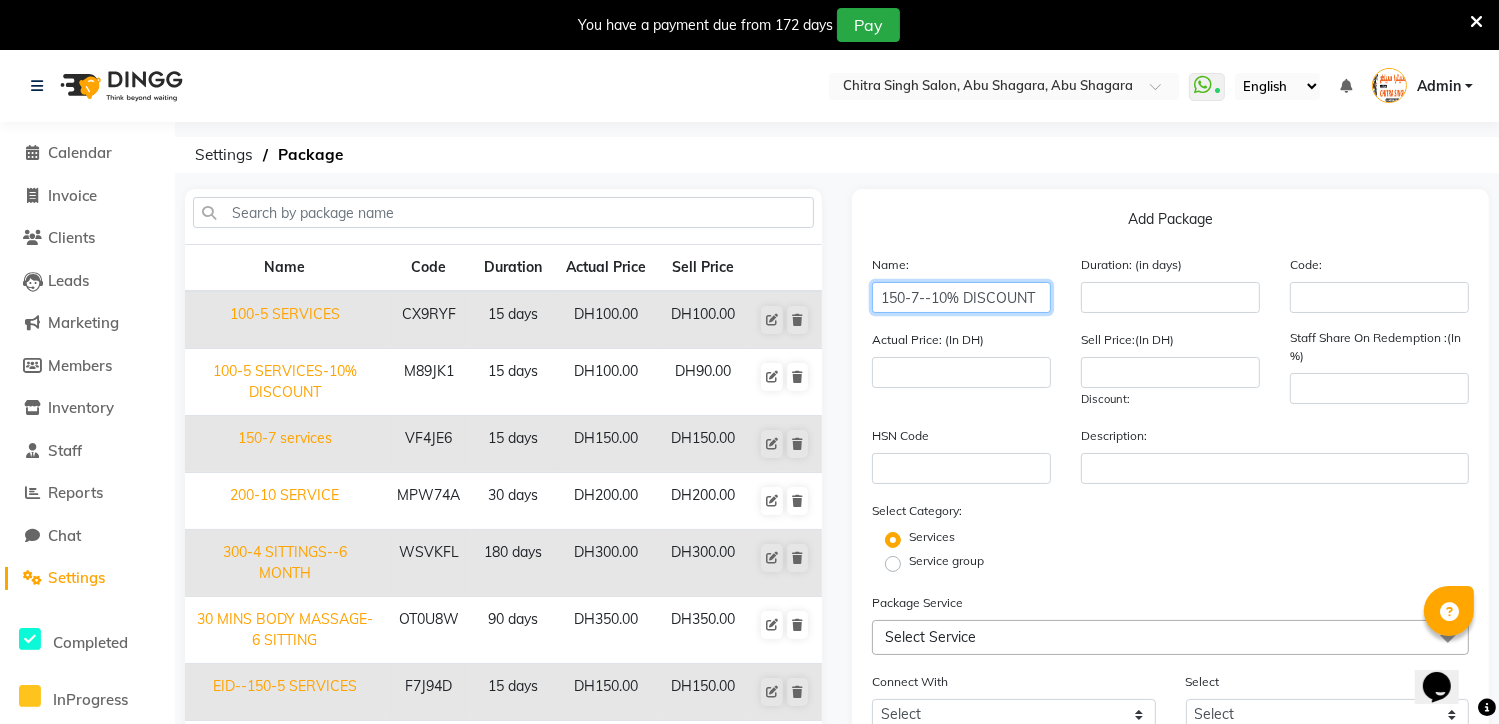 type on "150-7--10% DISCOUNT" 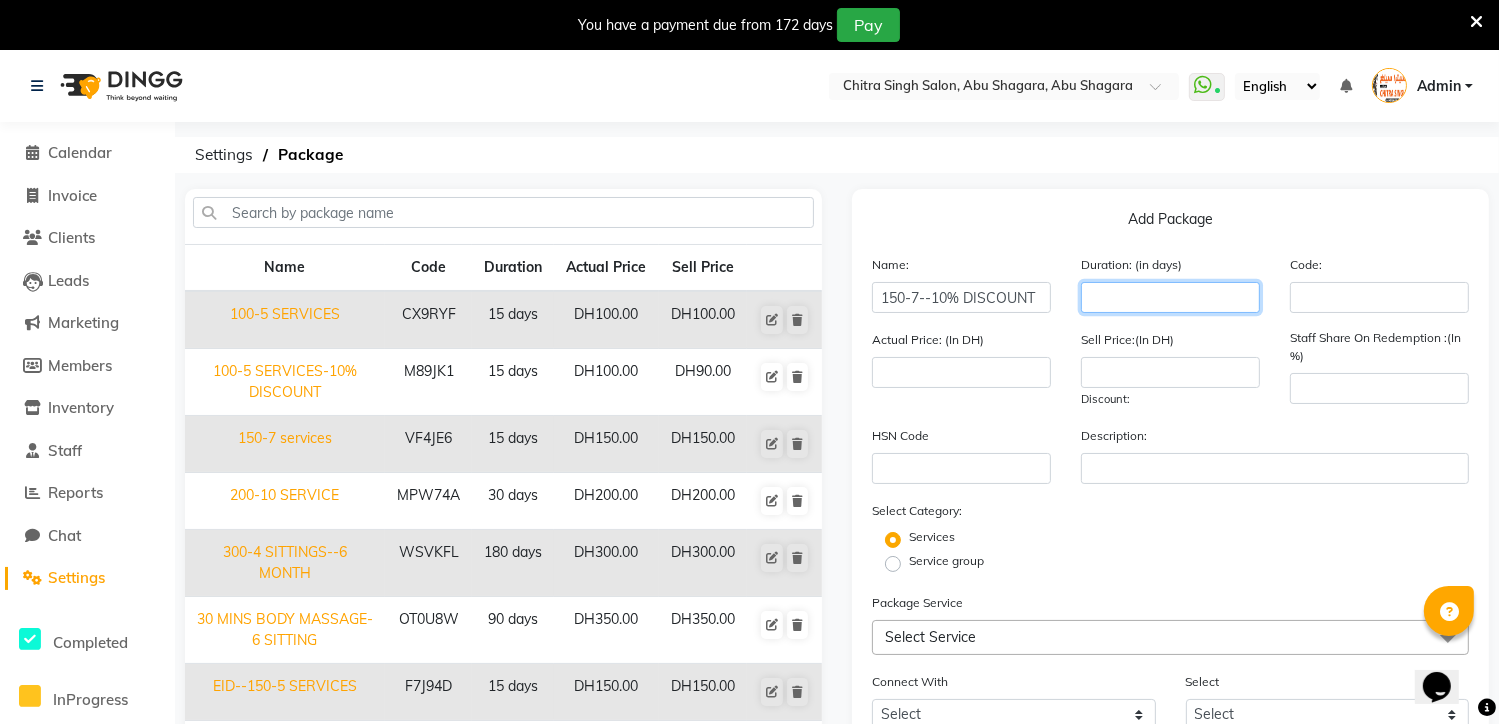 click 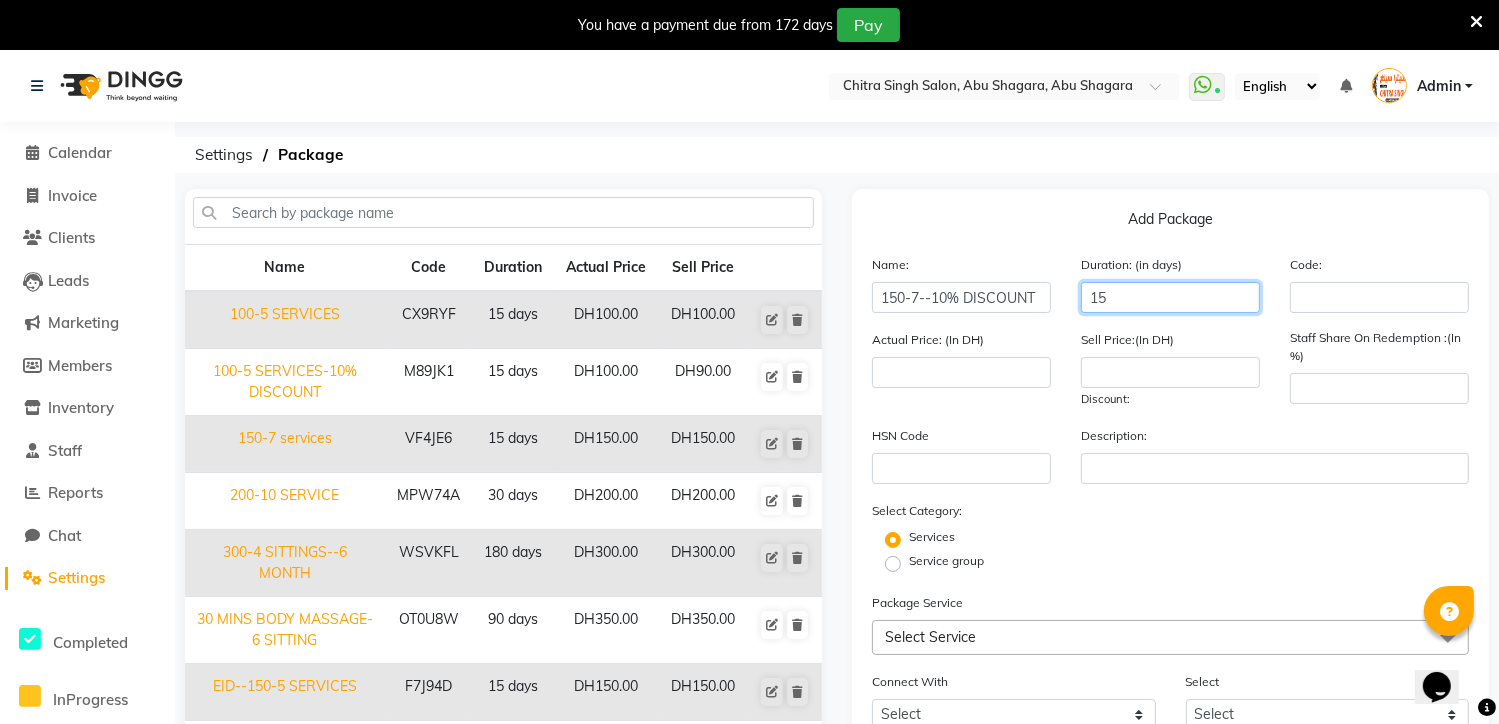type on "15" 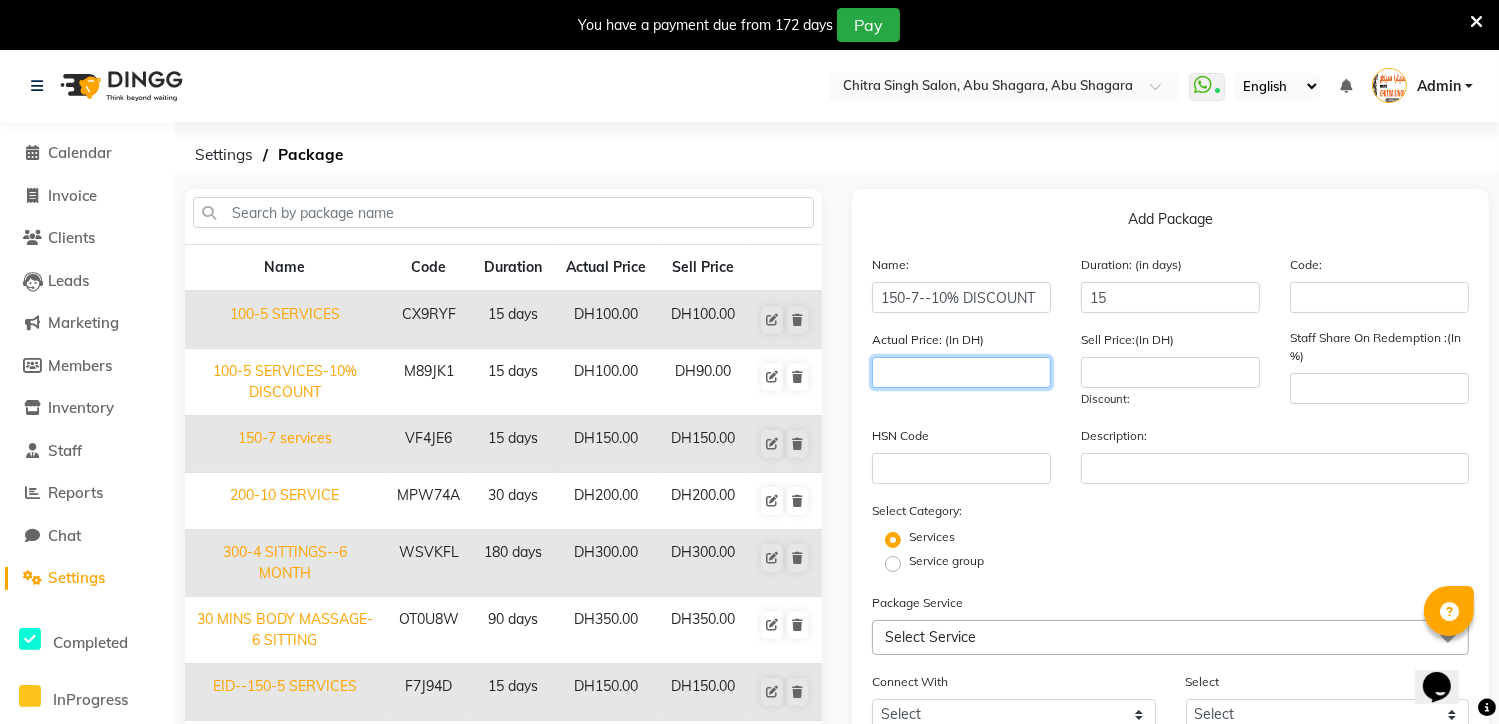 click 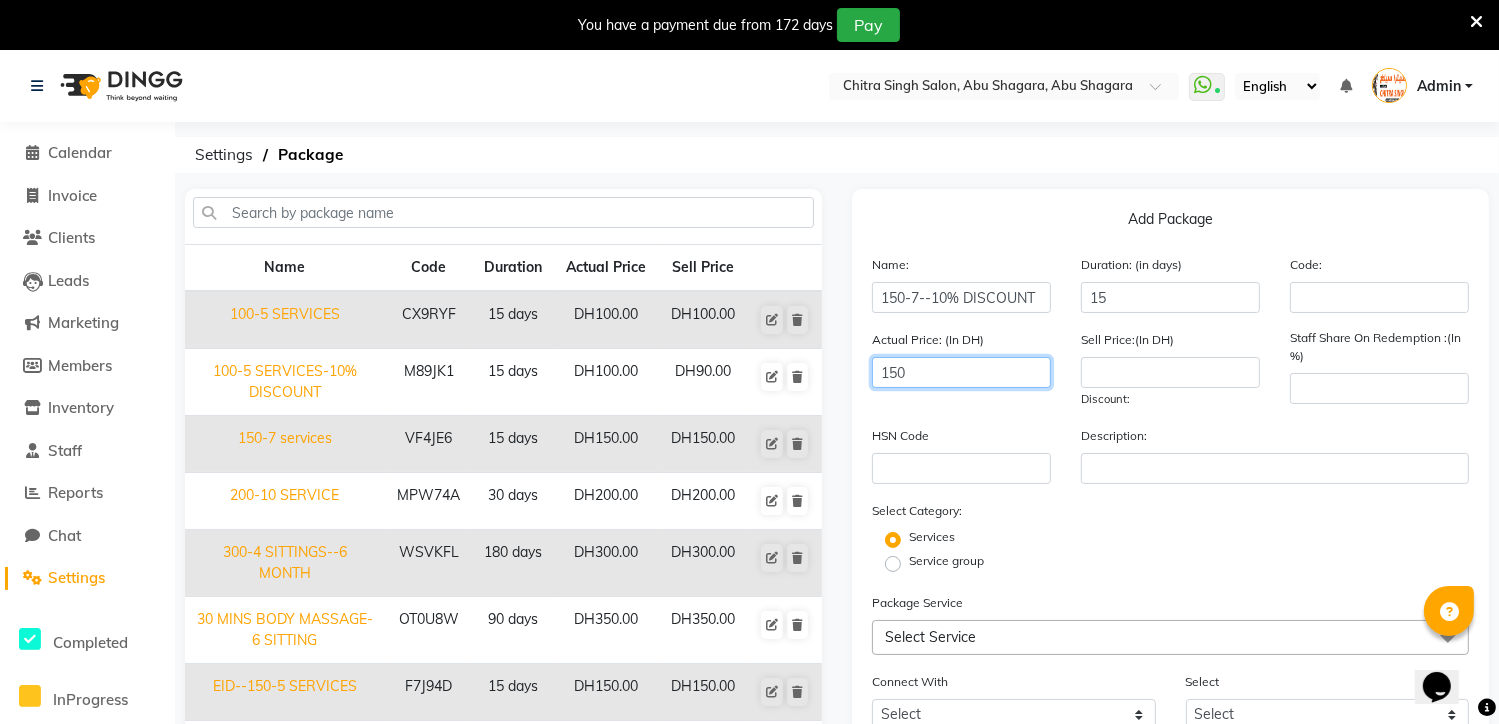 type on "150" 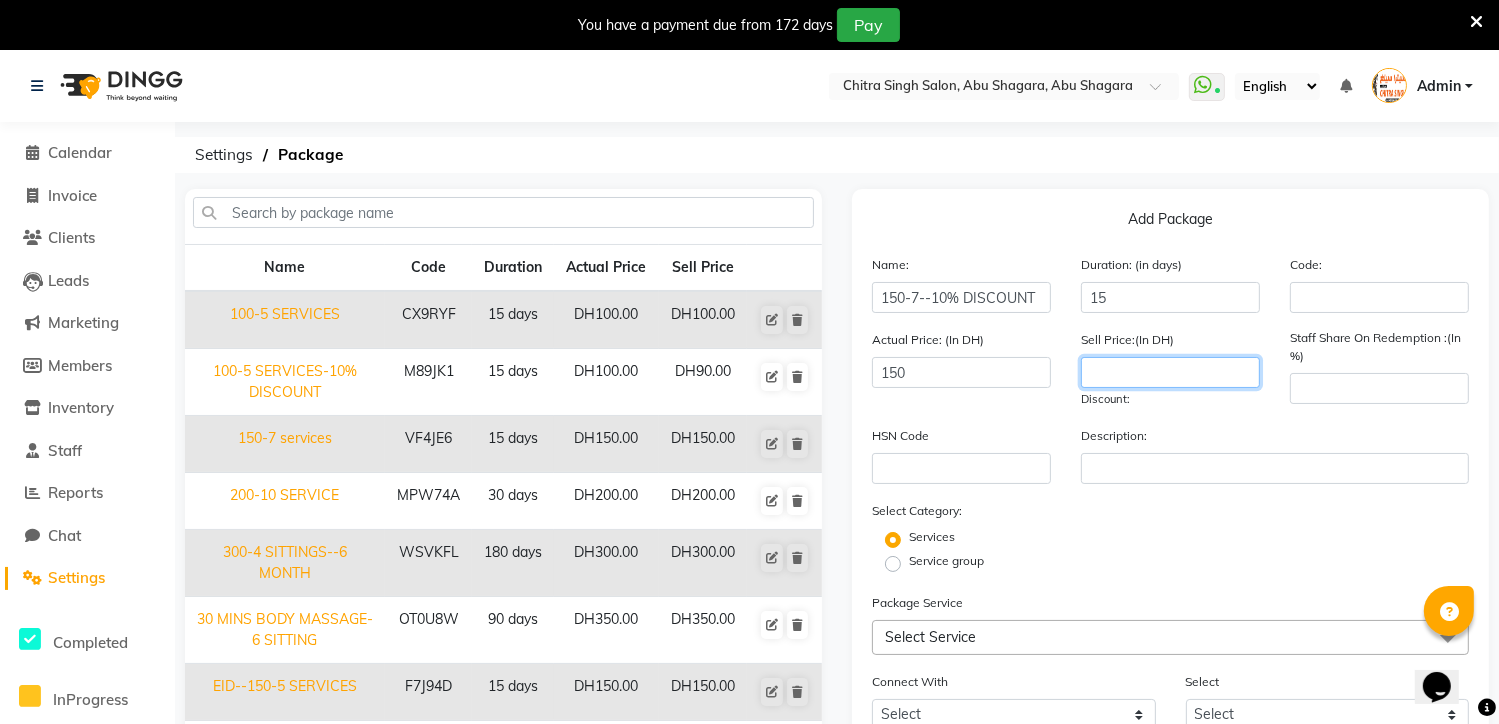 click 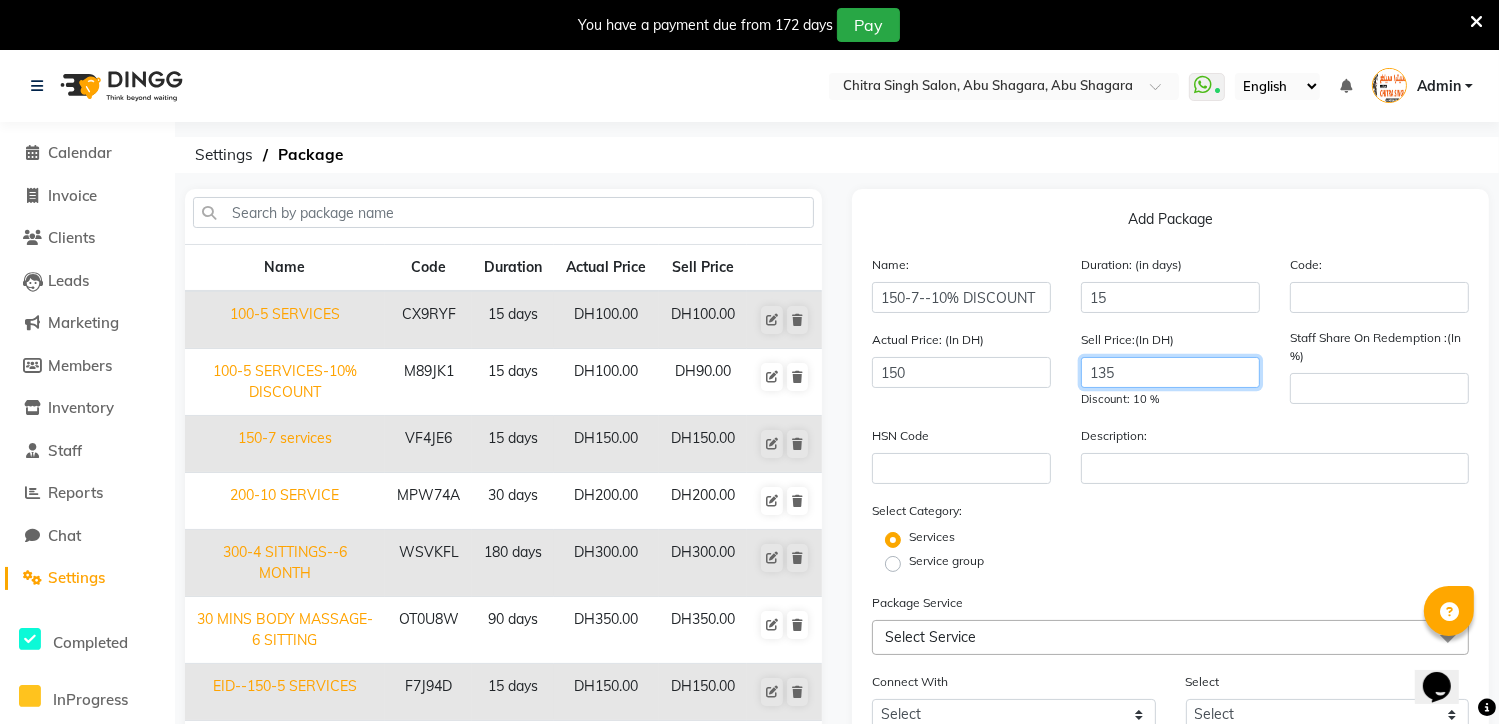type on "135" 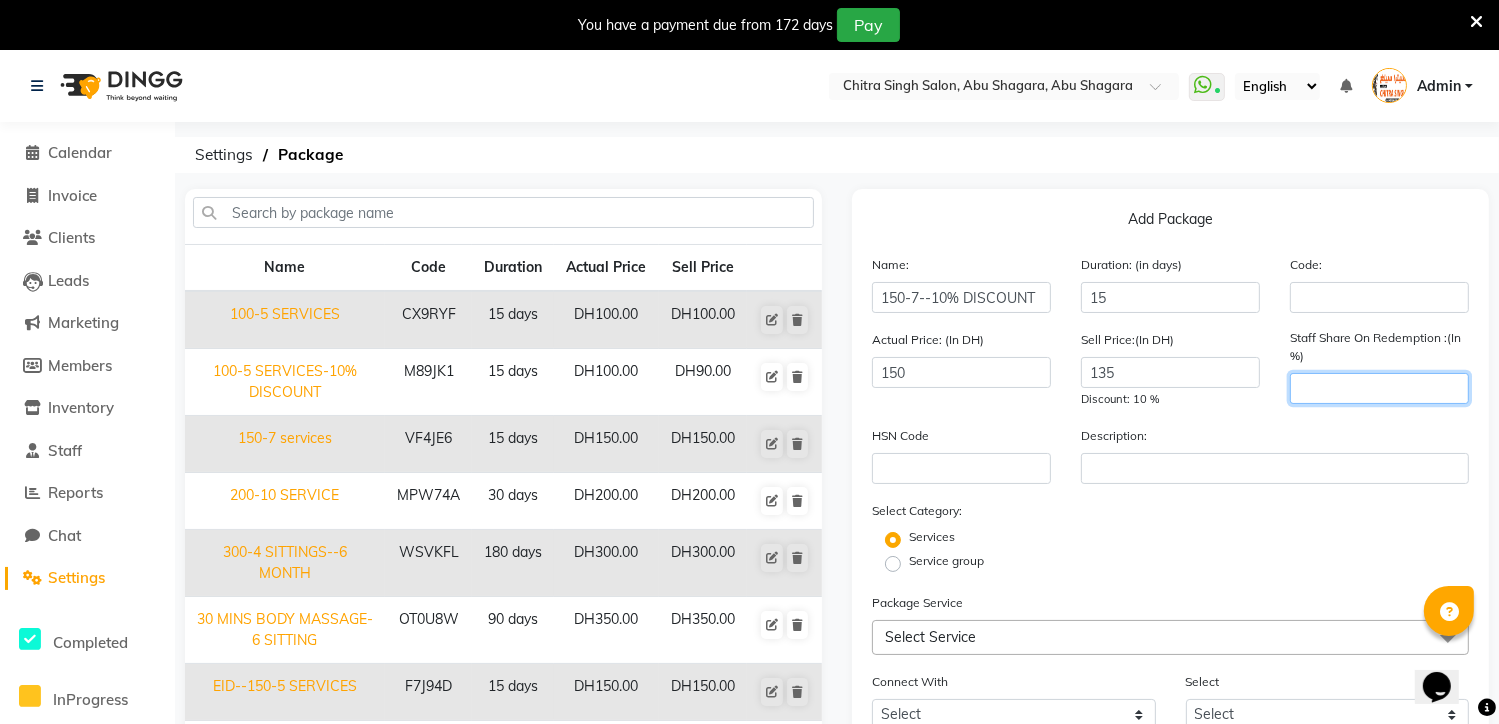 click 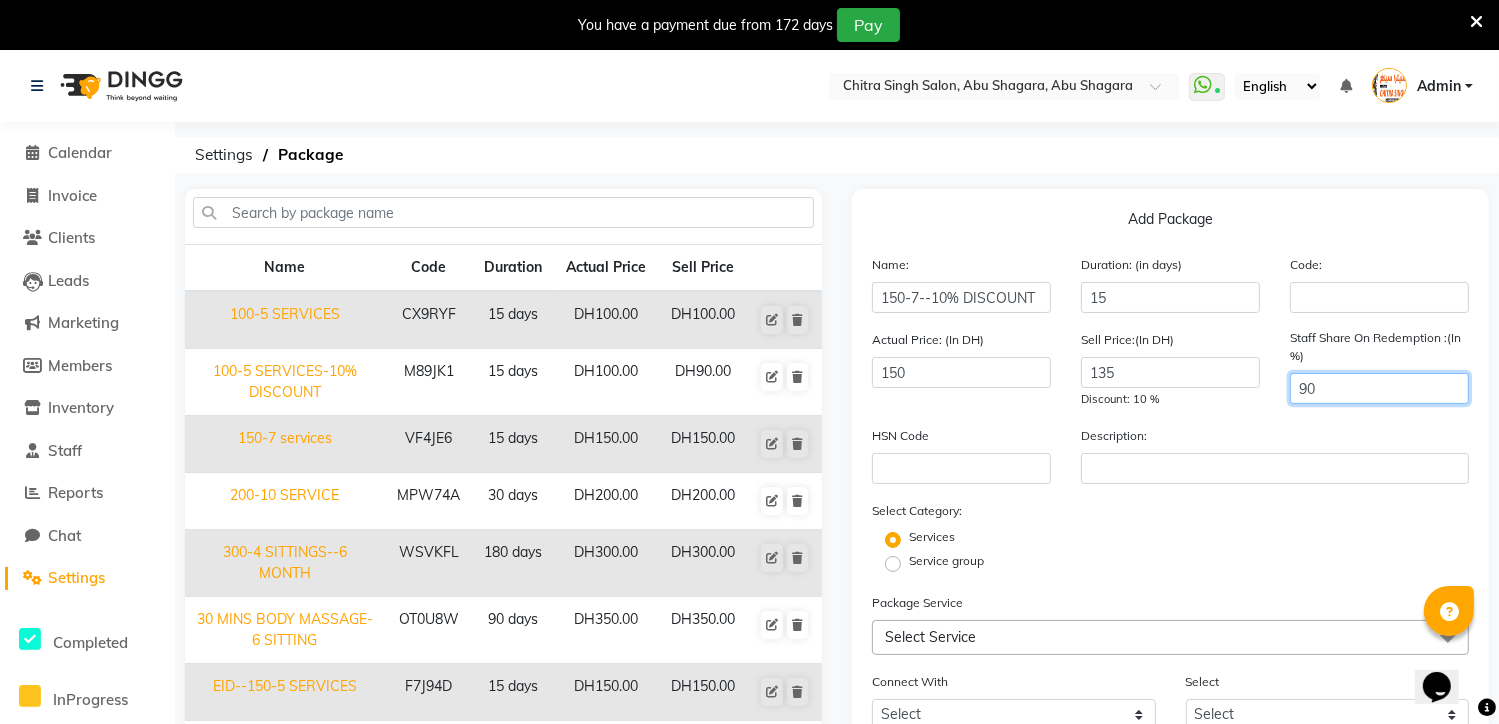 type on "90" 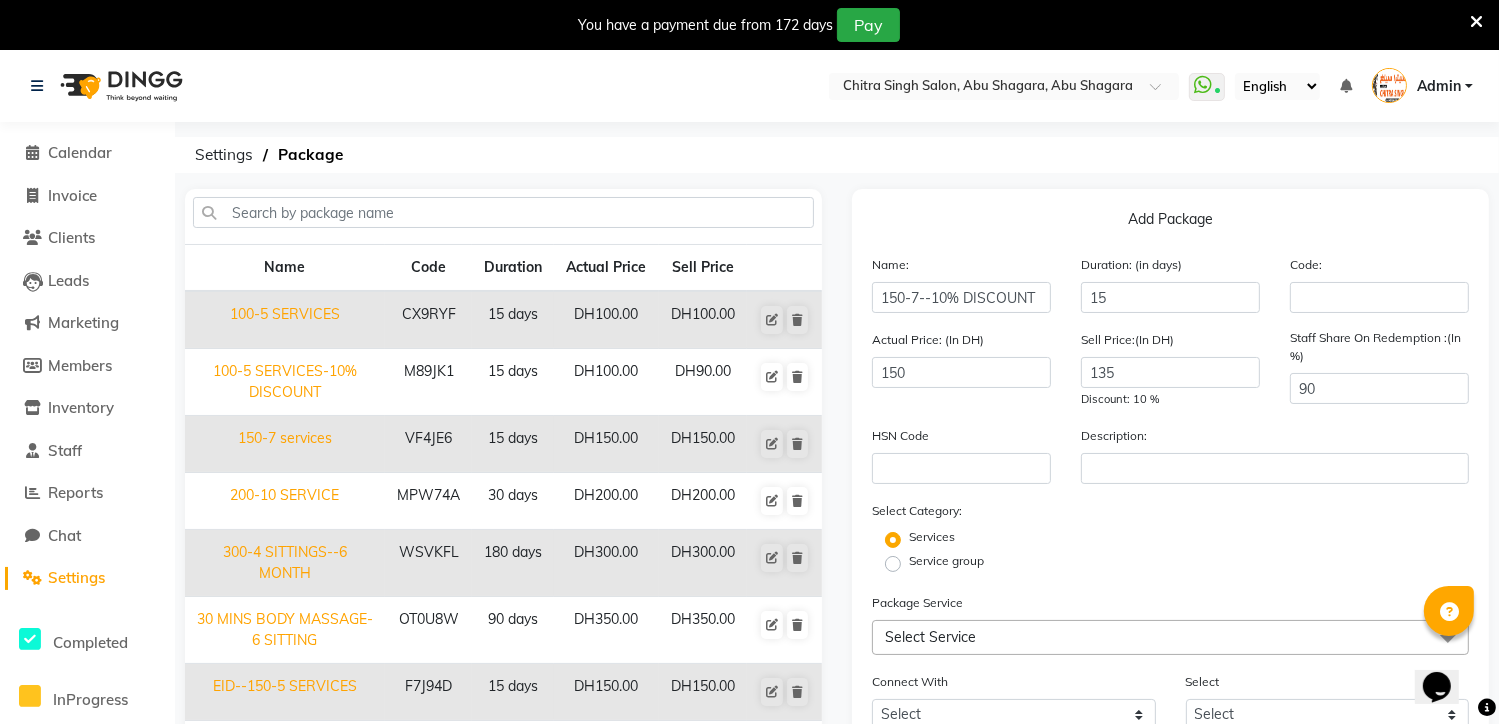 click on "Service group" 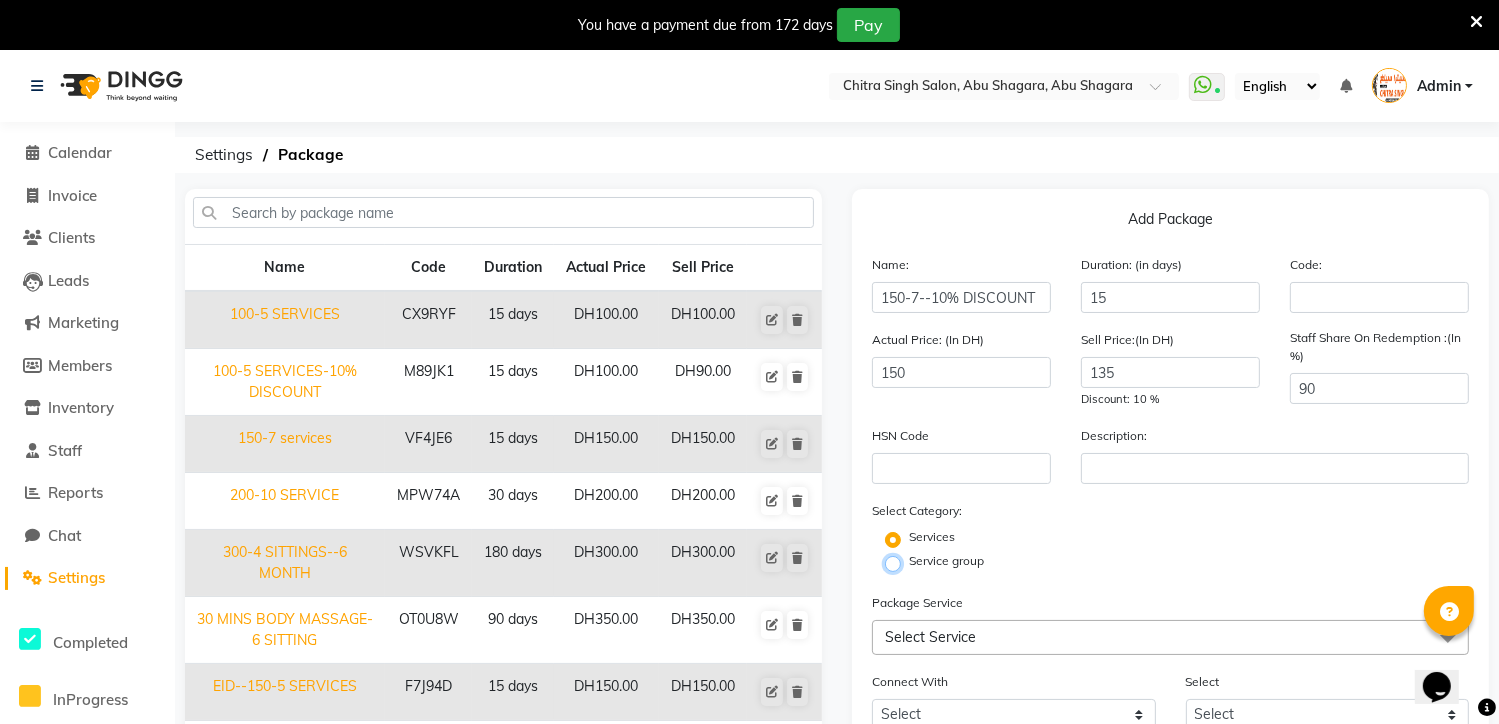 click on "Service group" at bounding box center [899, 562] 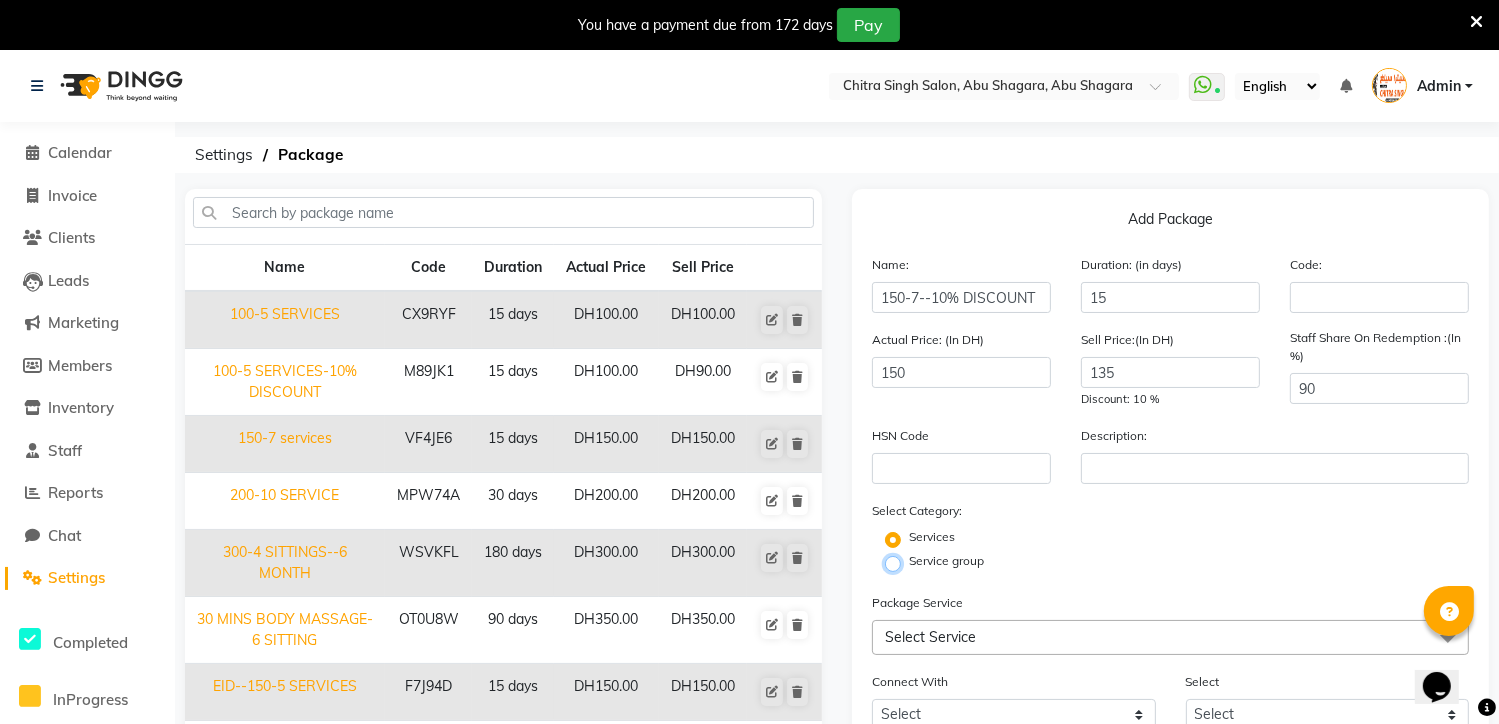 radio on "true" 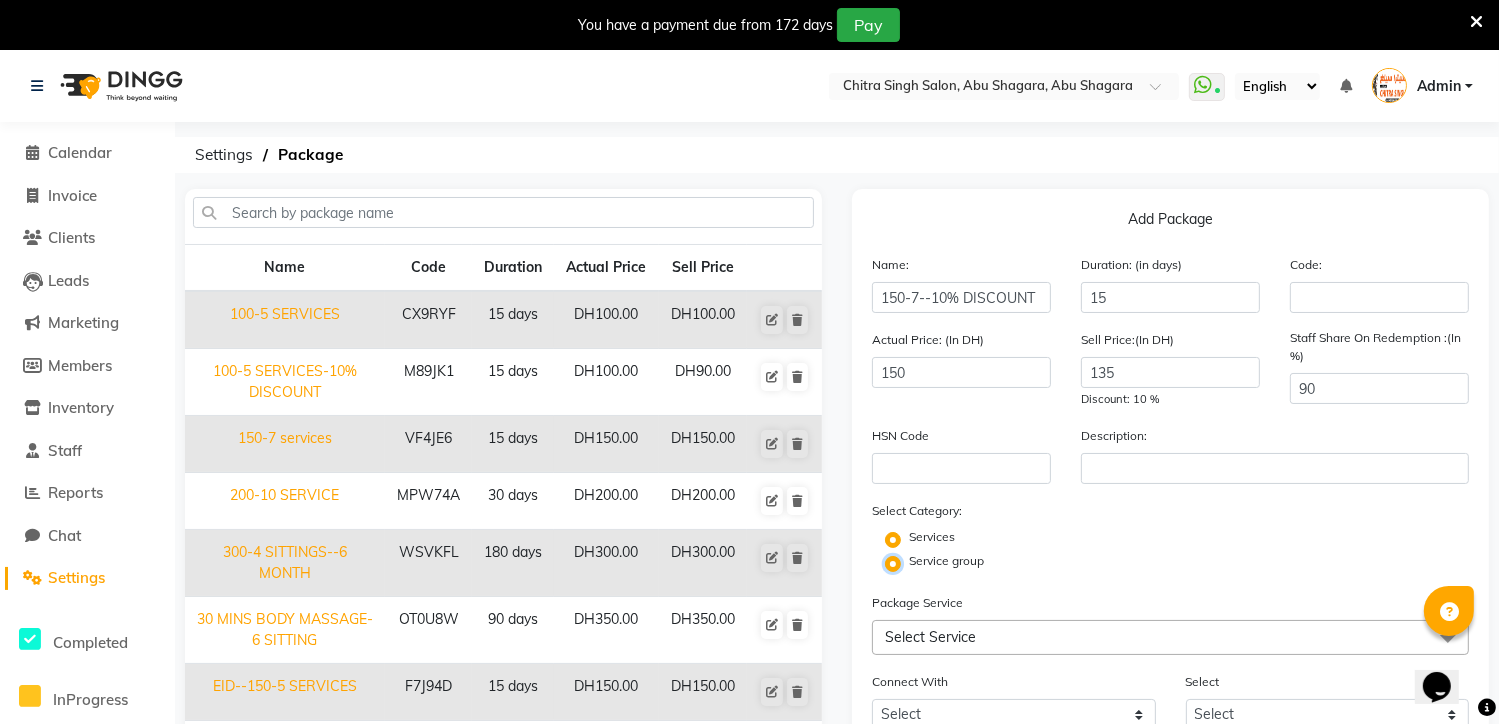 radio on "false" 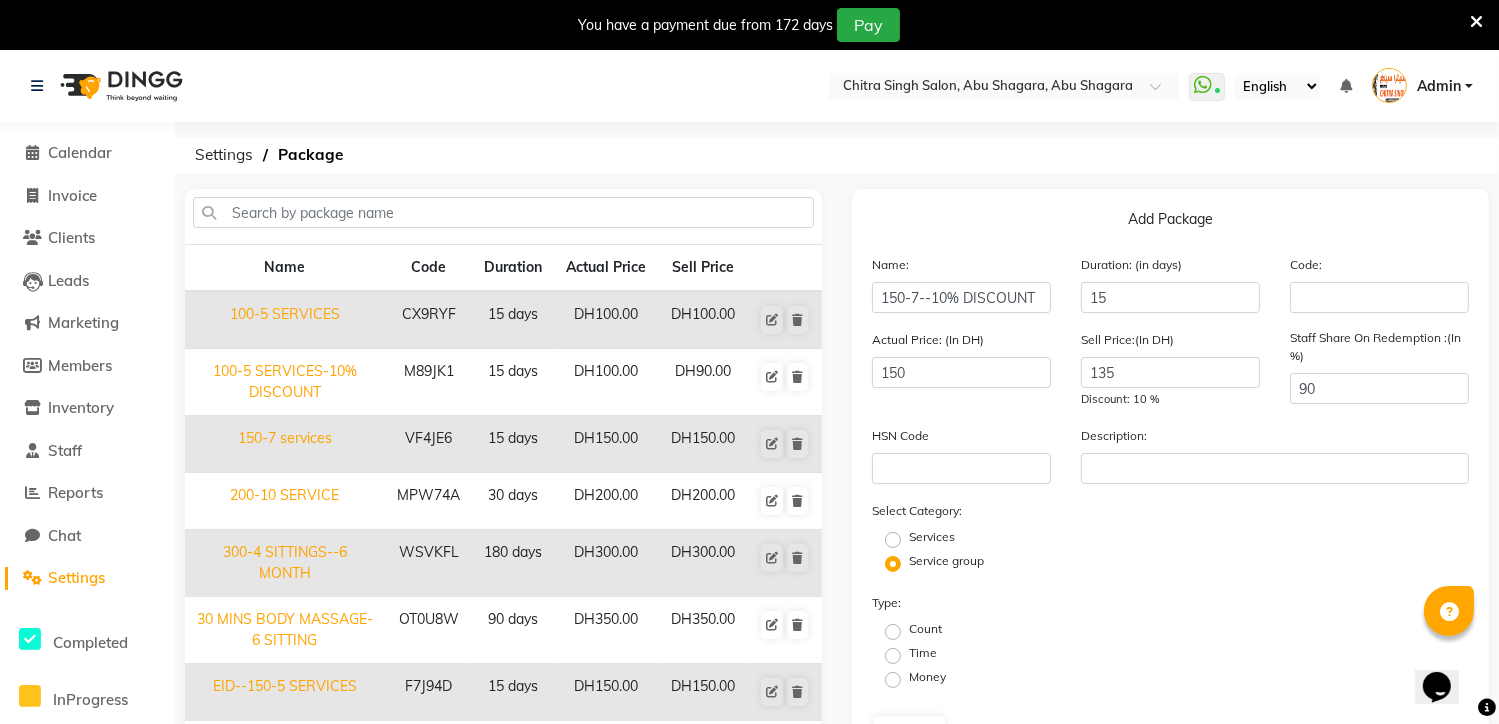 click on "Count" 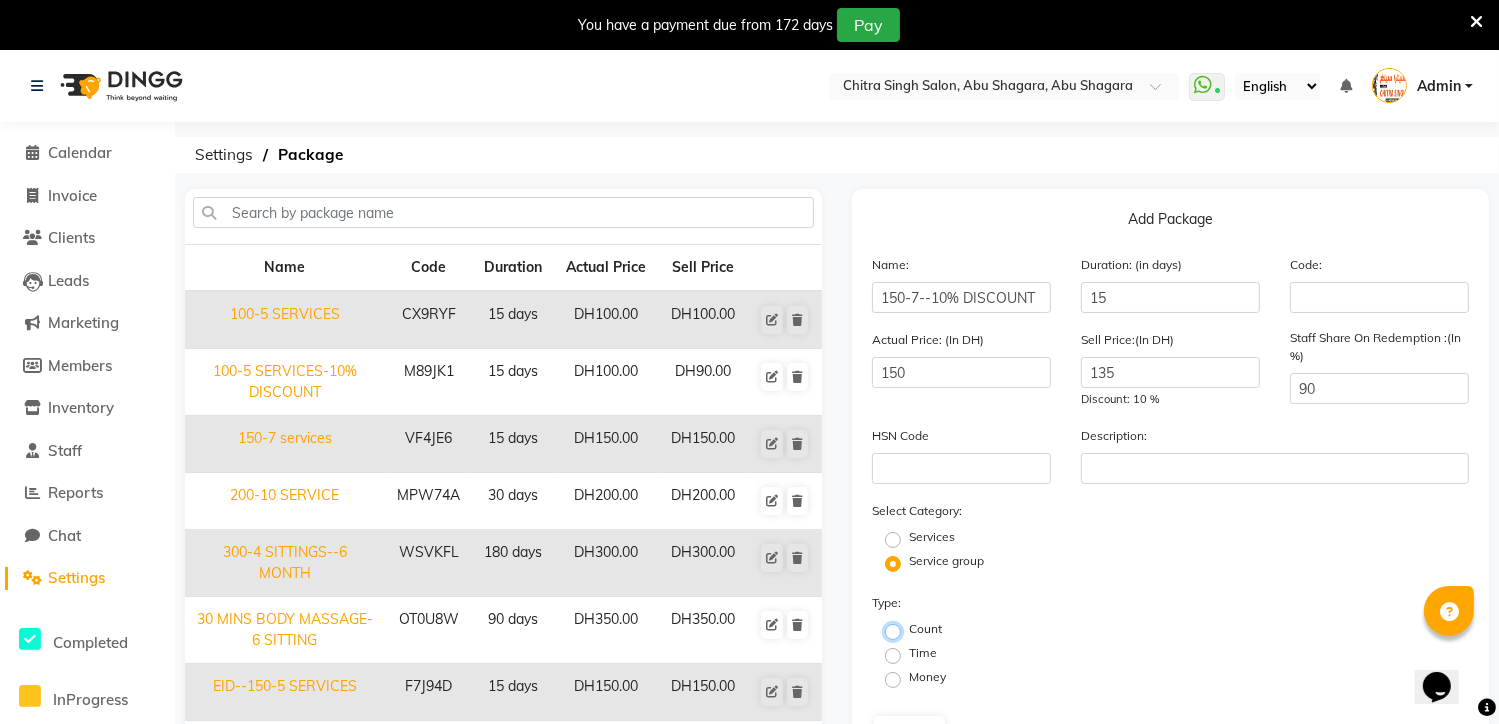 click on "Count" at bounding box center [899, 630] 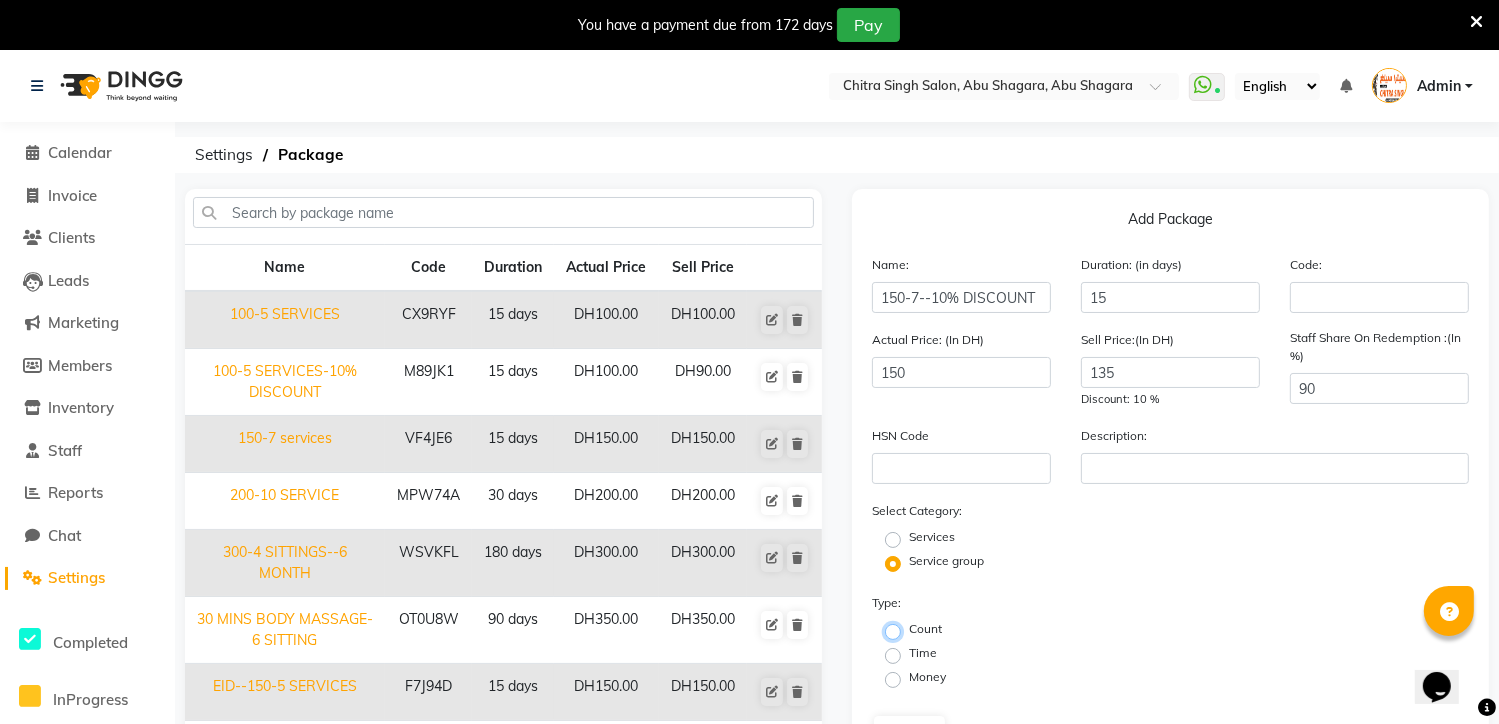radio on "true" 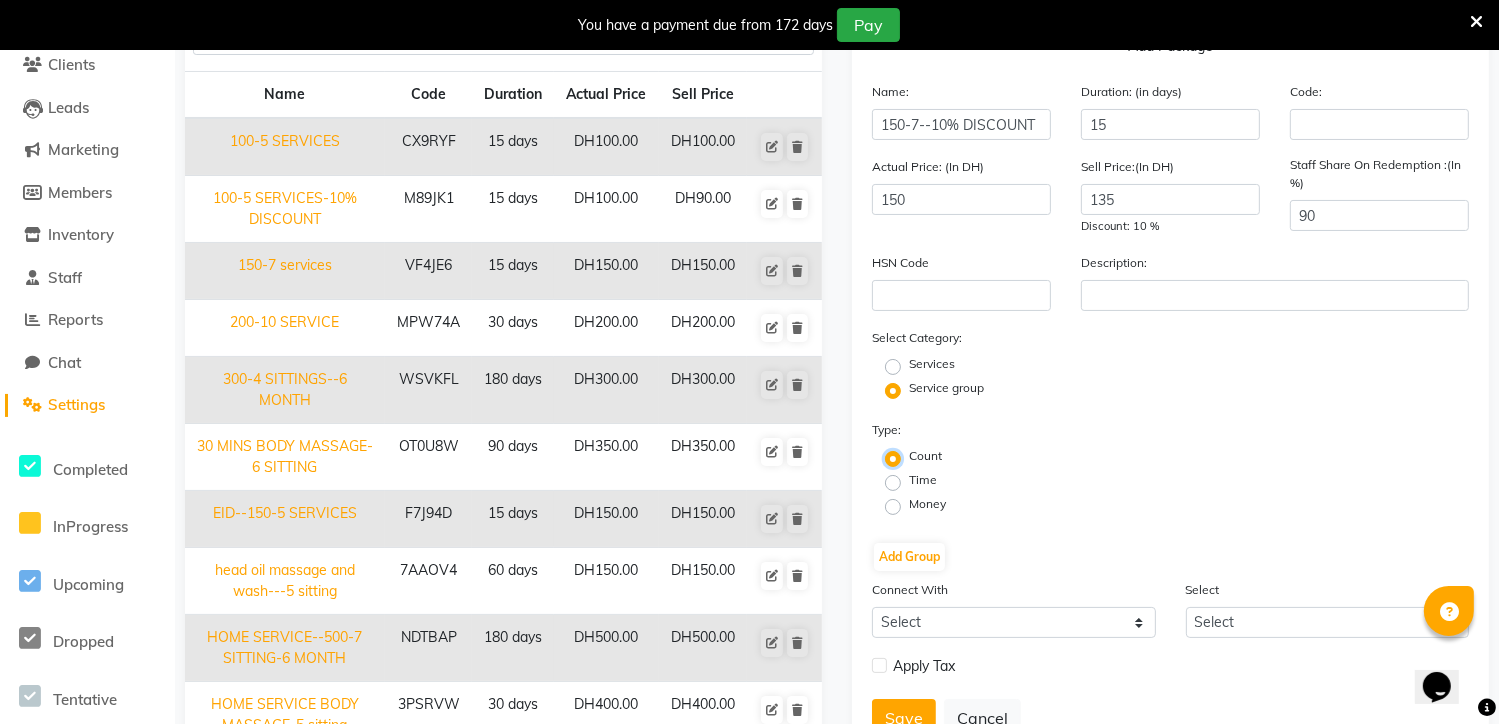 scroll, scrollTop: 240, scrollLeft: 0, axis: vertical 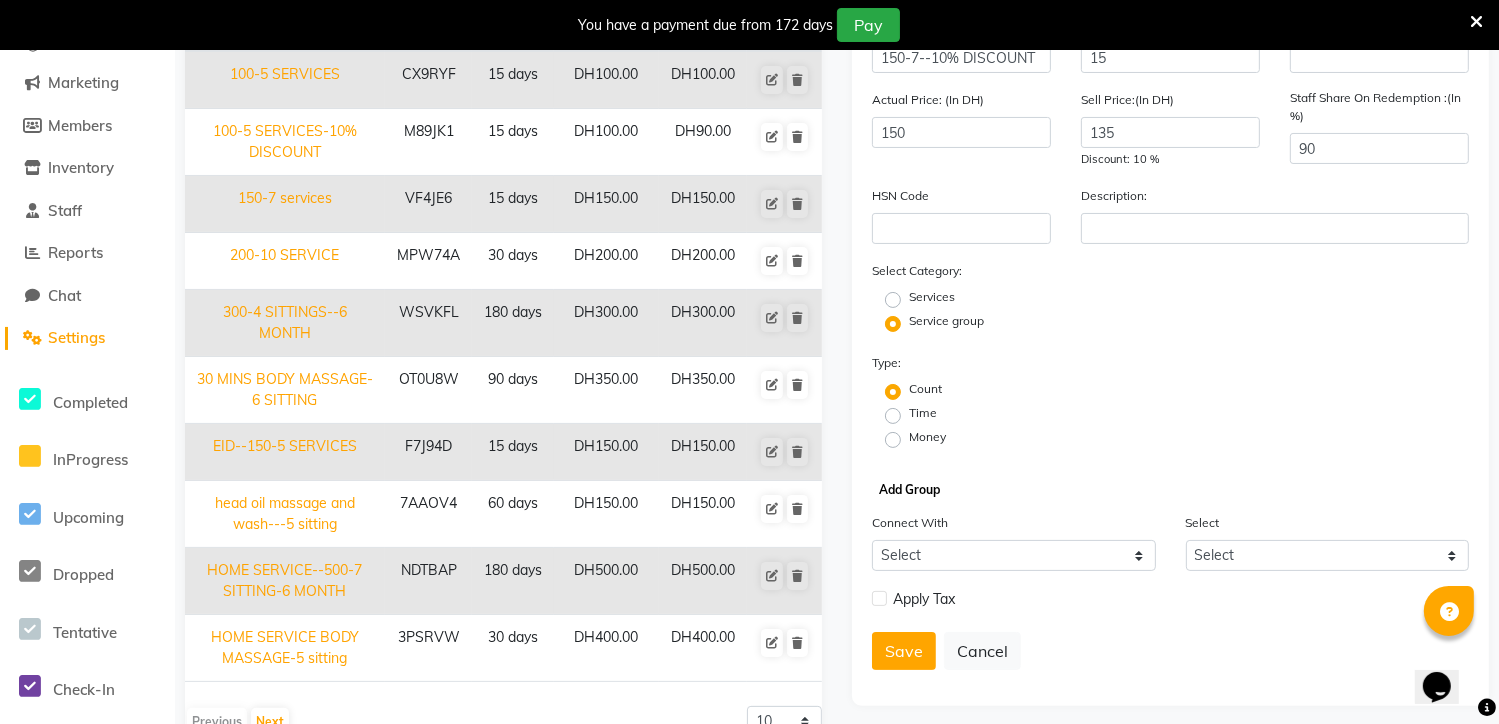 click on "Add Group" 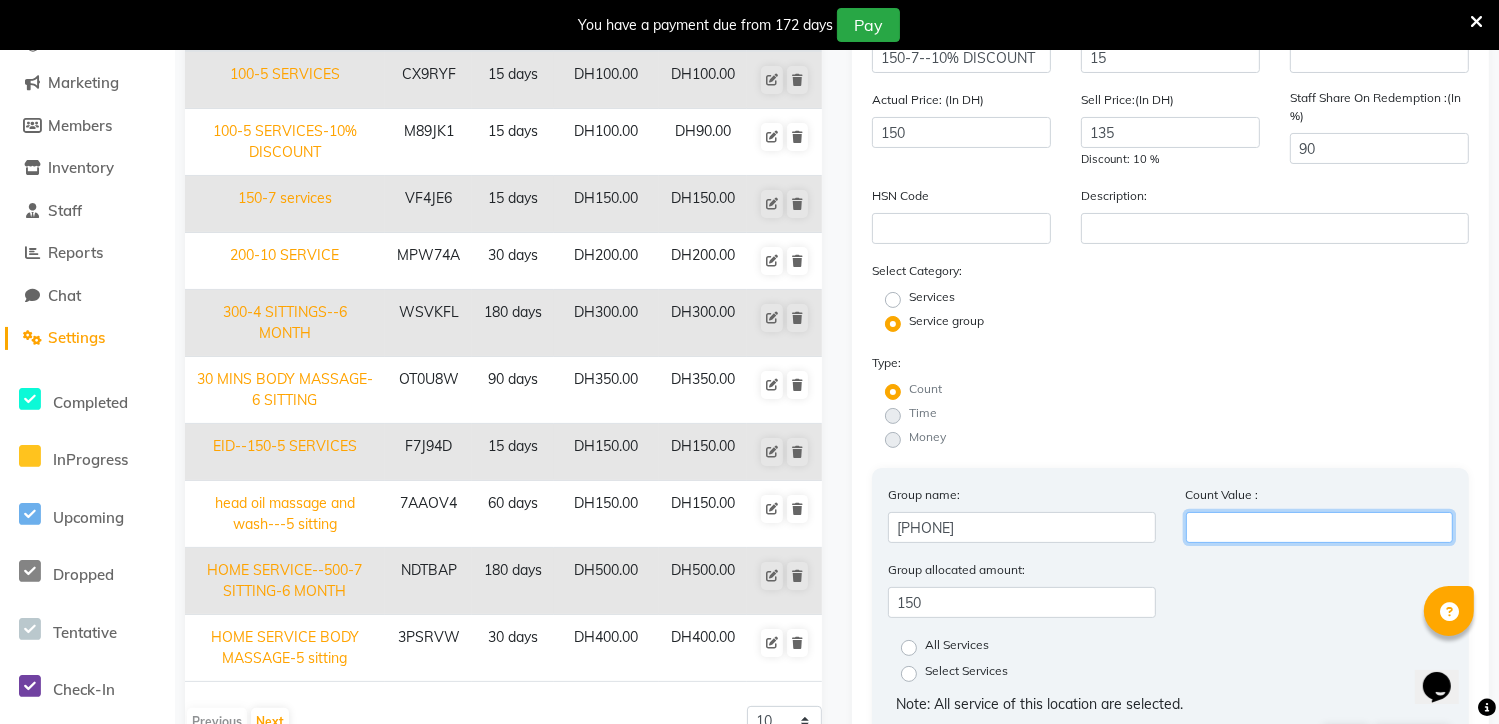 click 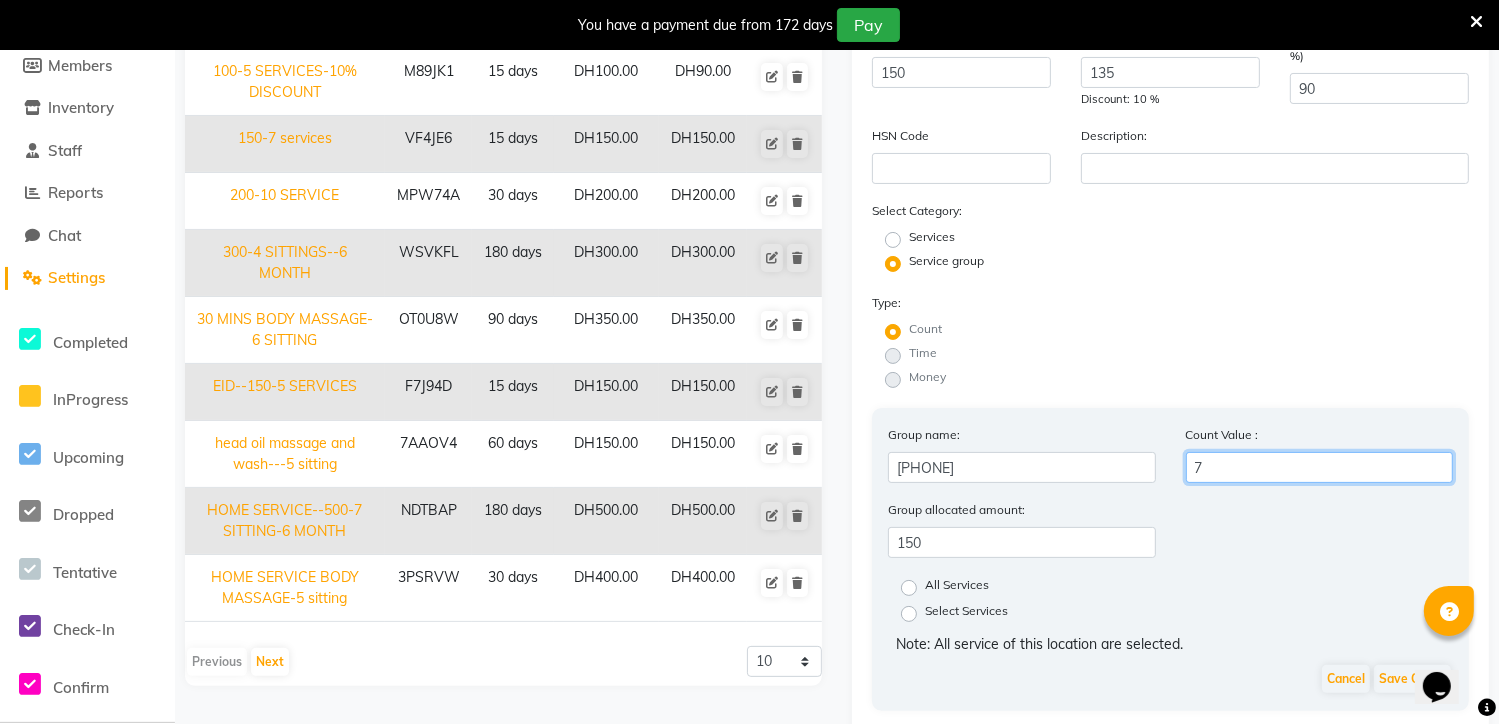 scroll, scrollTop: 320, scrollLeft: 0, axis: vertical 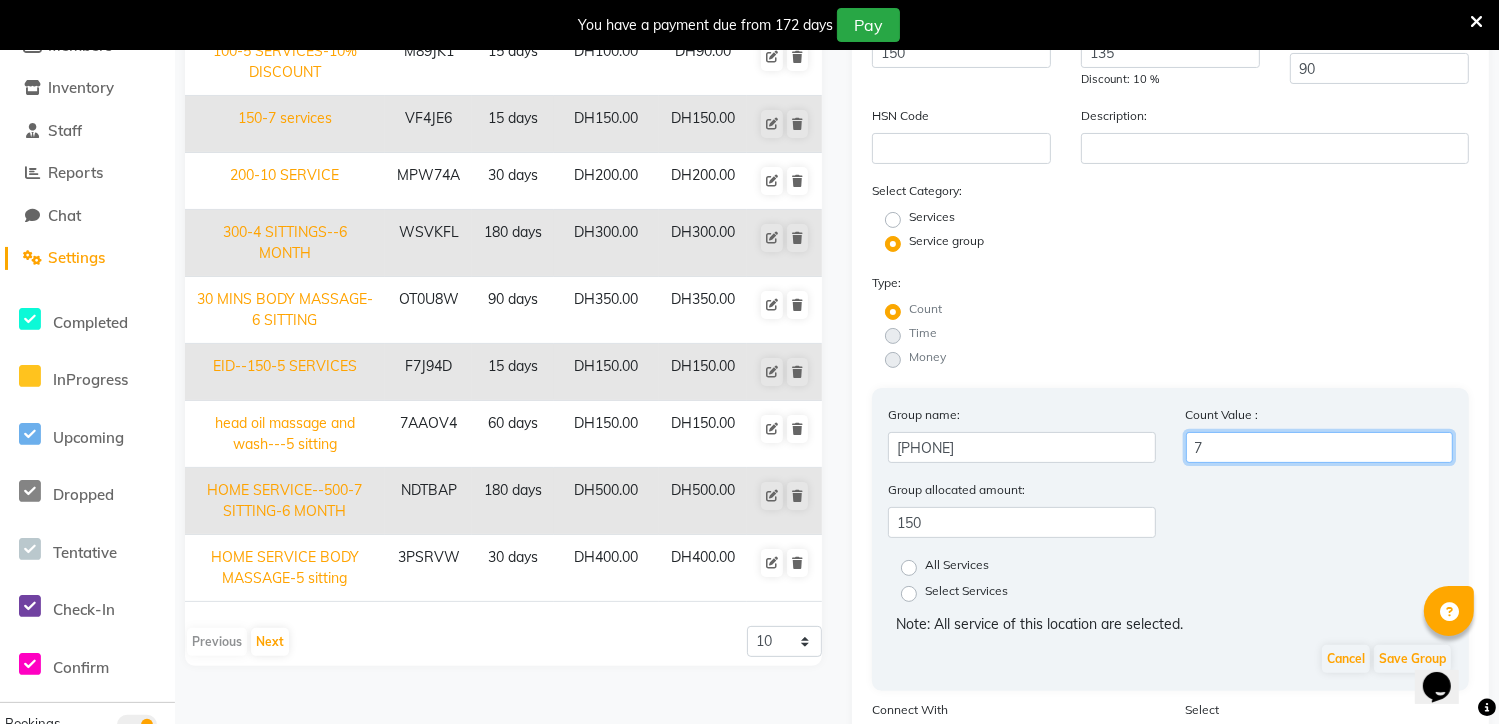 type on "7" 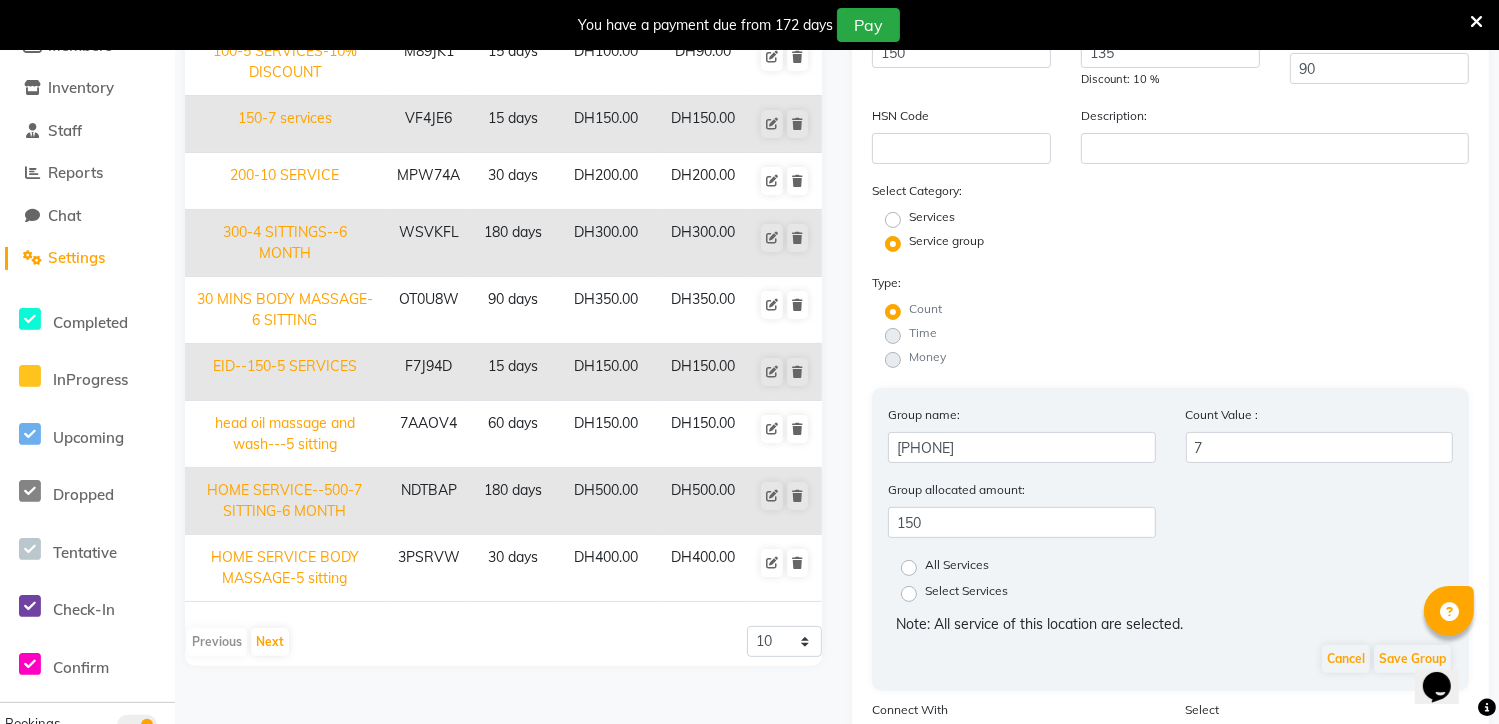 click on "All Services" 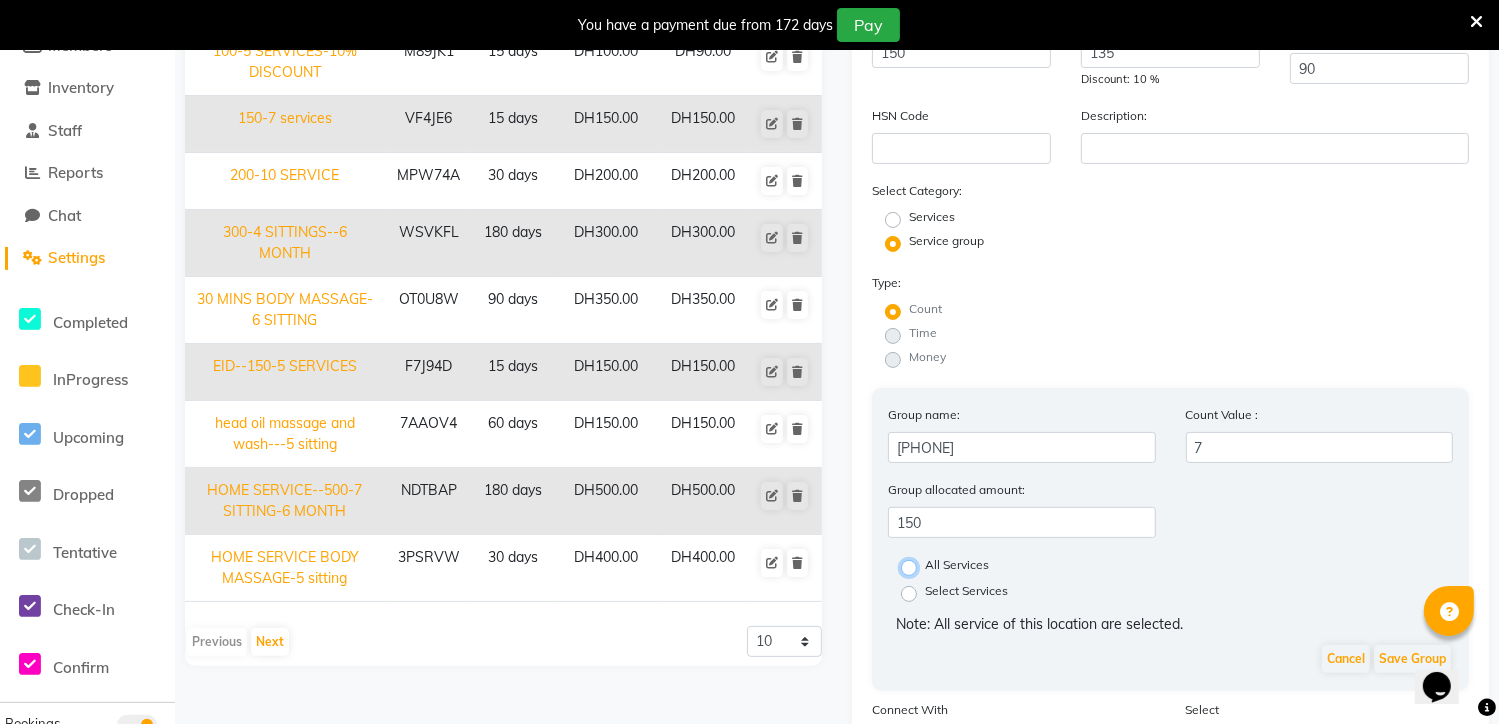 click on "All Services" at bounding box center (915, 566) 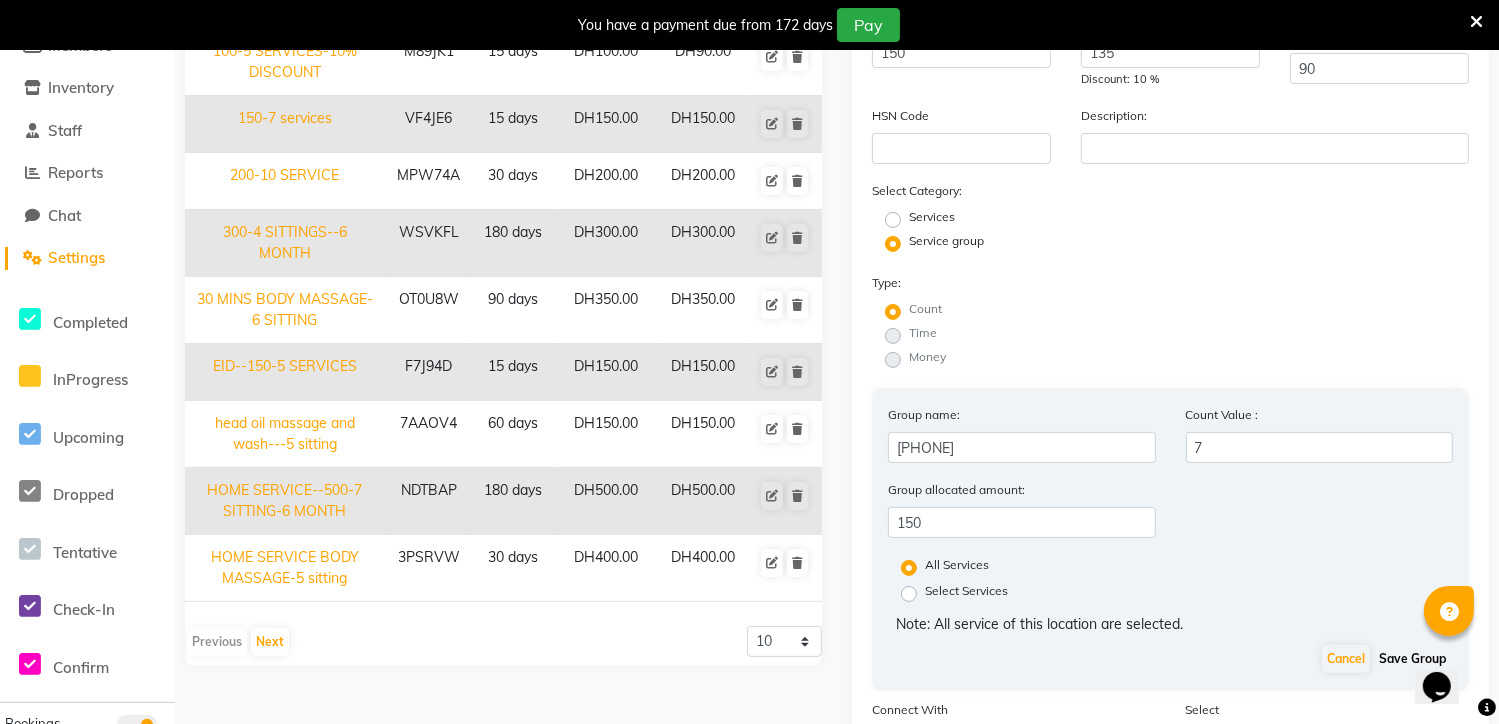 click on "Save Group" 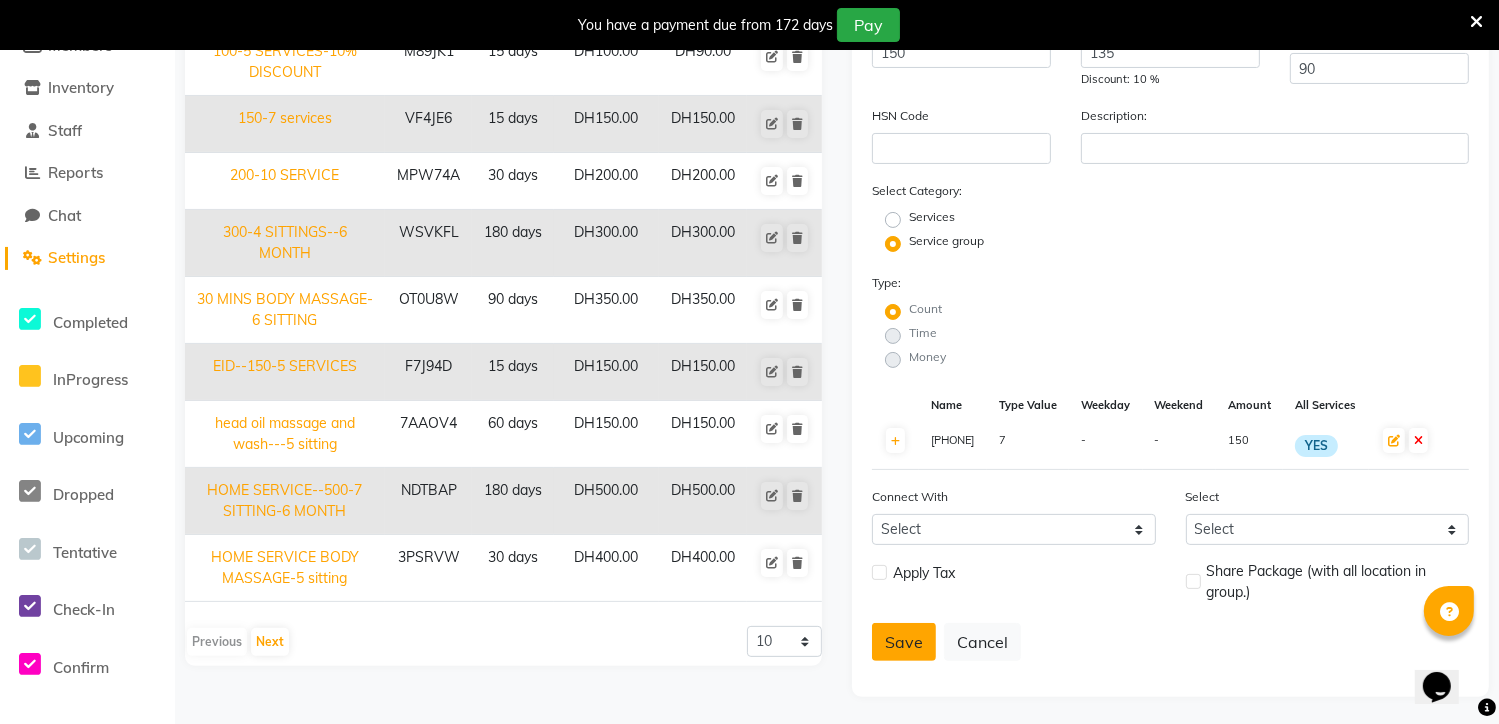 click on "Save" 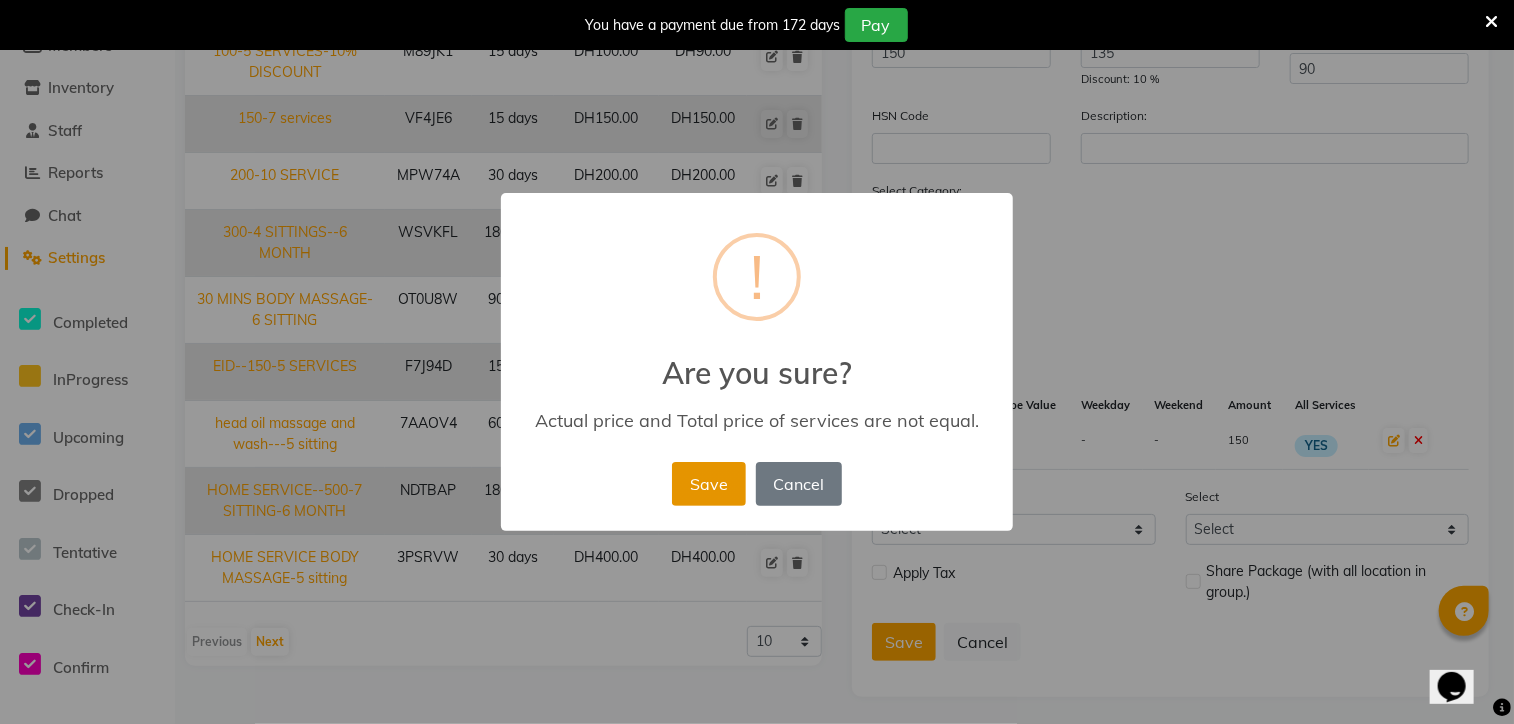 click on "Save" at bounding box center [708, 484] 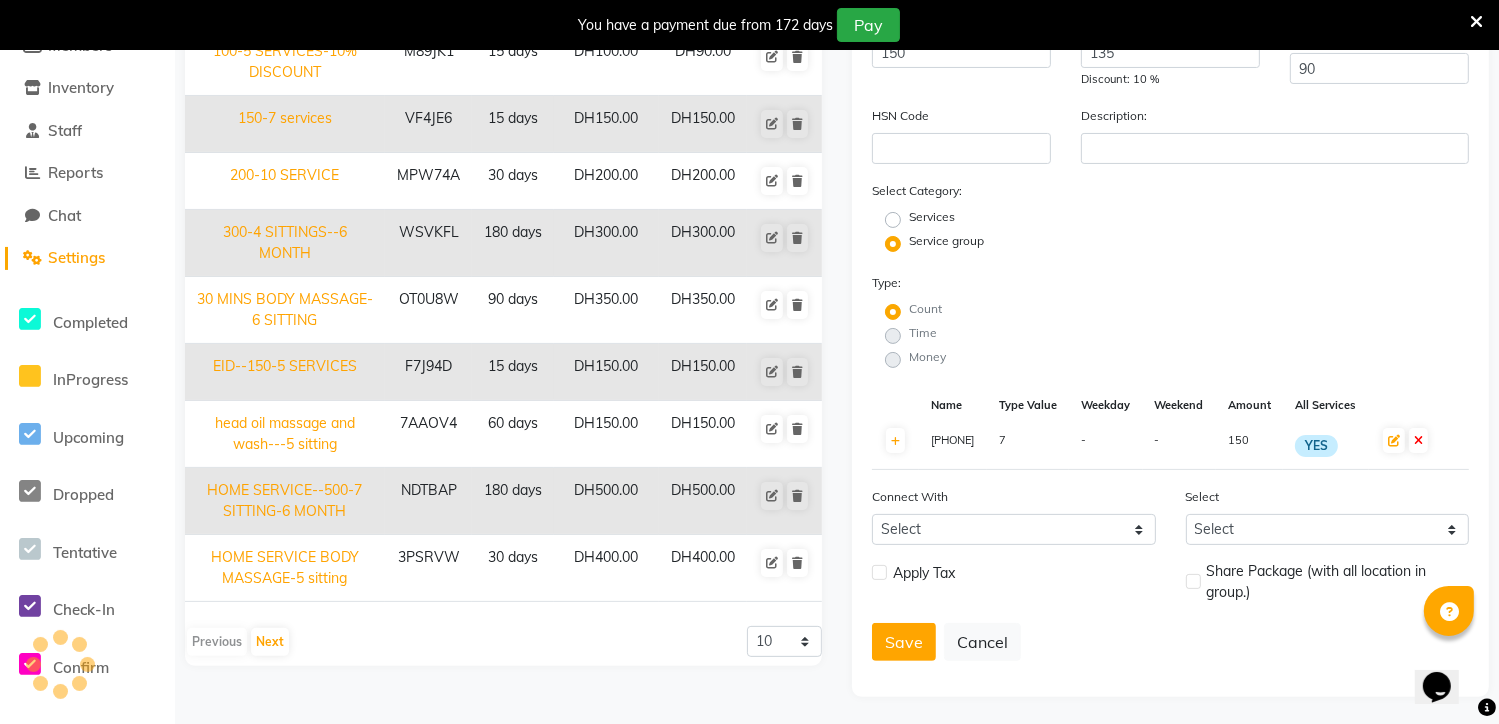 type 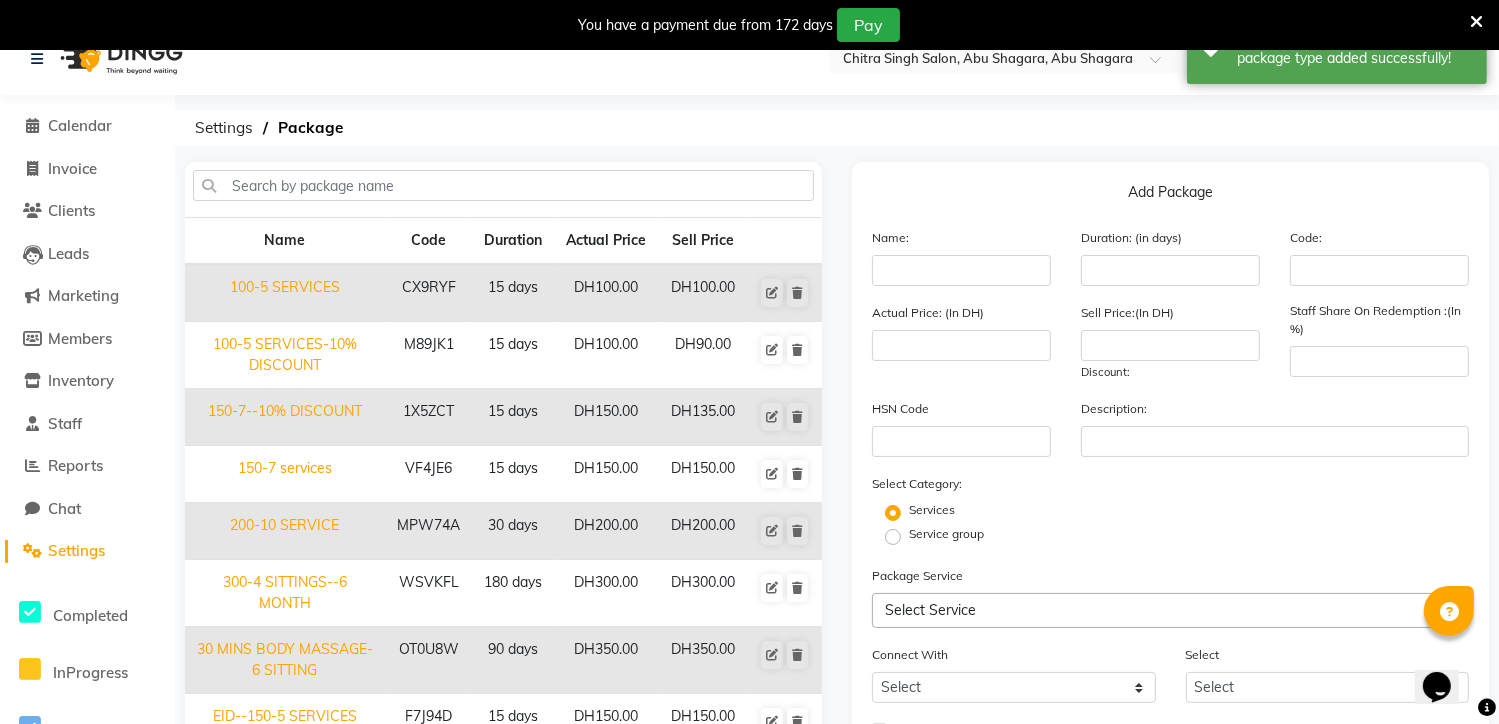scroll, scrollTop: 0, scrollLeft: 0, axis: both 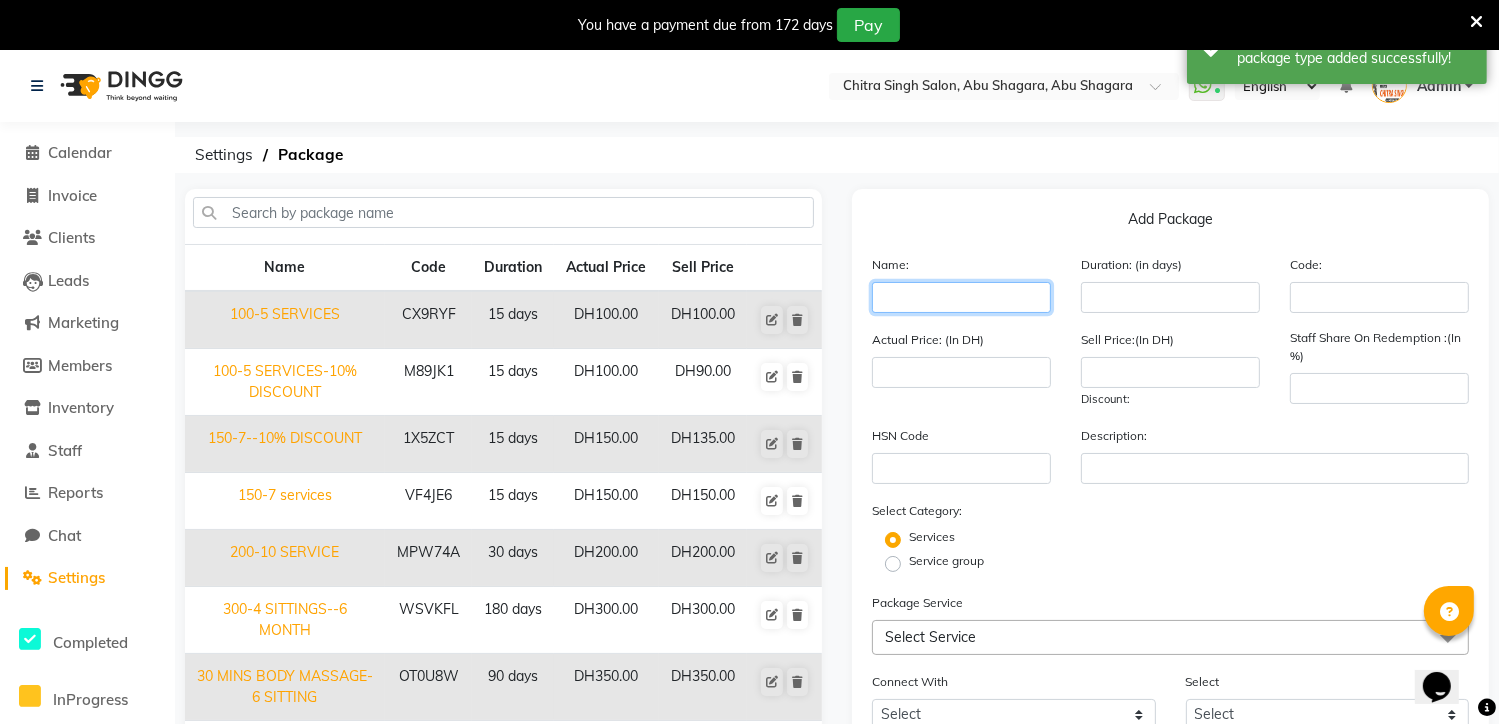 click 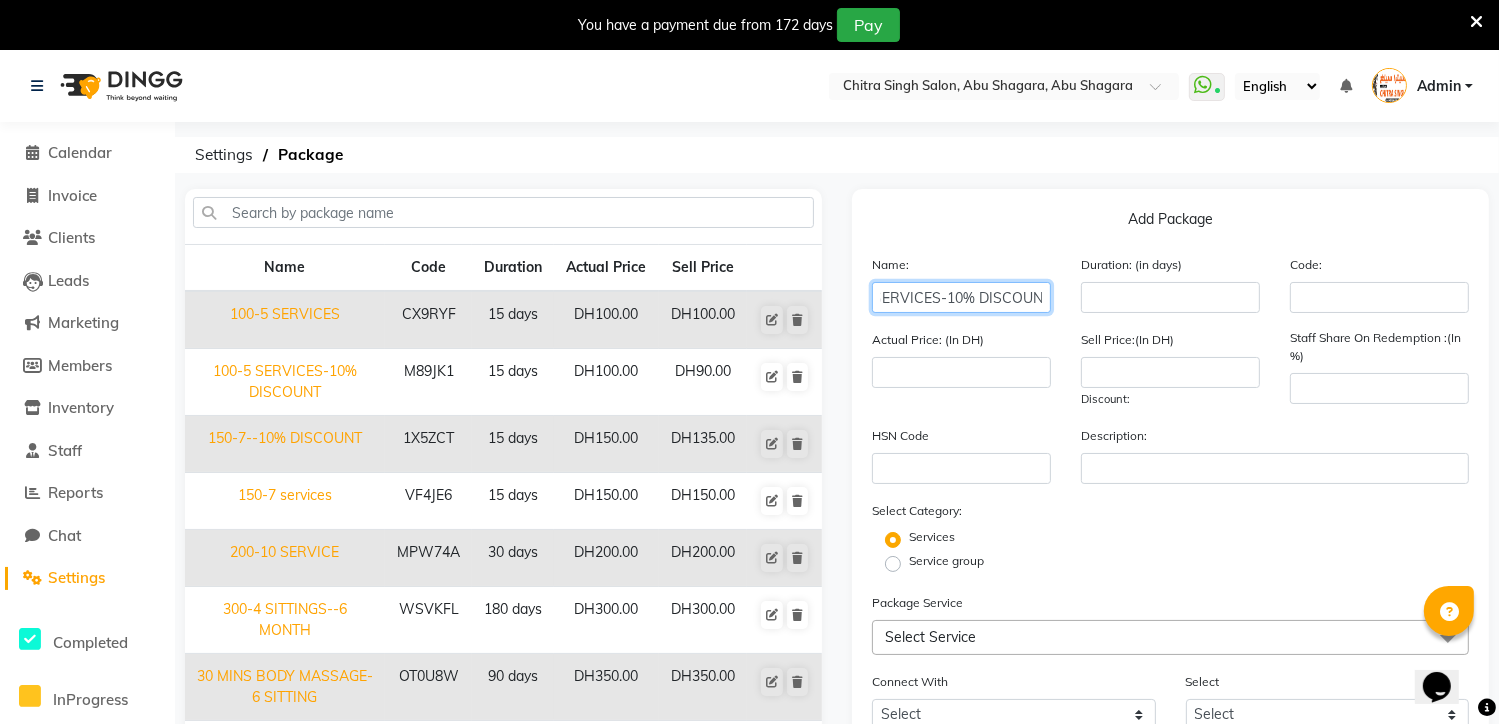 scroll, scrollTop: 0, scrollLeft: 66, axis: horizontal 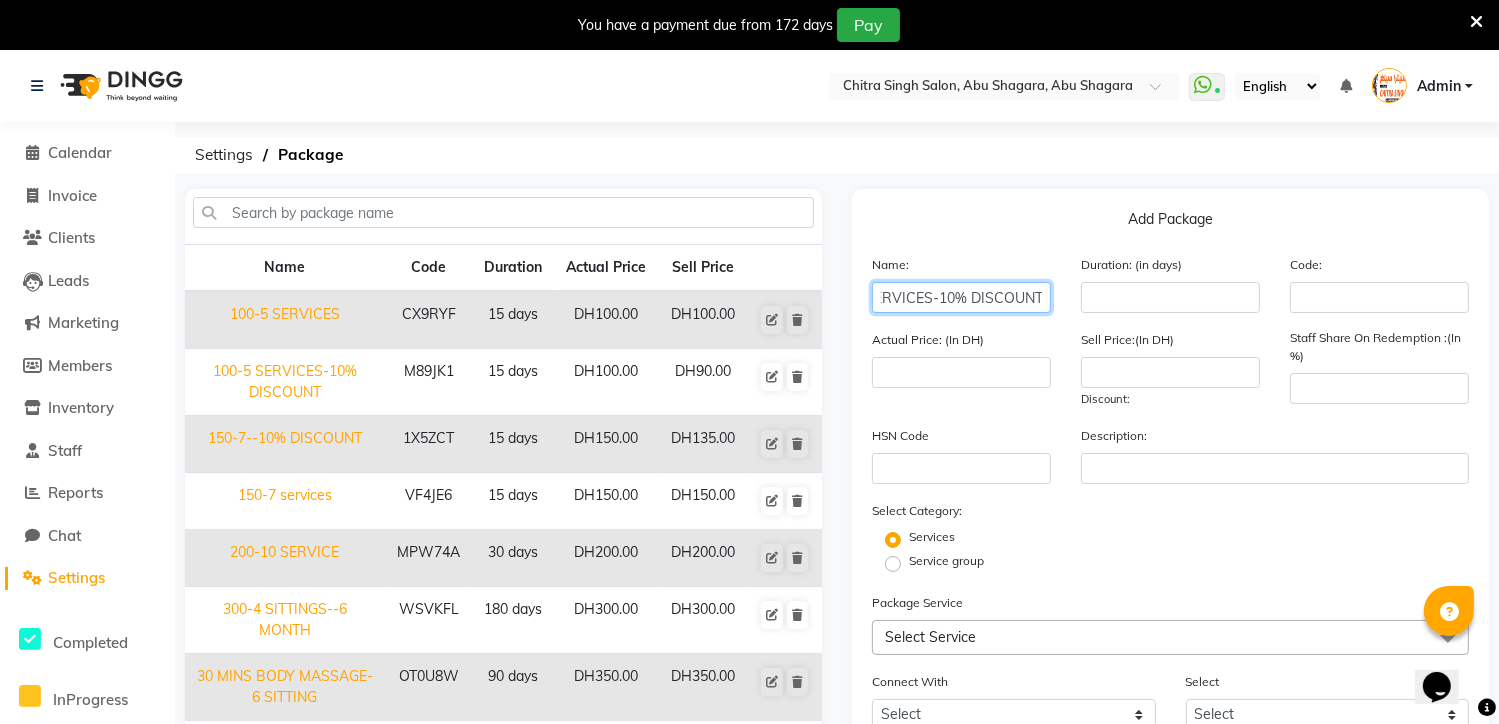 type on "200-10 SERVICES-10% DISCOUNT" 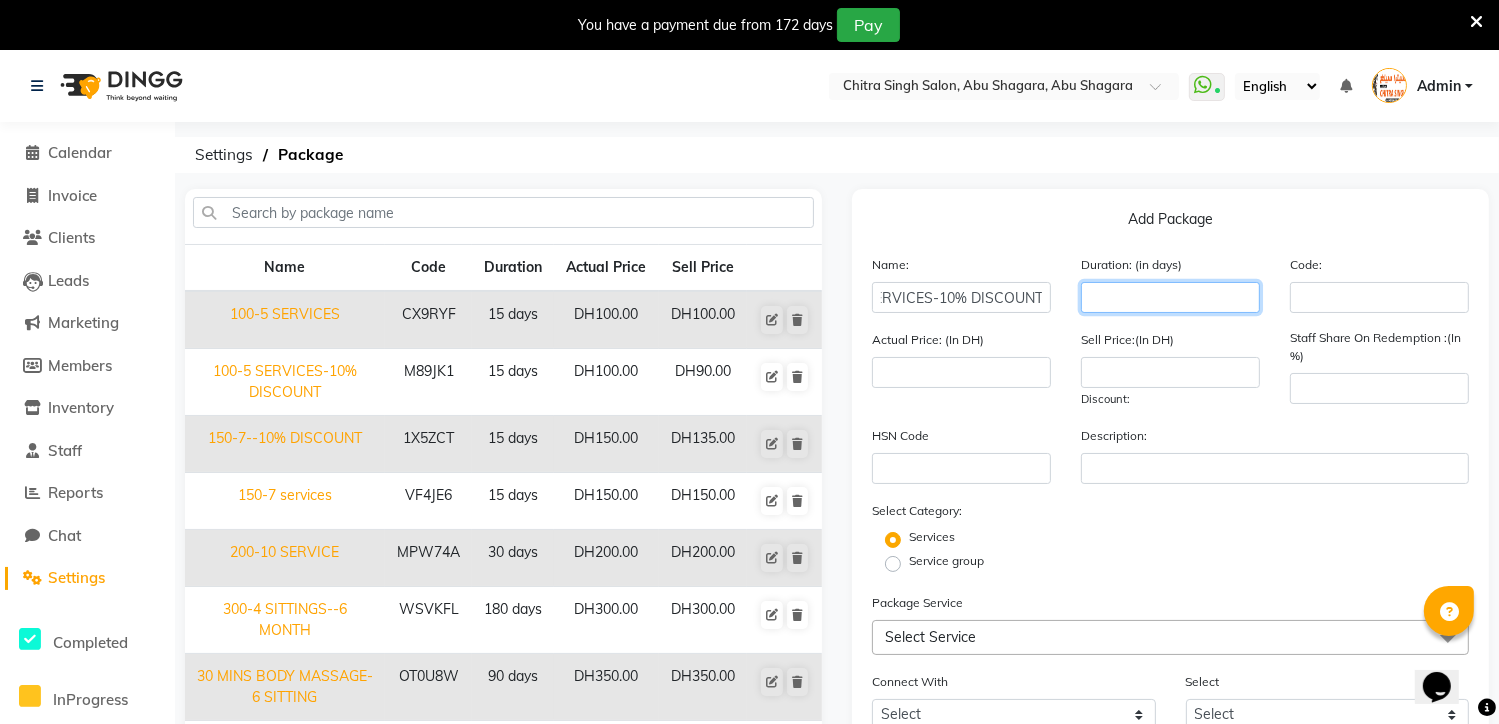 scroll, scrollTop: 0, scrollLeft: 0, axis: both 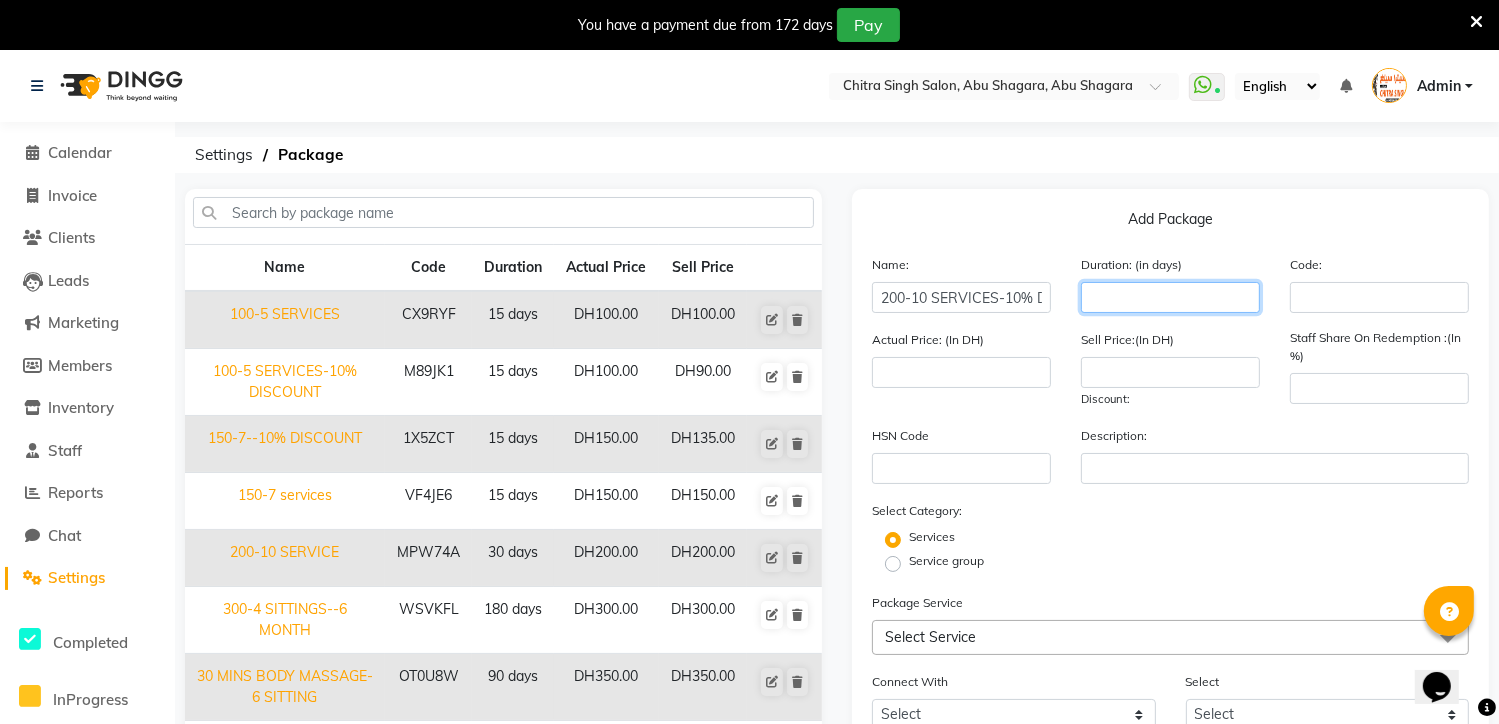 click 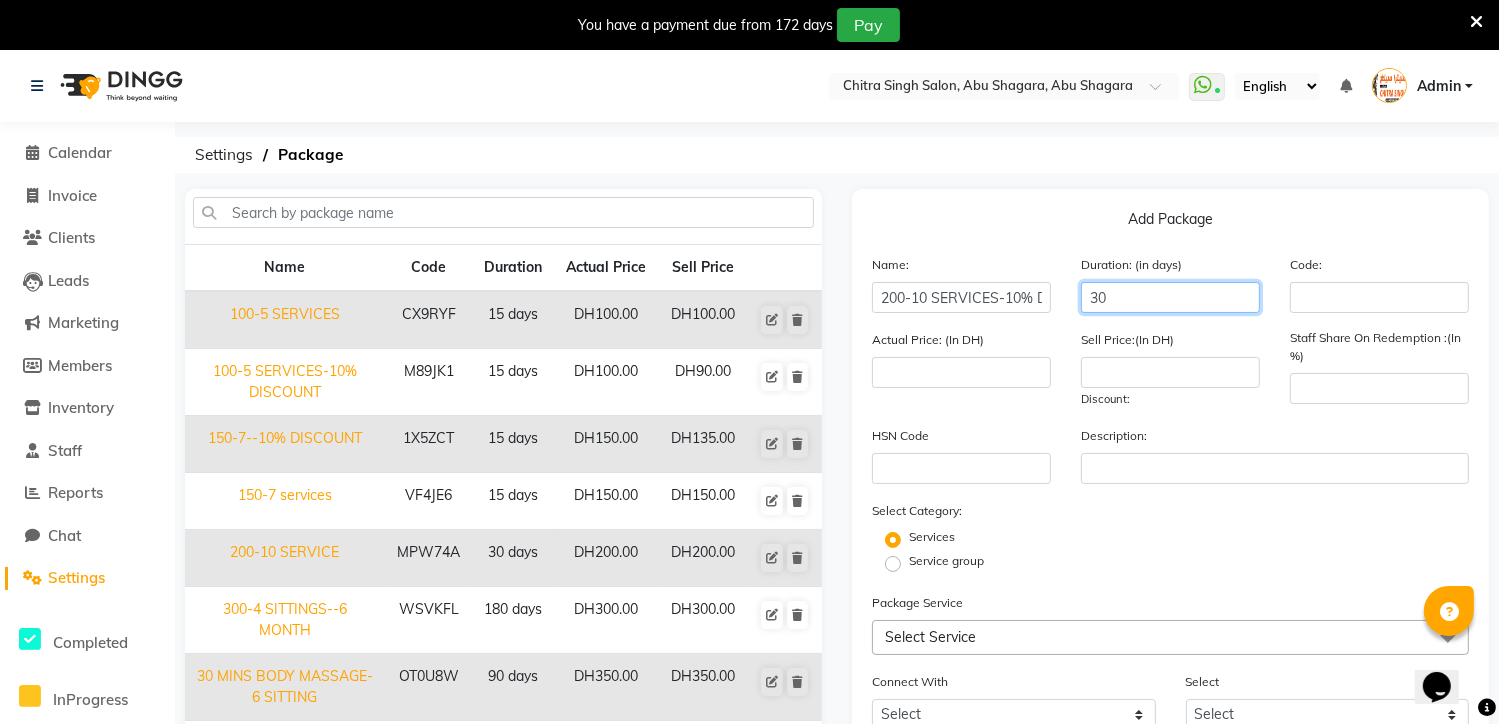 type on "30" 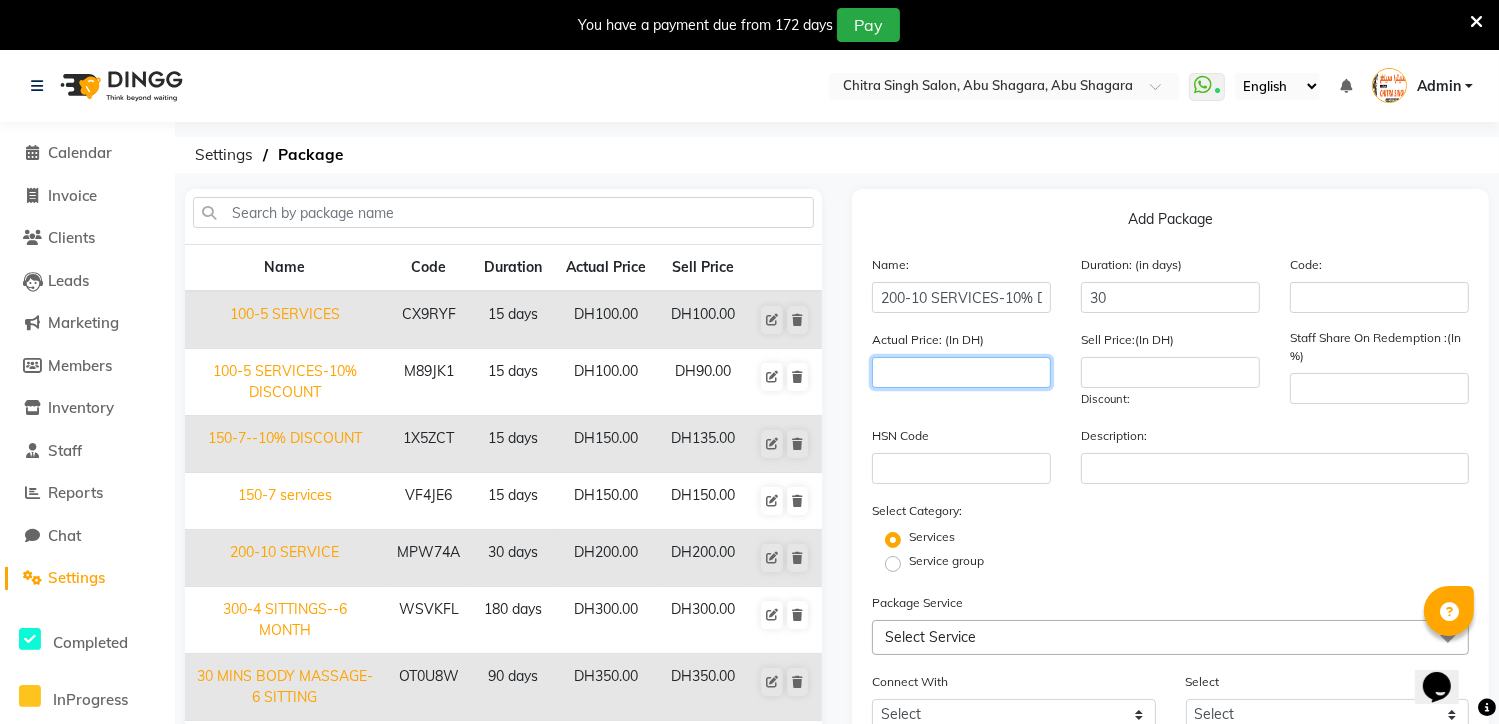 click 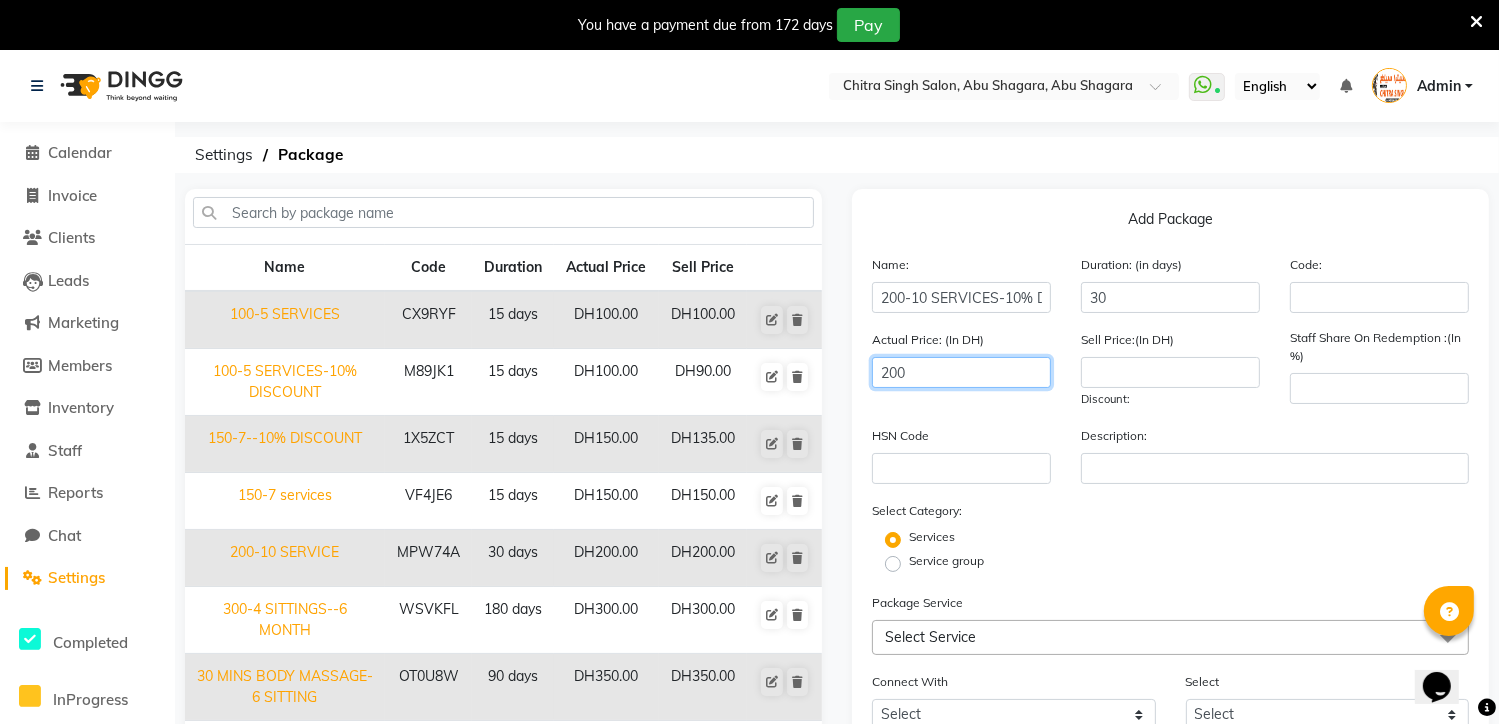 type on "200" 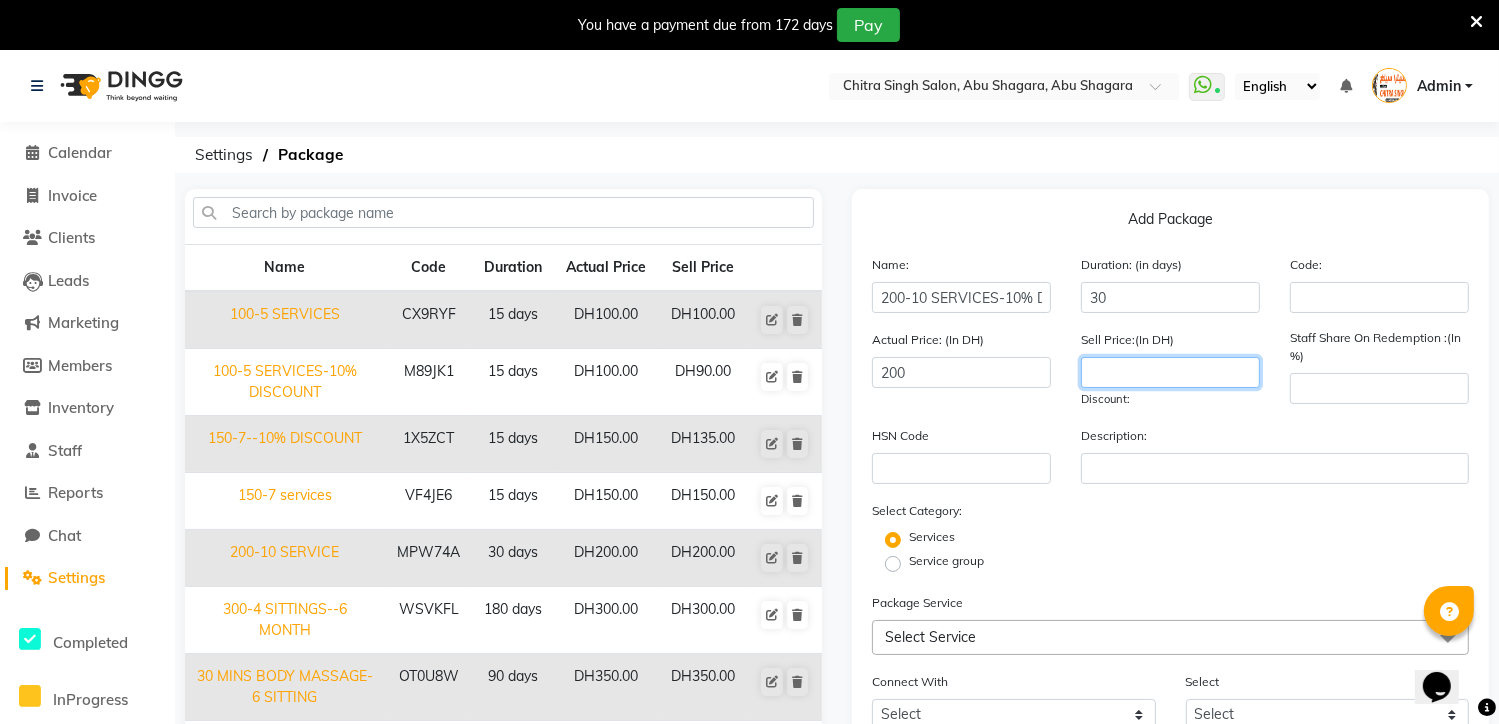 click 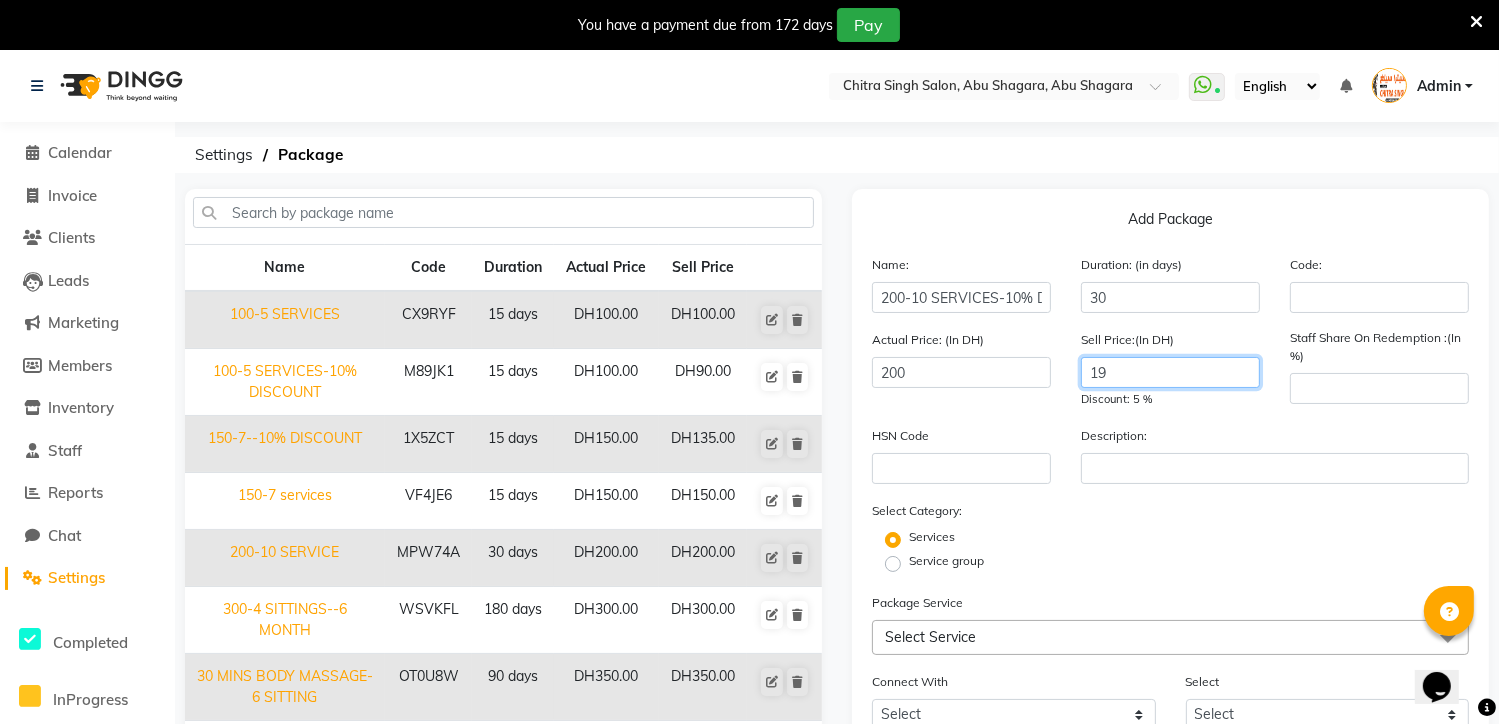 type on "1" 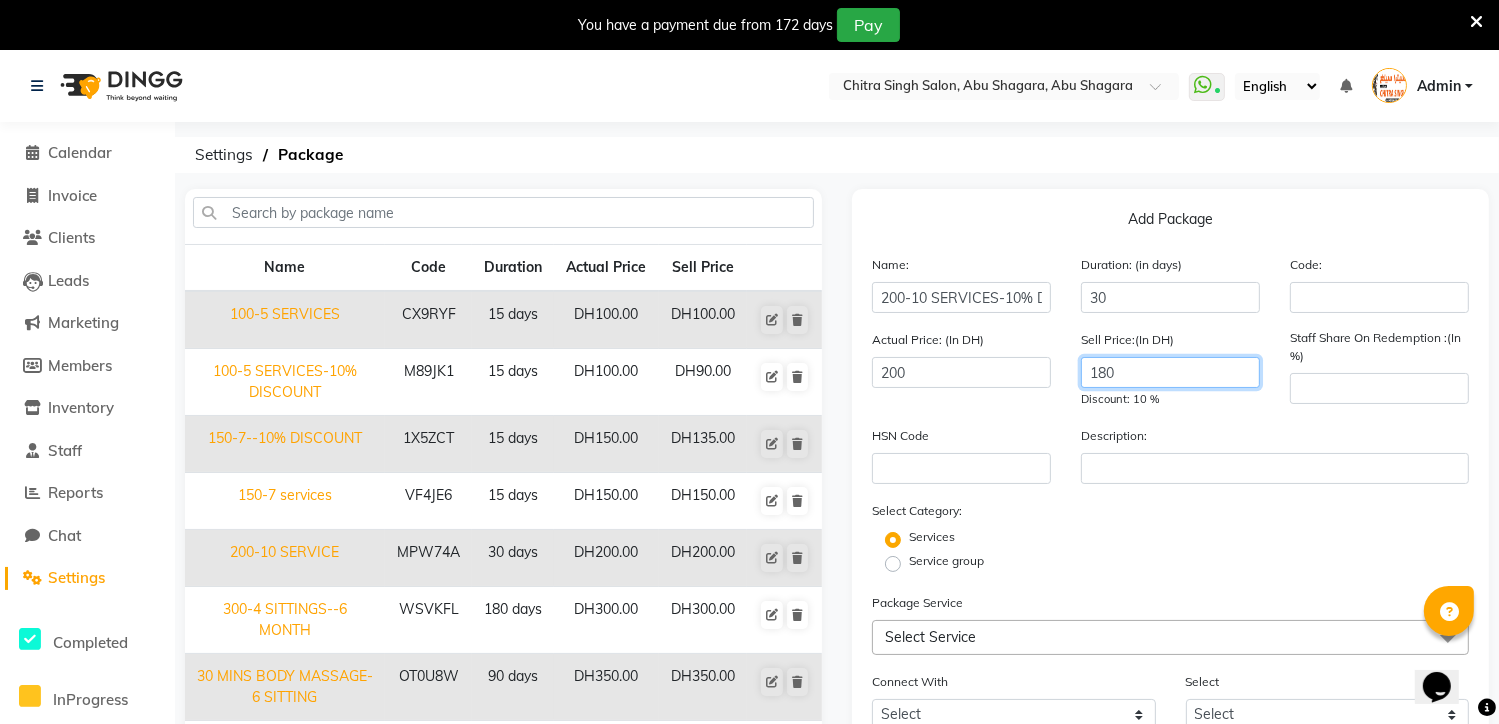 type on "180" 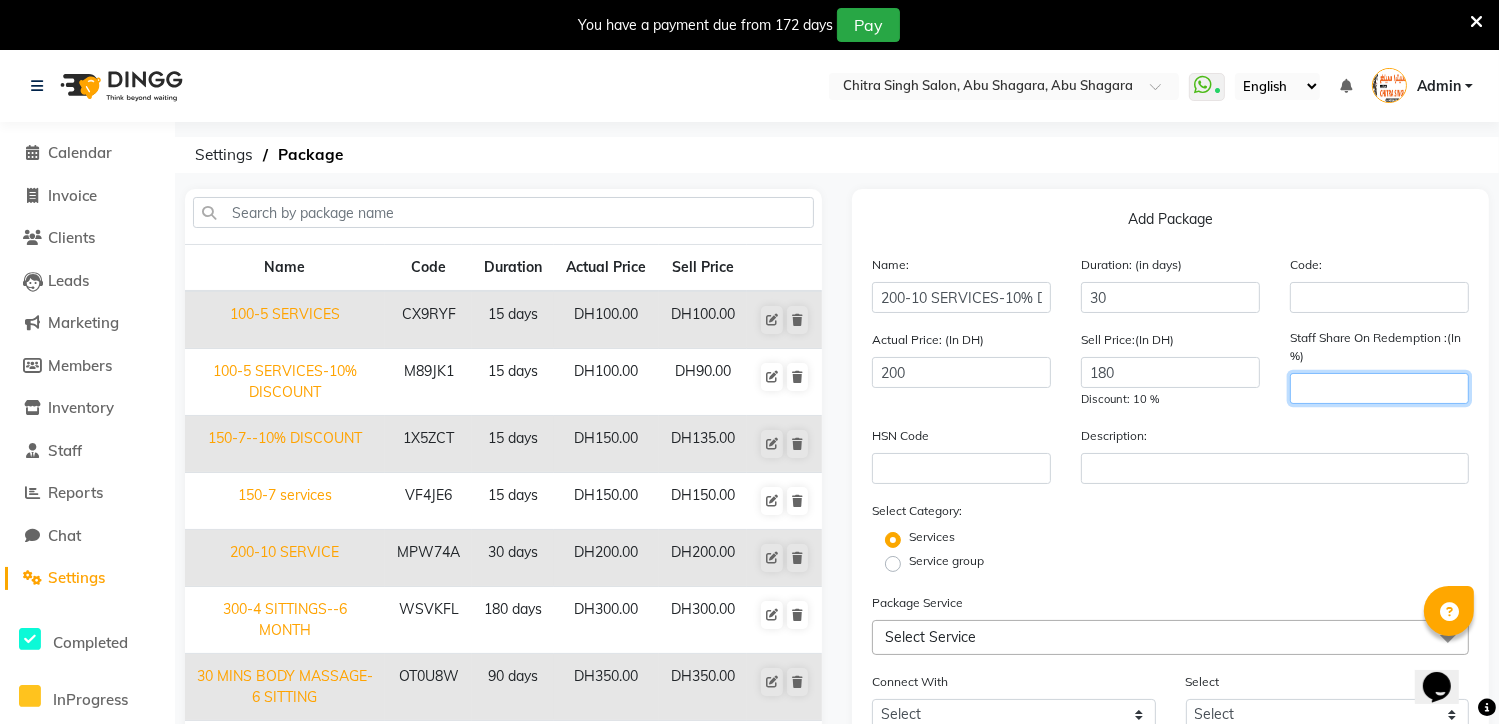 click 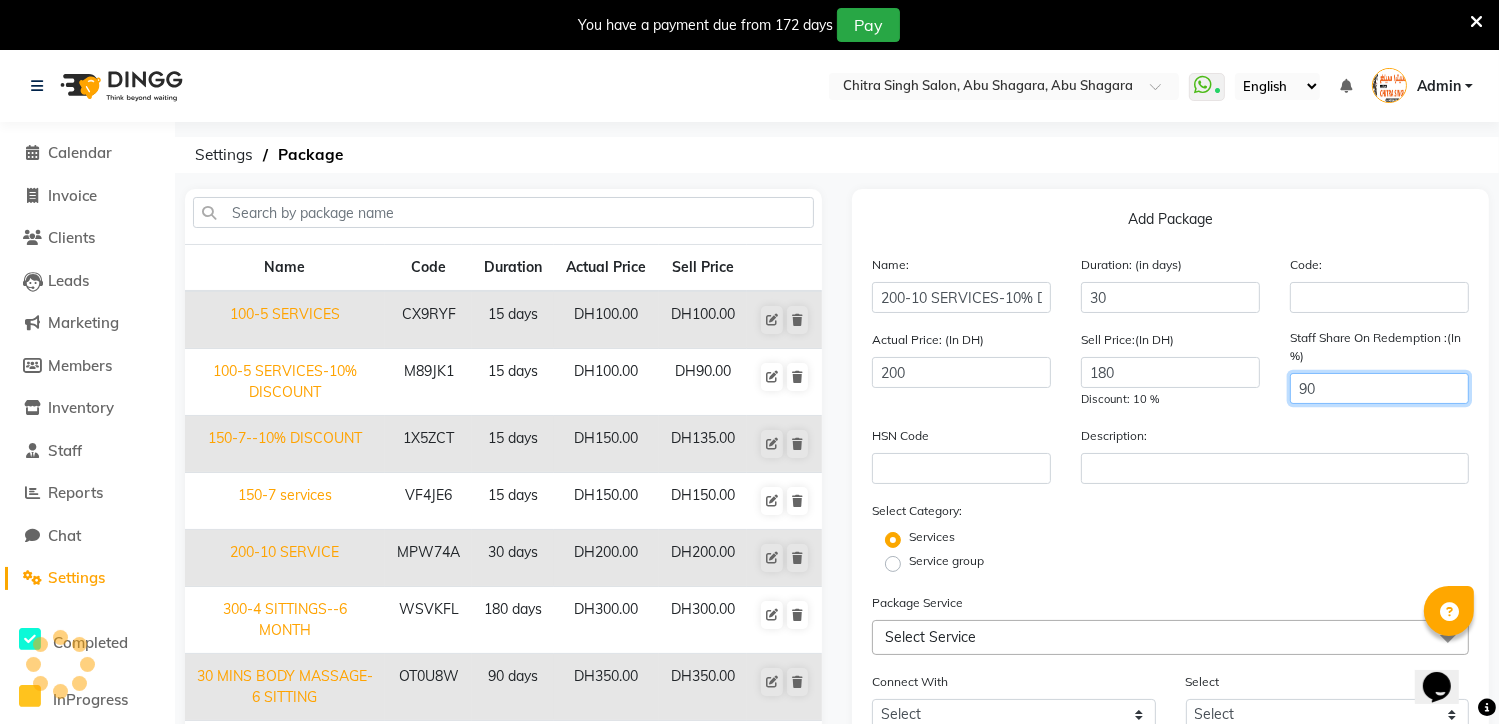 type on "90" 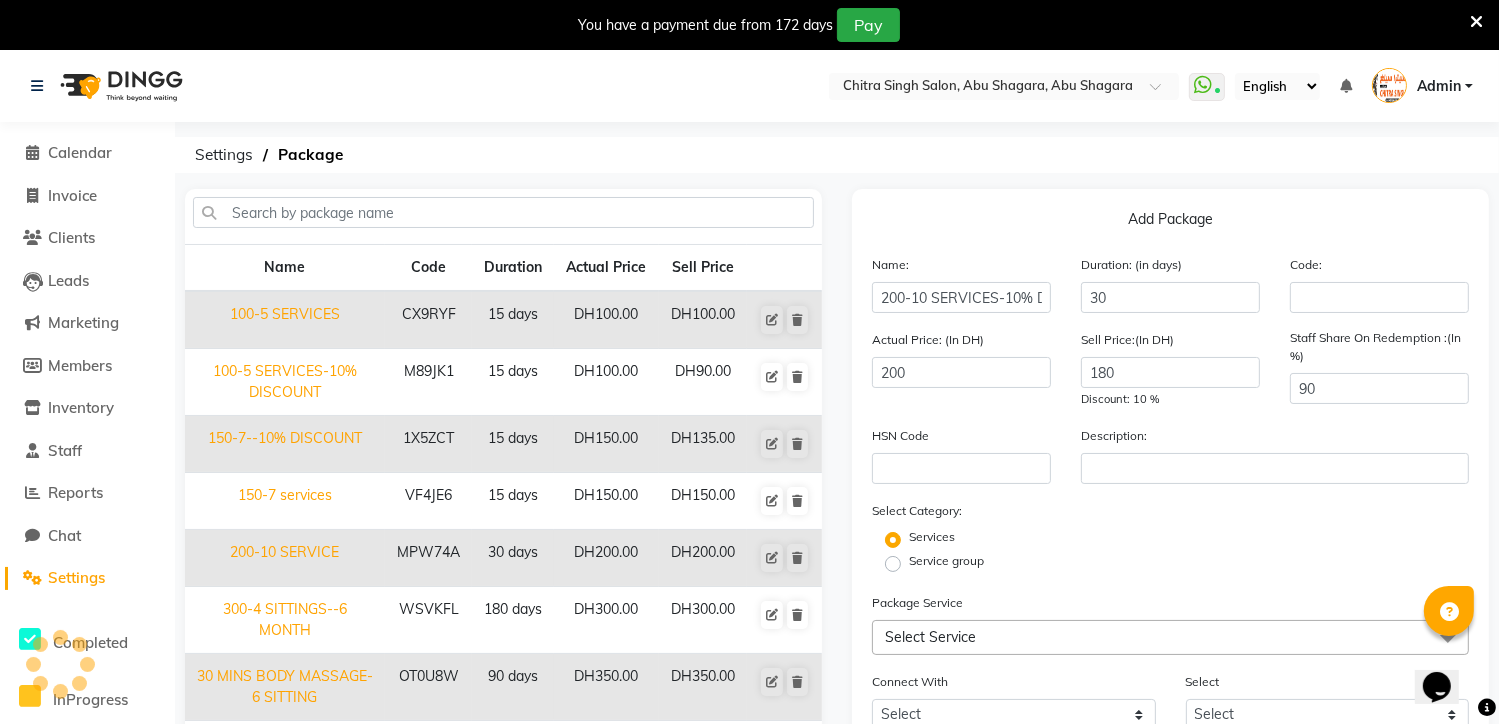 click on "Service group" 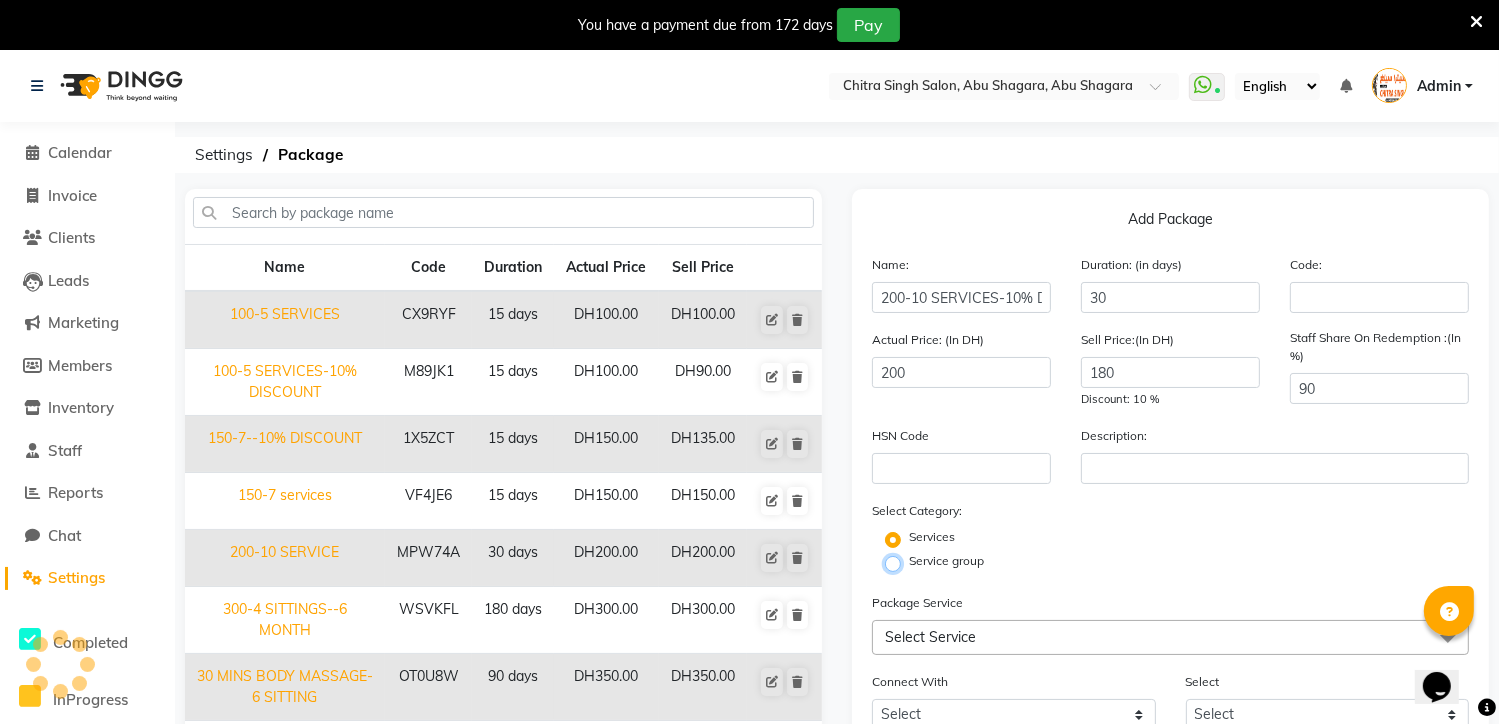 click on "Service group" at bounding box center [899, 562] 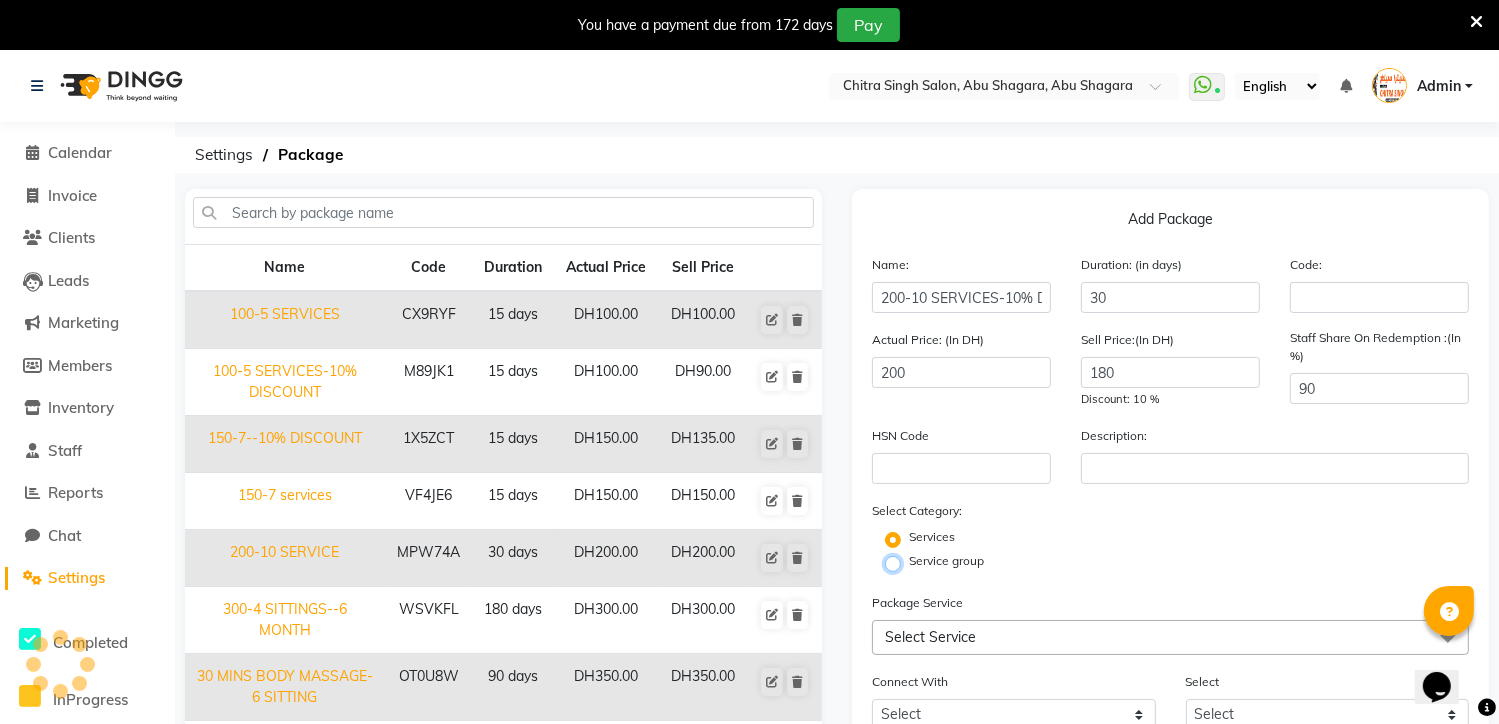 radio on "true" 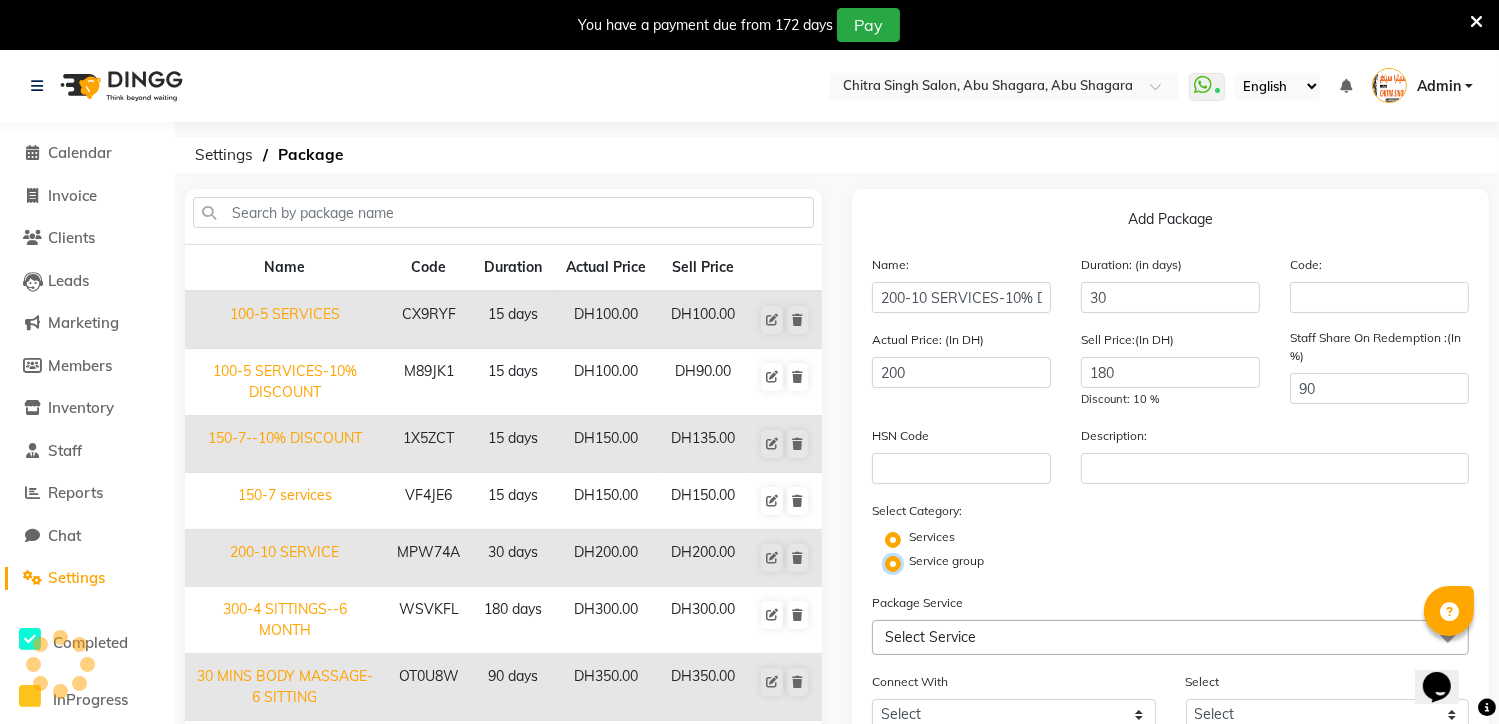 radio on "false" 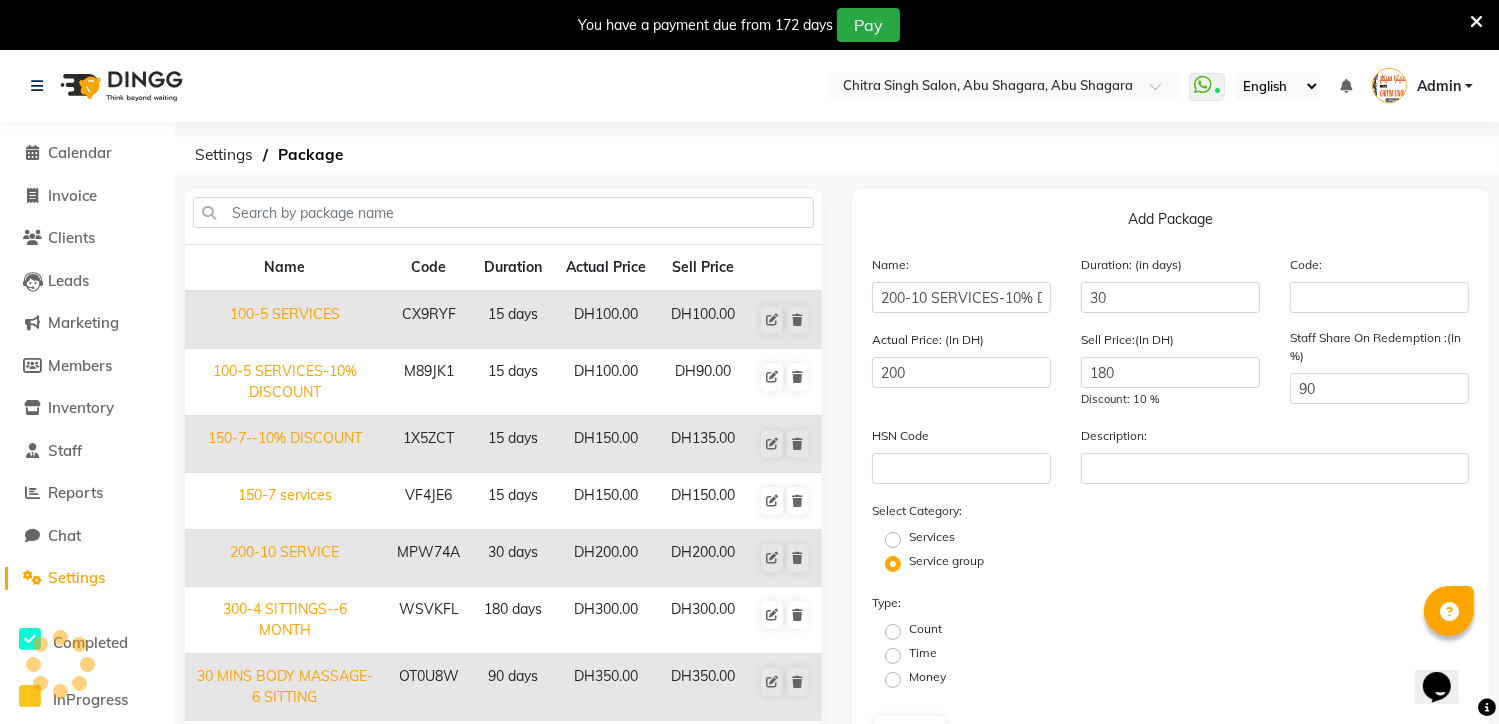 click on "Count" 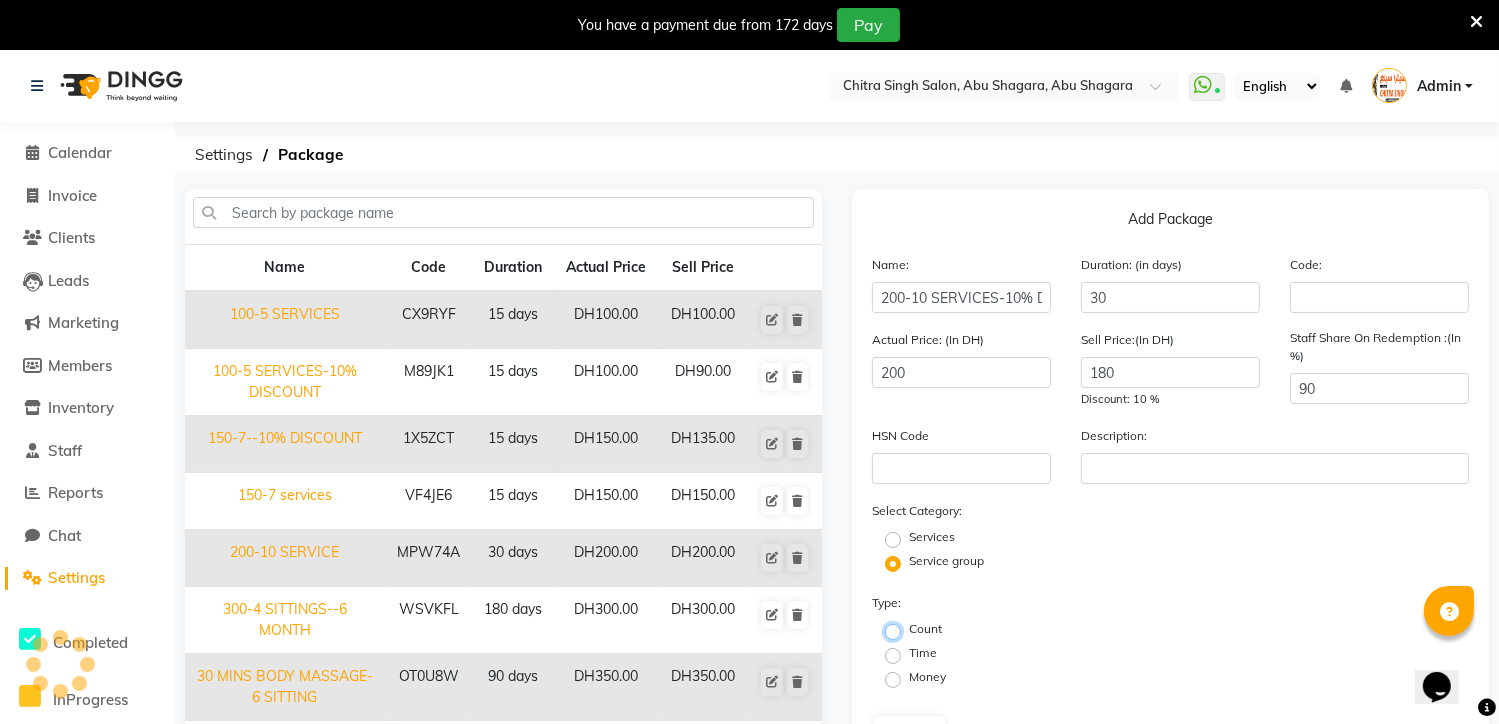 click on "Count" at bounding box center (899, 630) 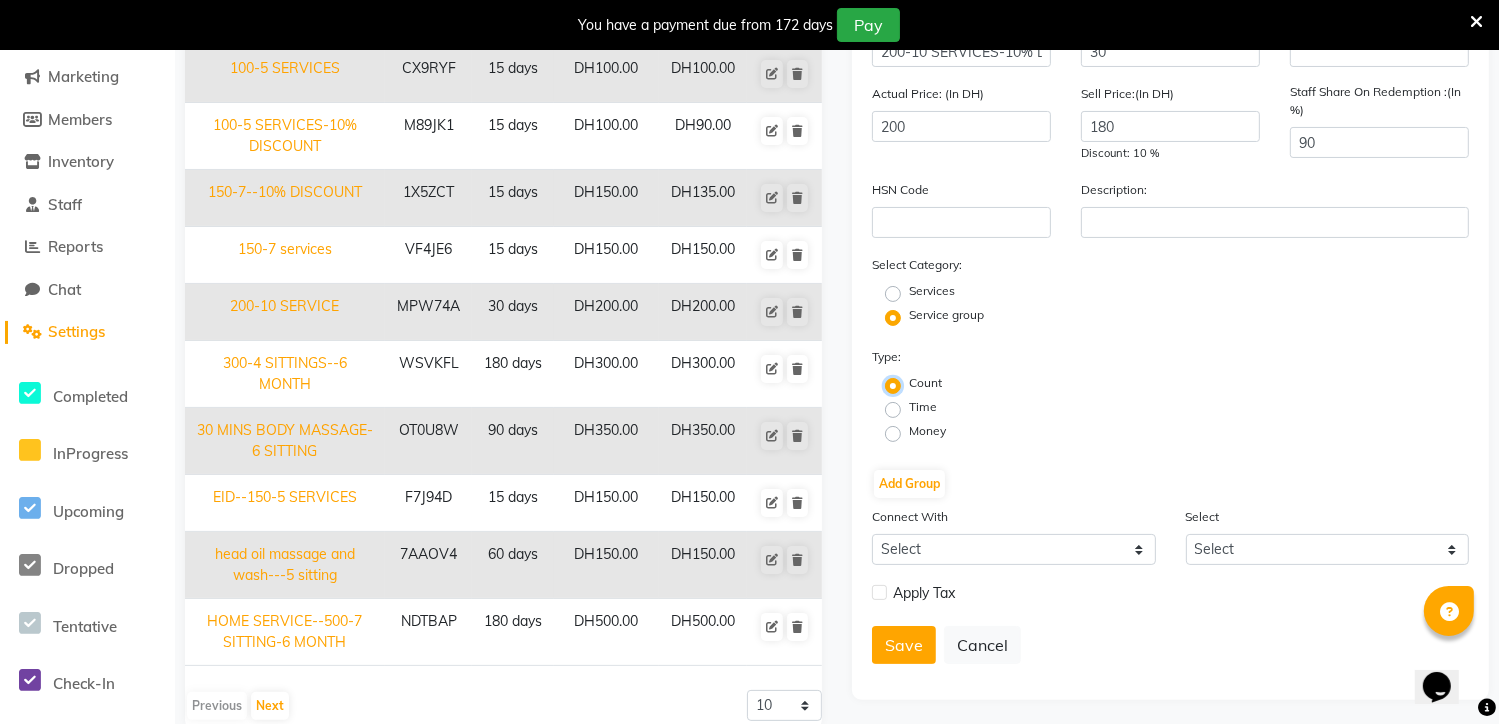 scroll, scrollTop: 280, scrollLeft: 0, axis: vertical 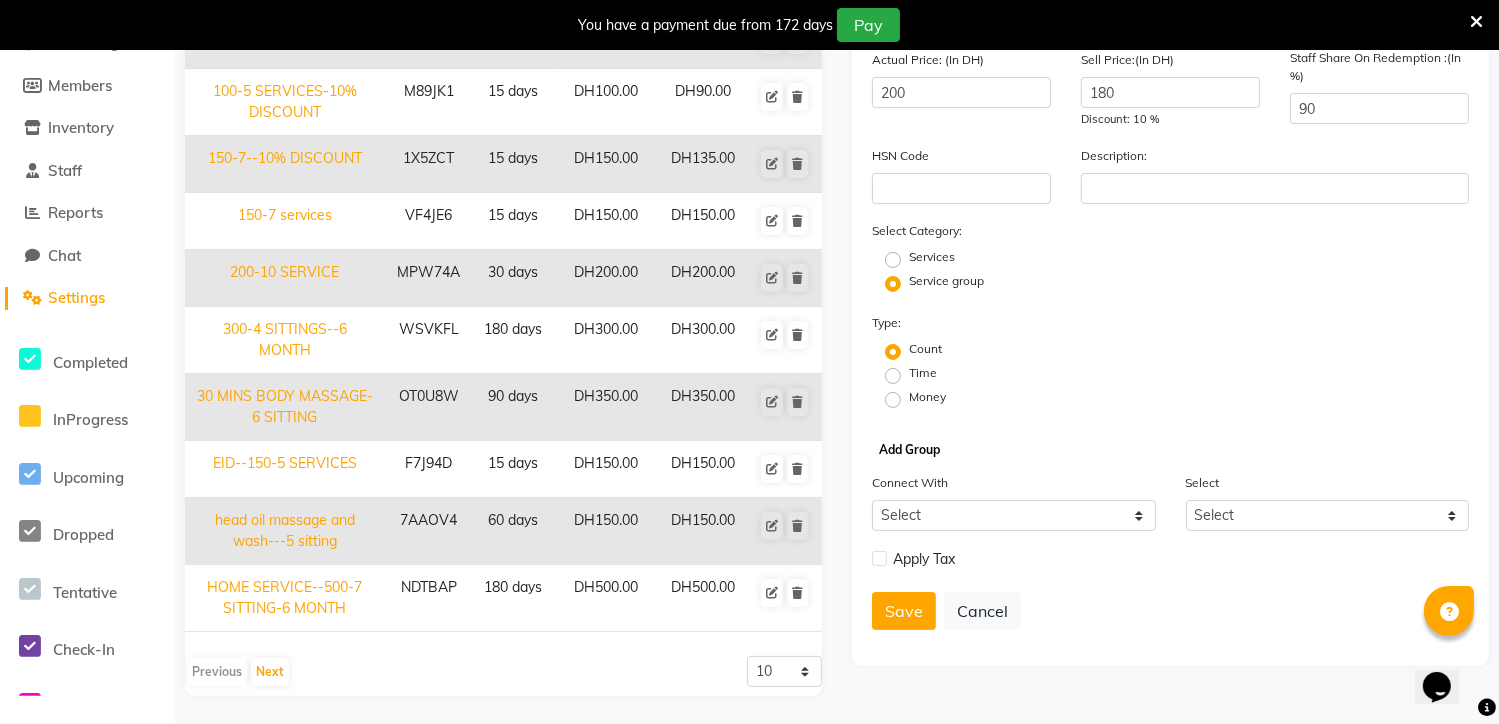 click on "Add Group" 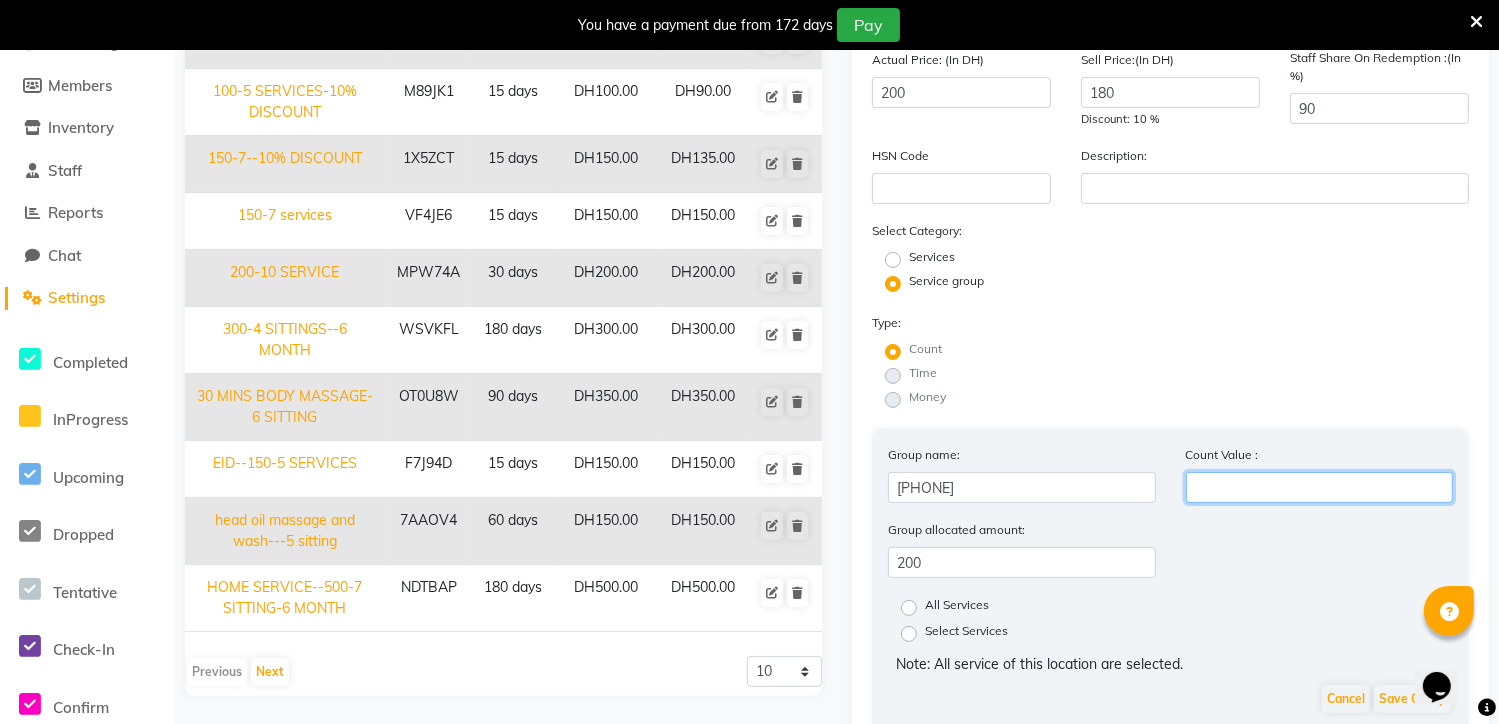 click 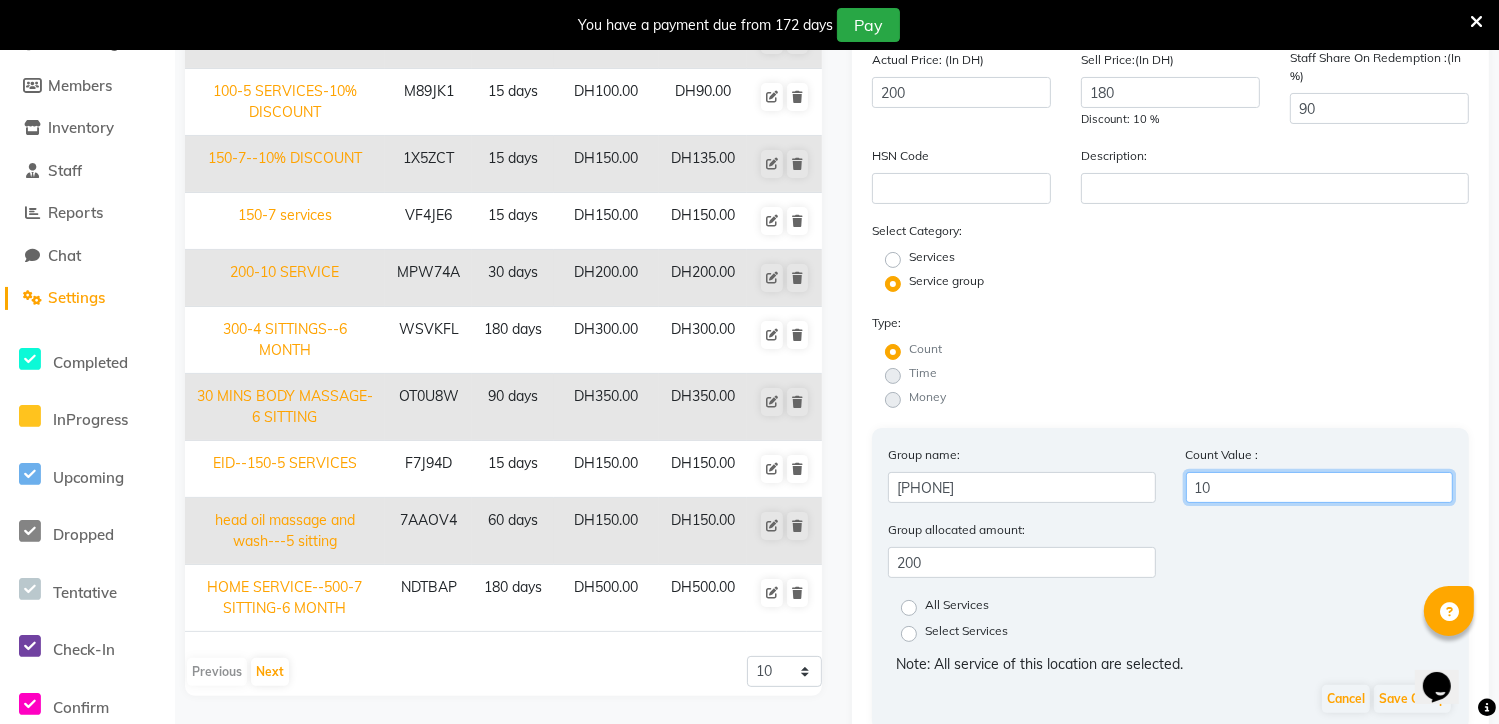 type on "10" 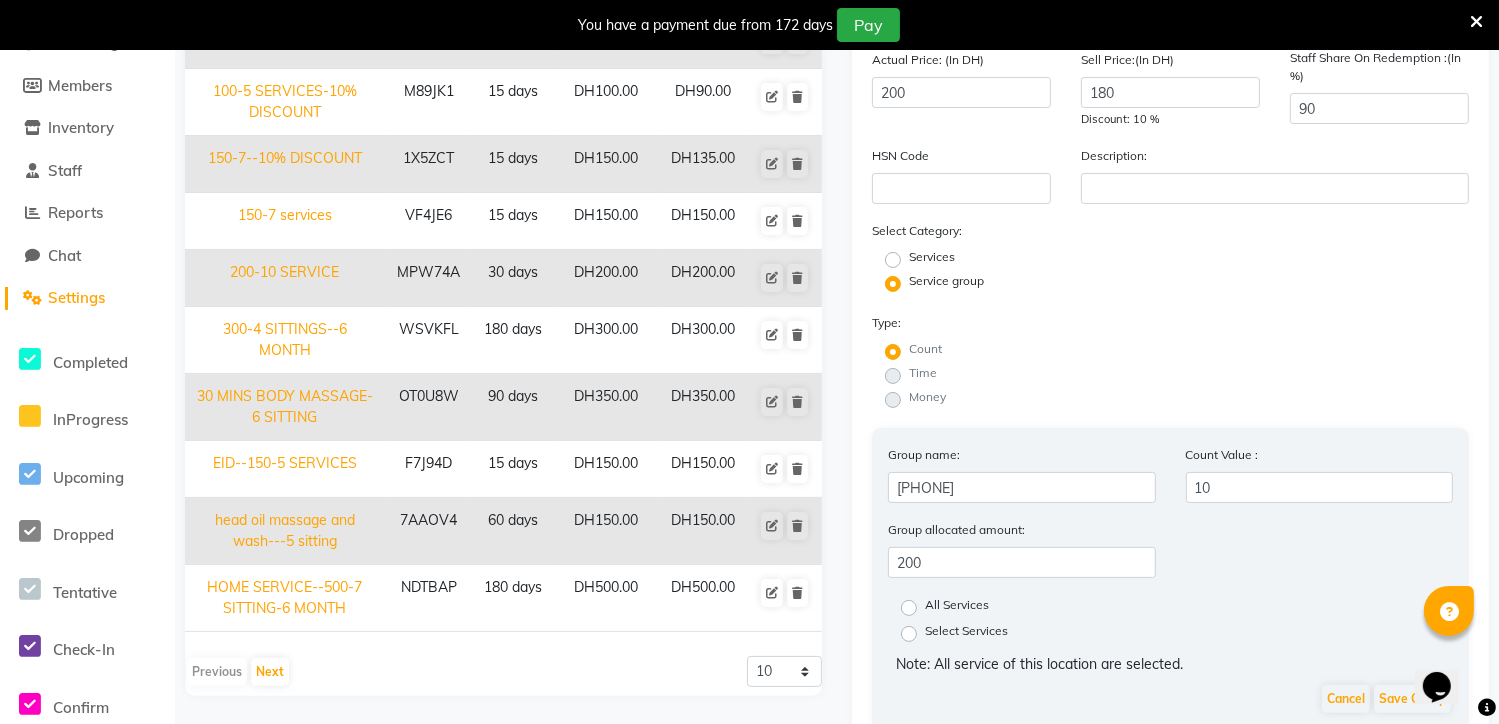 click on "All Services" 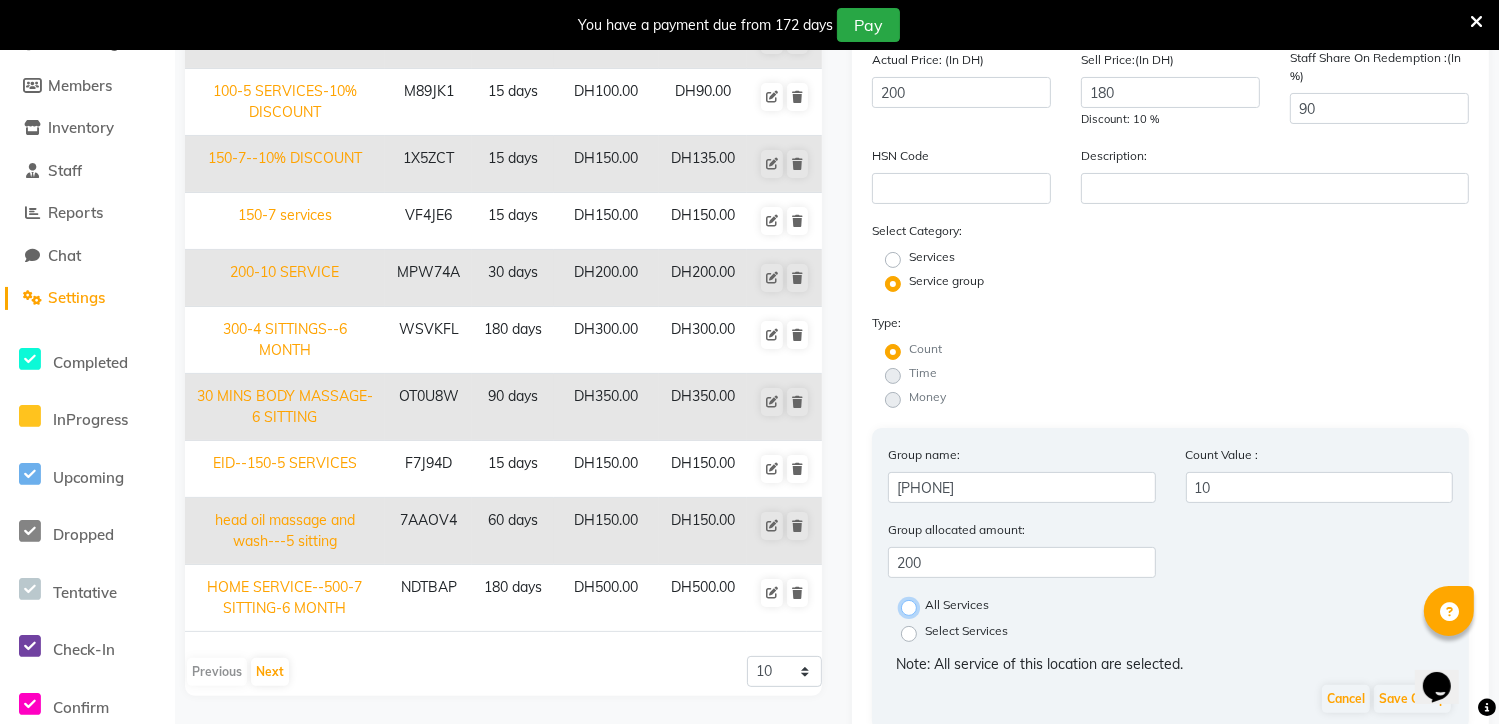 click on "All Services" at bounding box center (915, 606) 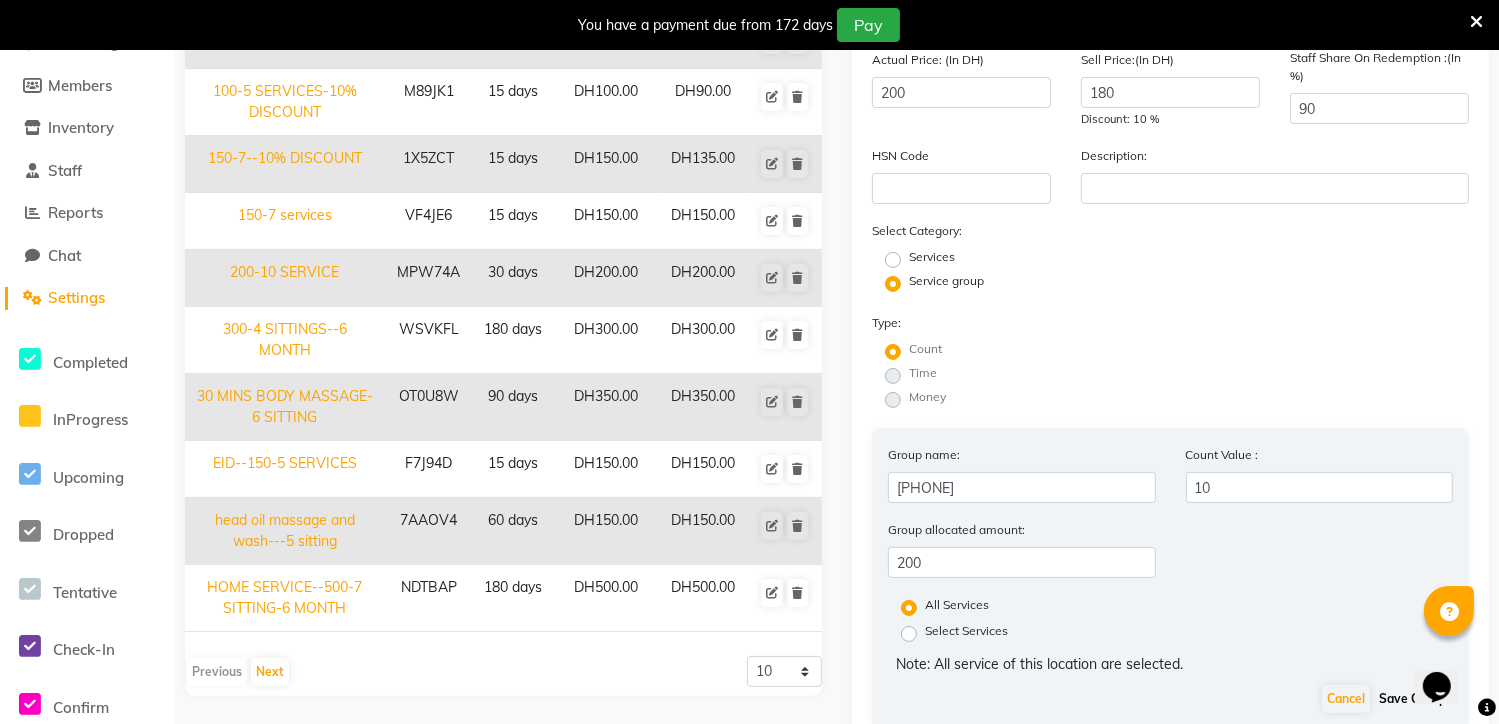 click on "Save Group" 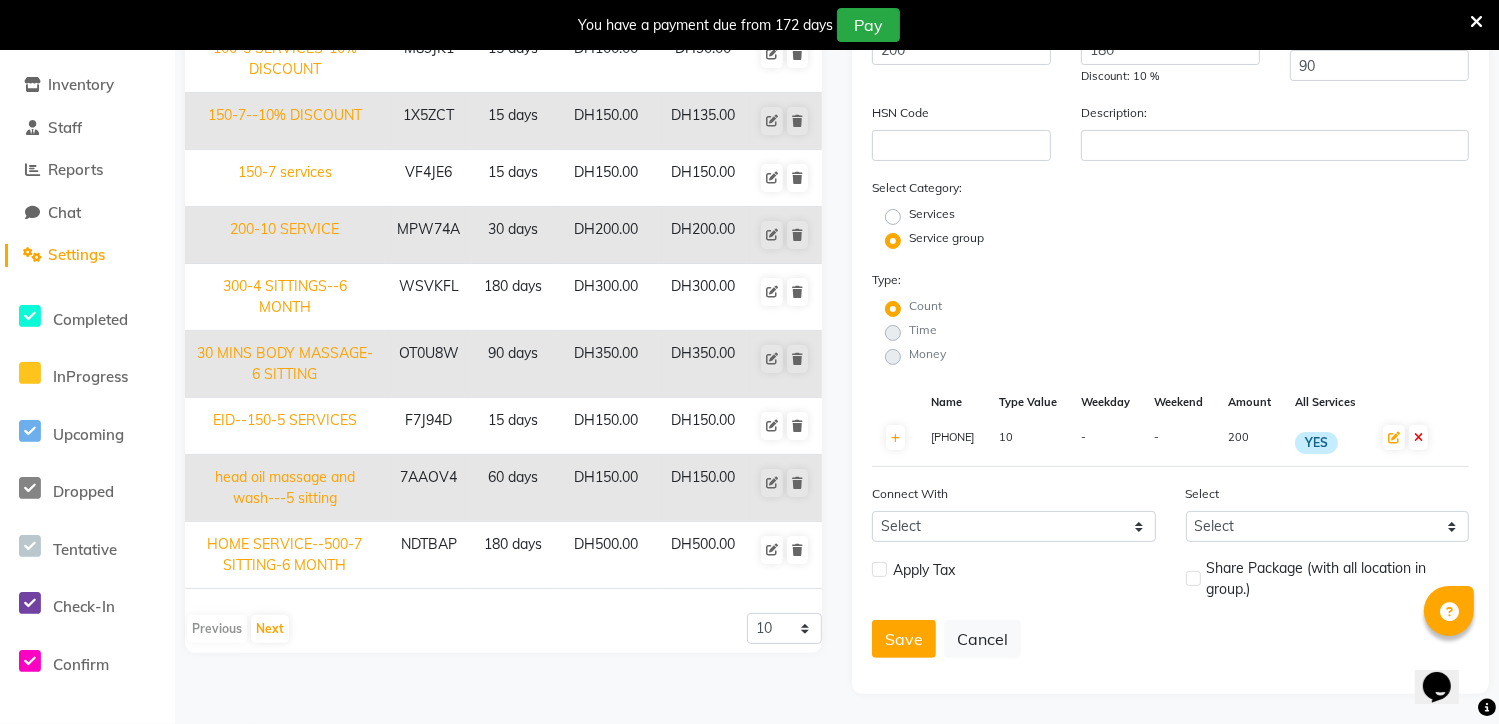 scroll, scrollTop: 360, scrollLeft: 0, axis: vertical 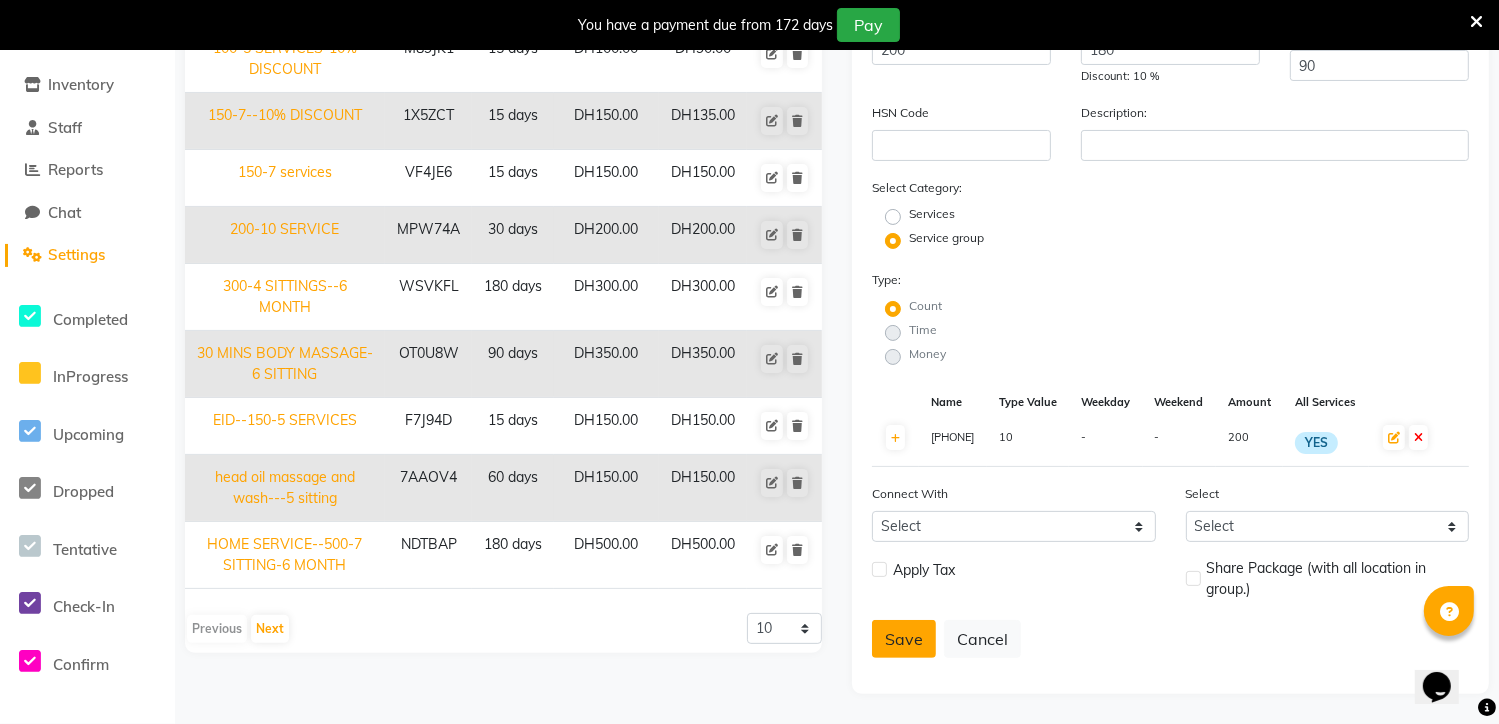 click on "Save" 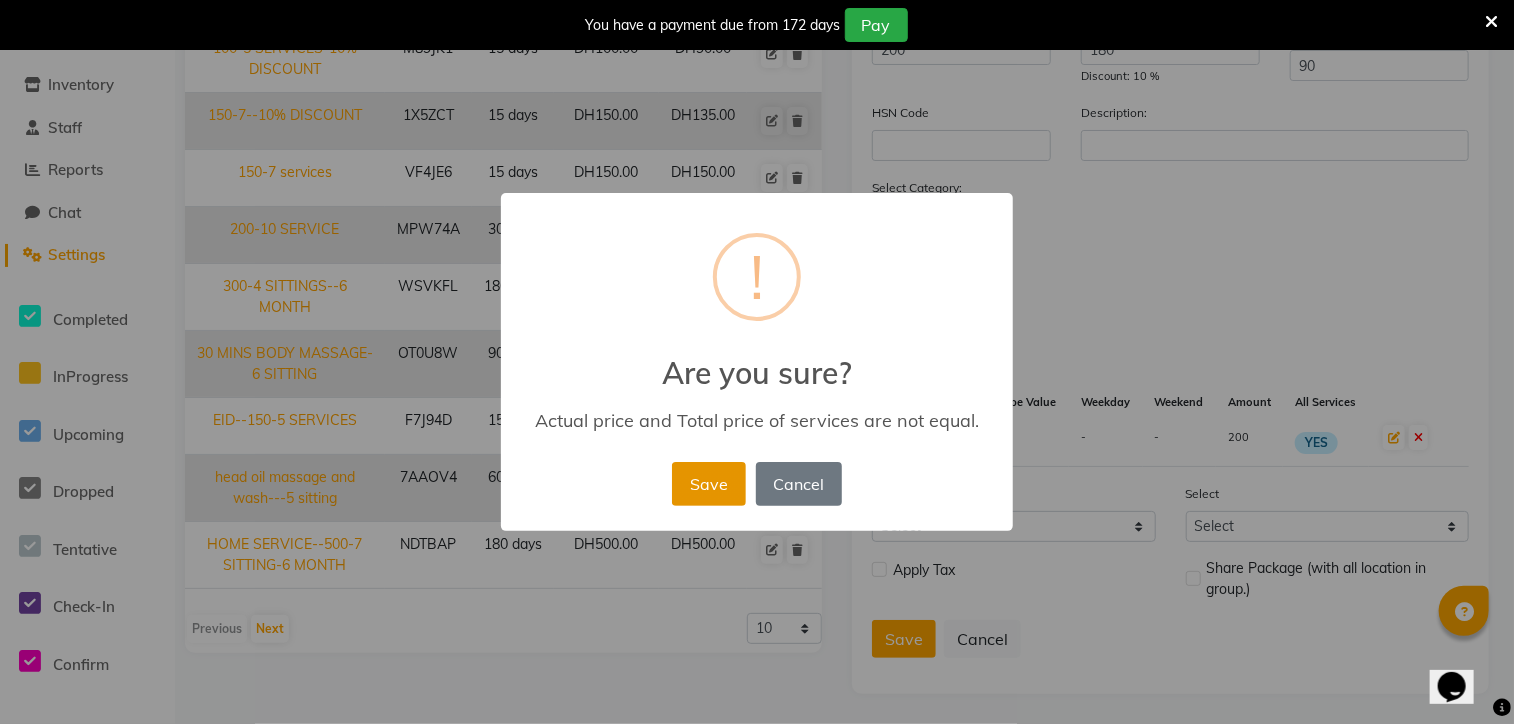 click on "Save" at bounding box center (708, 484) 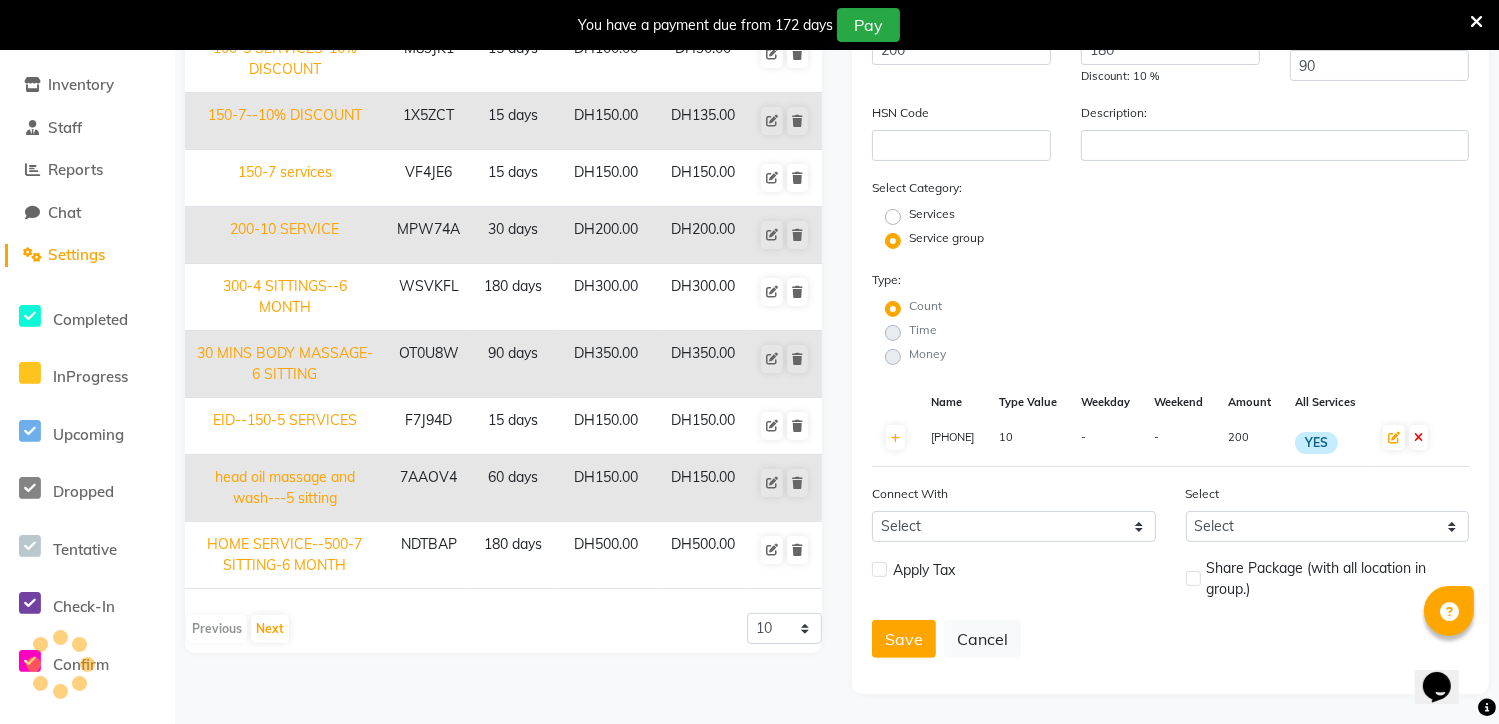 type 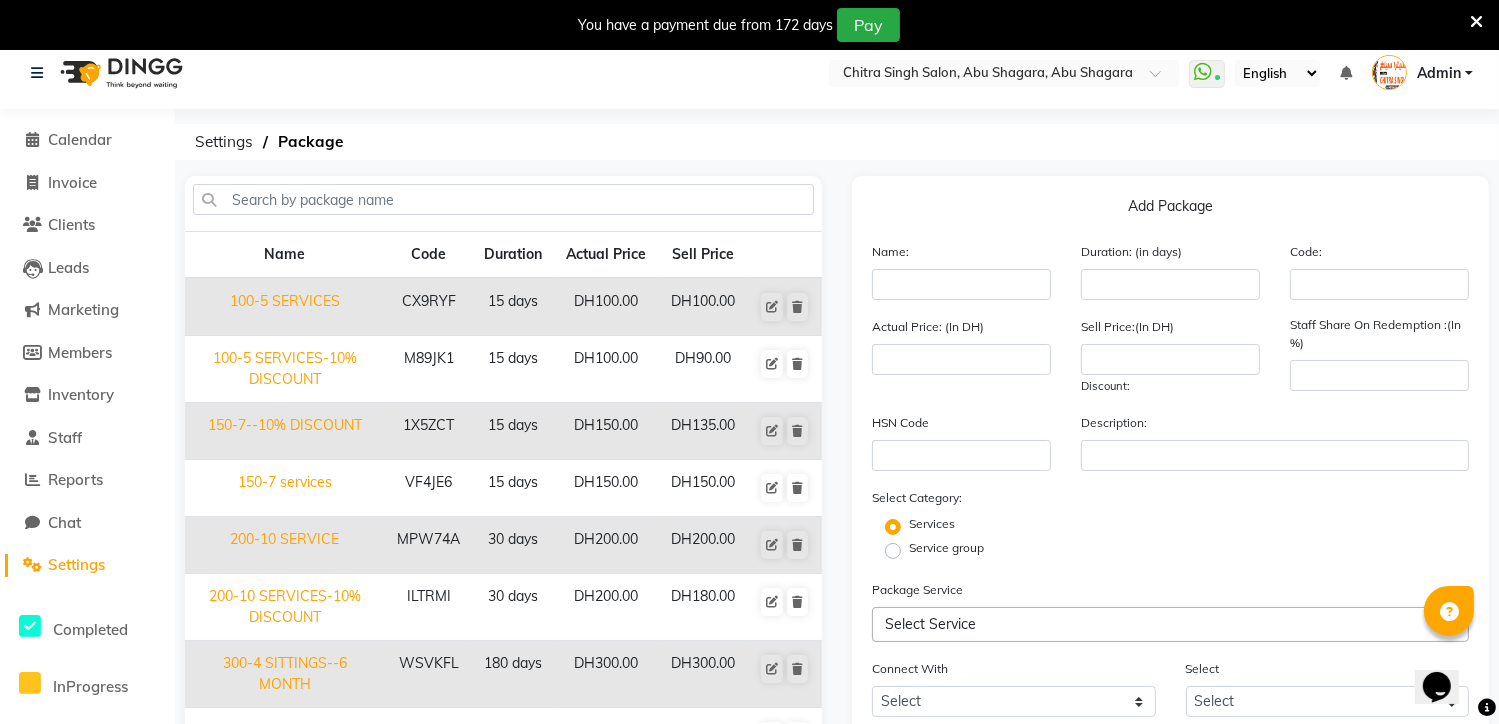 scroll, scrollTop: 0, scrollLeft: 0, axis: both 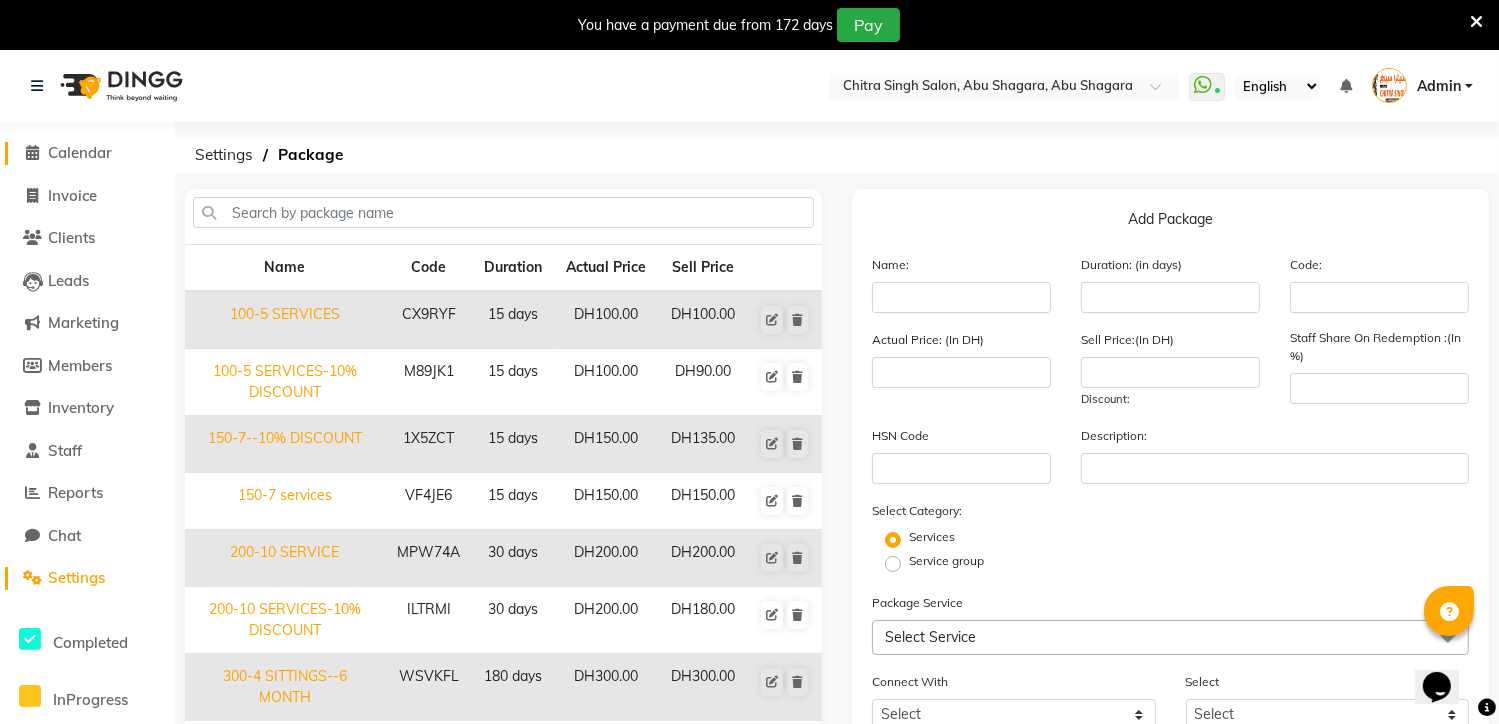 click 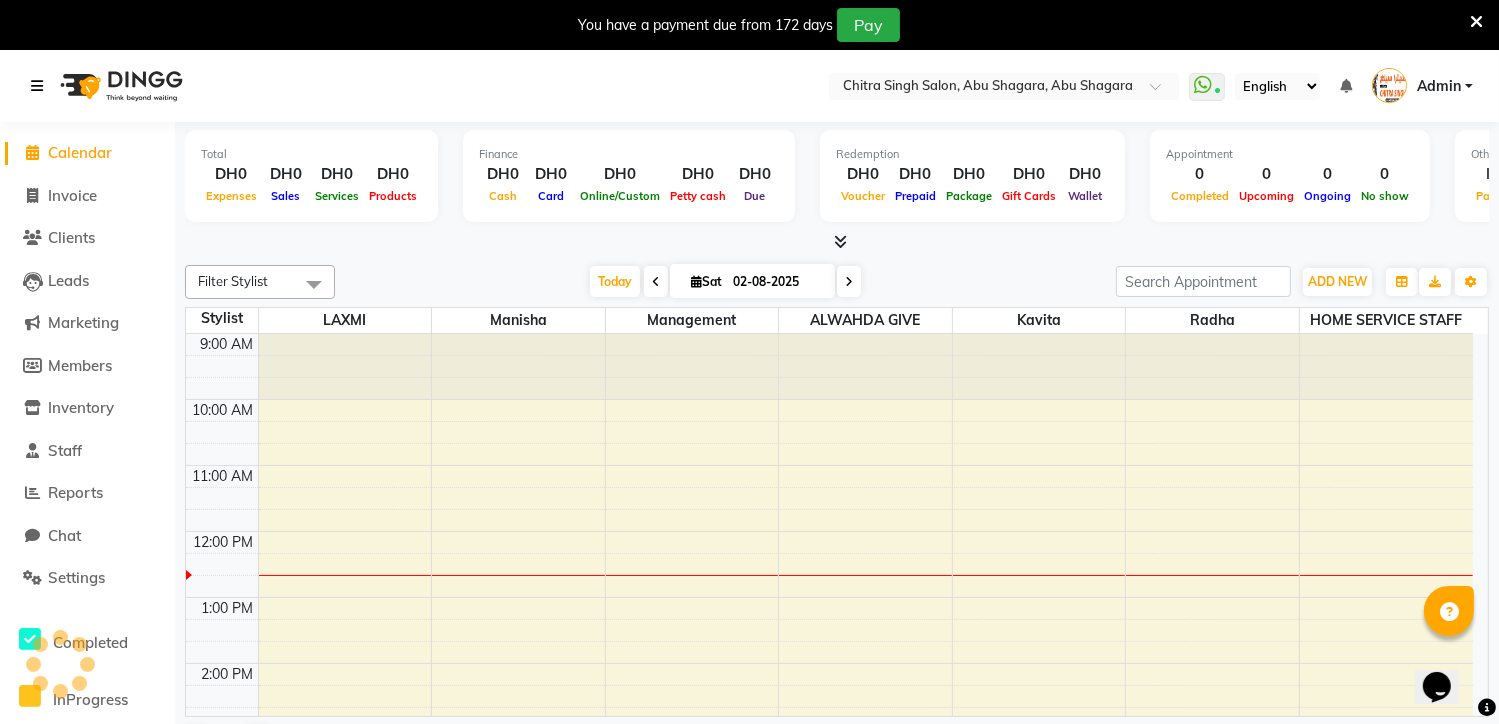 scroll, scrollTop: 0, scrollLeft: 0, axis: both 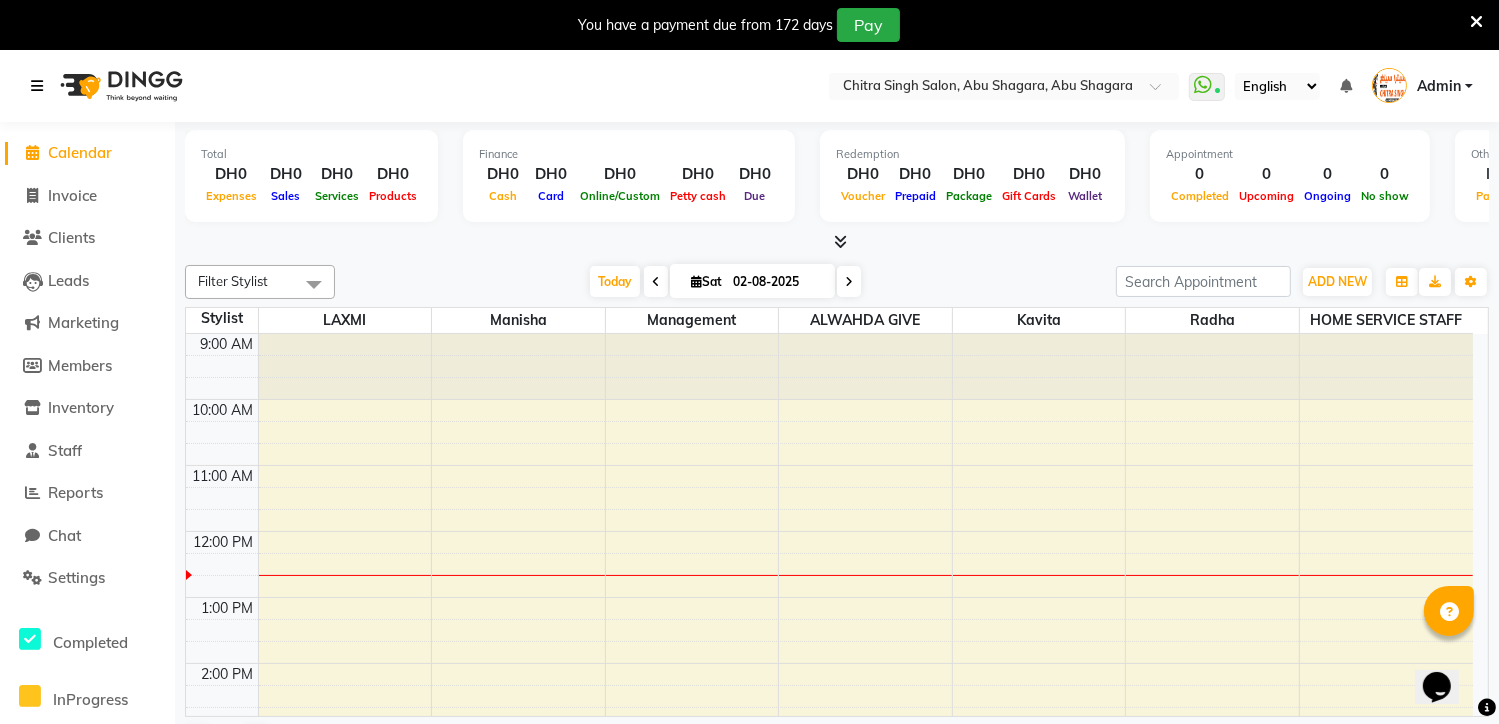 click at bounding box center [37, 86] 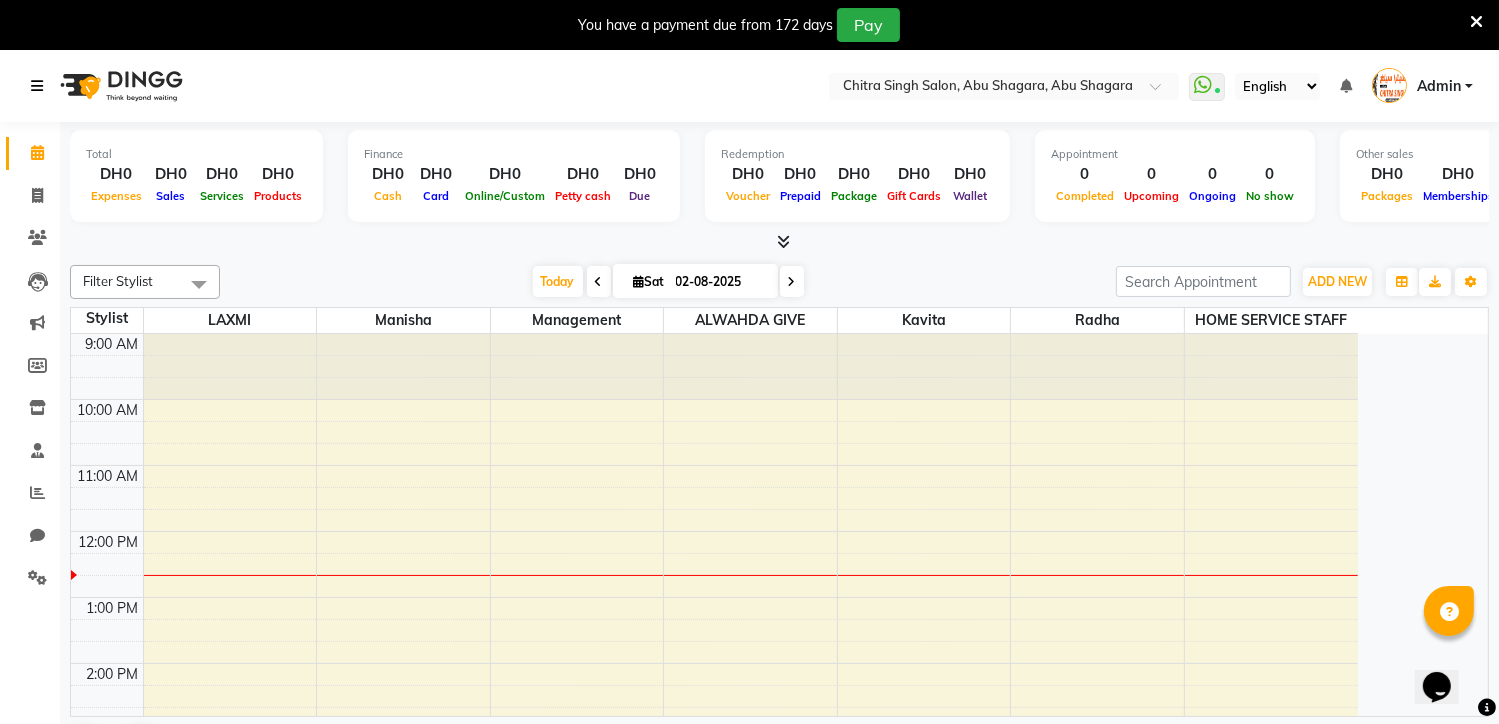 click at bounding box center (37, 86) 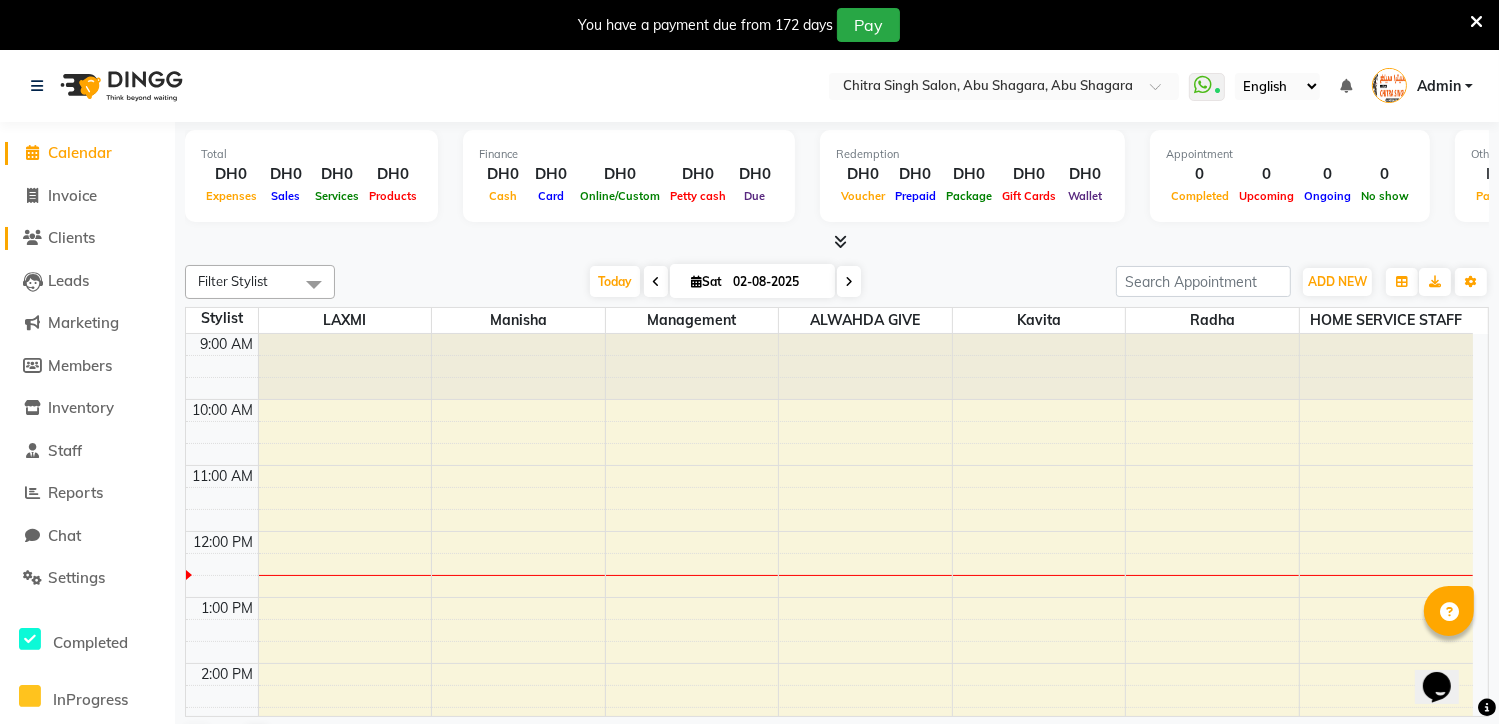click on "Clients" 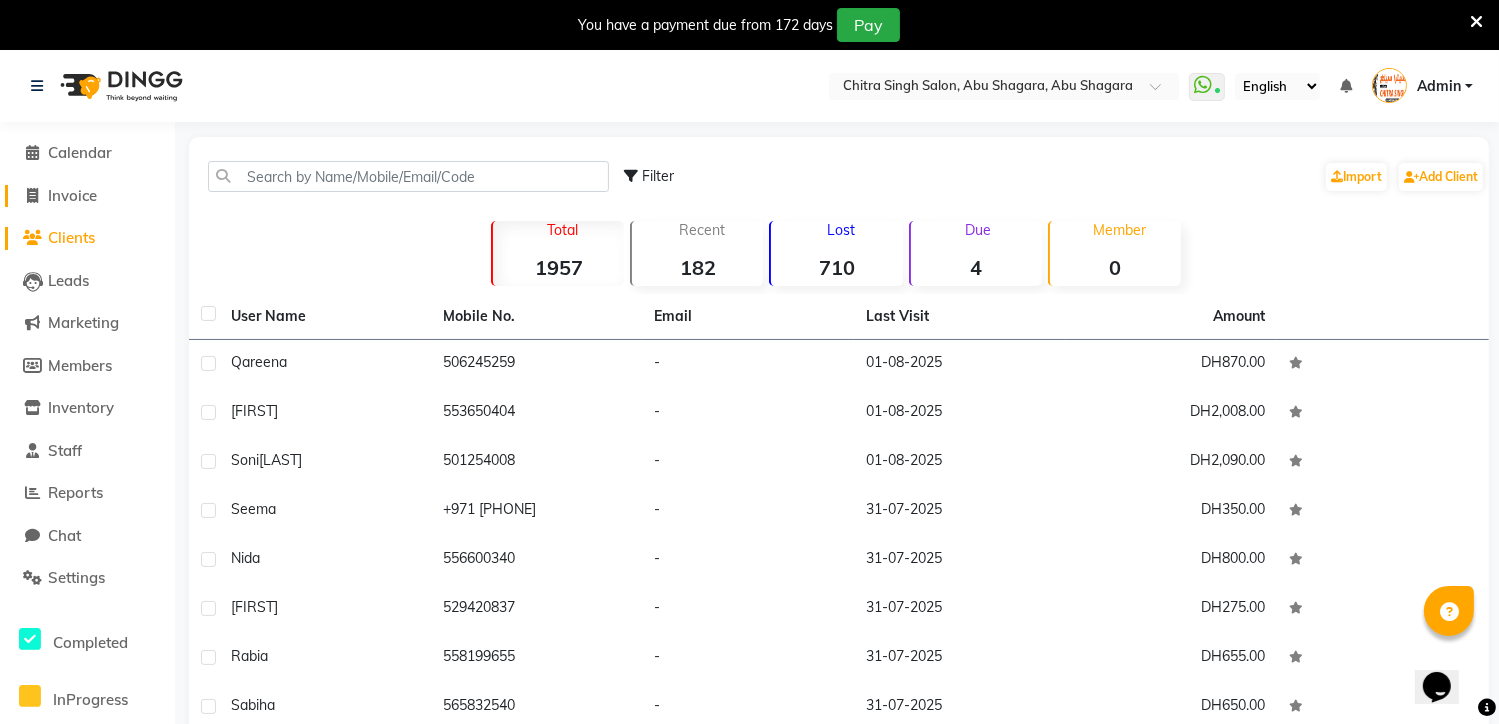 click on "Invoice" 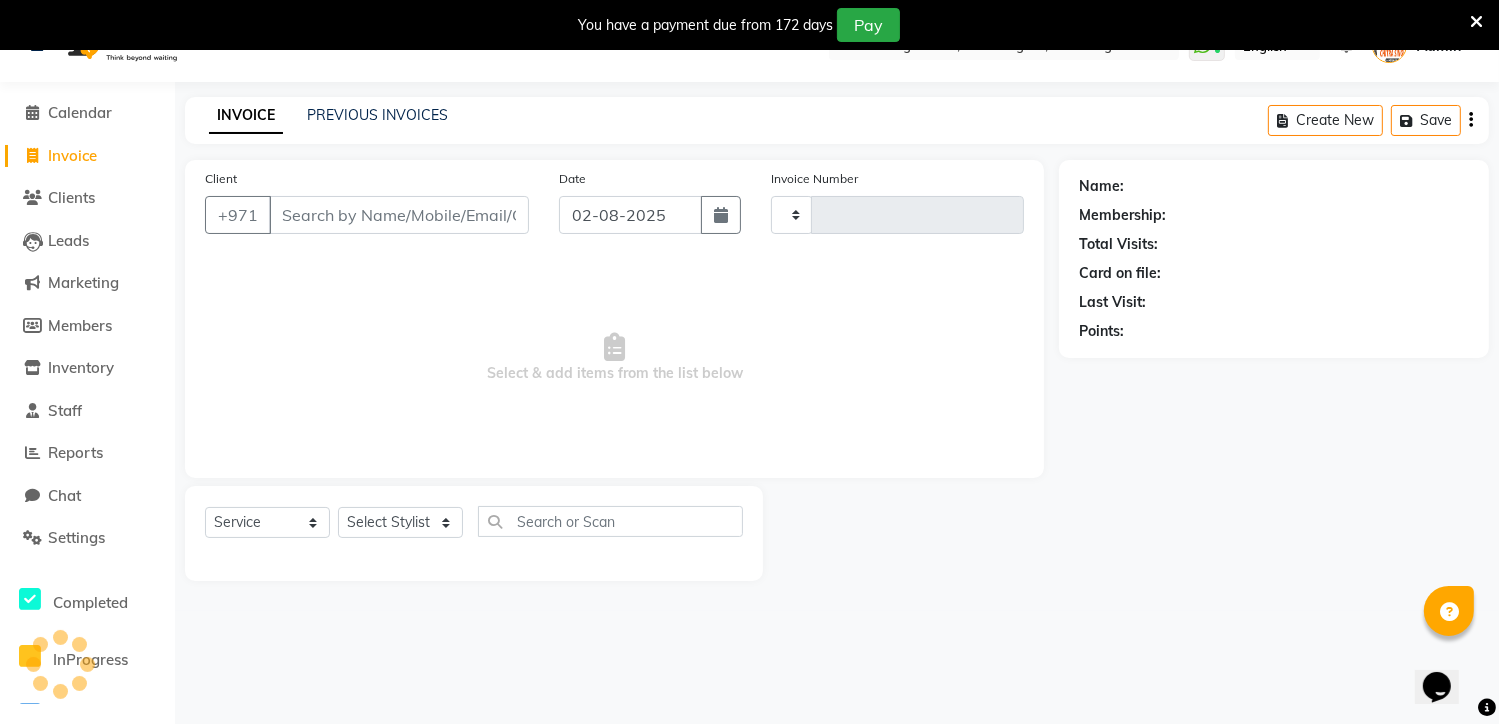 type on "0716" 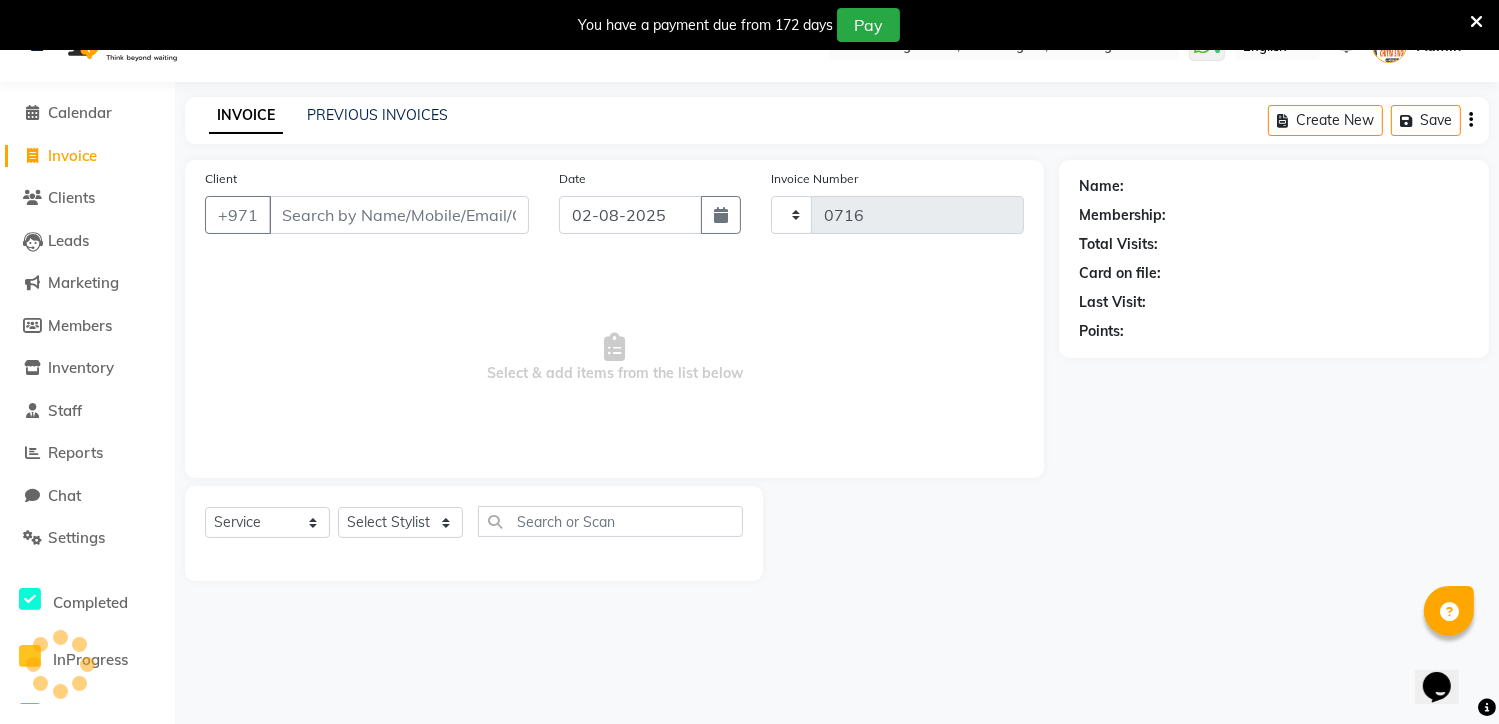 select on "3934" 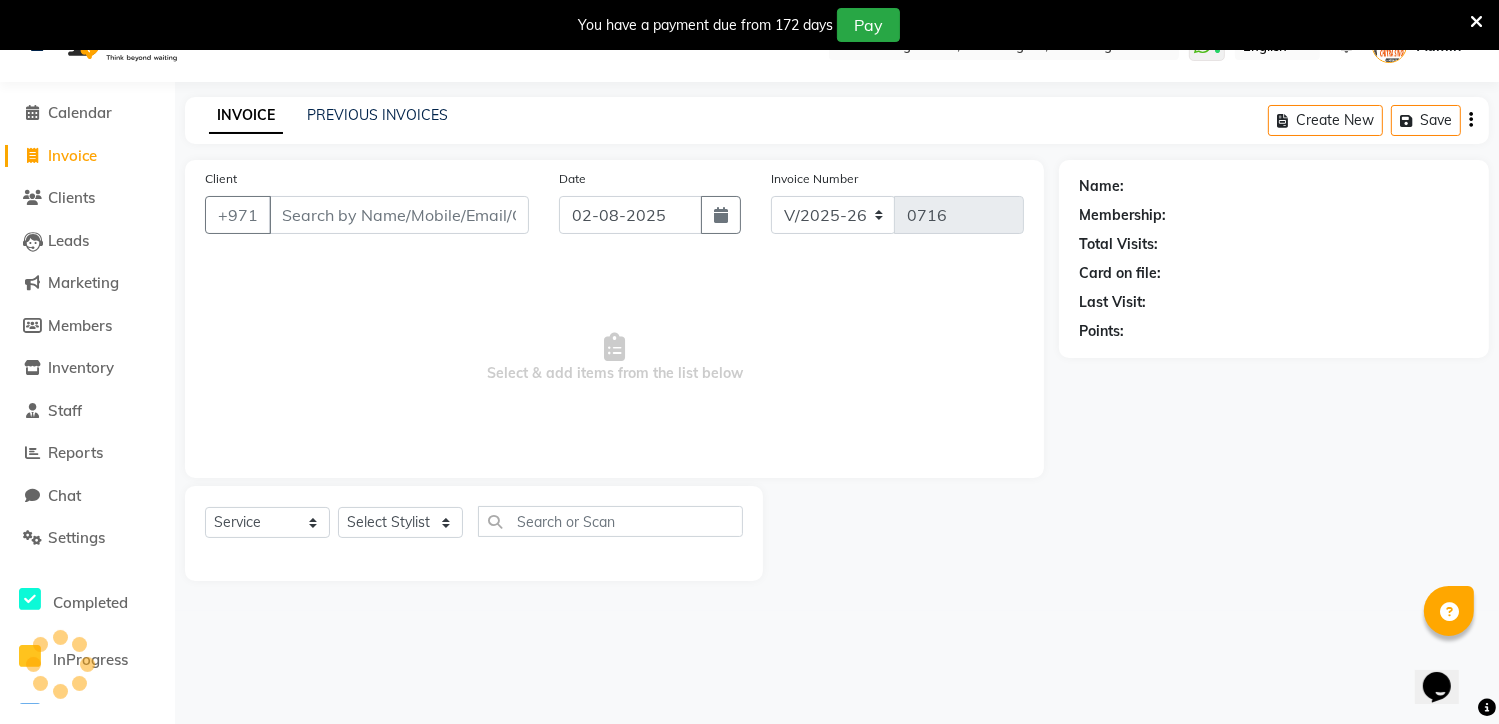 scroll, scrollTop: 50, scrollLeft: 0, axis: vertical 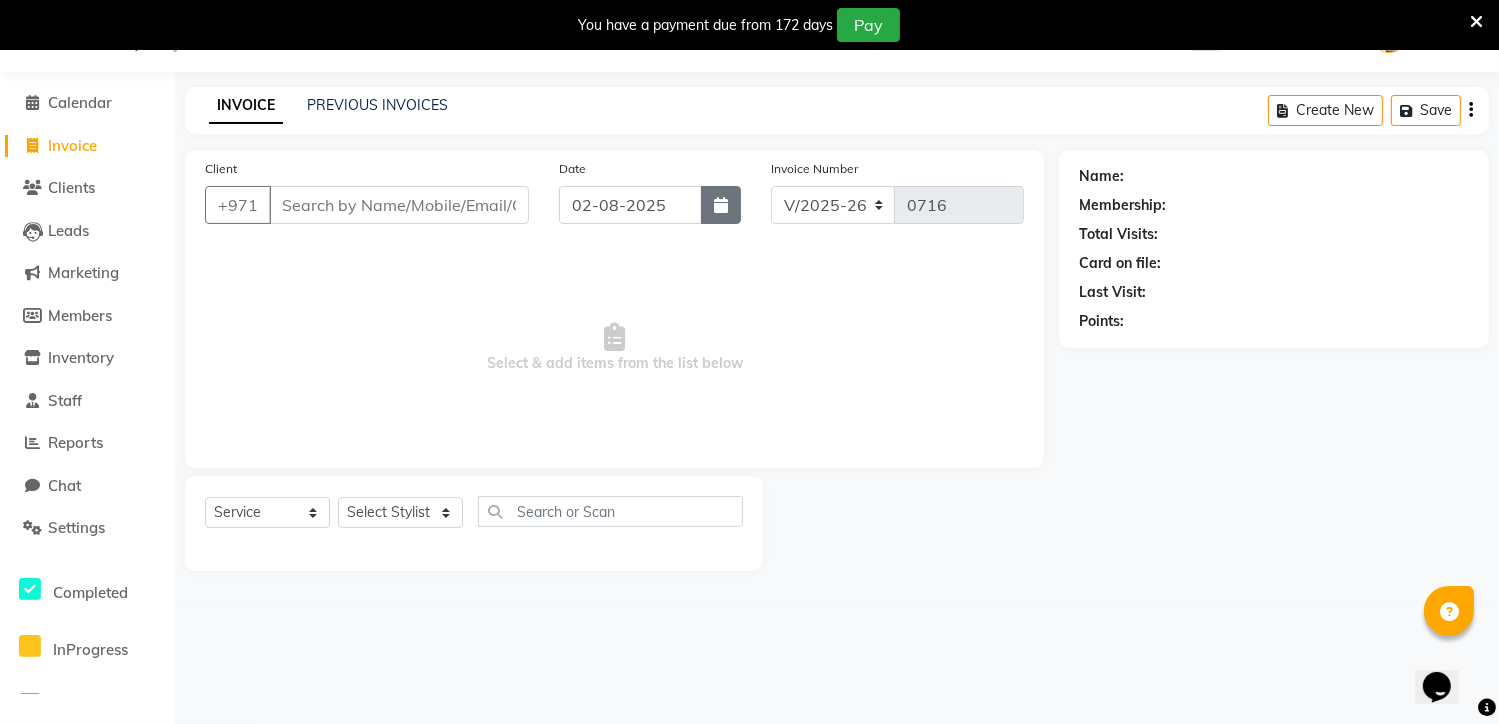 click 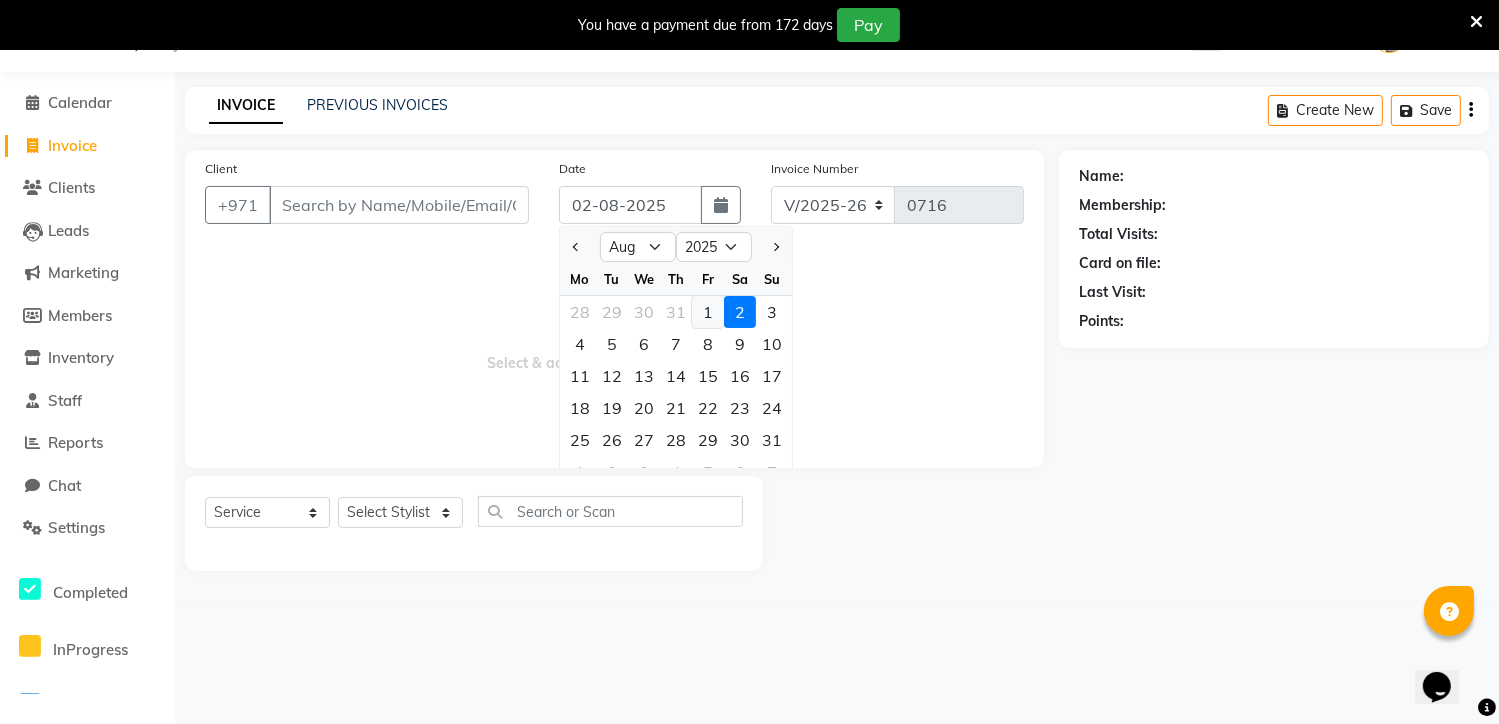 click on "1" 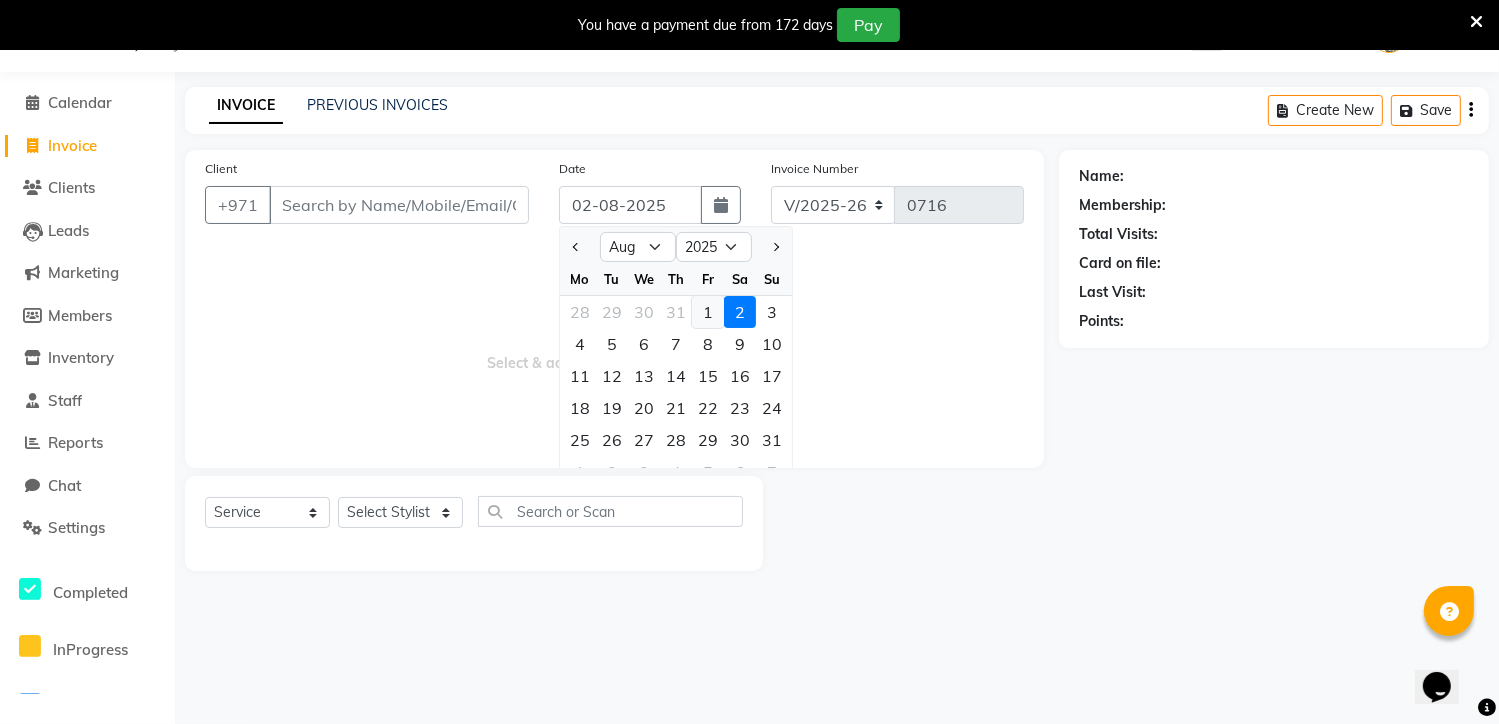 type on "01-08-2025" 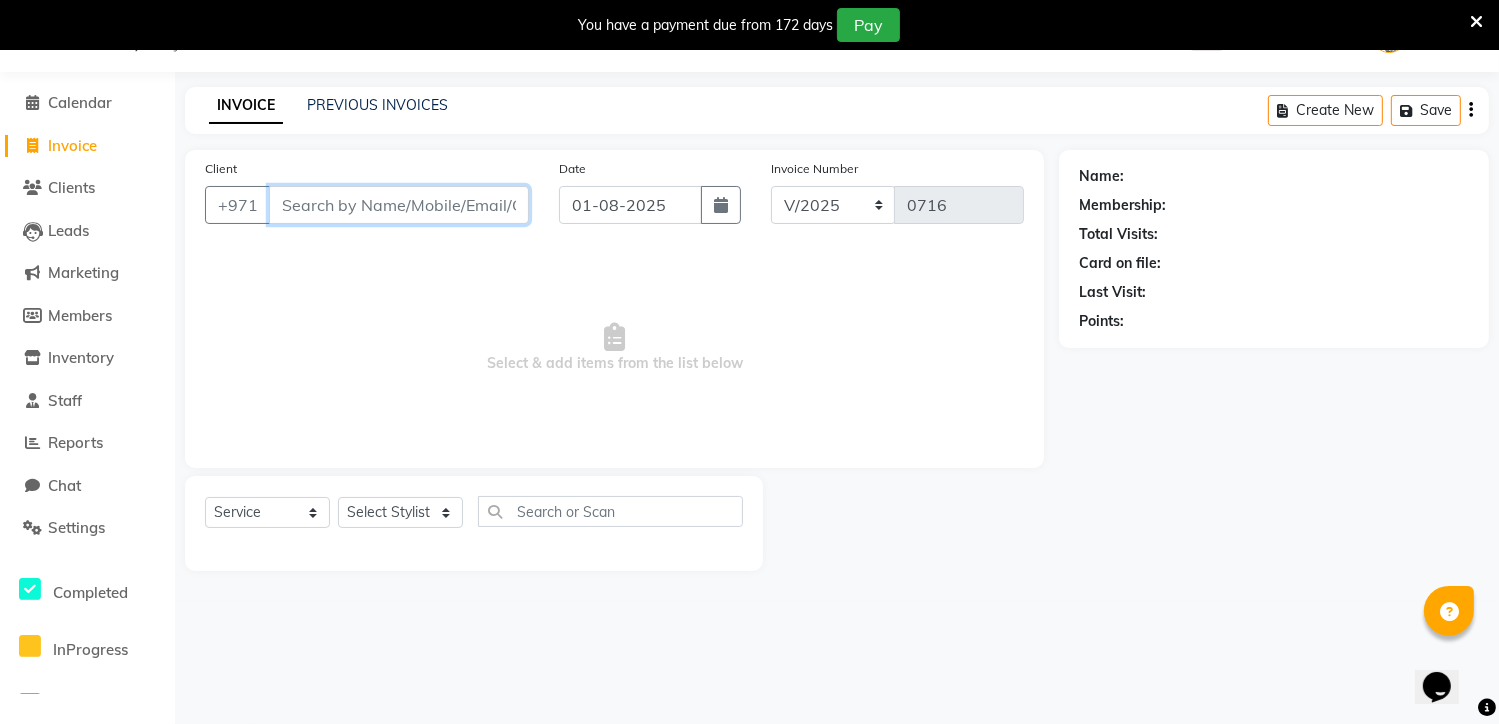 click on "Client" at bounding box center [399, 205] 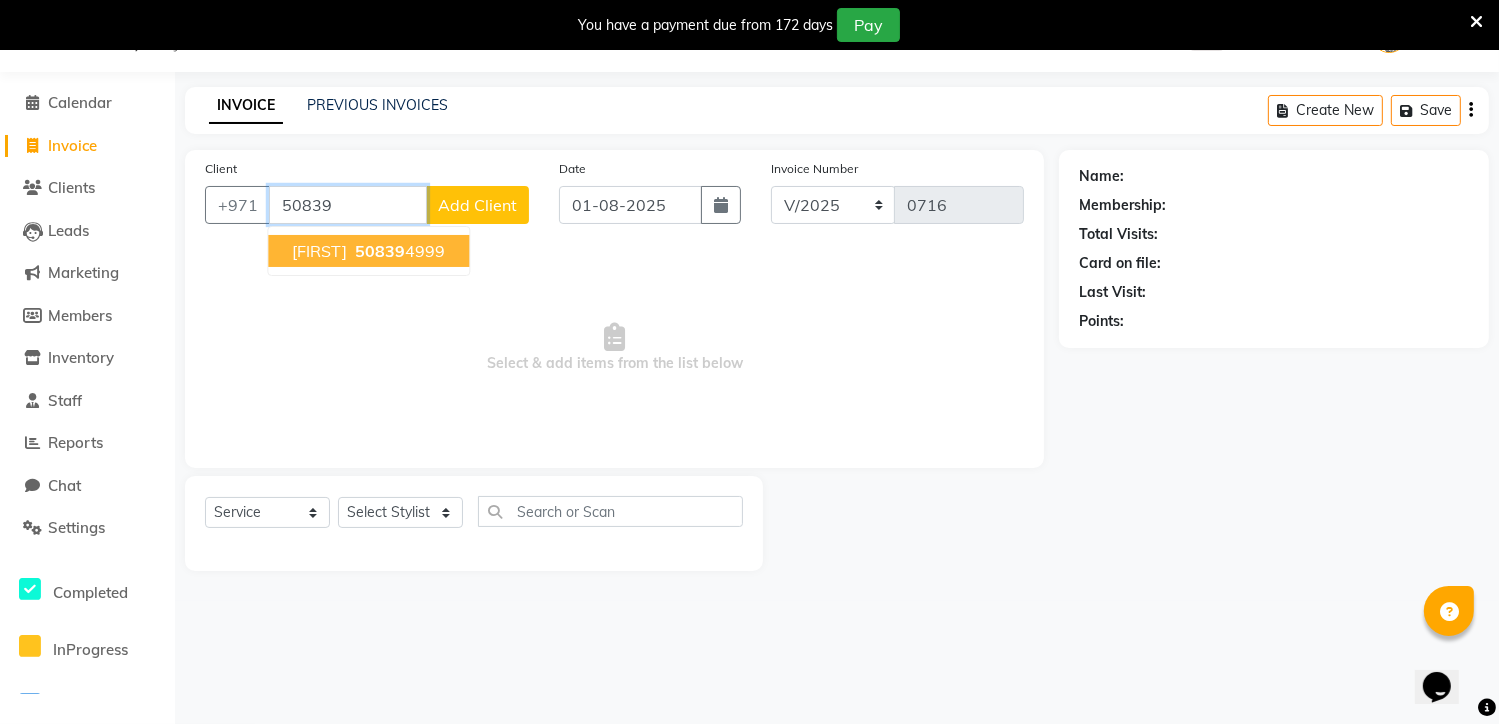 click on "50839" at bounding box center [380, 251] 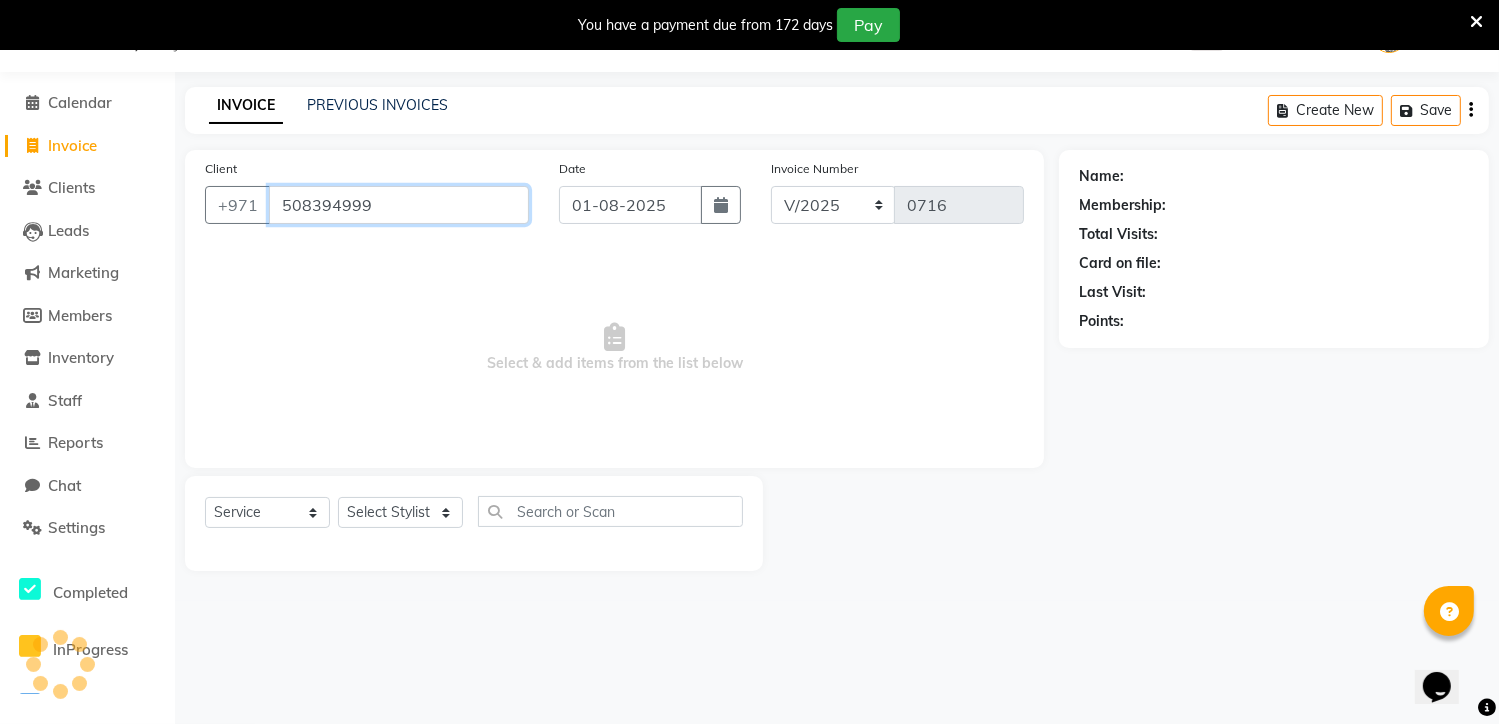 type on "508394999" 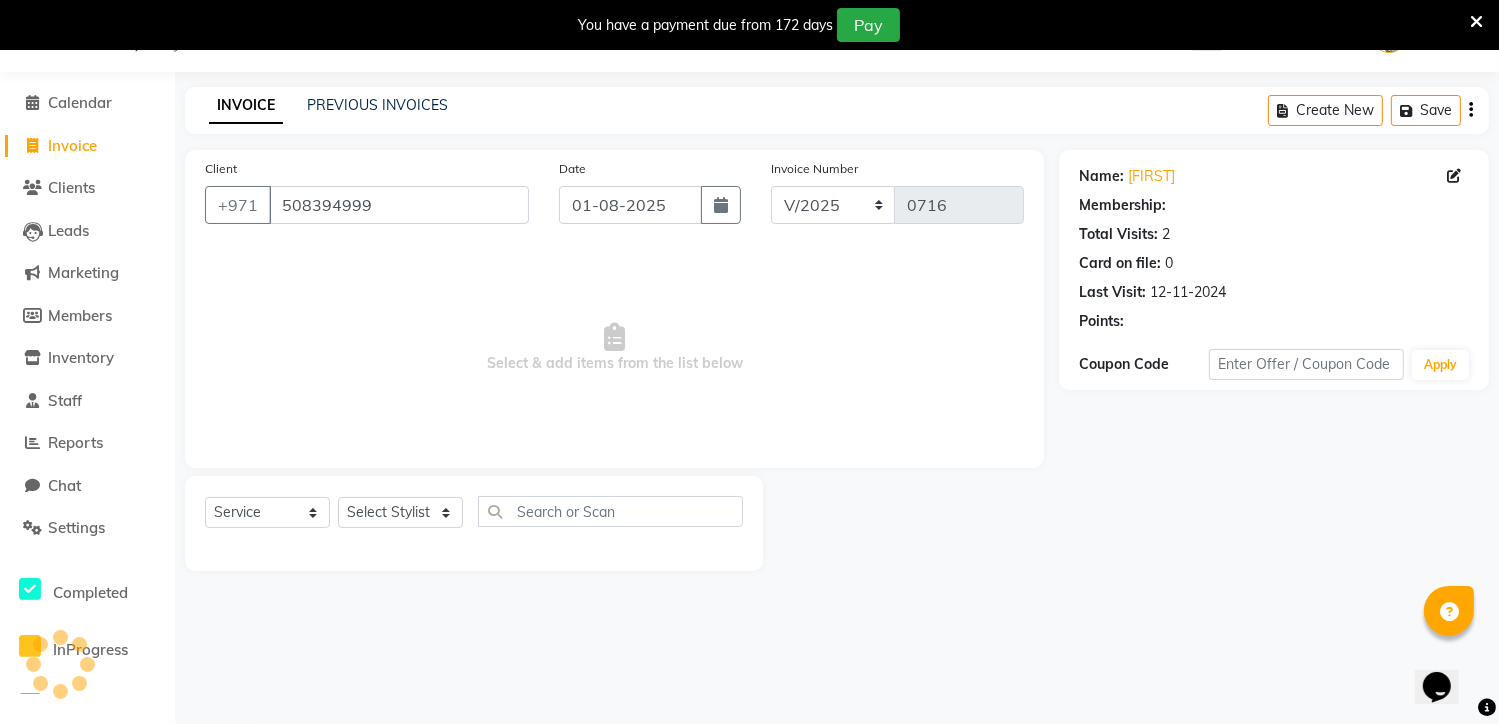 select on "1: Object" 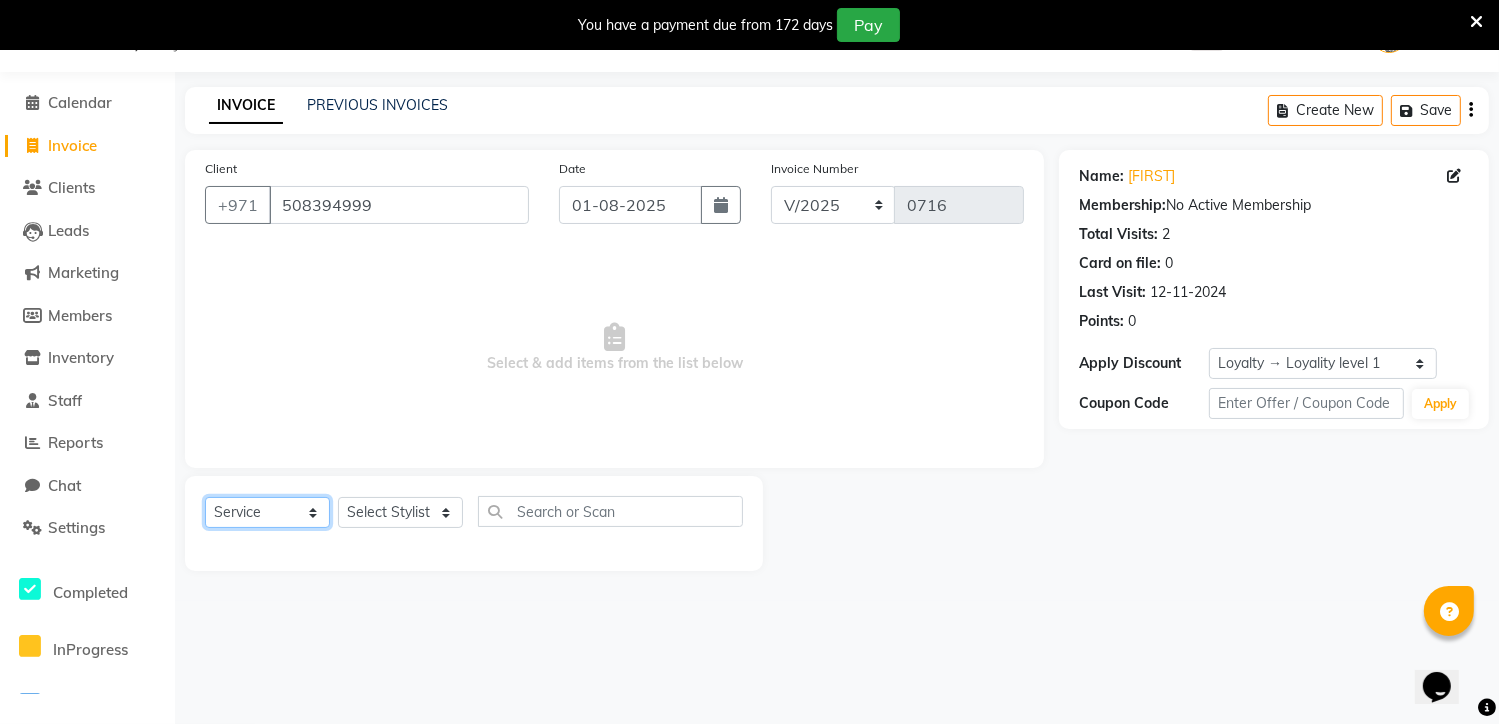 click on "Select  Service  Product  Membership  Package Voucher Prepaid Gift Card" 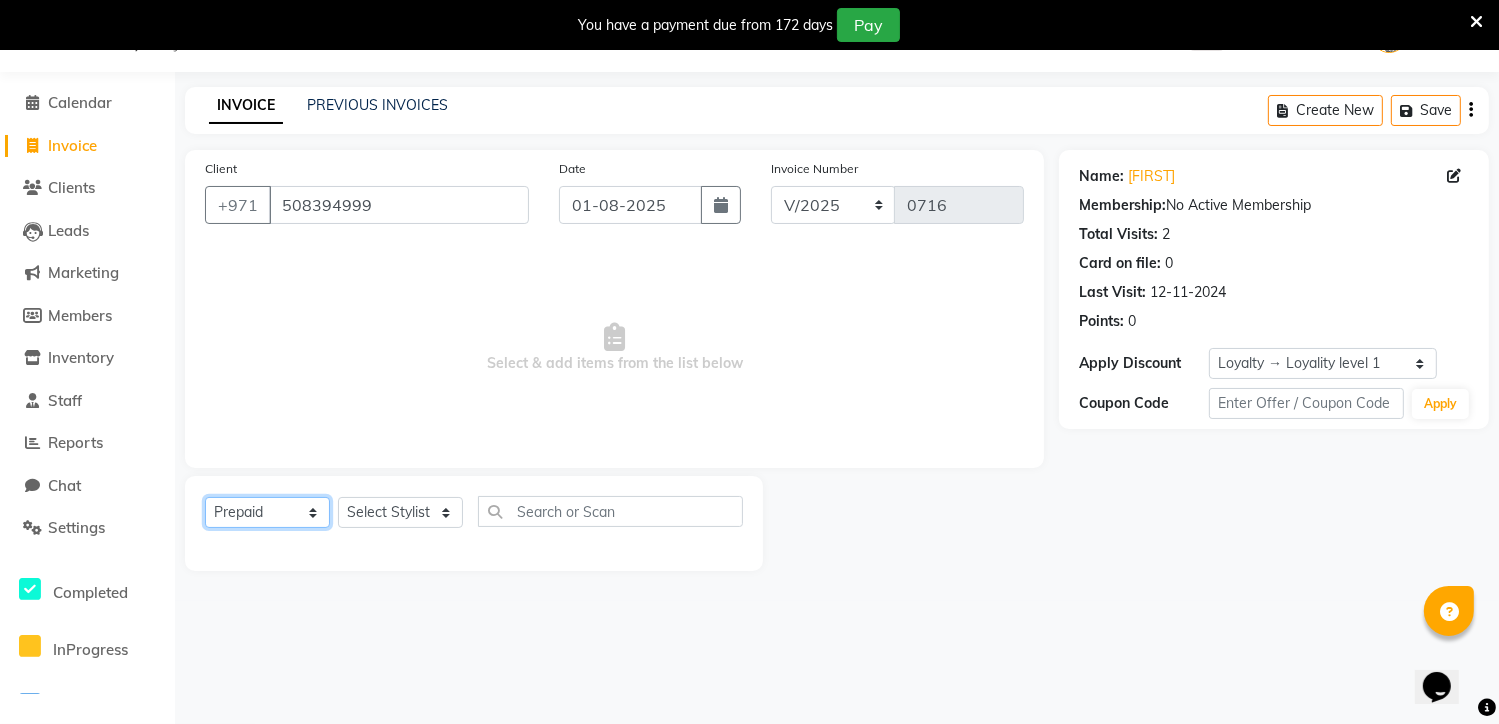 click on "Select  Service  Product  Membership  Package Voucher Prepaid Gift Card" 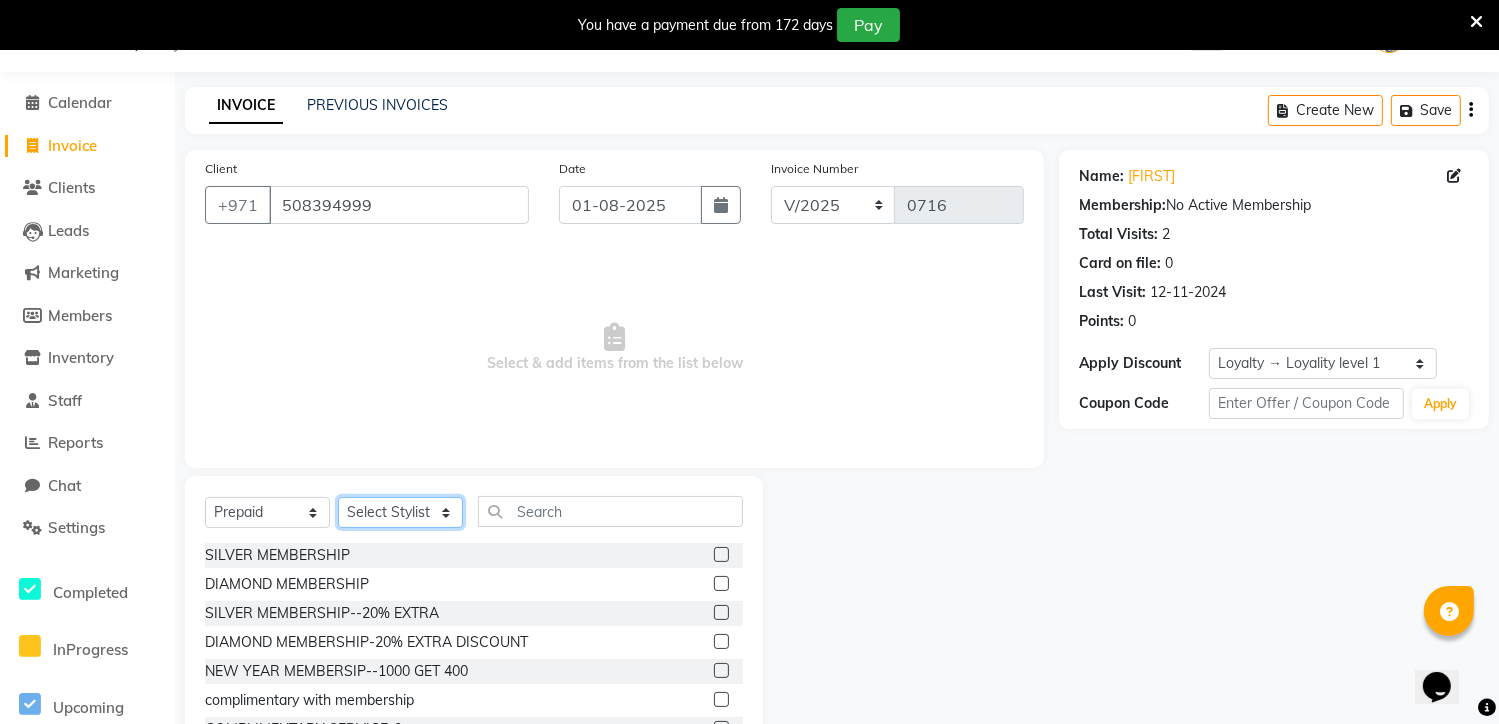 click on "Select Stylist ALWAHDA GIVE HOME SERVICE STAFF Kavita LAXMI Management Manisha Radha RECEPTION Riba Rimsha Samjhana SEEMA TRIAL STAFF" 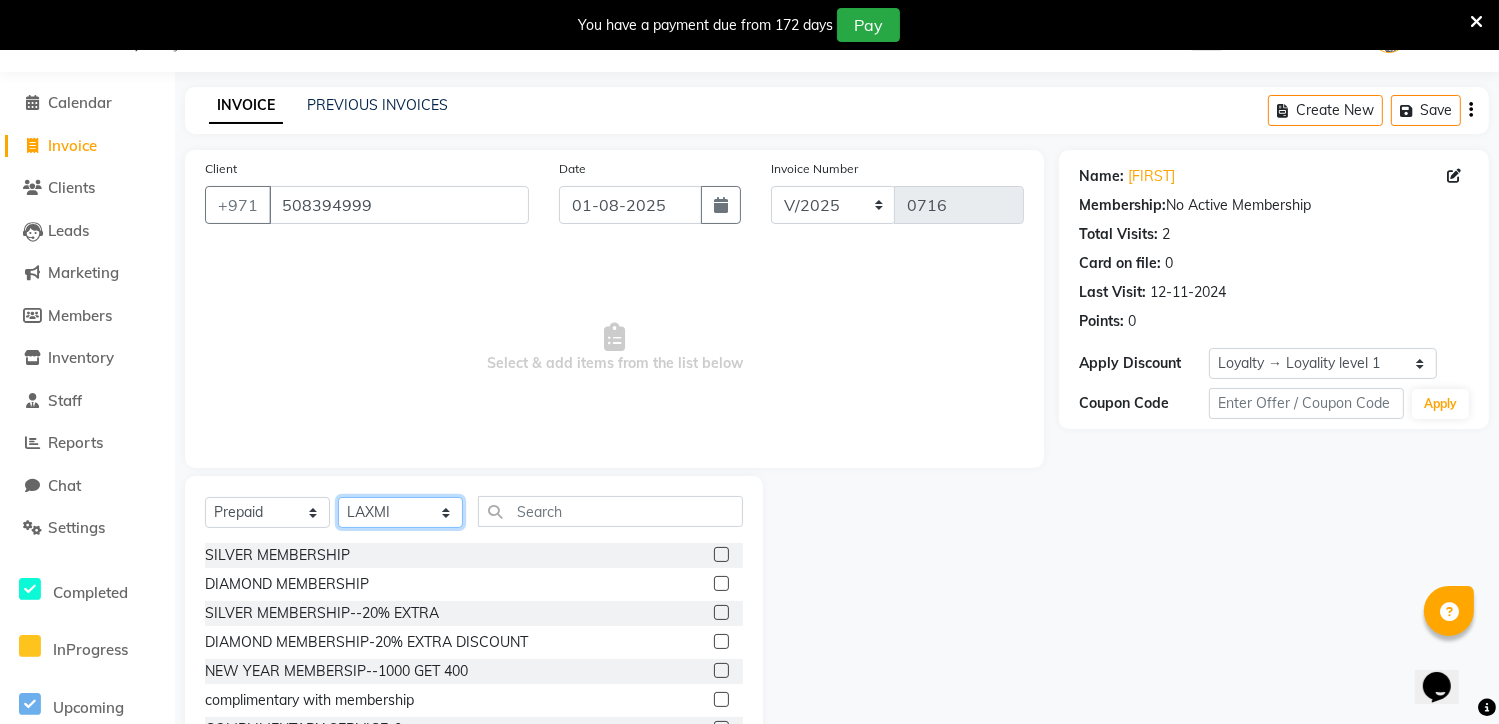 click on "Select Stylist ALWAHDA GIVE HOME SERVICE STAFF Kavita LAXMI Management Manisha Radha RECEPTION Riba Rimsha Samjhana SEEMA TRIAL STAFF" 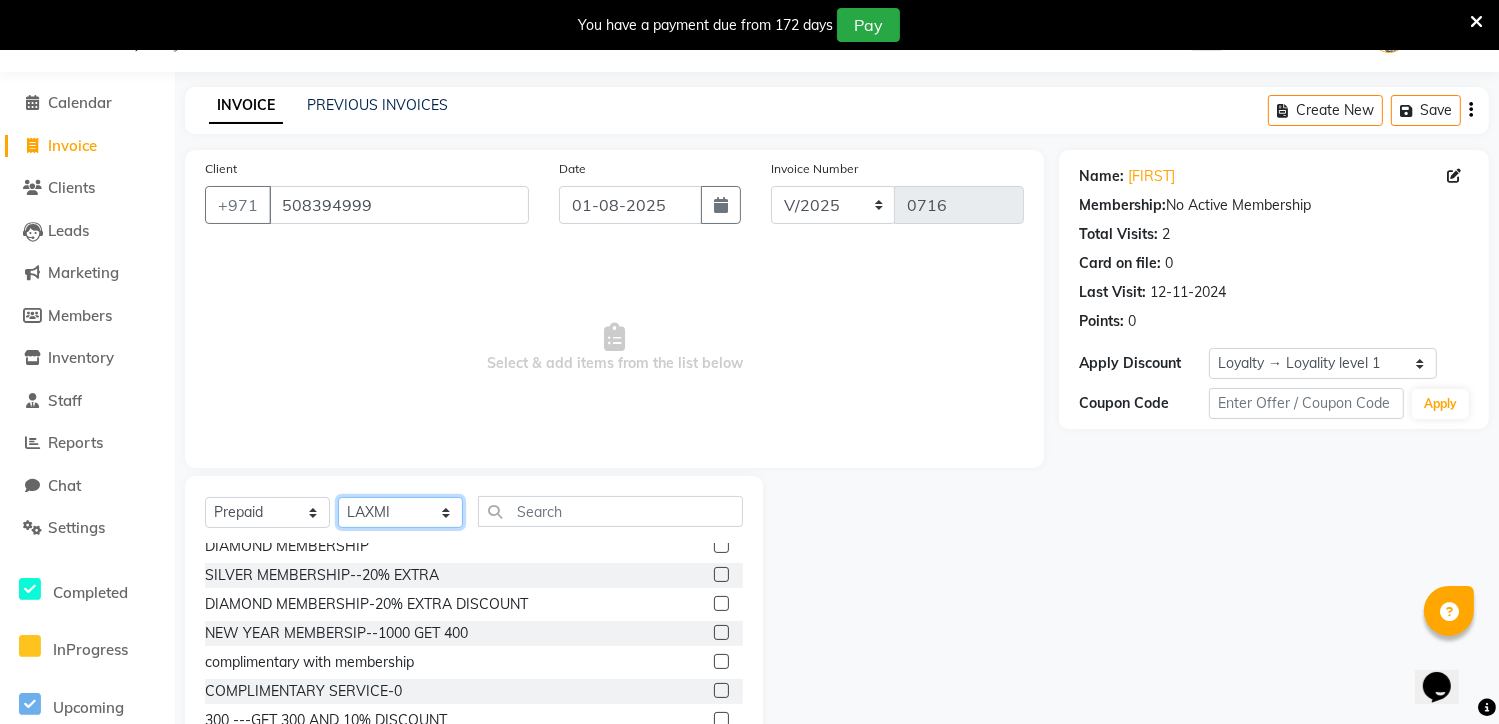 scroll, scrollTop: 60, scrollLeft: 0, axis: vertical 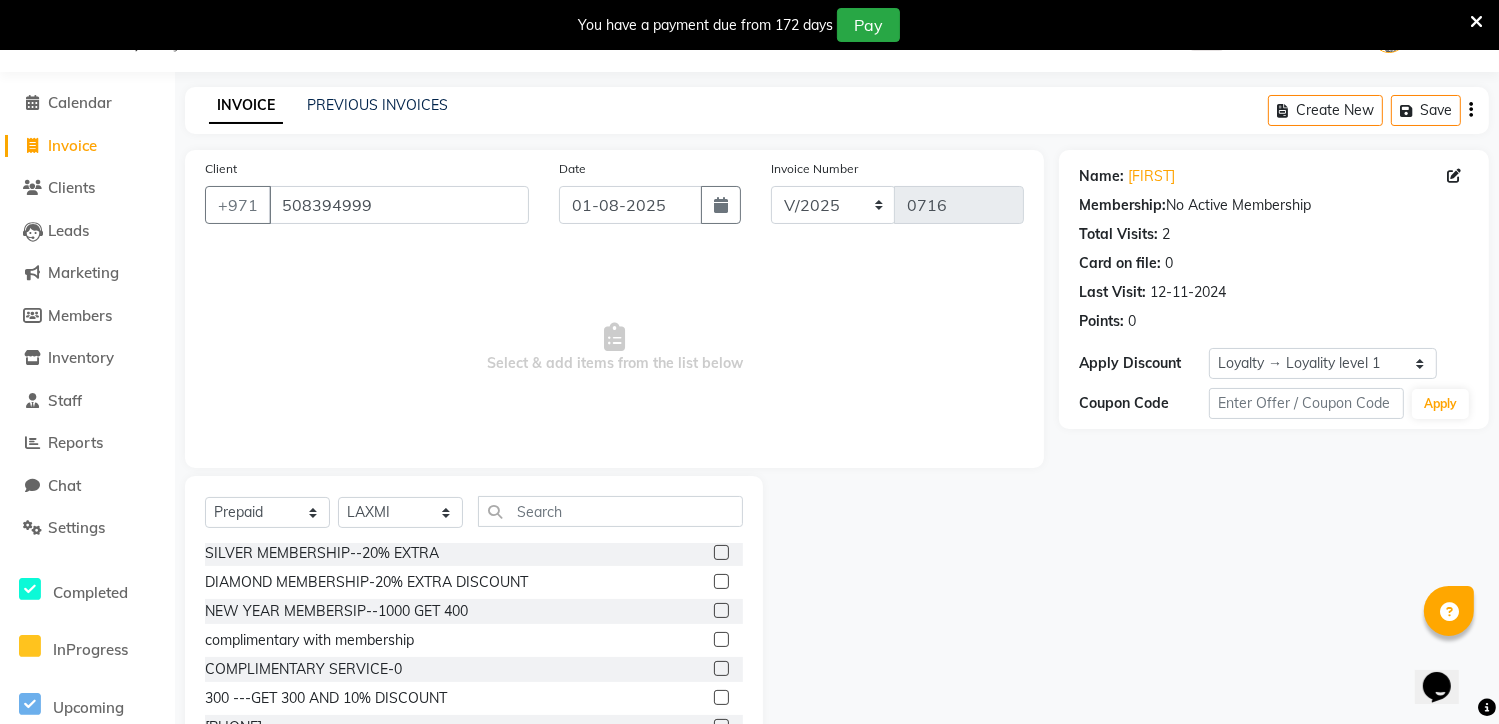 click 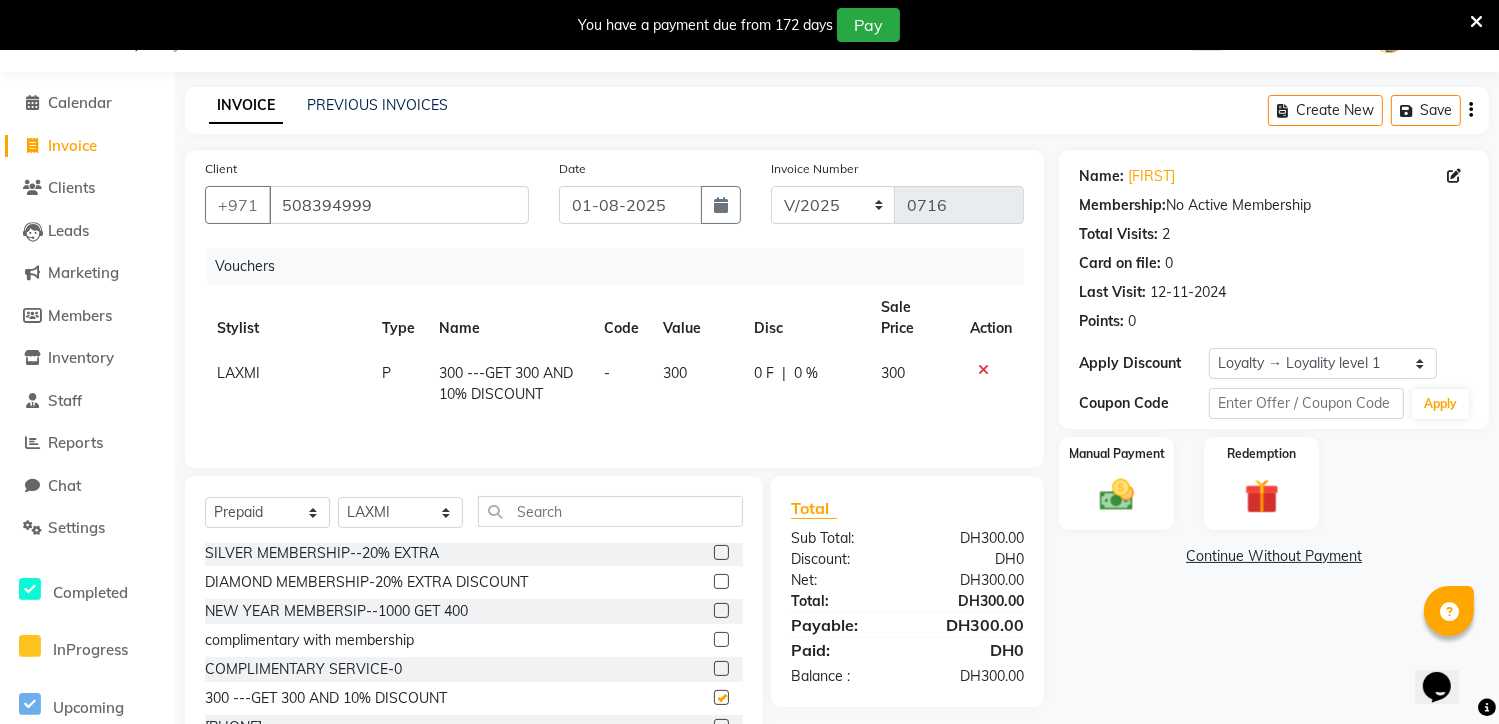 checkbox on "false" 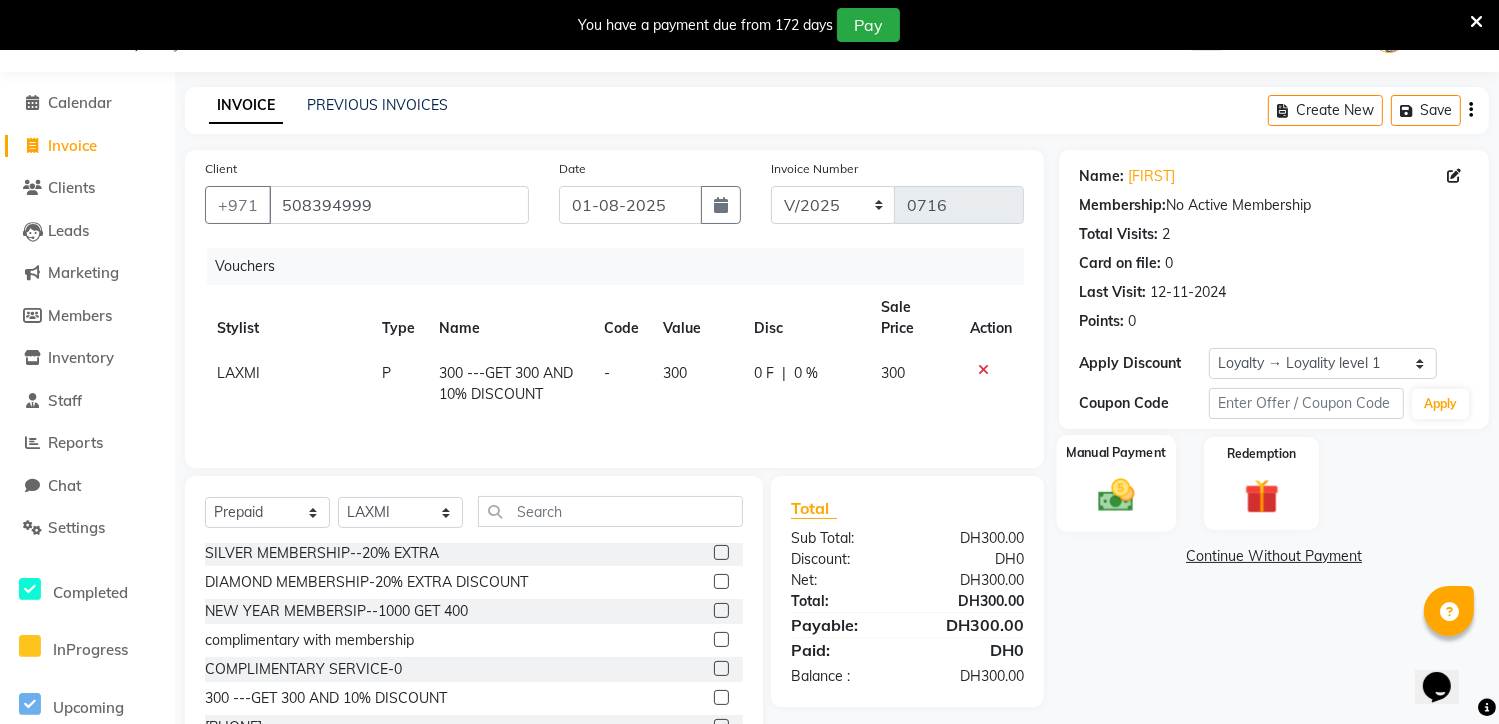 click 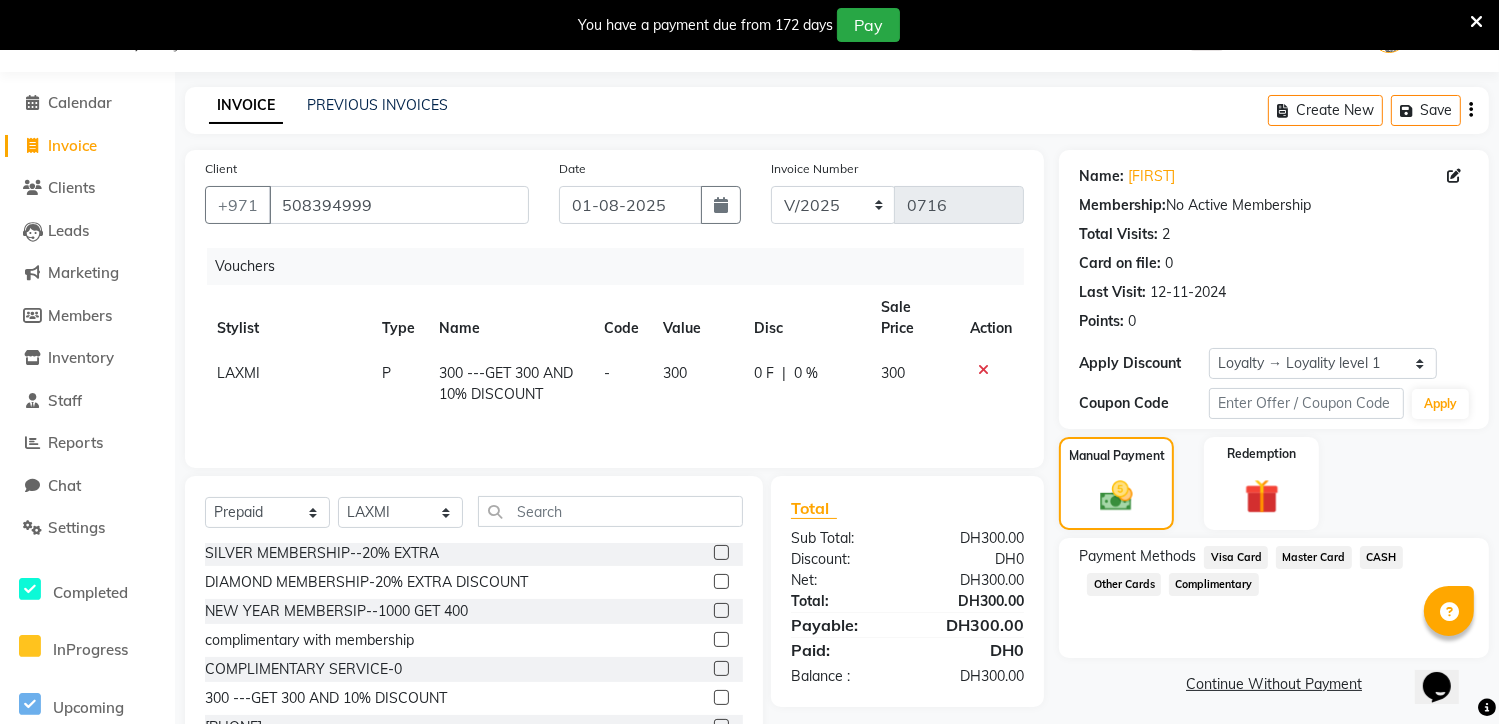 click on "Visa Card" 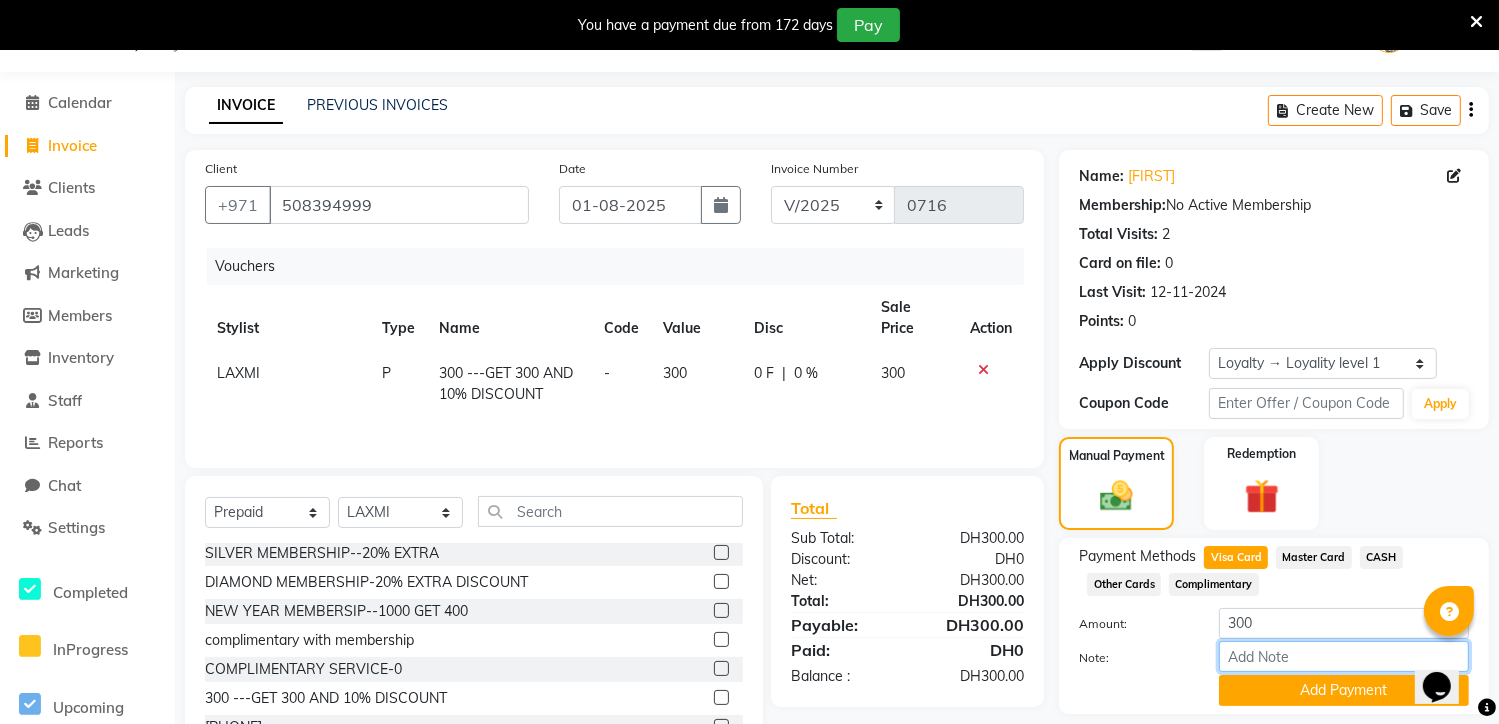 click on "Note:" at bounding box center (1344, 656) 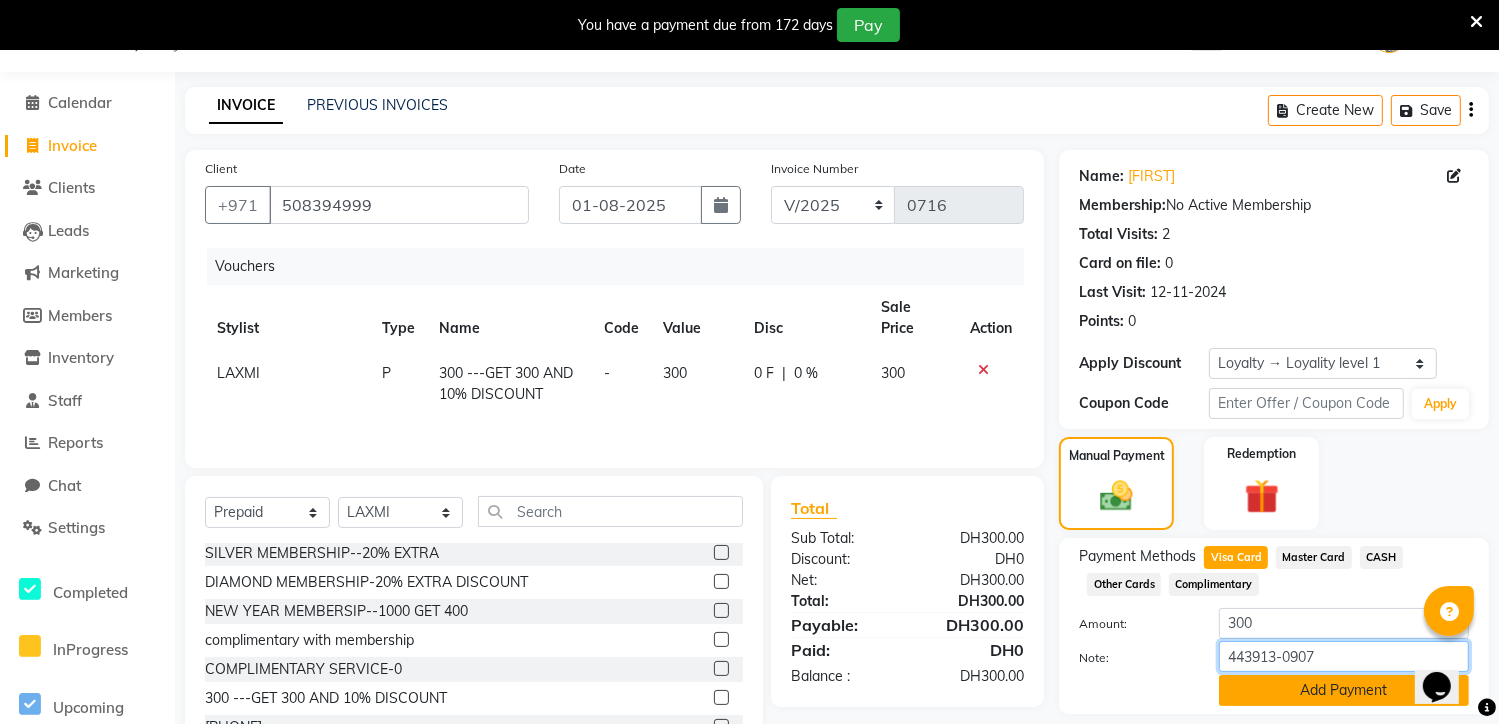 type on "443913-0907" 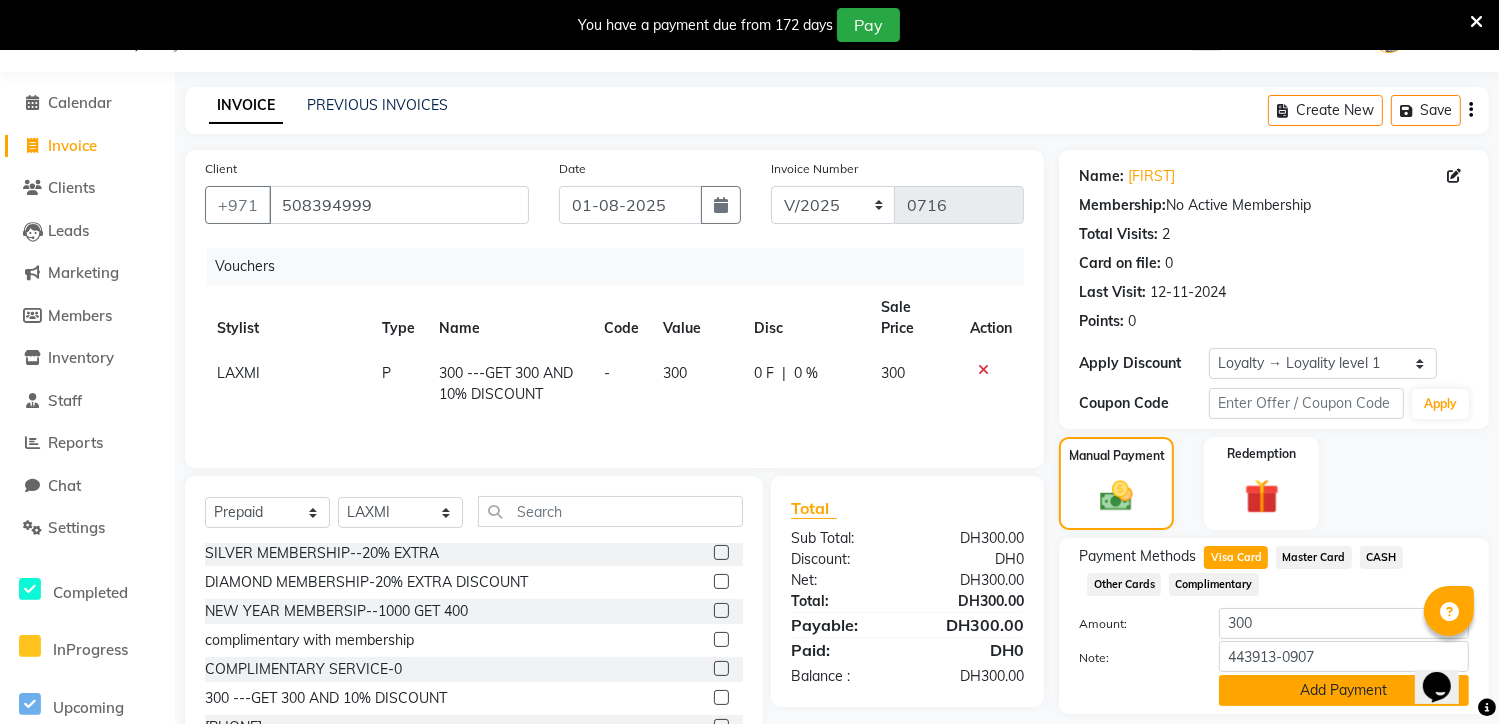 click on "Add Payment" 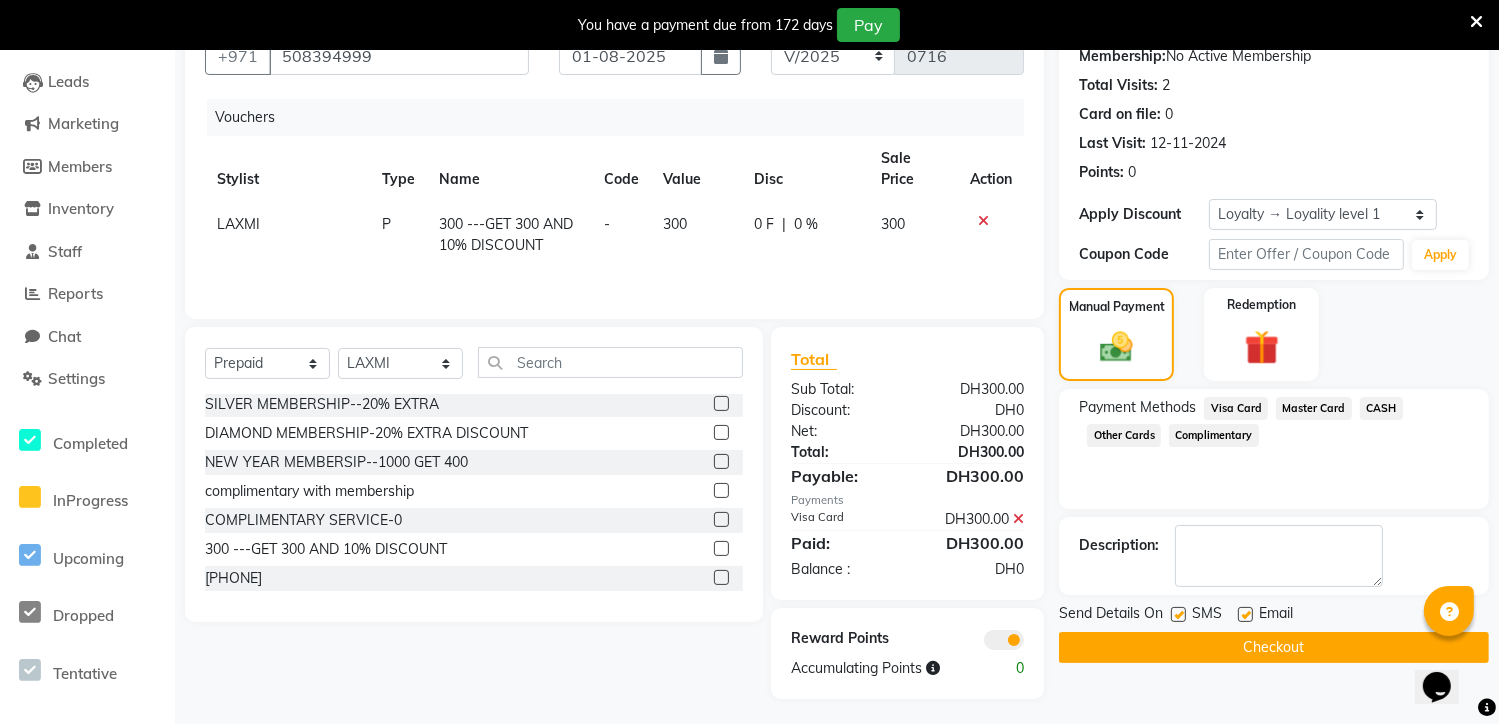 scroll, scrollTop: 205, scrollLeft: 0, axis: vertical 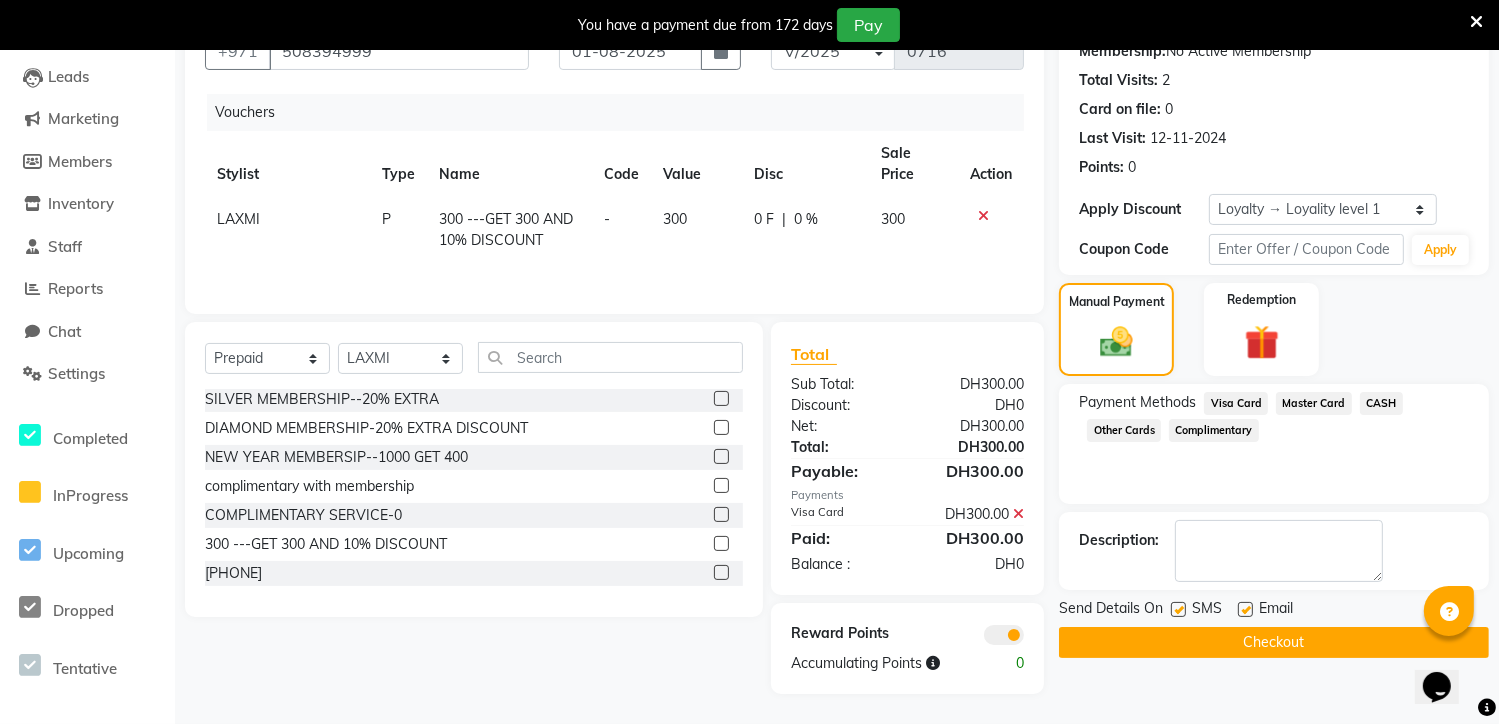 click on "Checkout" 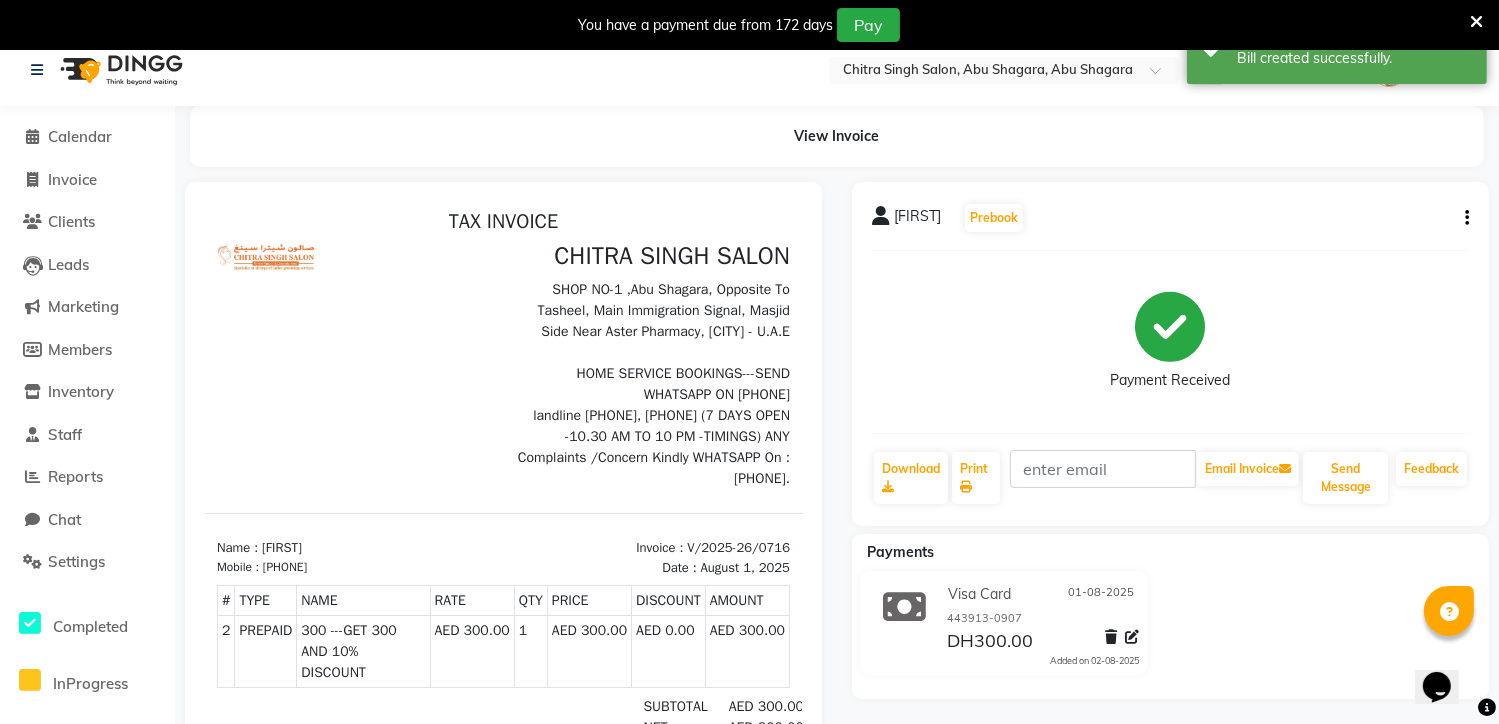 scroll, scrollTop: 0, scrollLeft: 0, axis: both 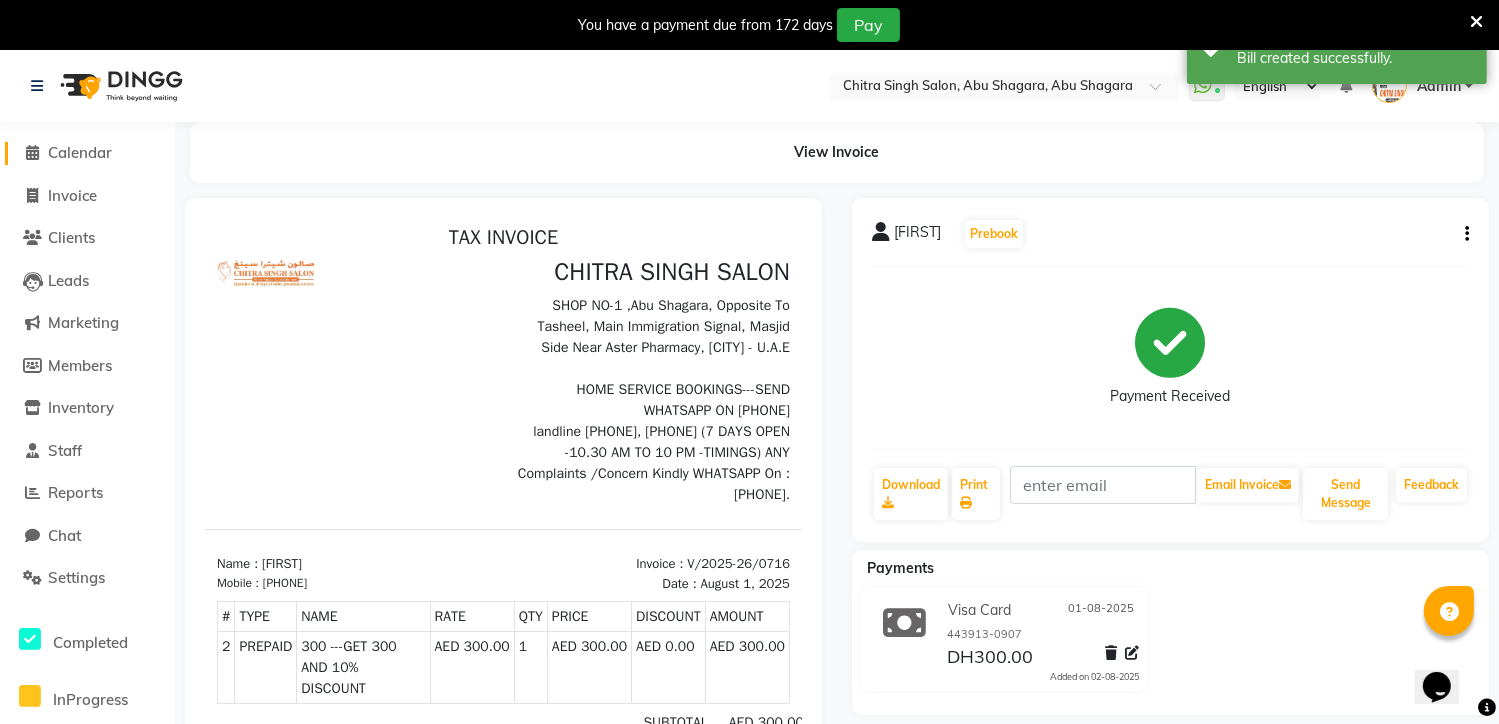 click 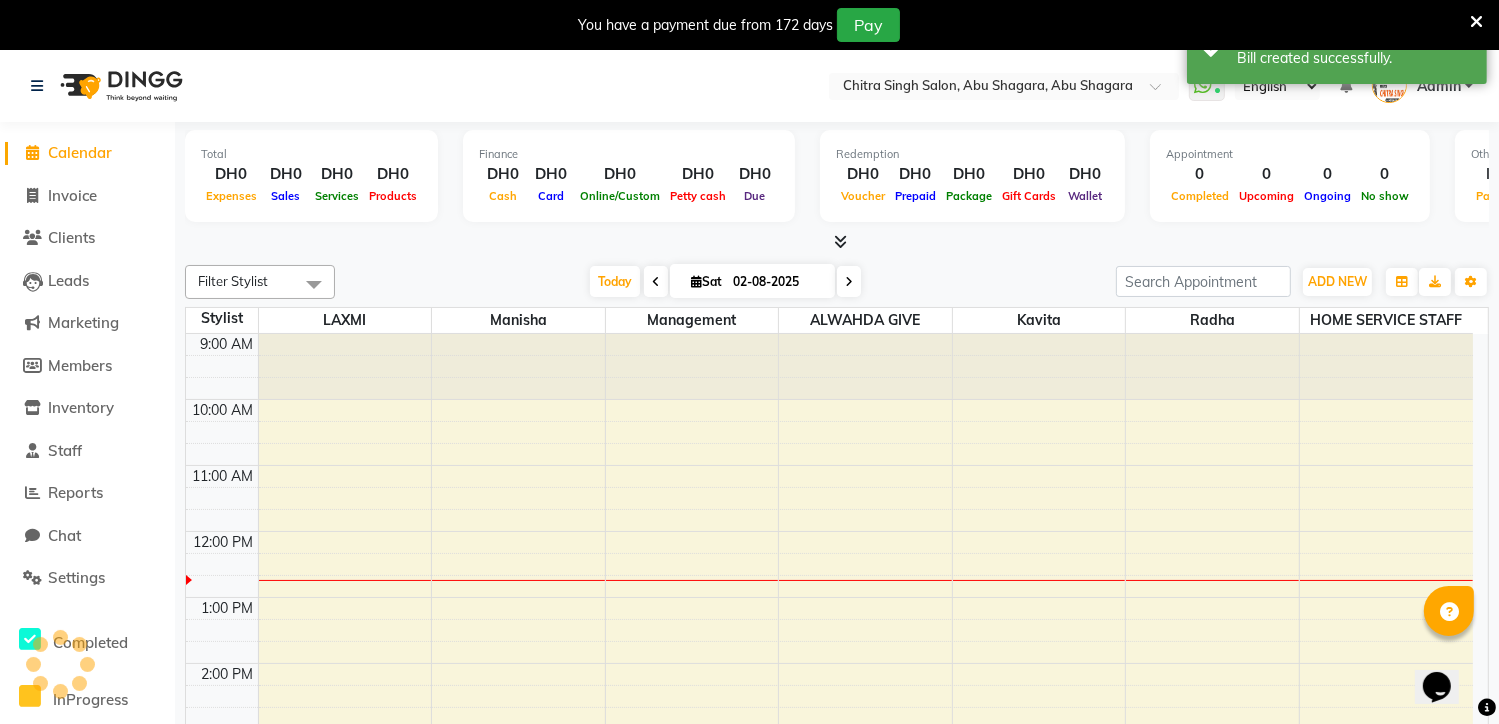 scroll, scrollTop: 0, scrollLeft: 0, axis: both 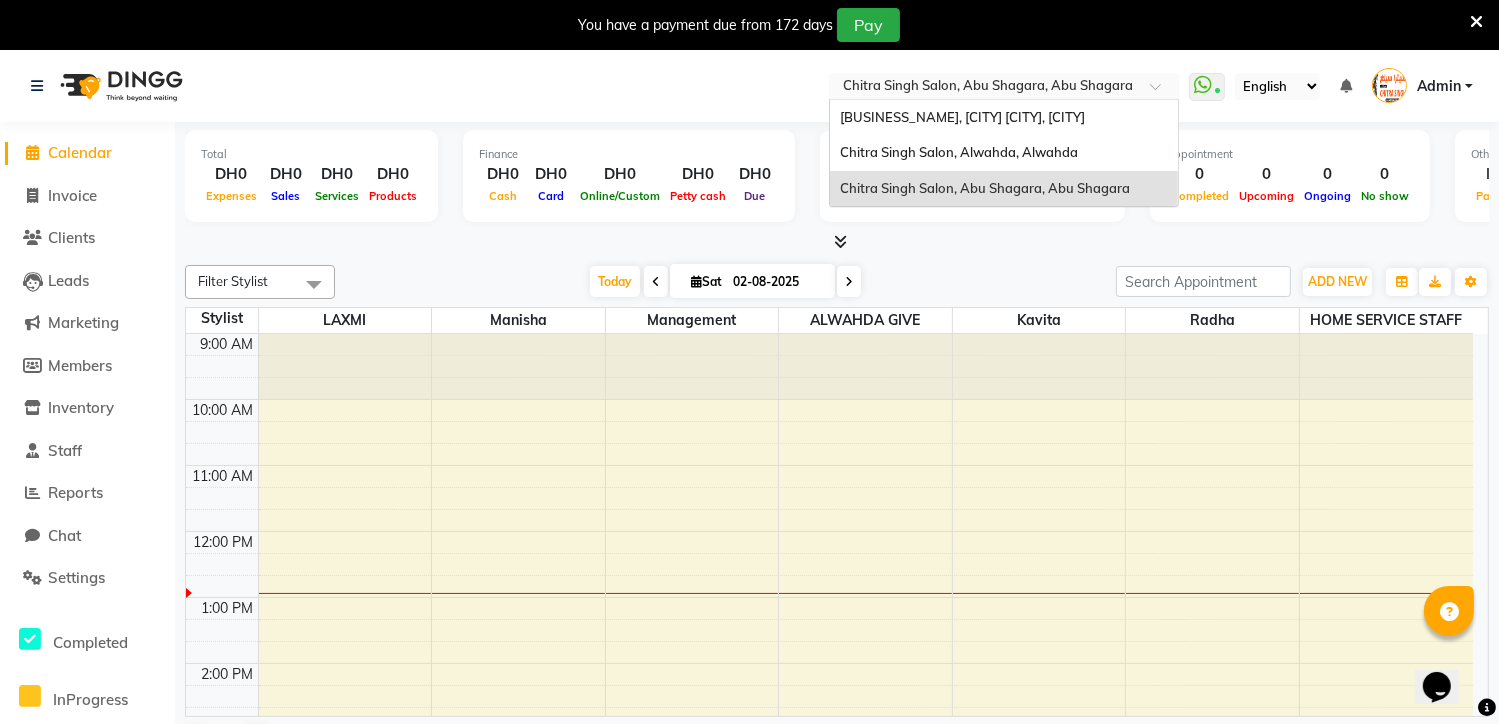 click at bounding box center (1162, 92) 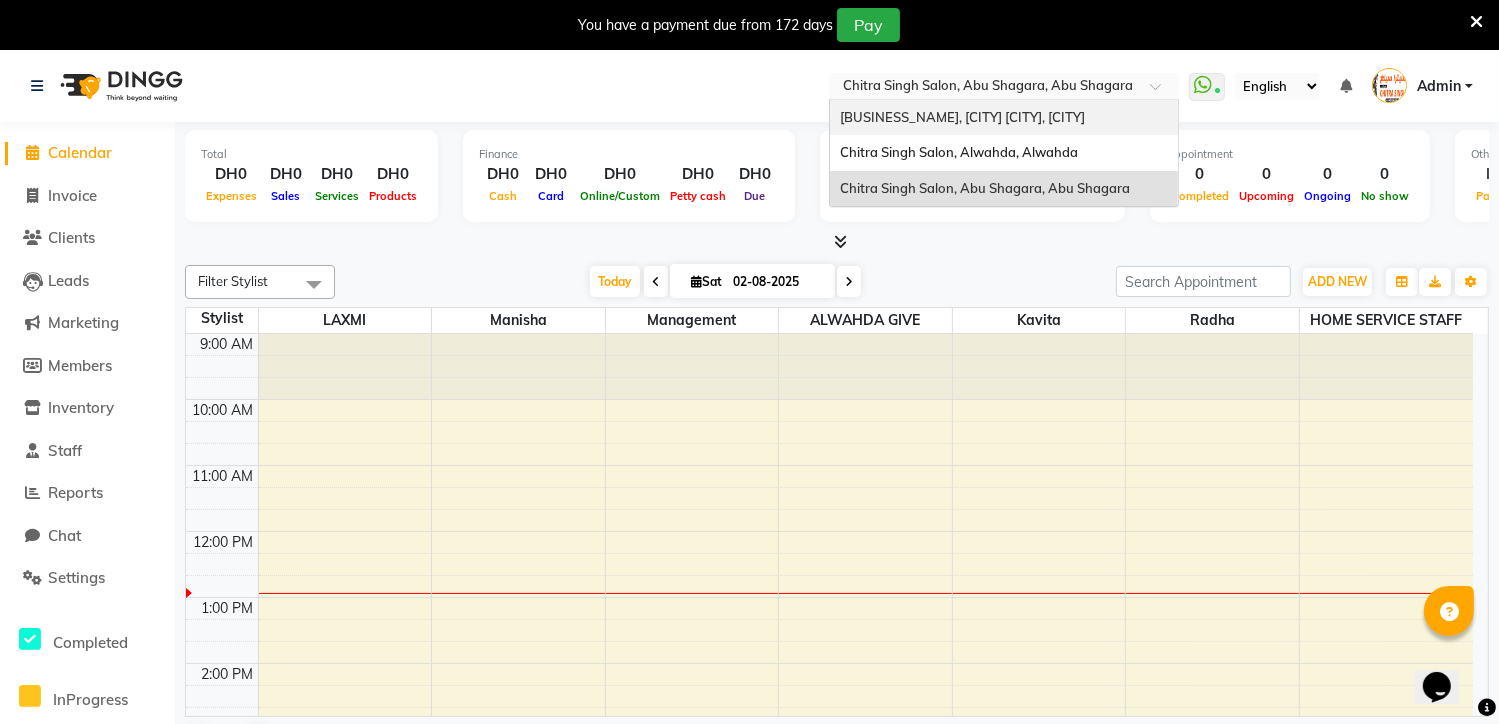 click on "Chitra Singh Salon, Al Jaddaf Dubai , Al Jaddaf Dubai" at bounding box center (962, 117) 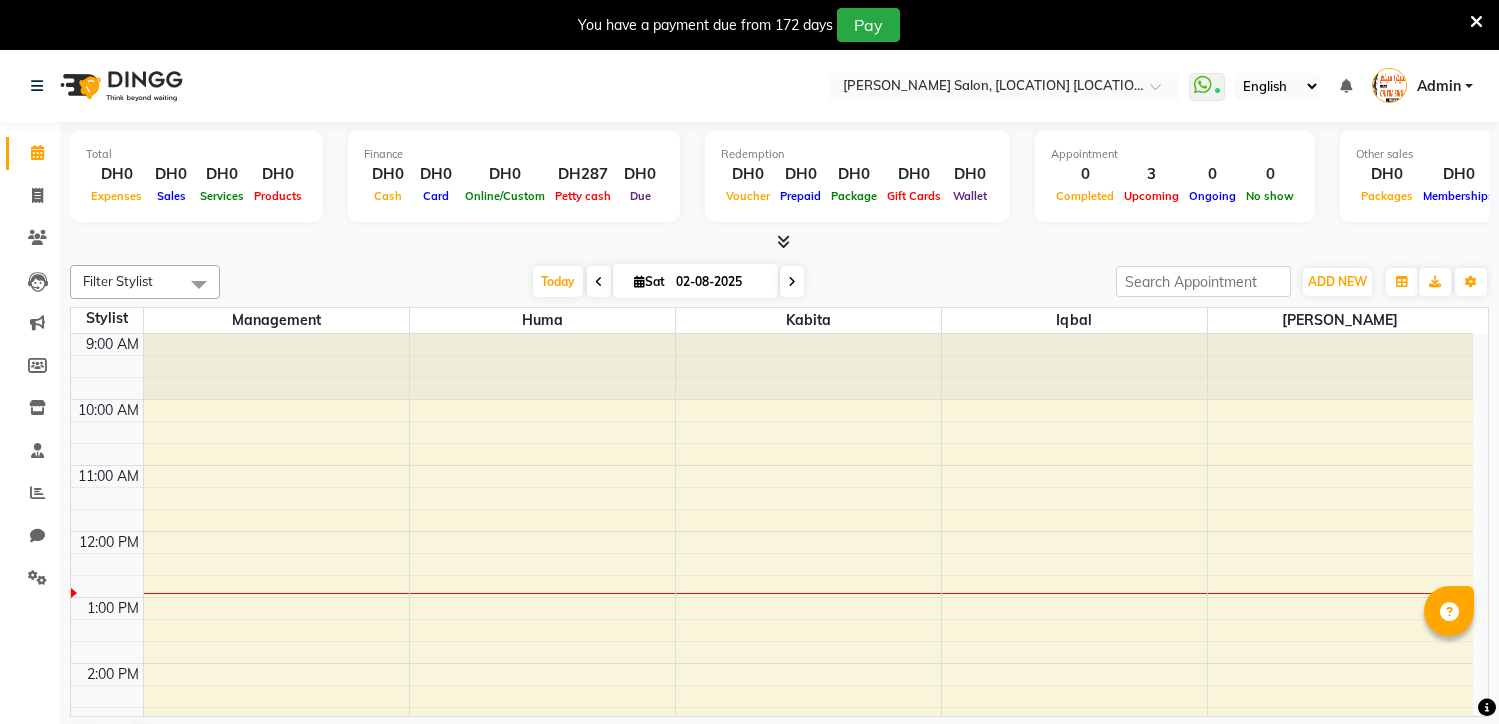 scroll, scrollTop: 0, scrollLeft: 0, axis: both 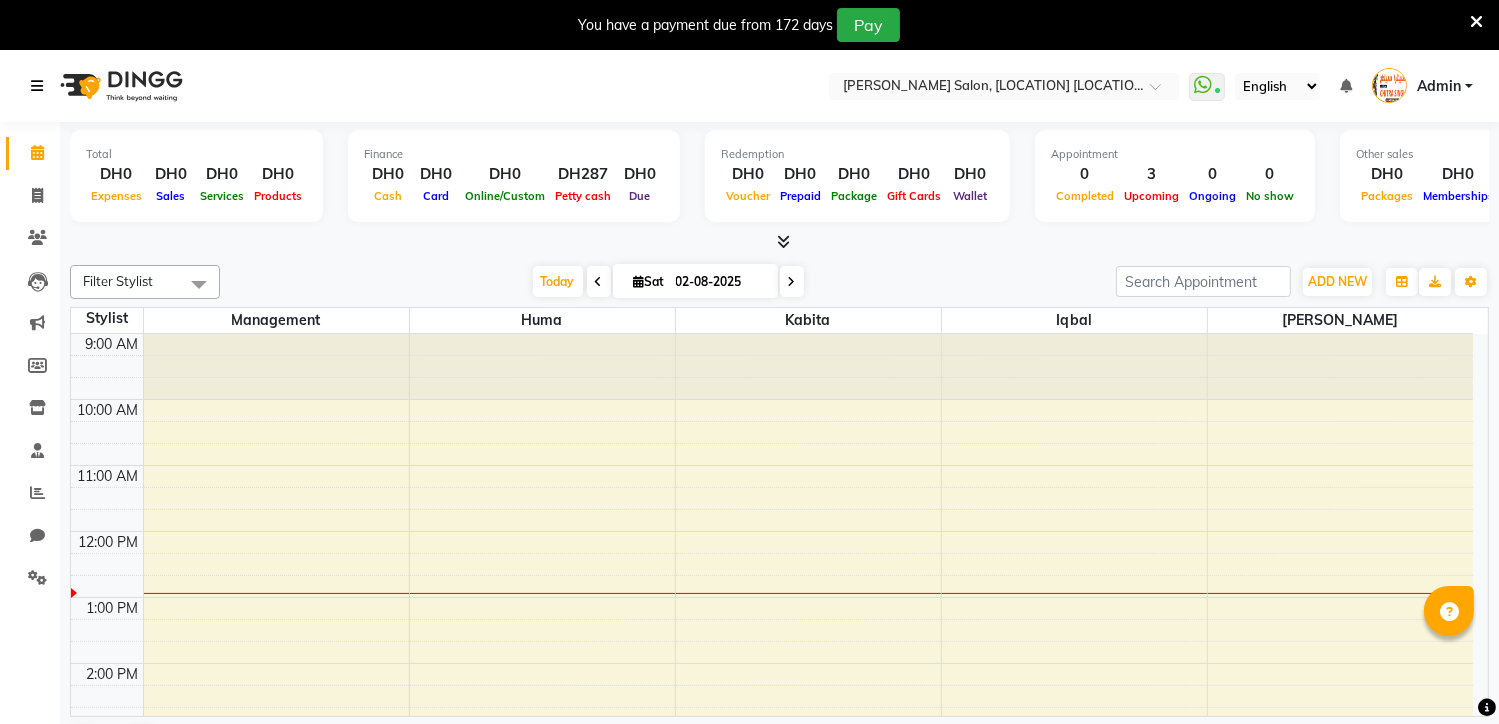 click at bounding box center [37, 86] 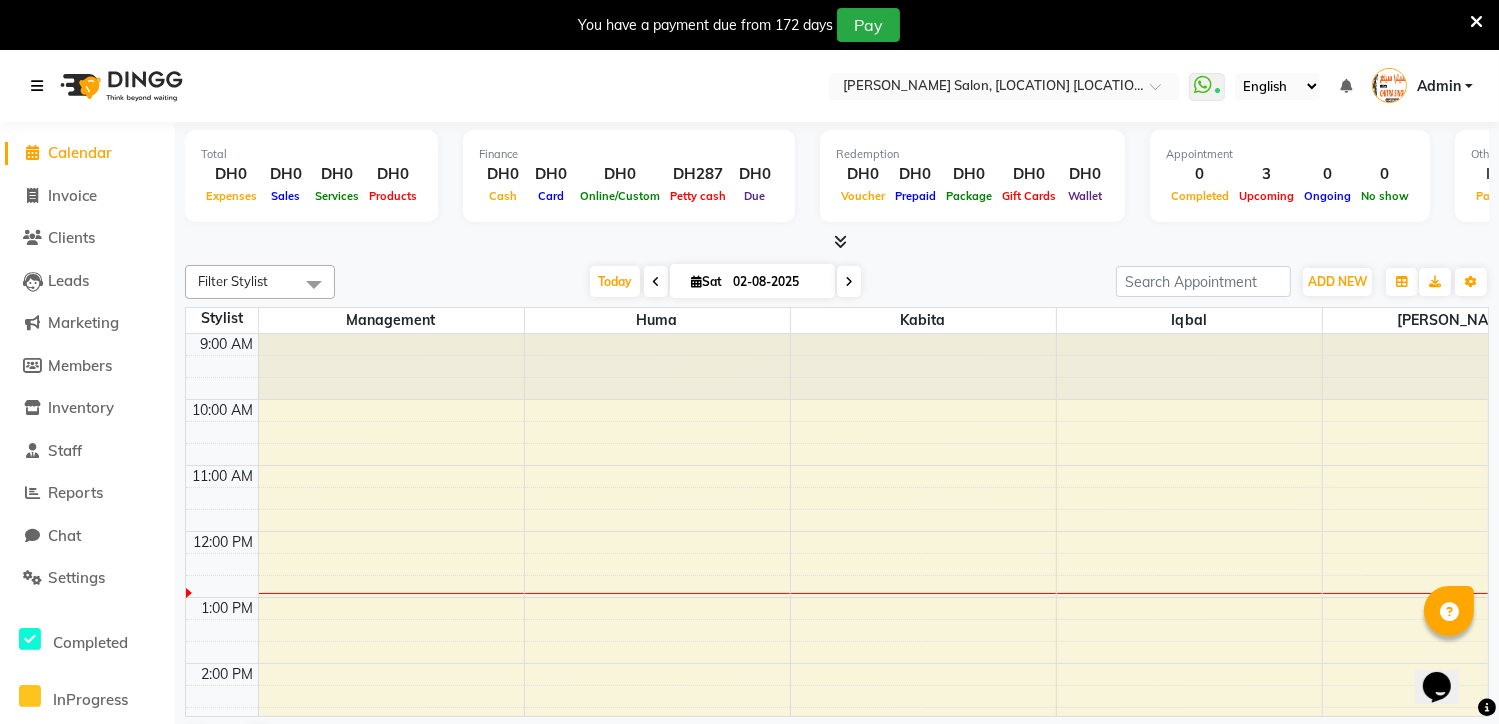 scroll, scrollTop: 0, scrollLeft: 0, axis: both 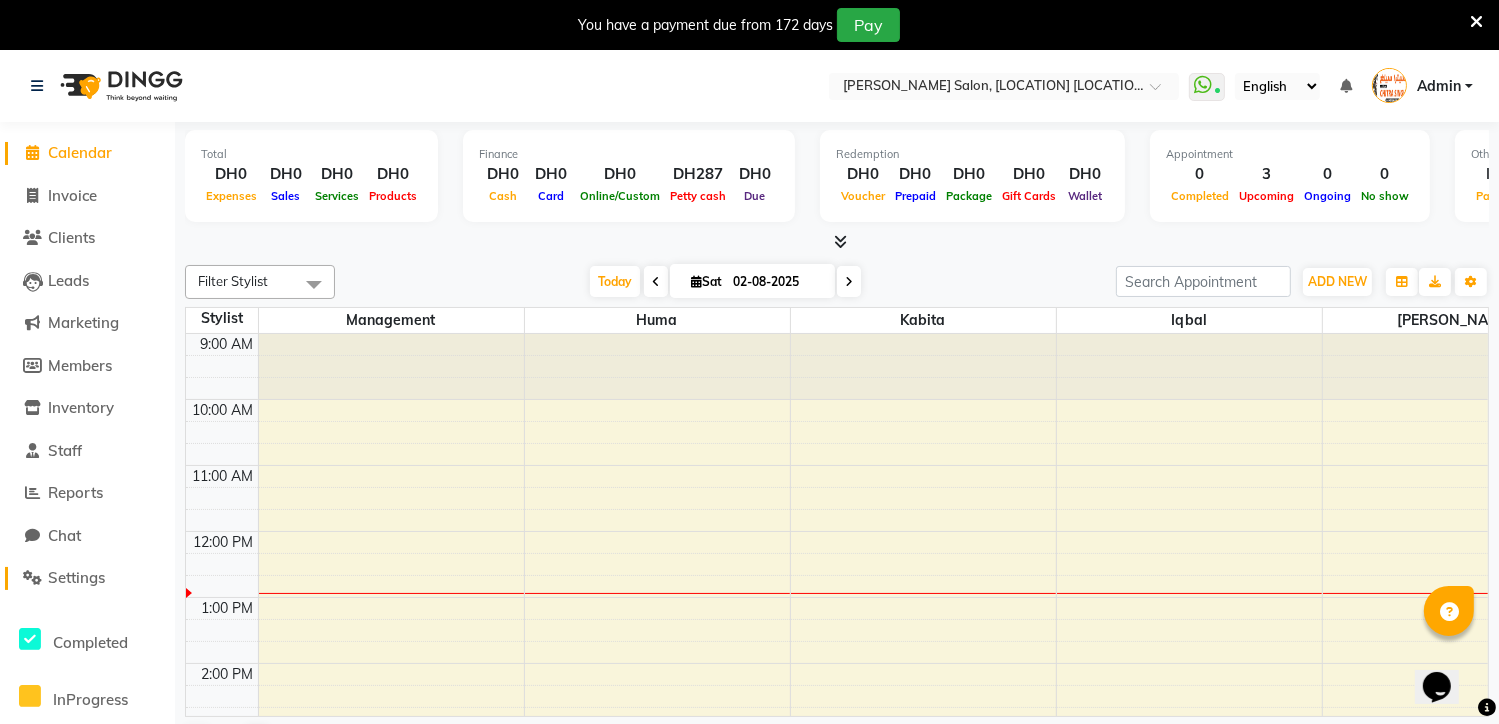 click on "Settings" 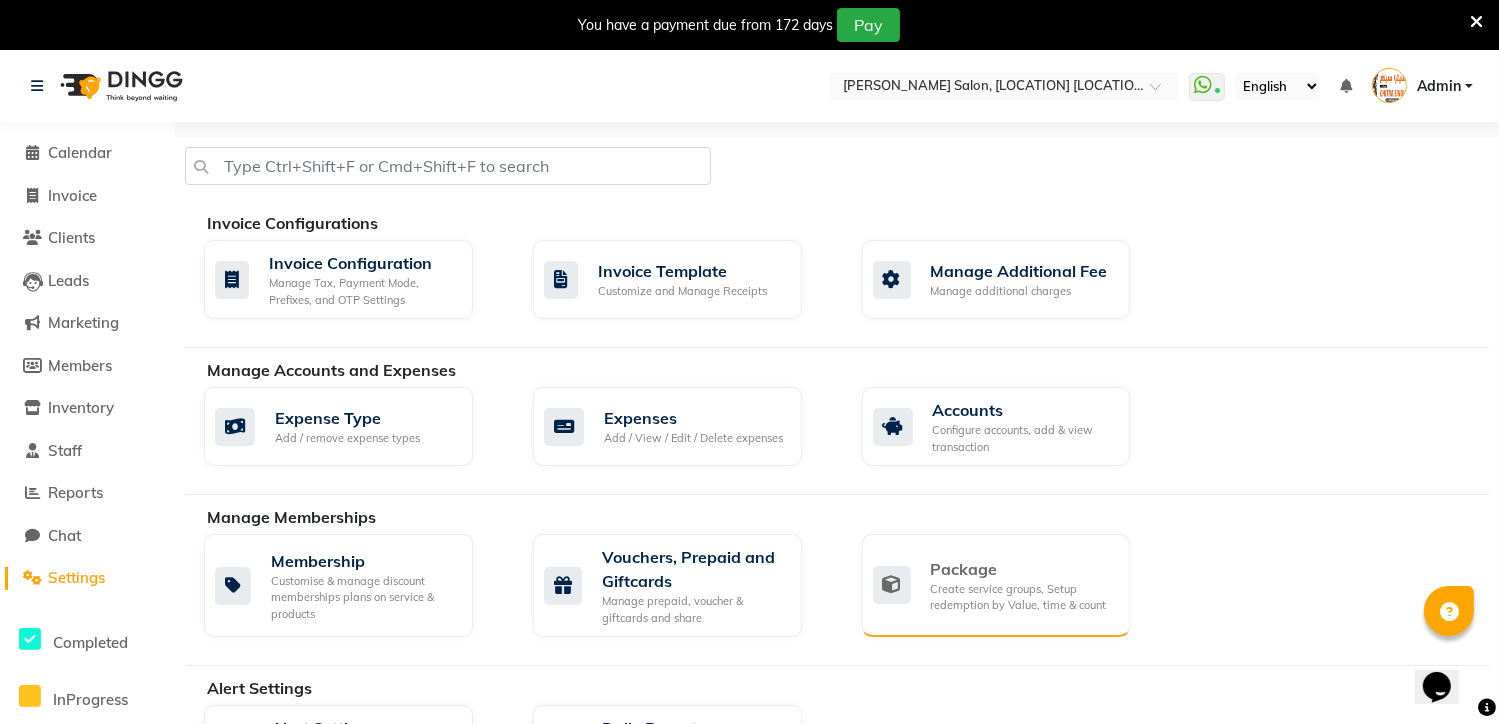 click on "Create service groups, Setup redemption by Value, time & count" 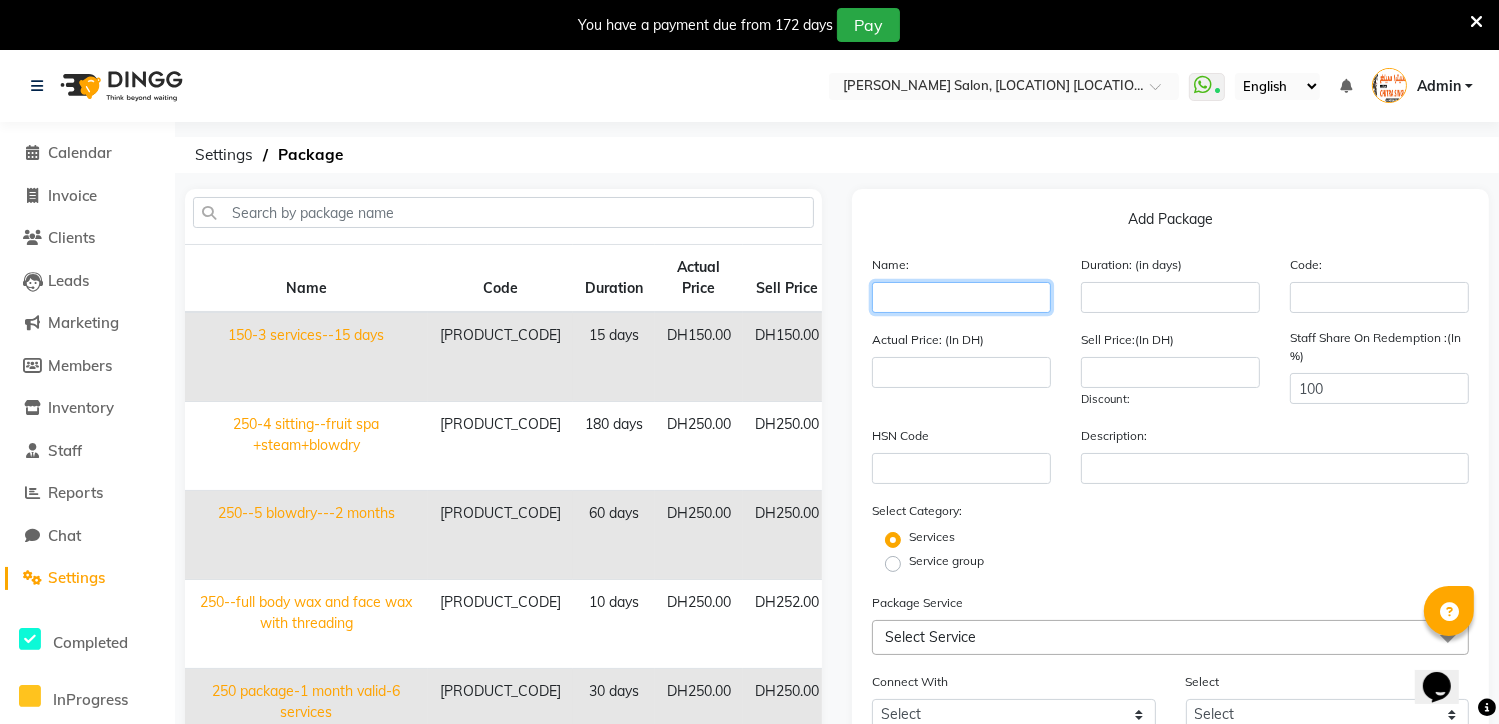 click 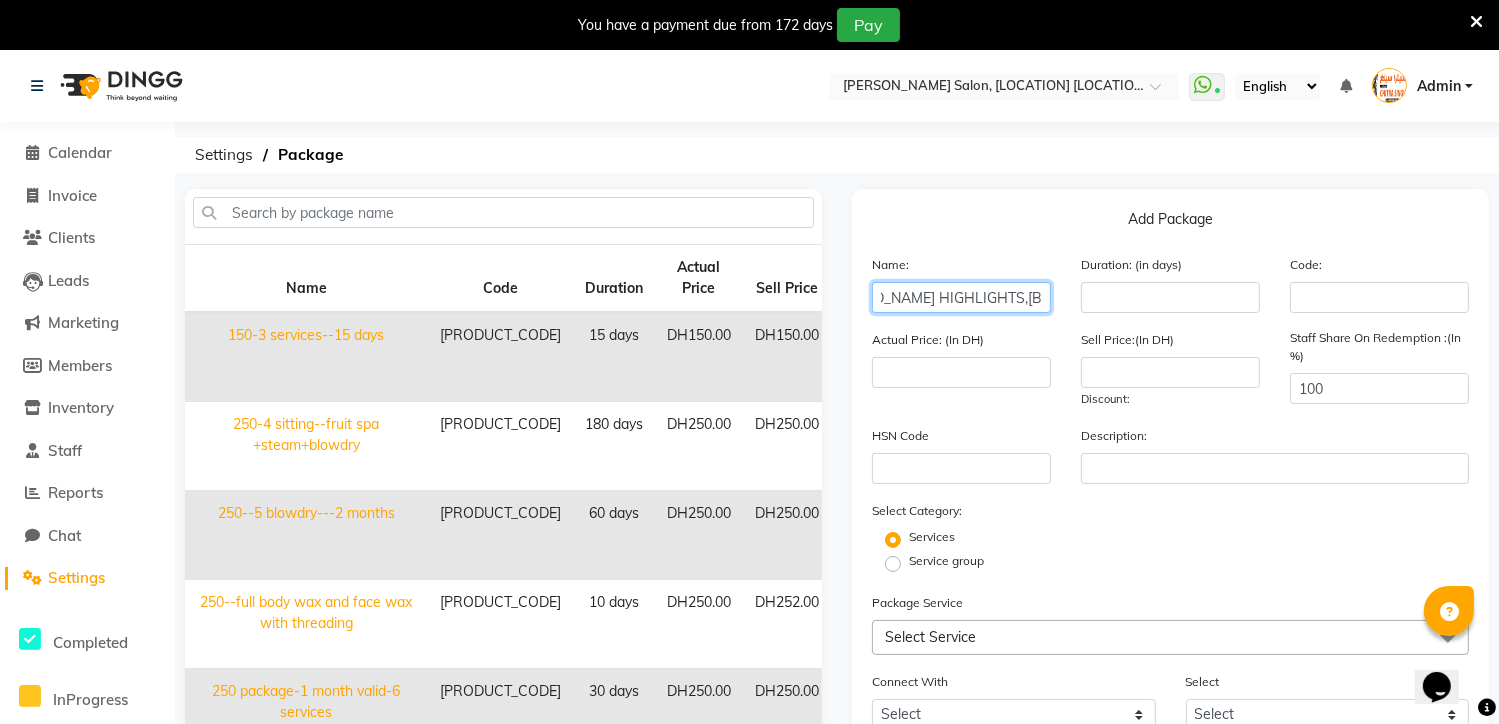 scroll, scrollTop: 0, scrollLeft: 186, axis: horizontal 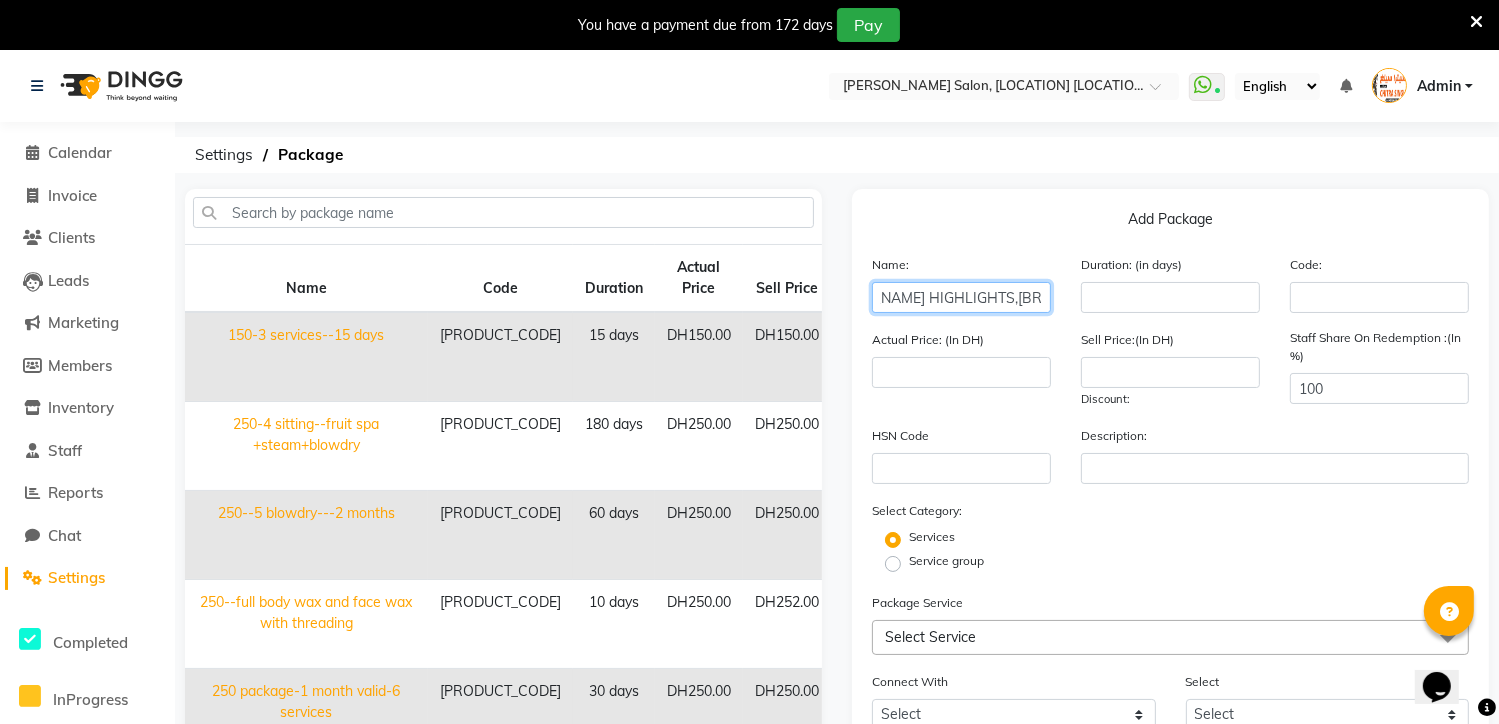 type on "KERATIN,LOREAL HIGHLIGHTS,LOREAL FULL COLOR" 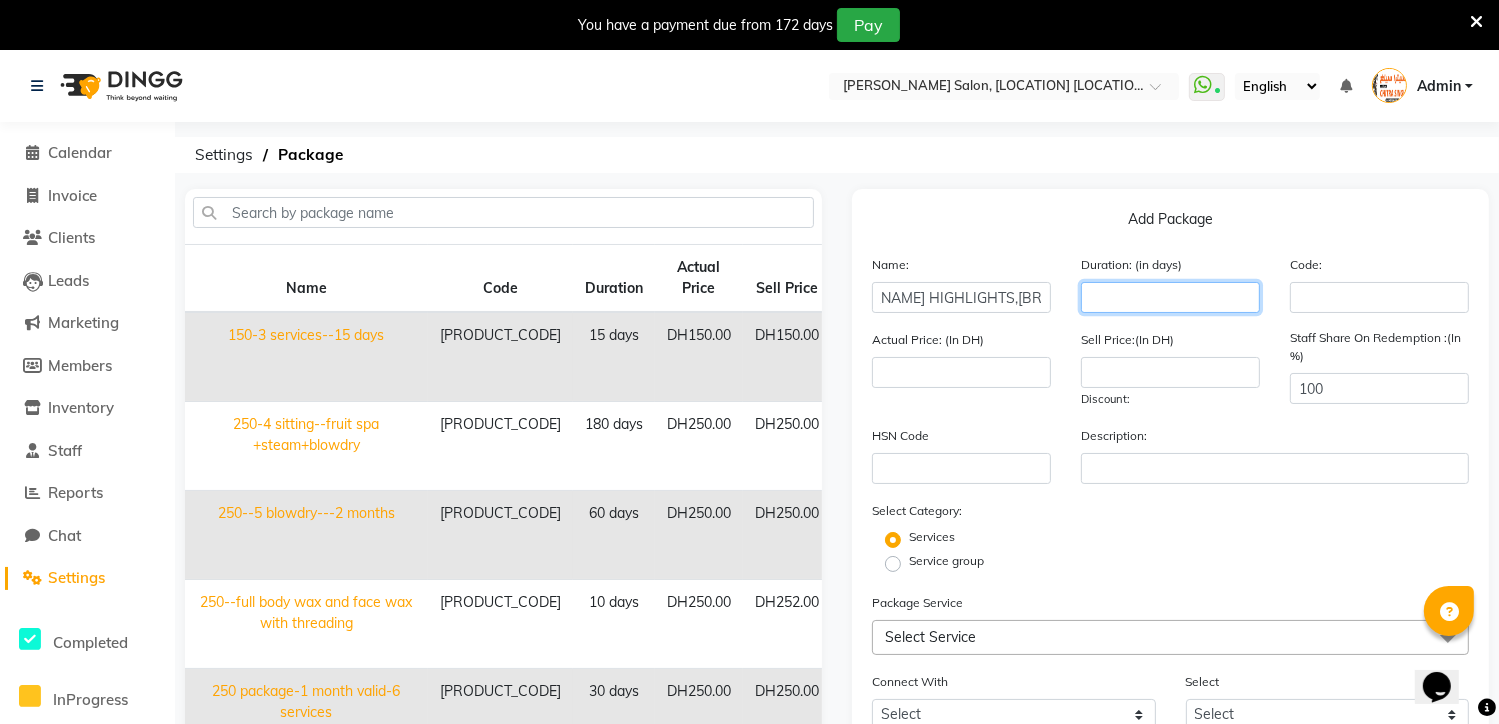 scroll, scrollTop: 0, scrollLeft: 0, axis: both 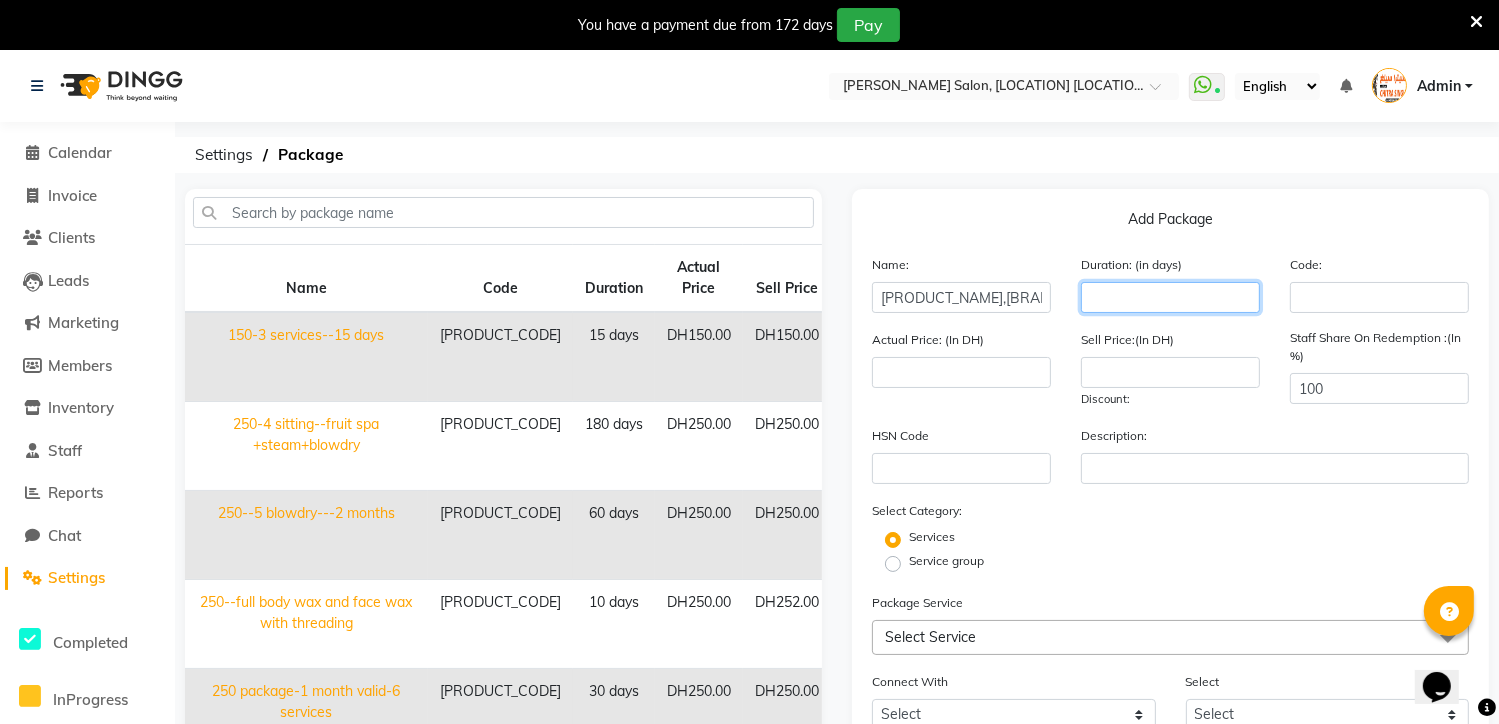 click 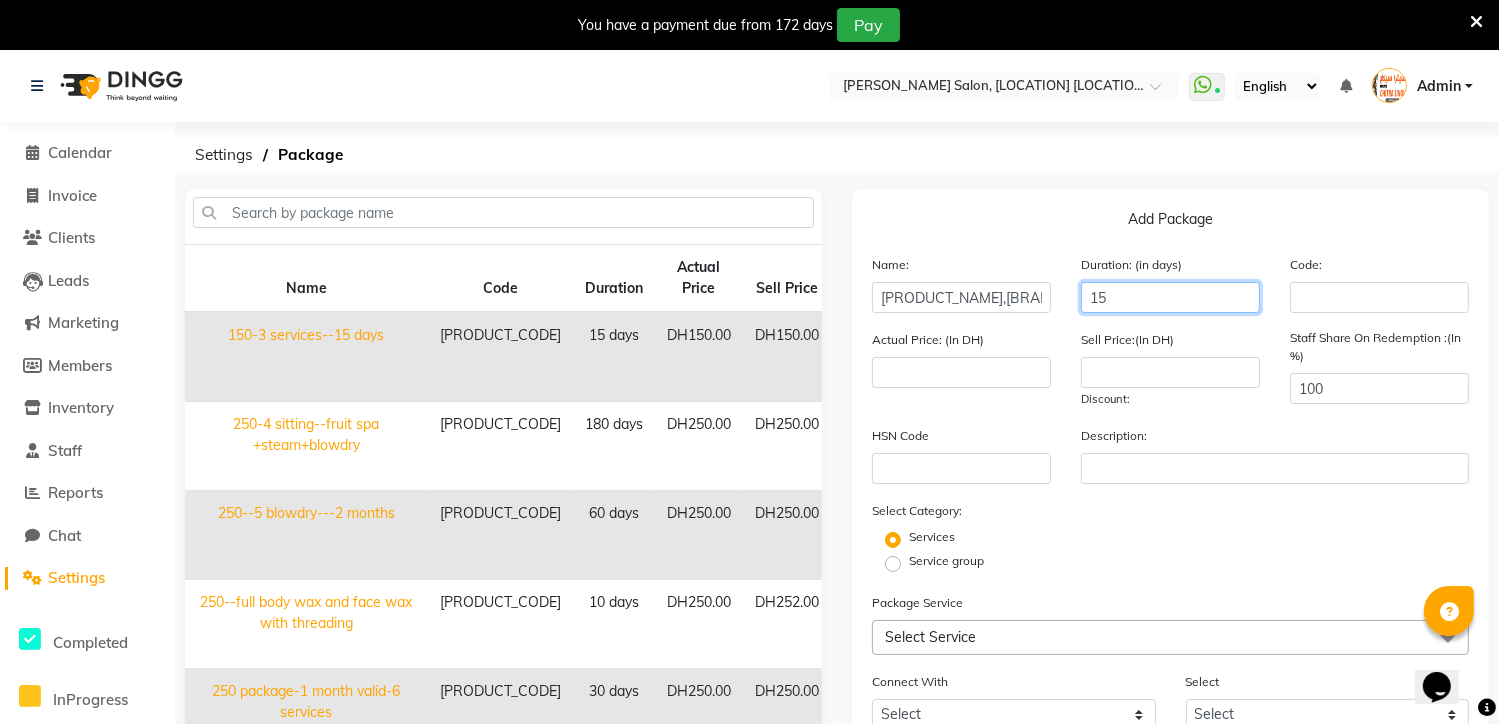 type on "15" 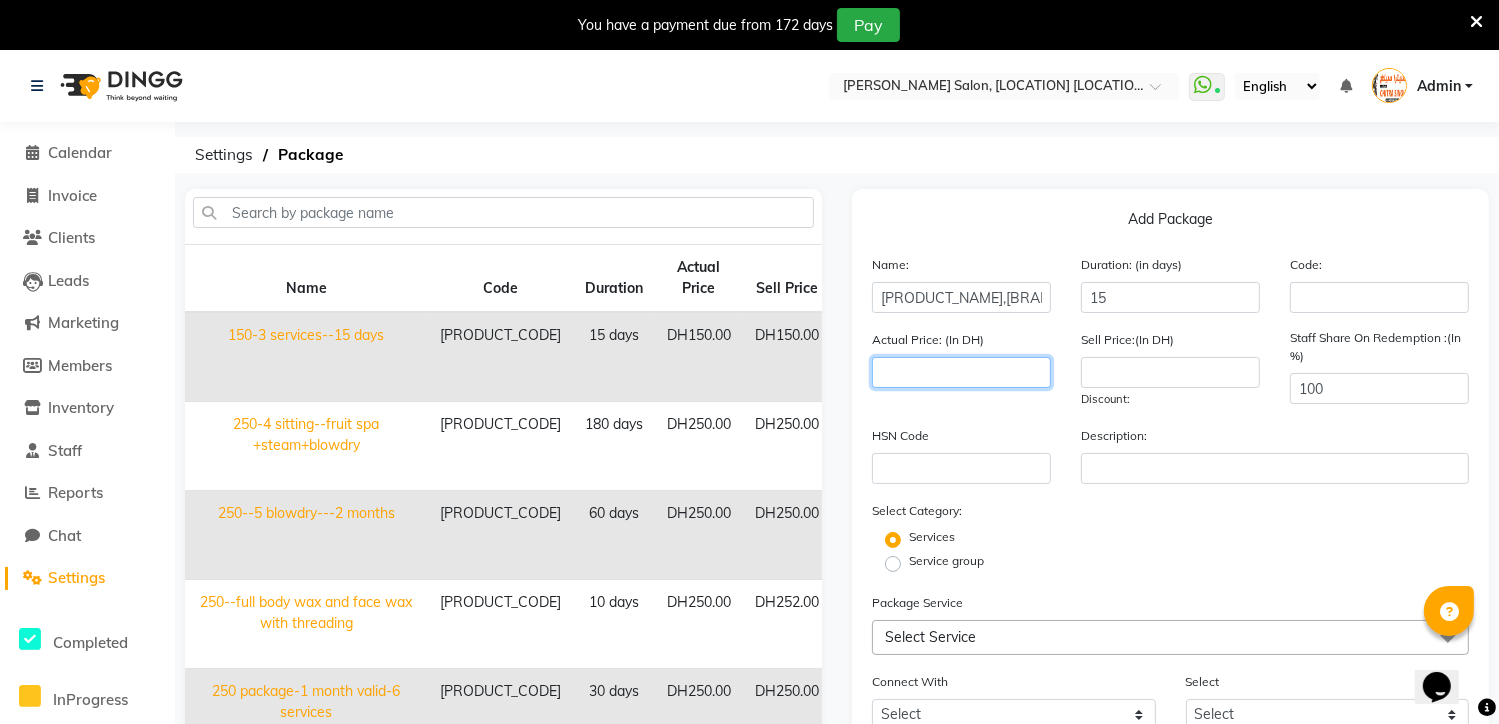 click 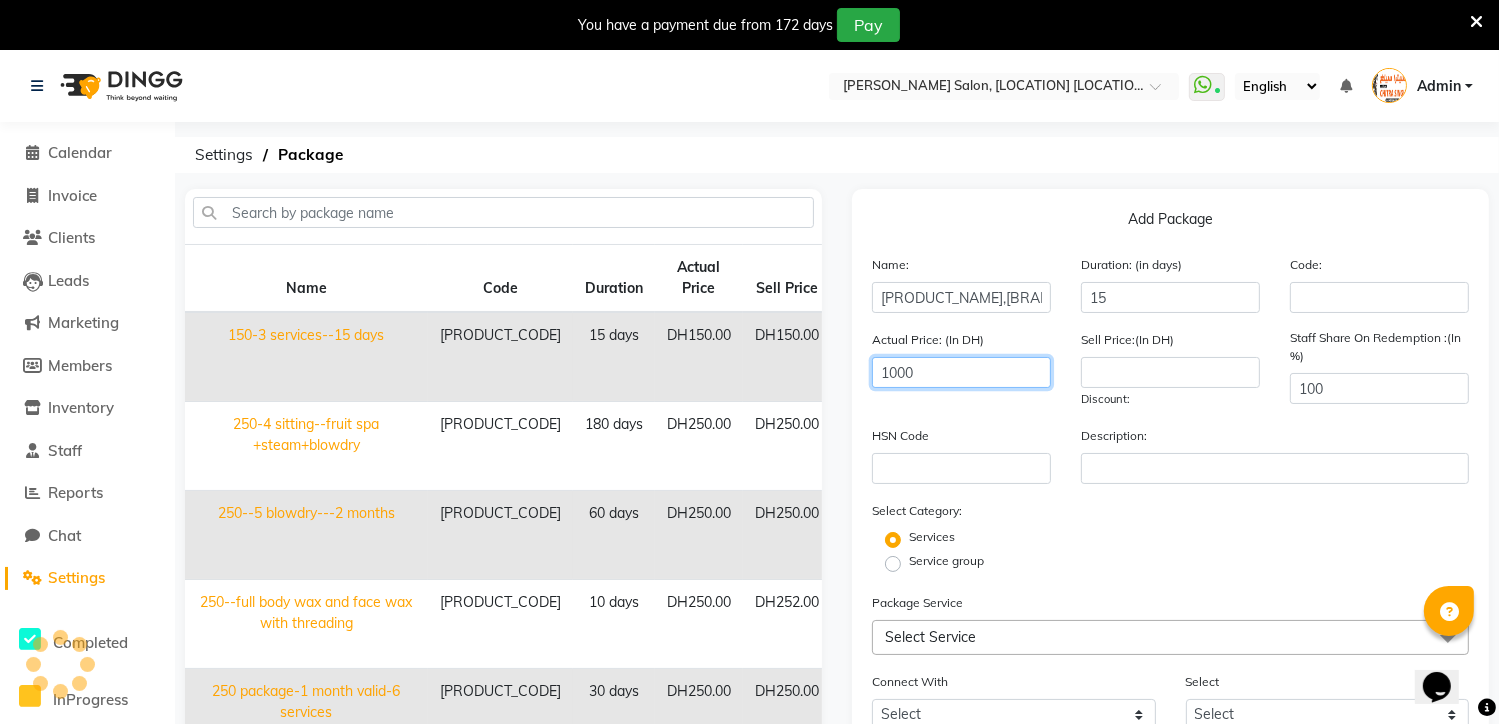type on "1000" 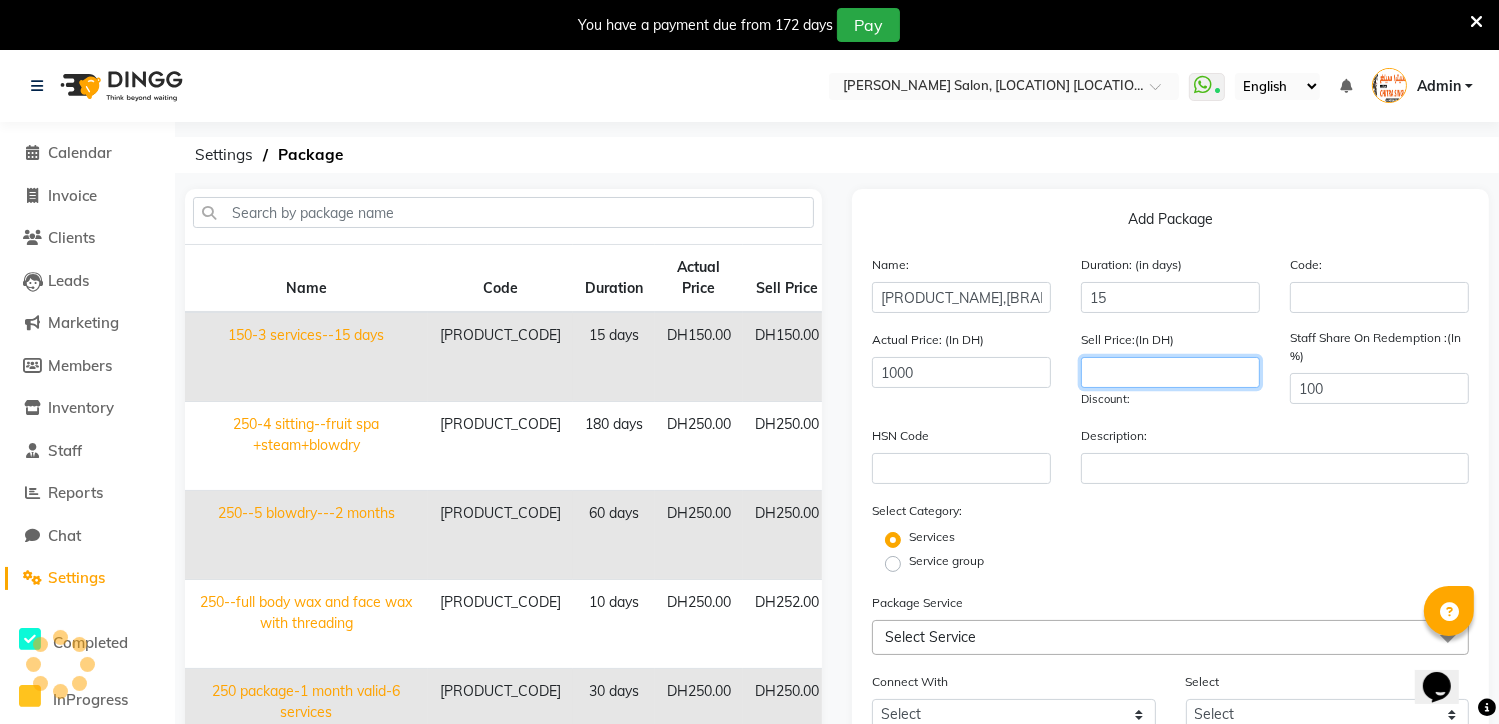 click 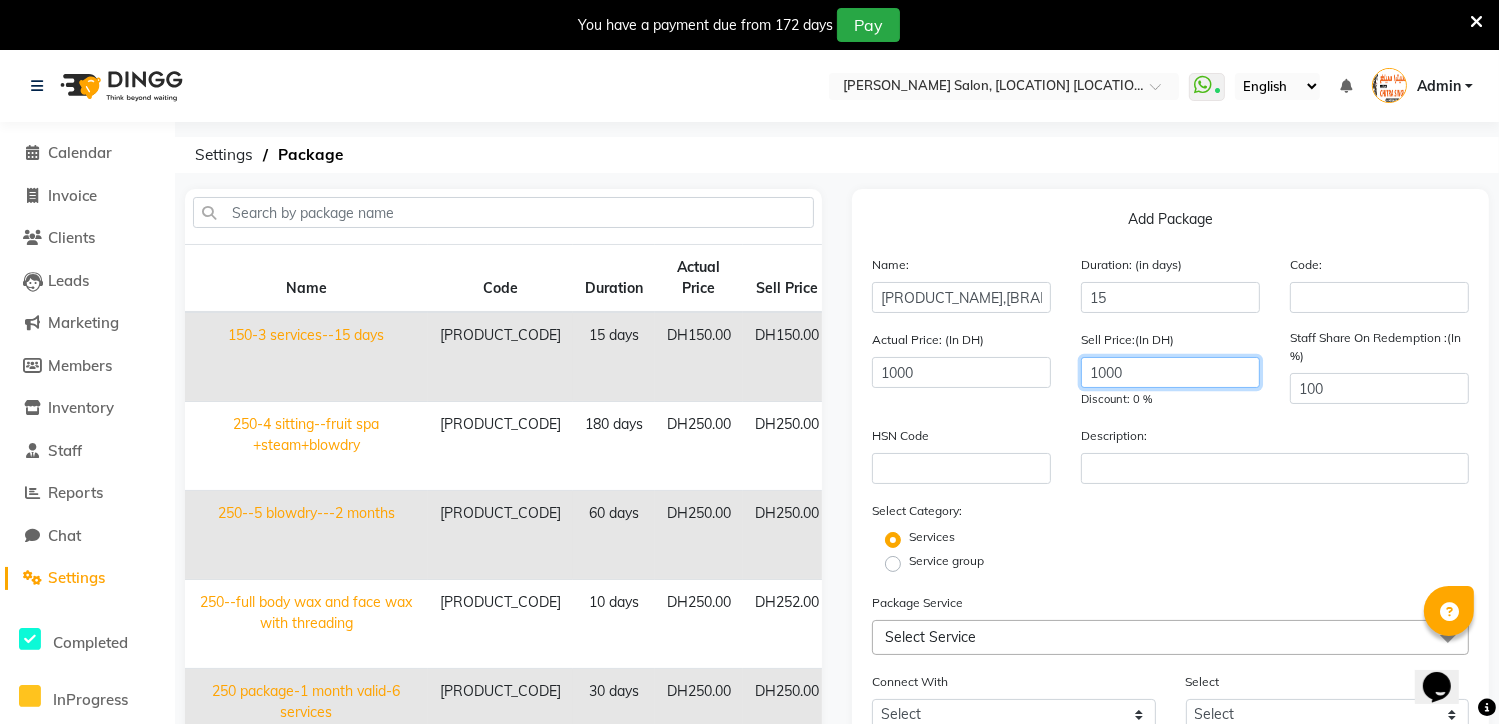 type on "1000" 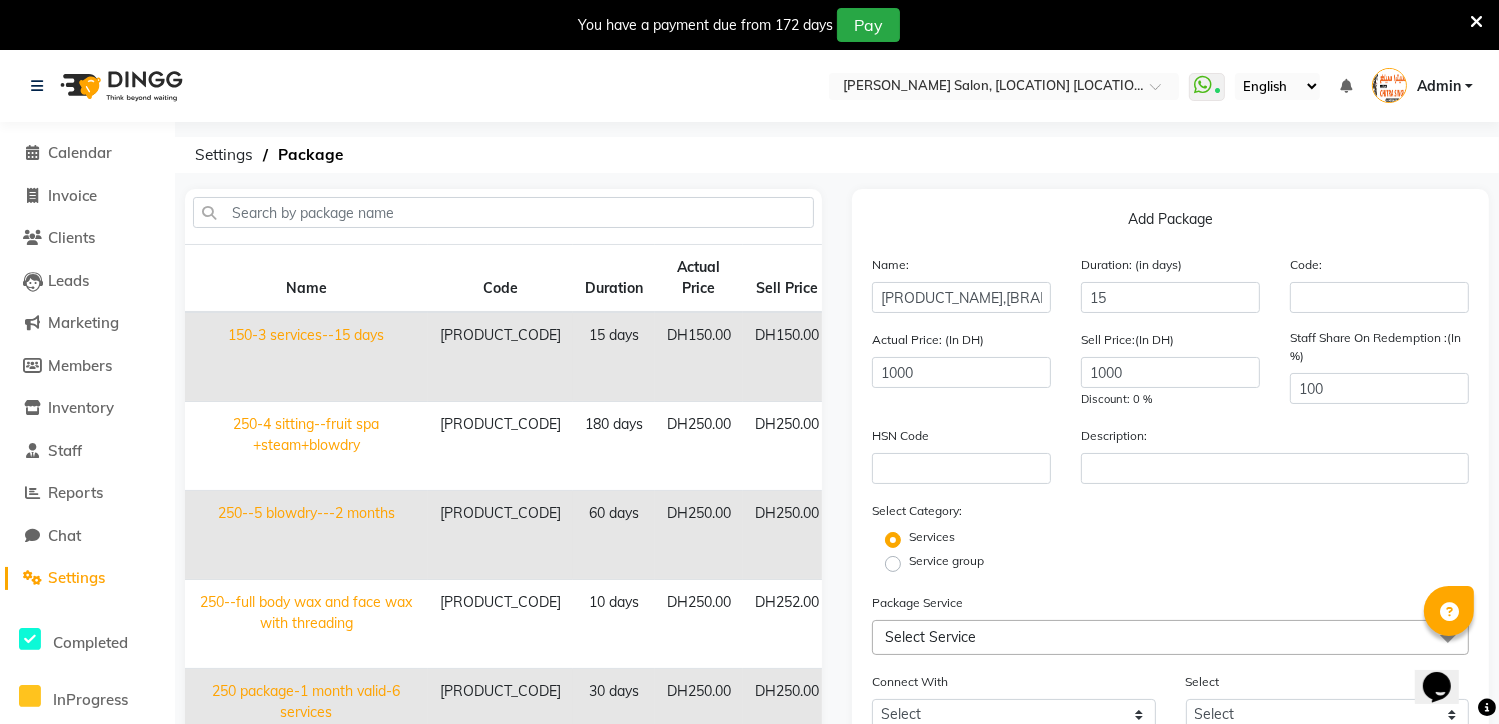 click on "Service group" 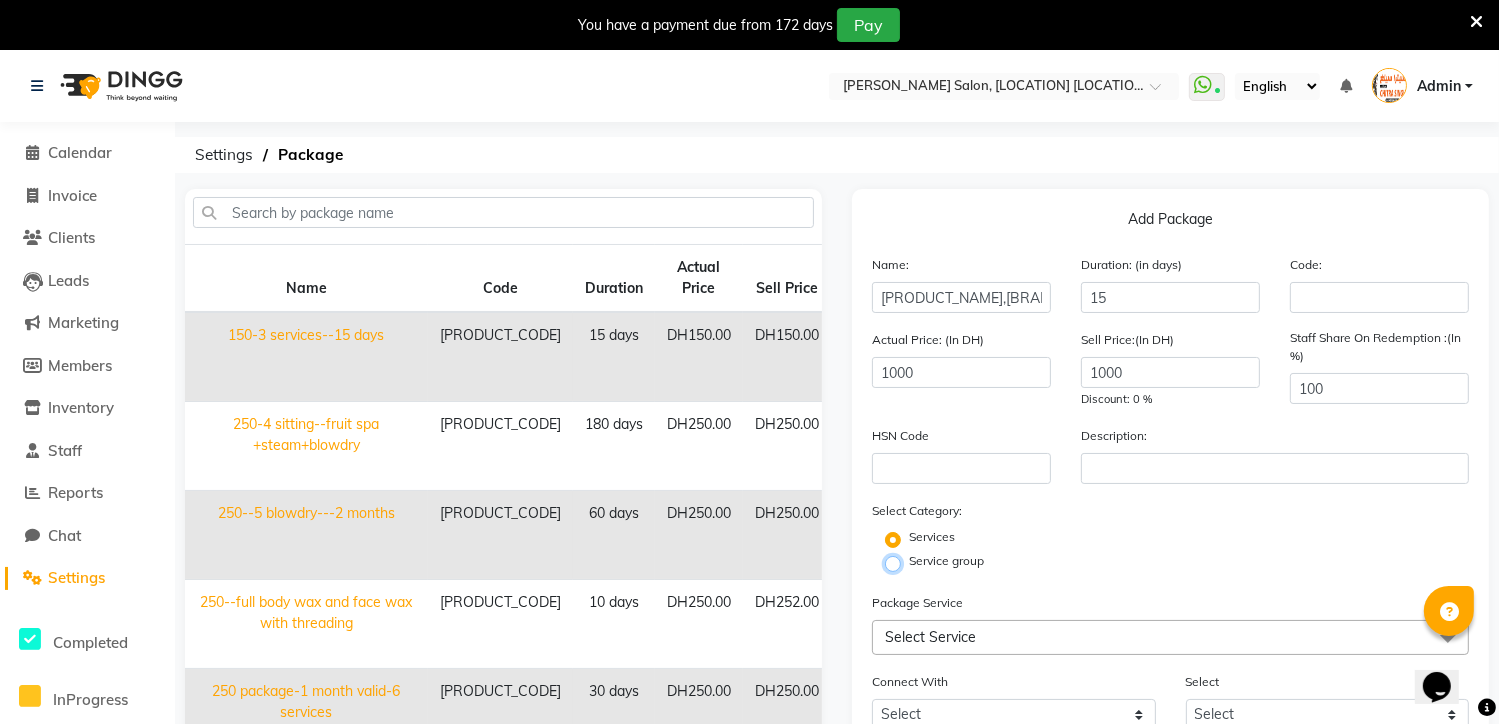 click on "Service group" at bounding box center (899, 562) 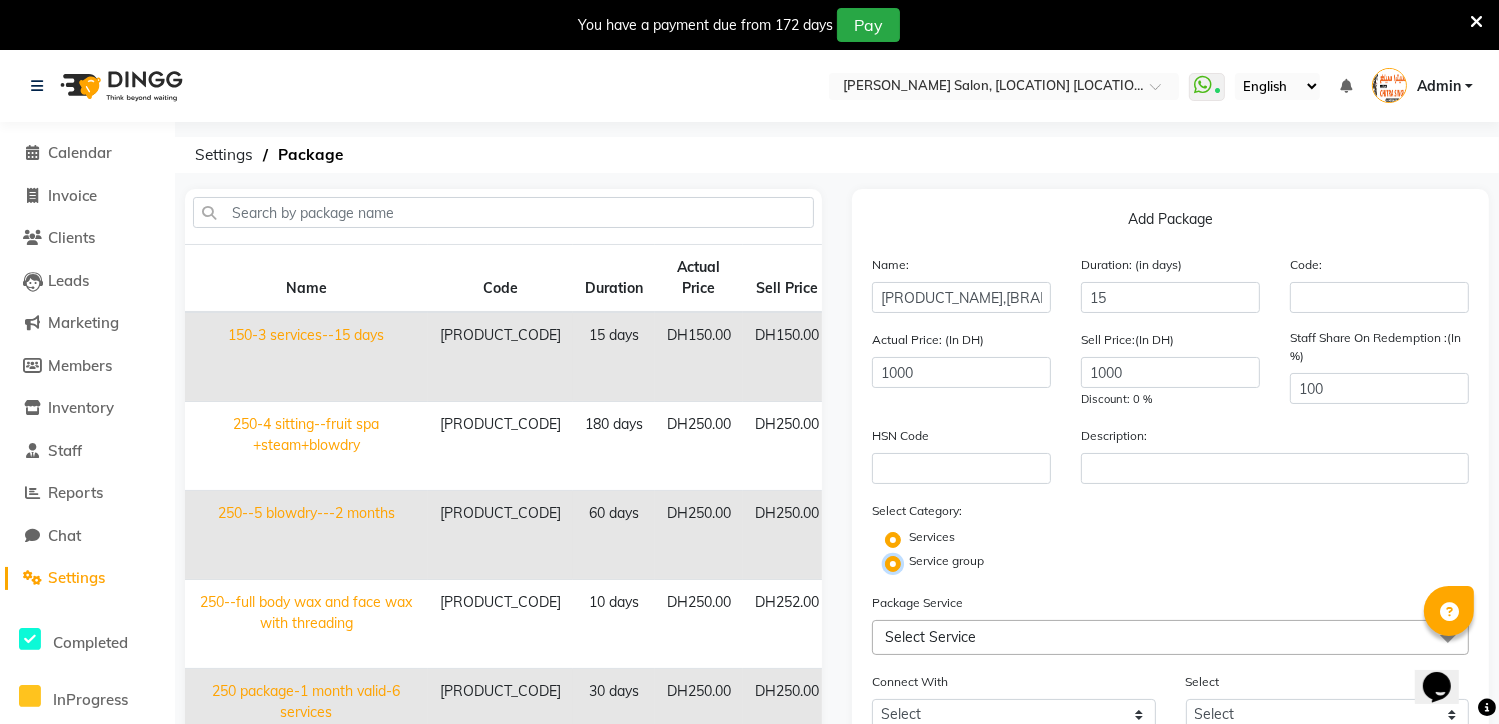 radio on "false" 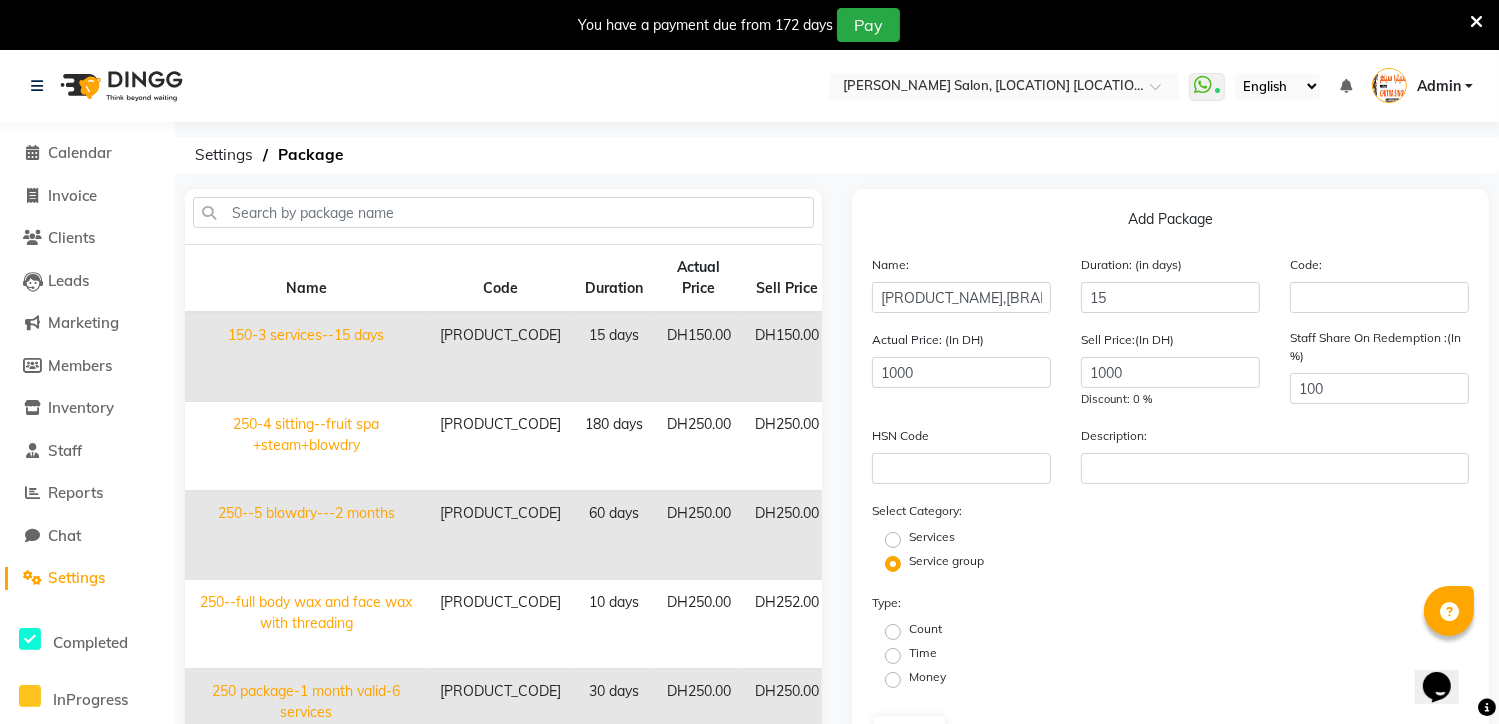 click on "Count" 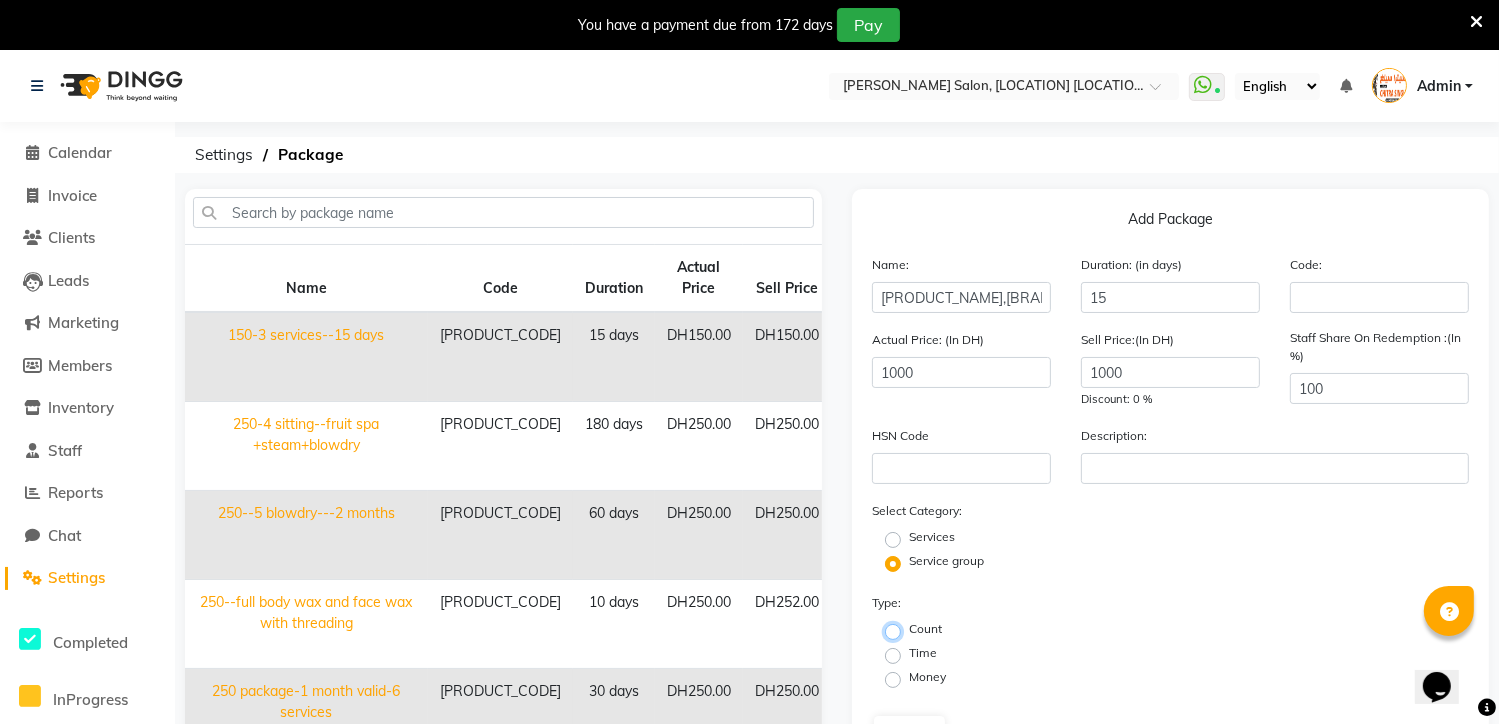 click on "Count" at bounding box center (899, 630) 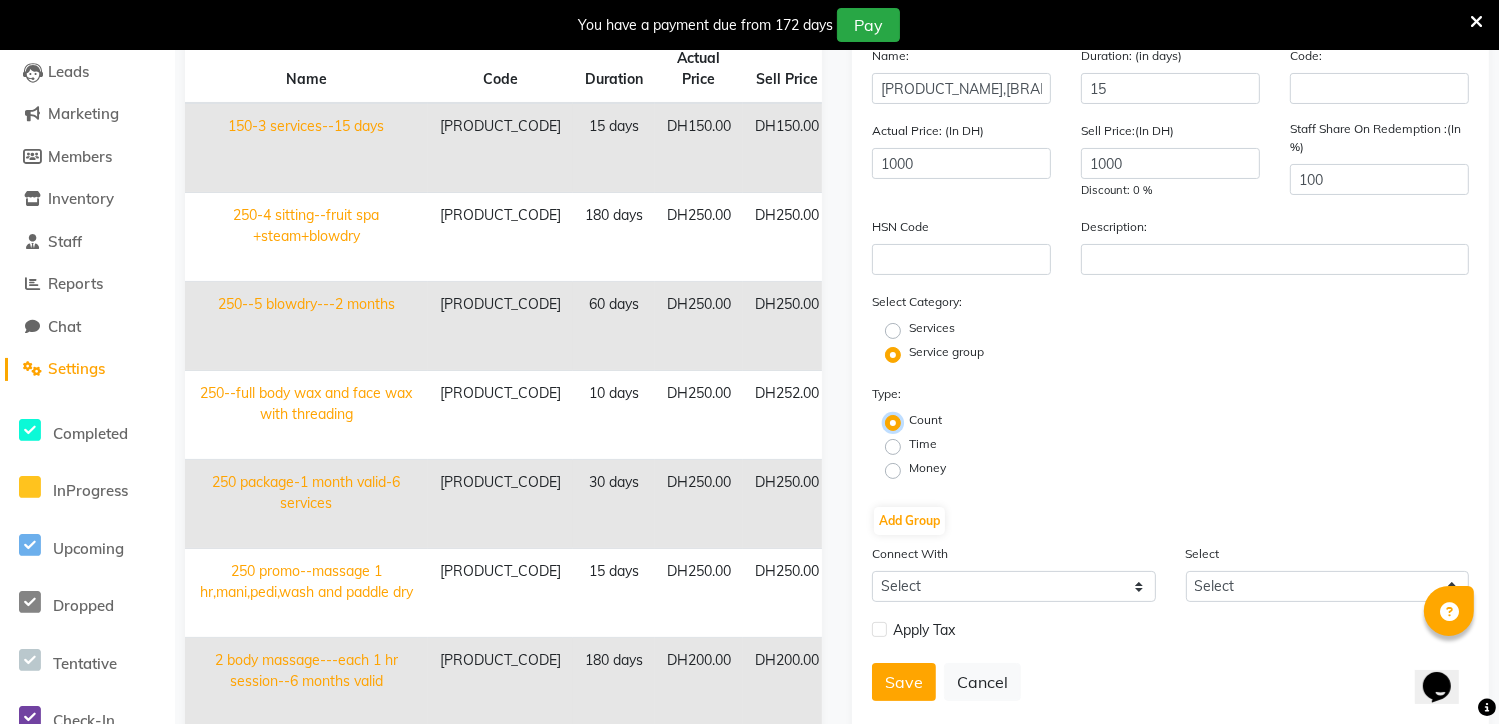 scroll, scrollTop: 240, scrollLeft: 0, axis: vertical 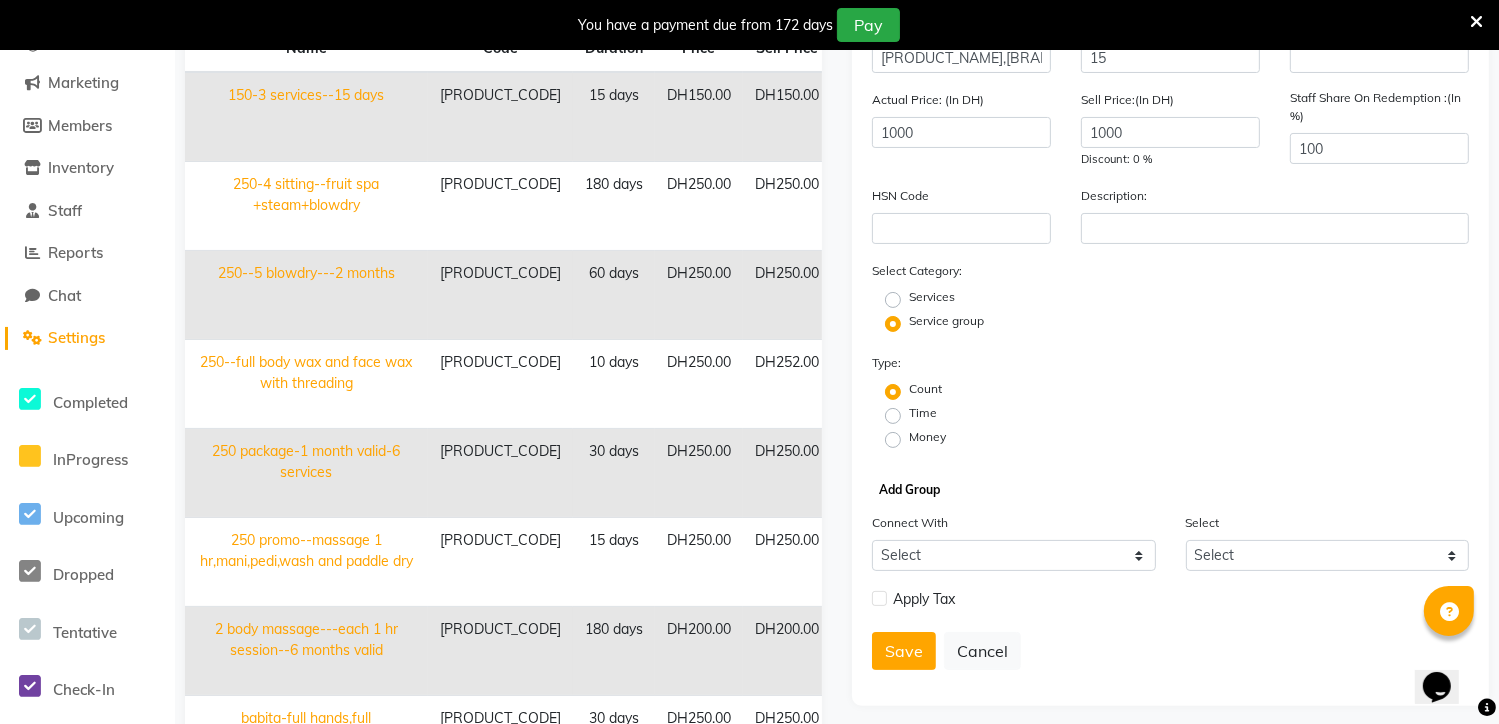 click on "Add Group" 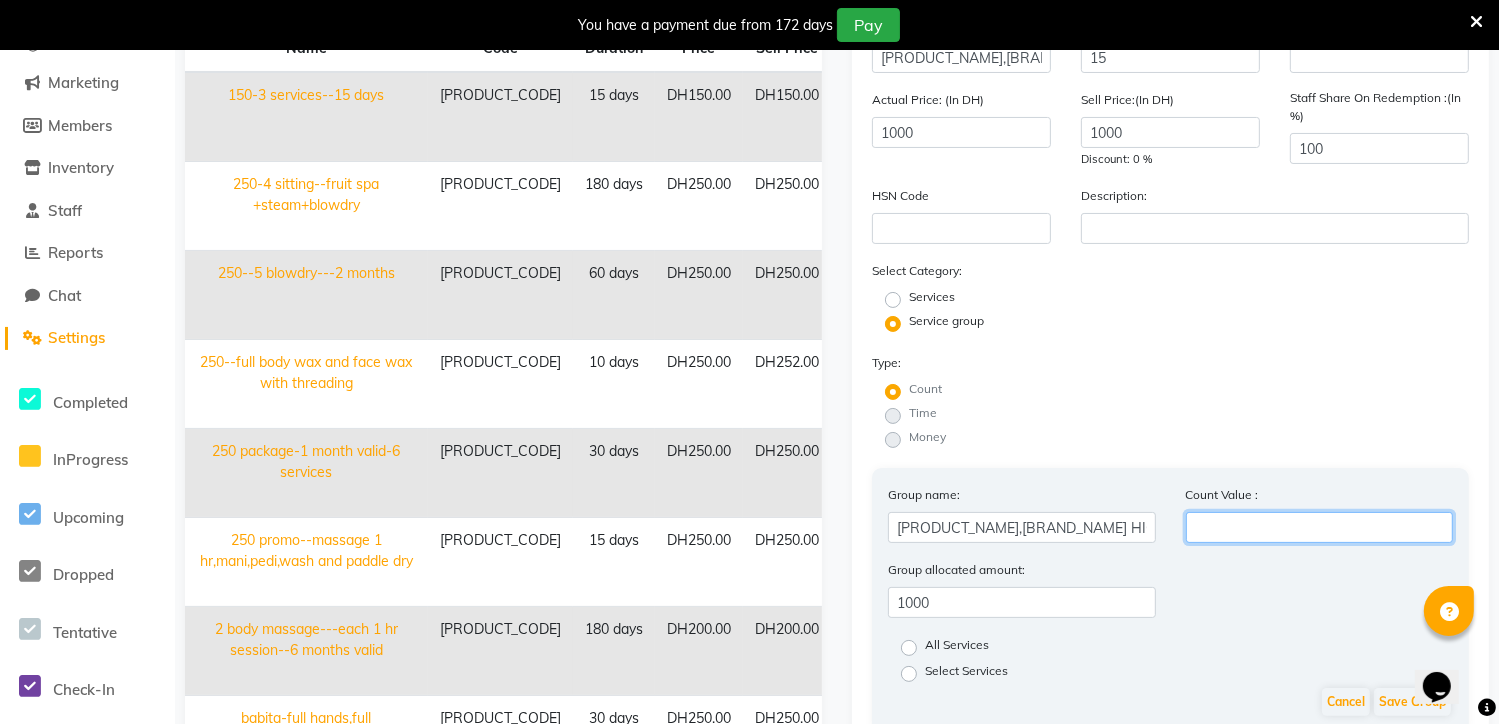 click 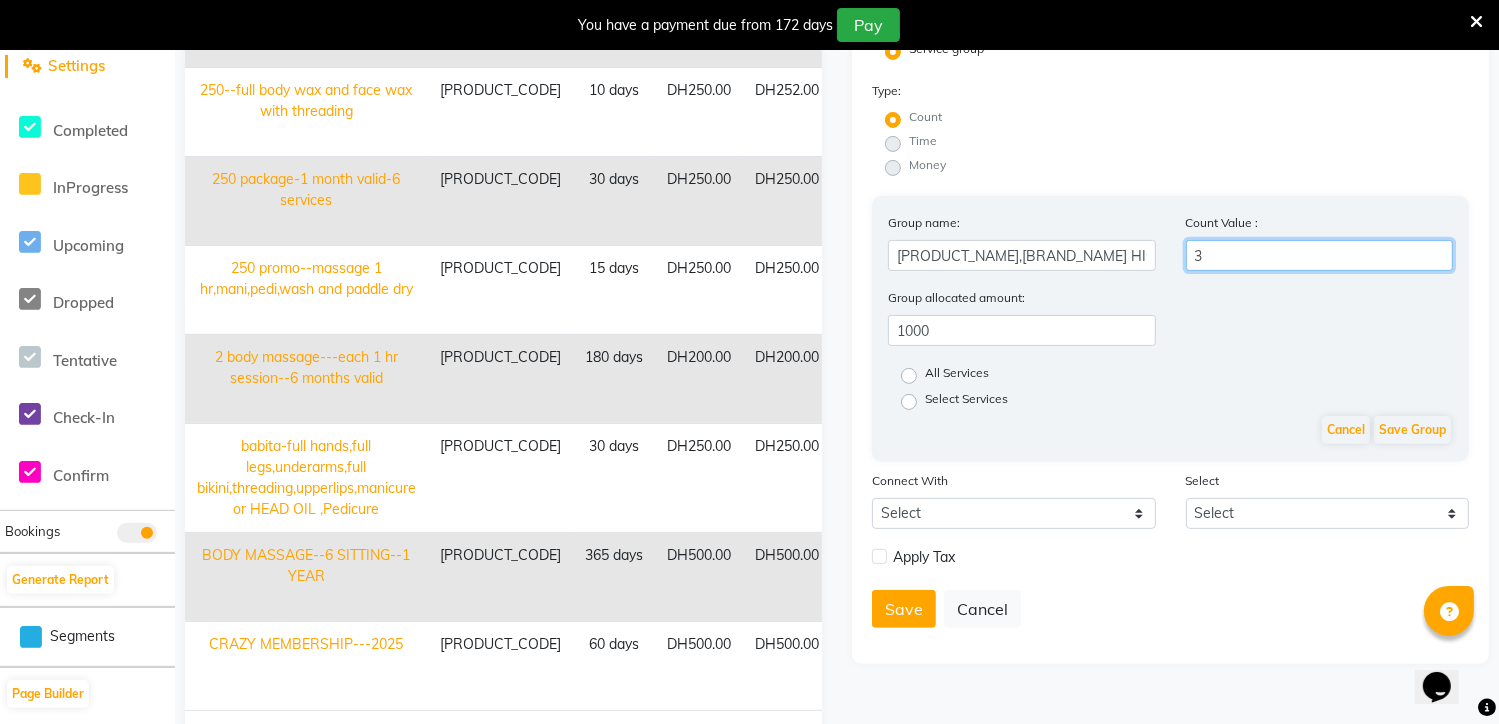 scroll, scrollTop: 520, scrollLeft: 0, axis: vertical 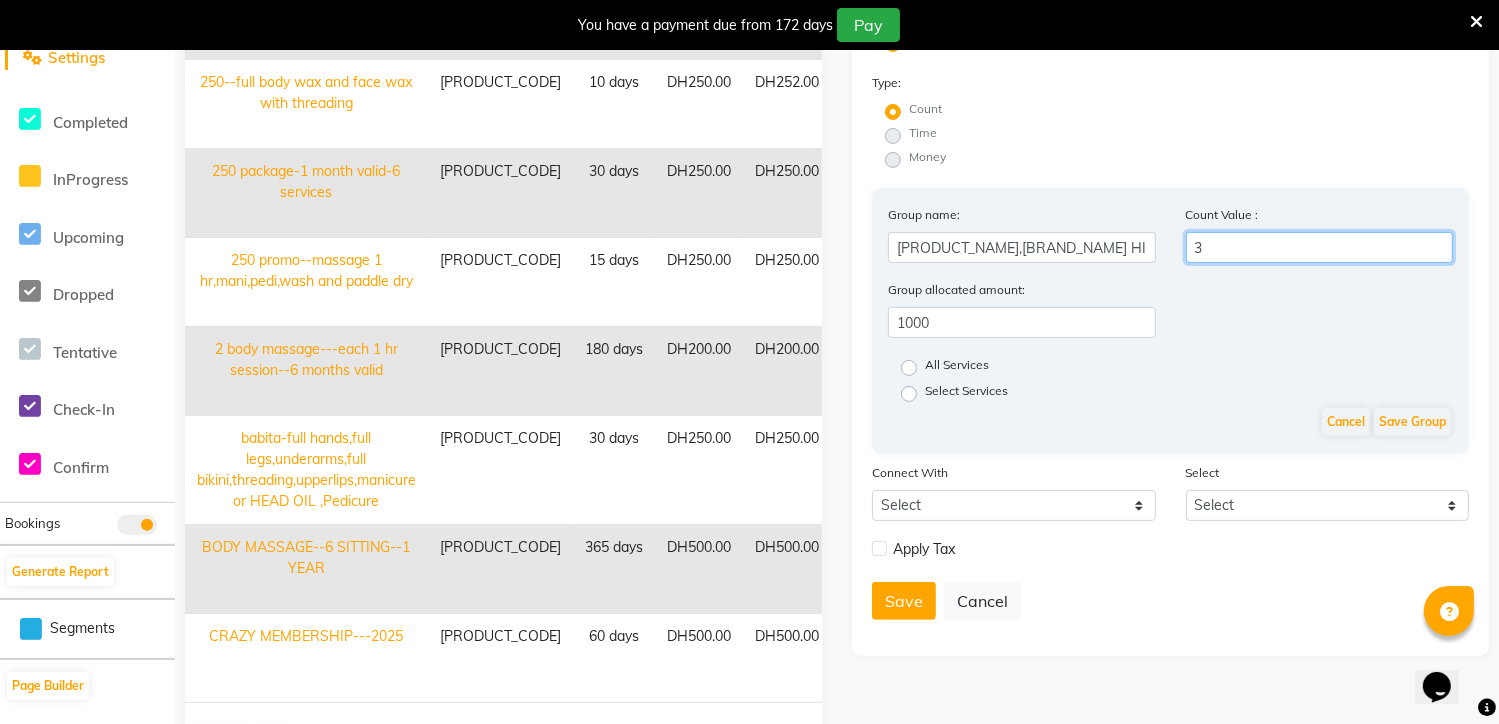 type on "3" 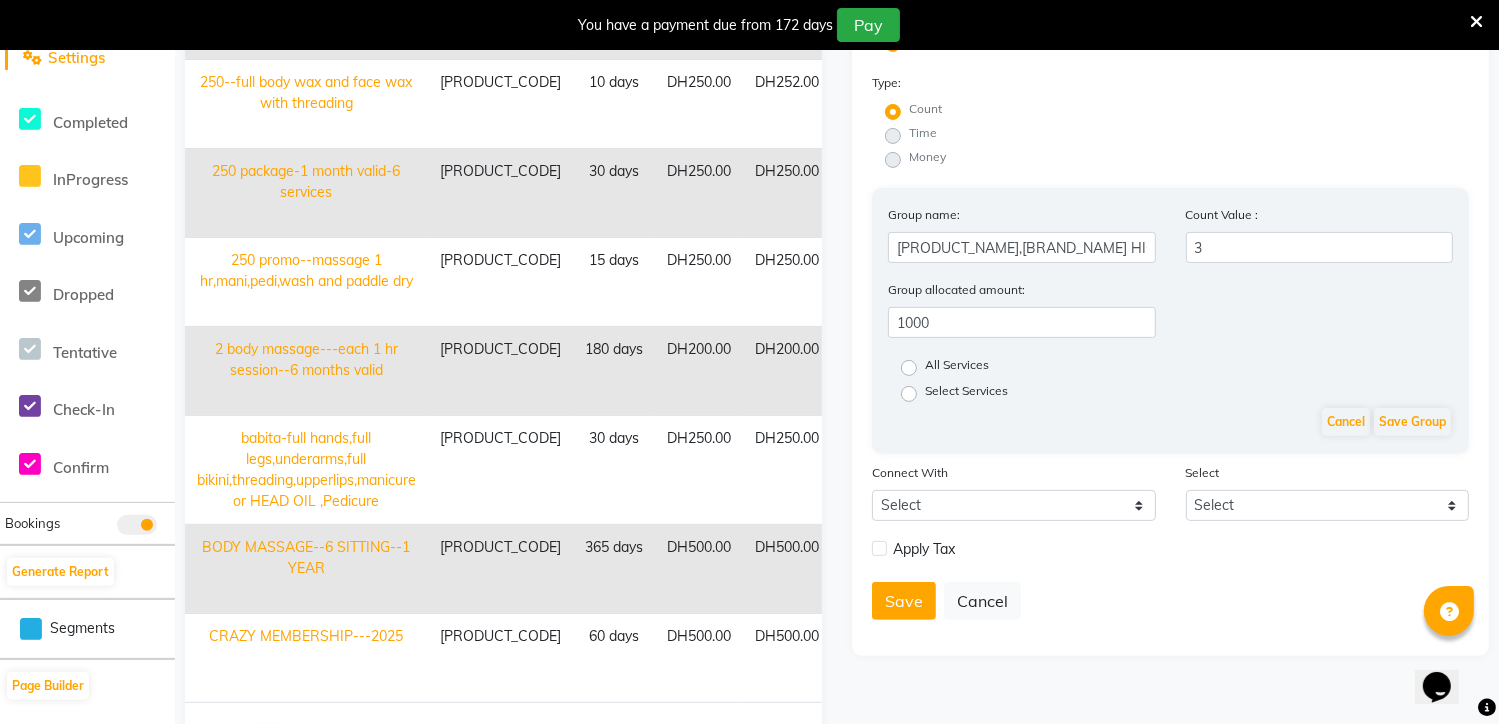 click 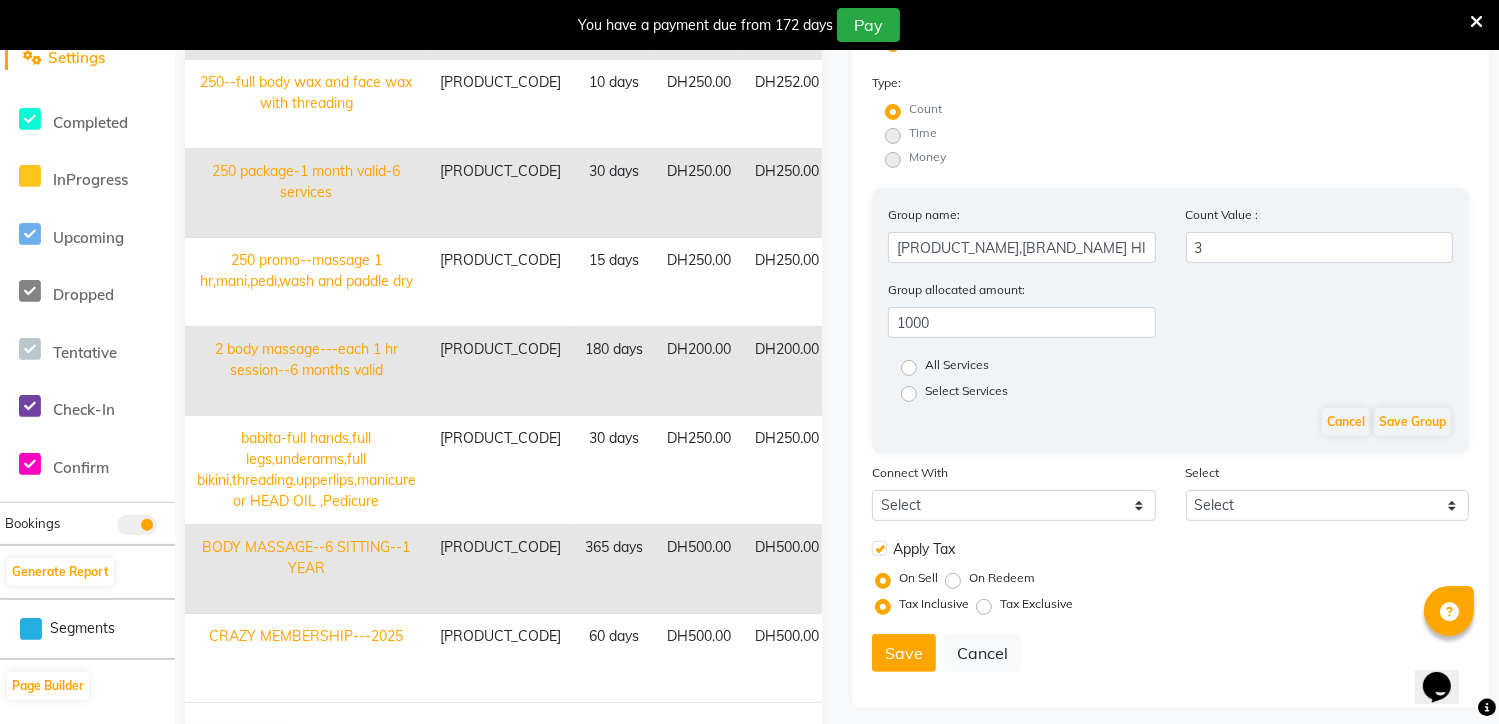 click on "Tax Exclusive" 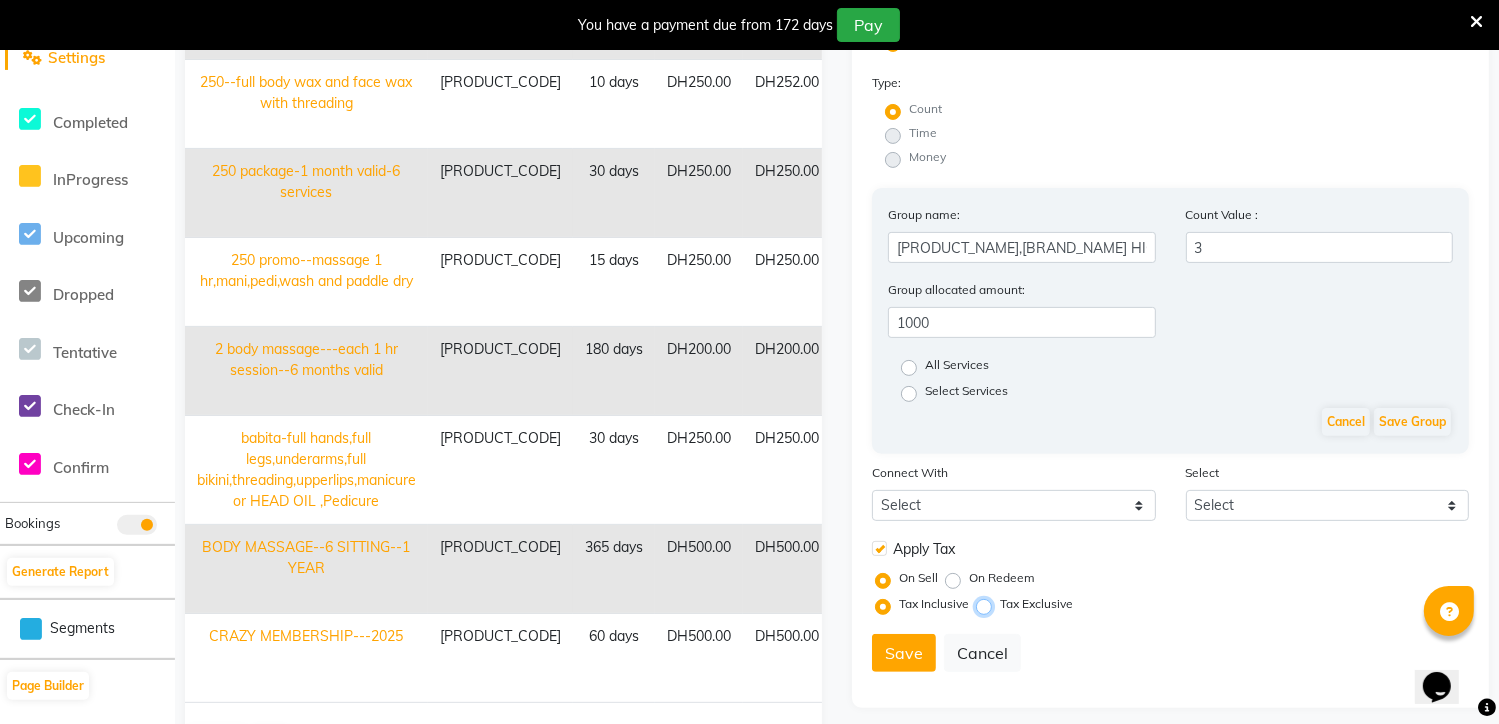 click on "Tax Exclusive" at bounding box center [988, 604] 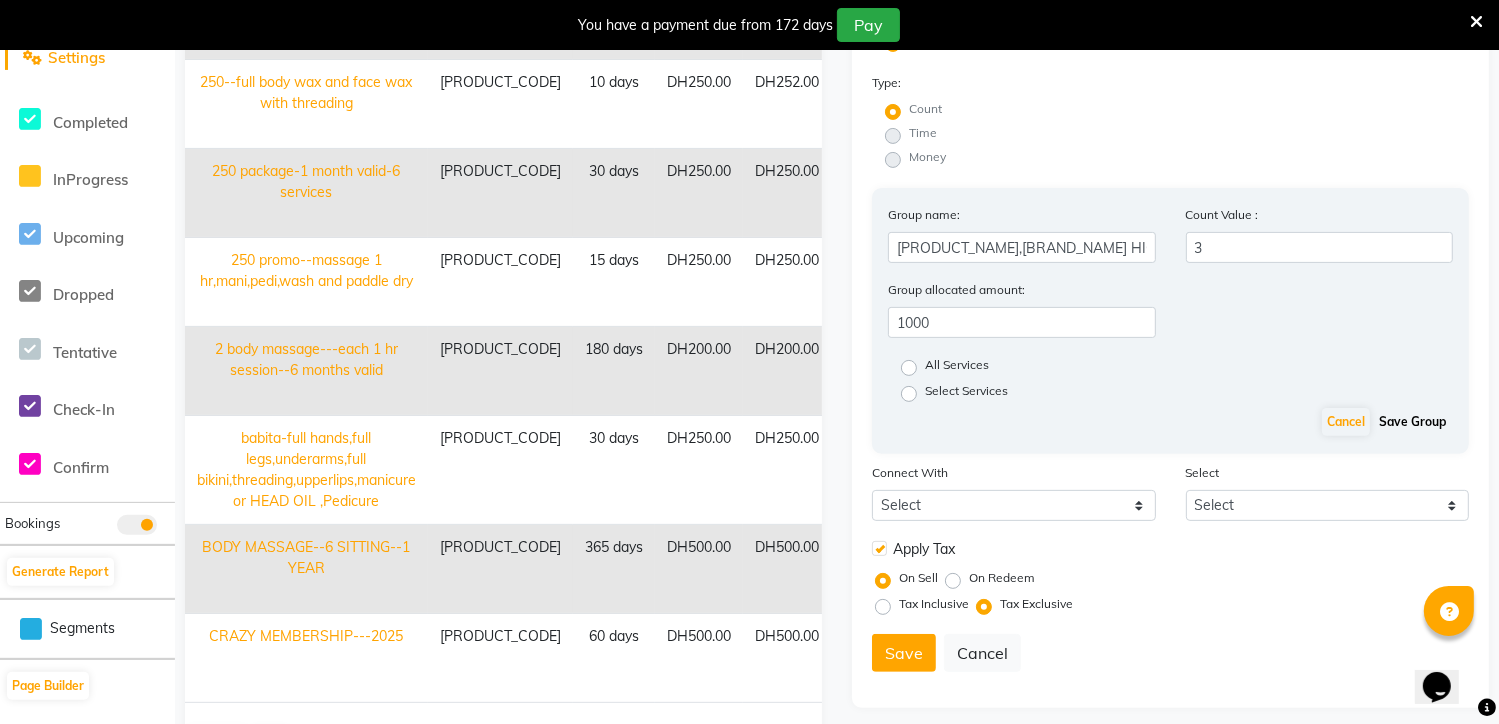 click on "Save Group" 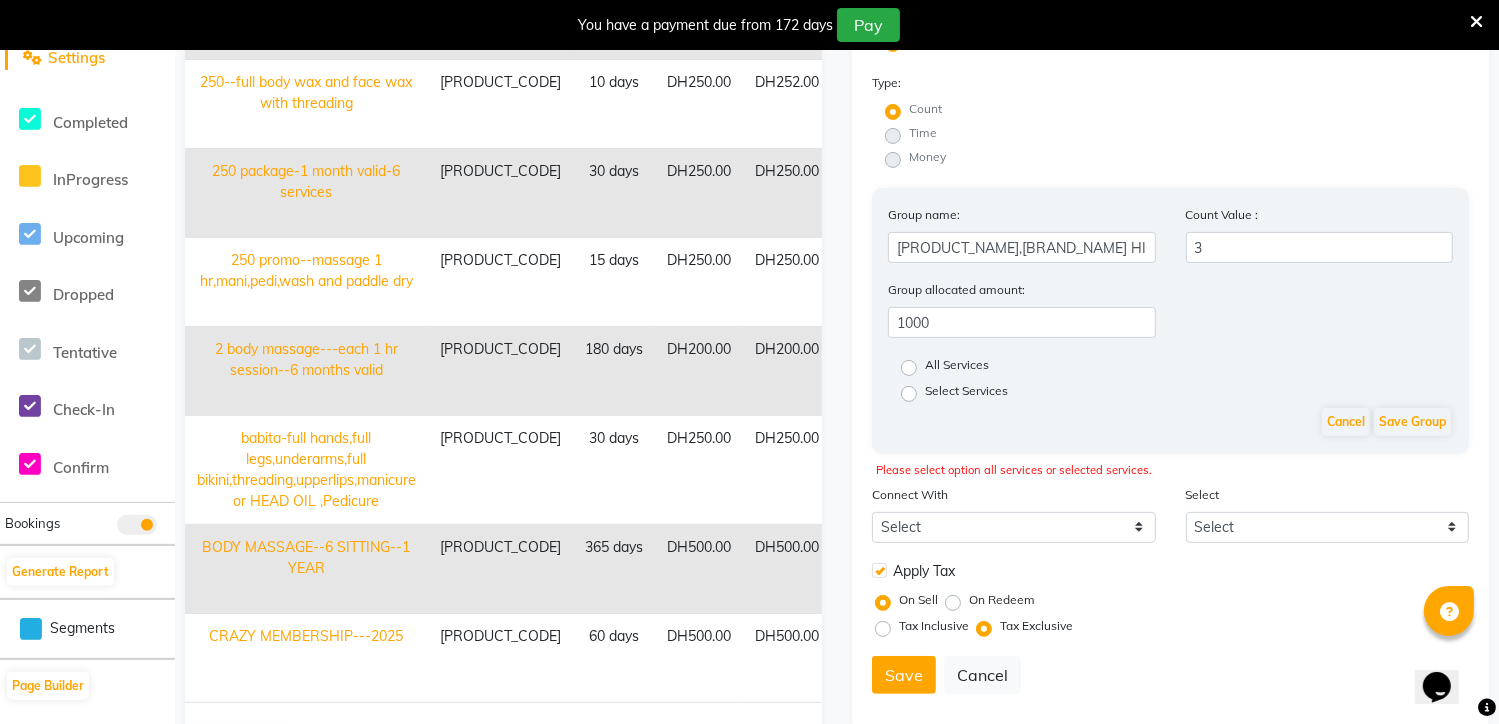 click on "All Services" 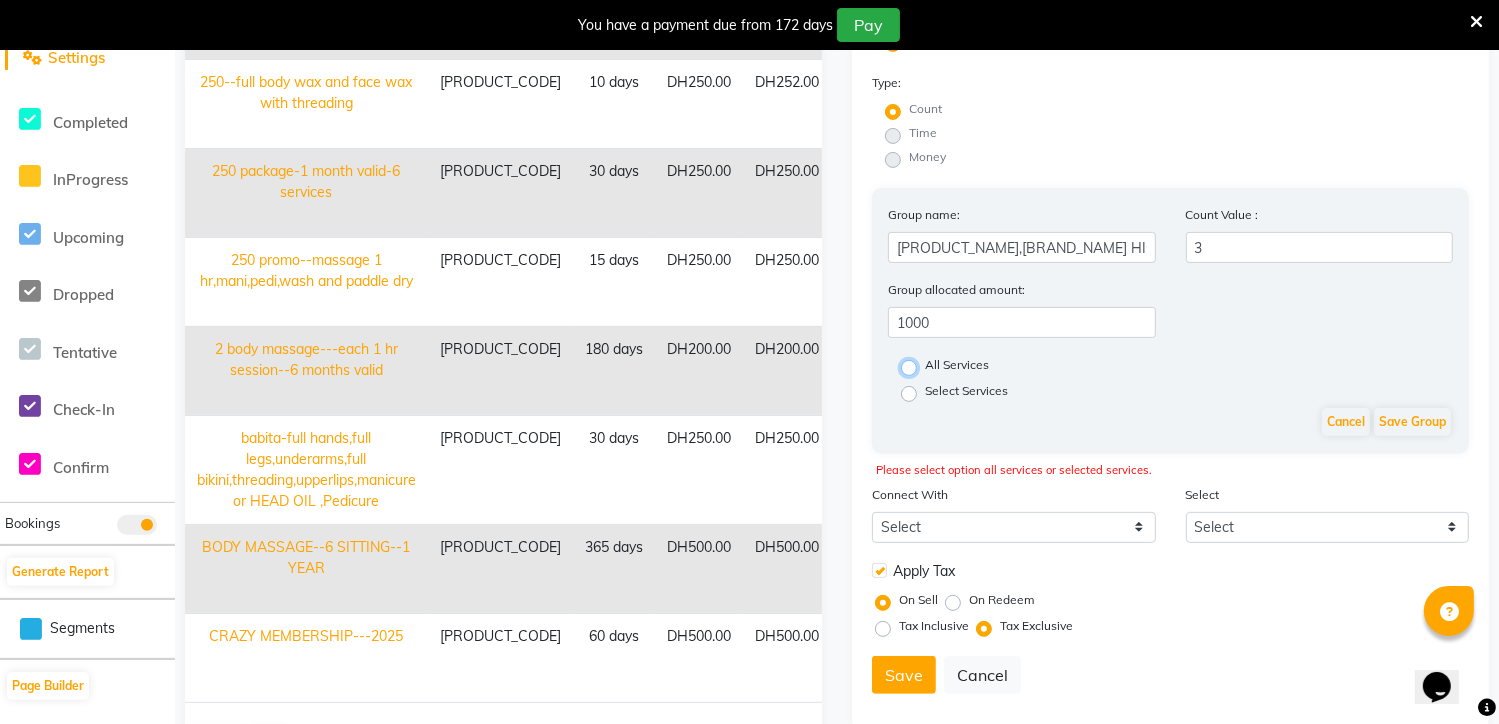 click on "All Services" at bounding box center [915, 366] 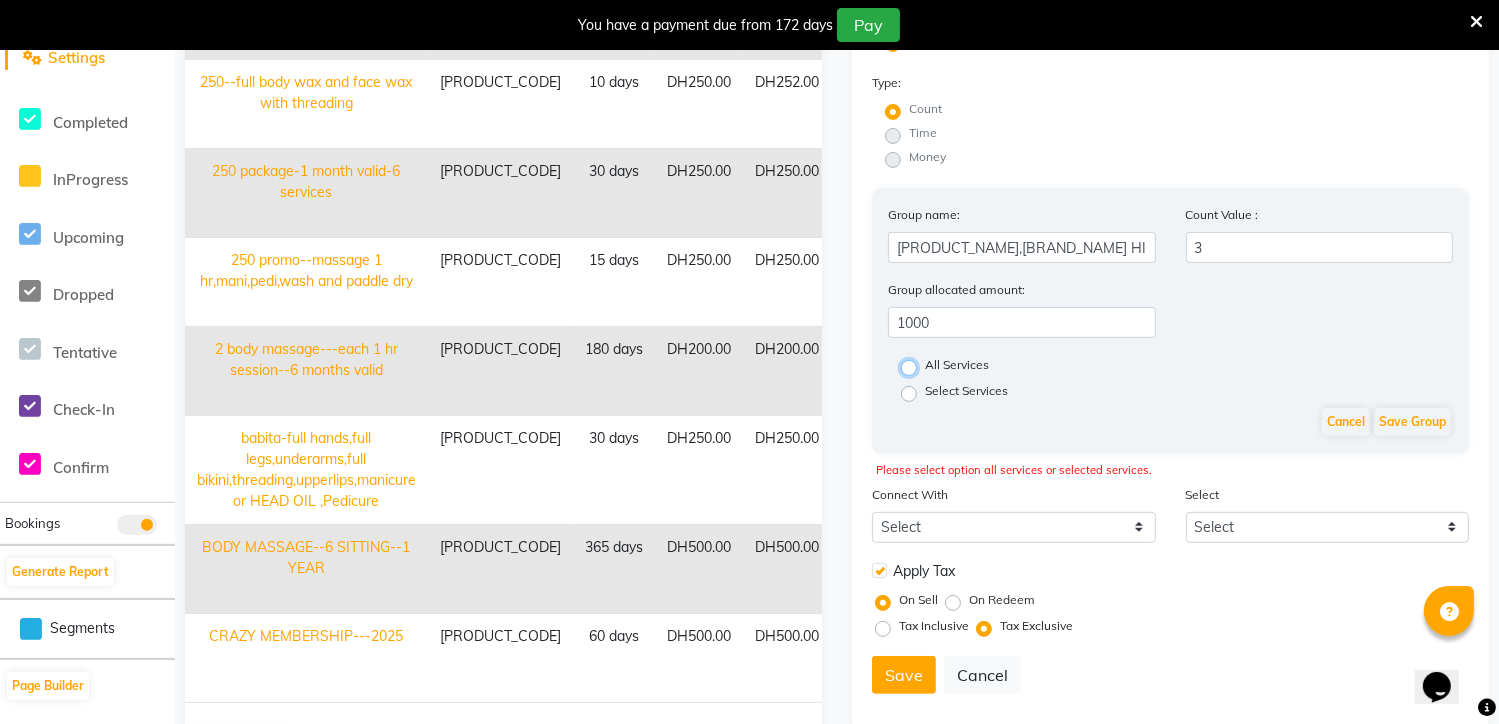 radio on "true" 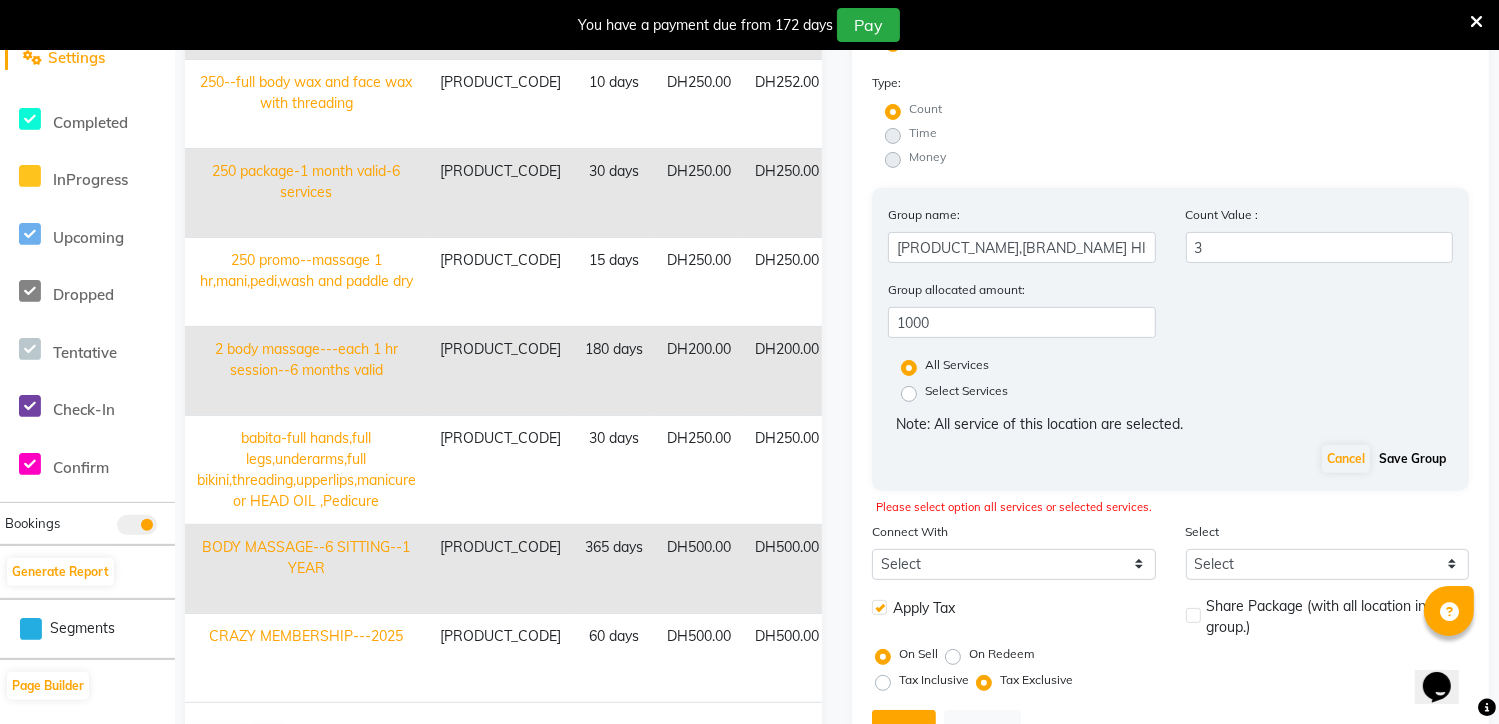 click on "Save Group" 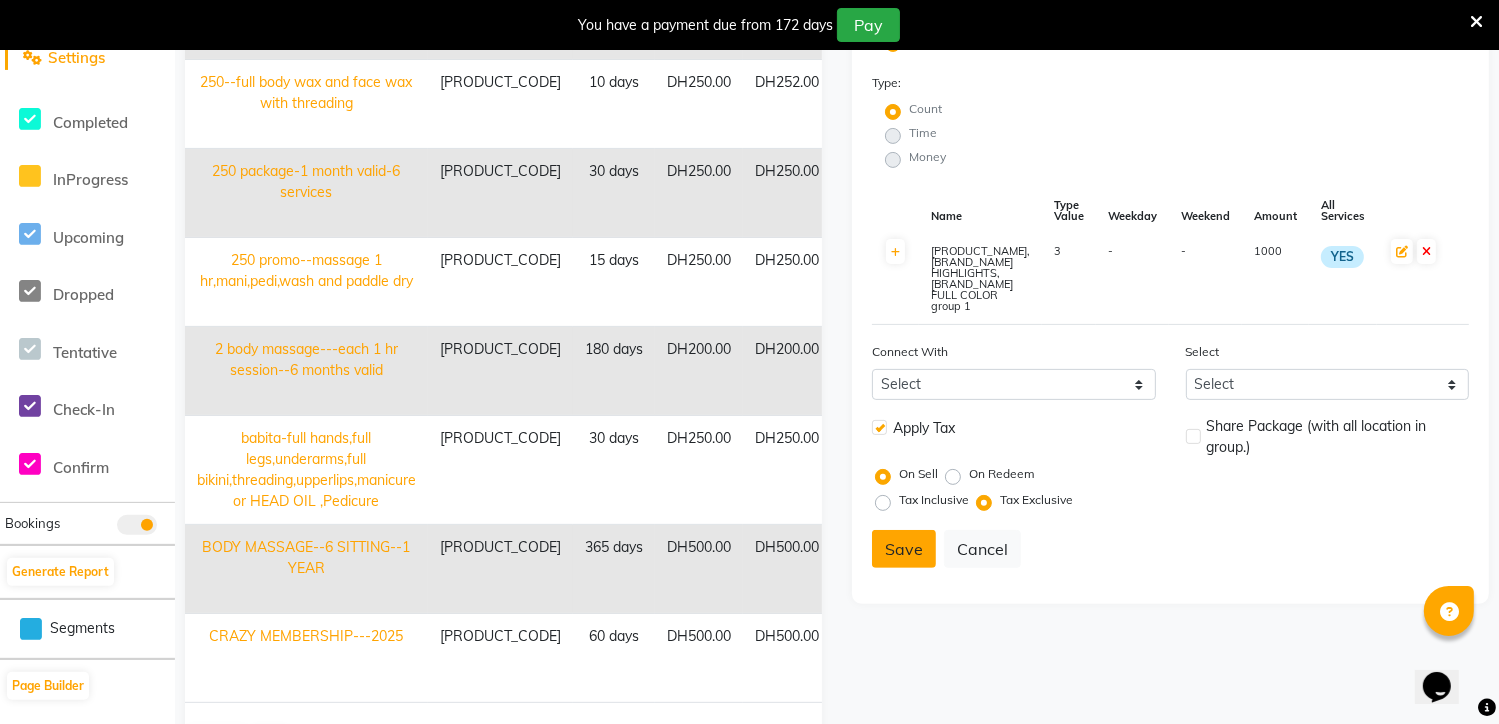 click on "Save" 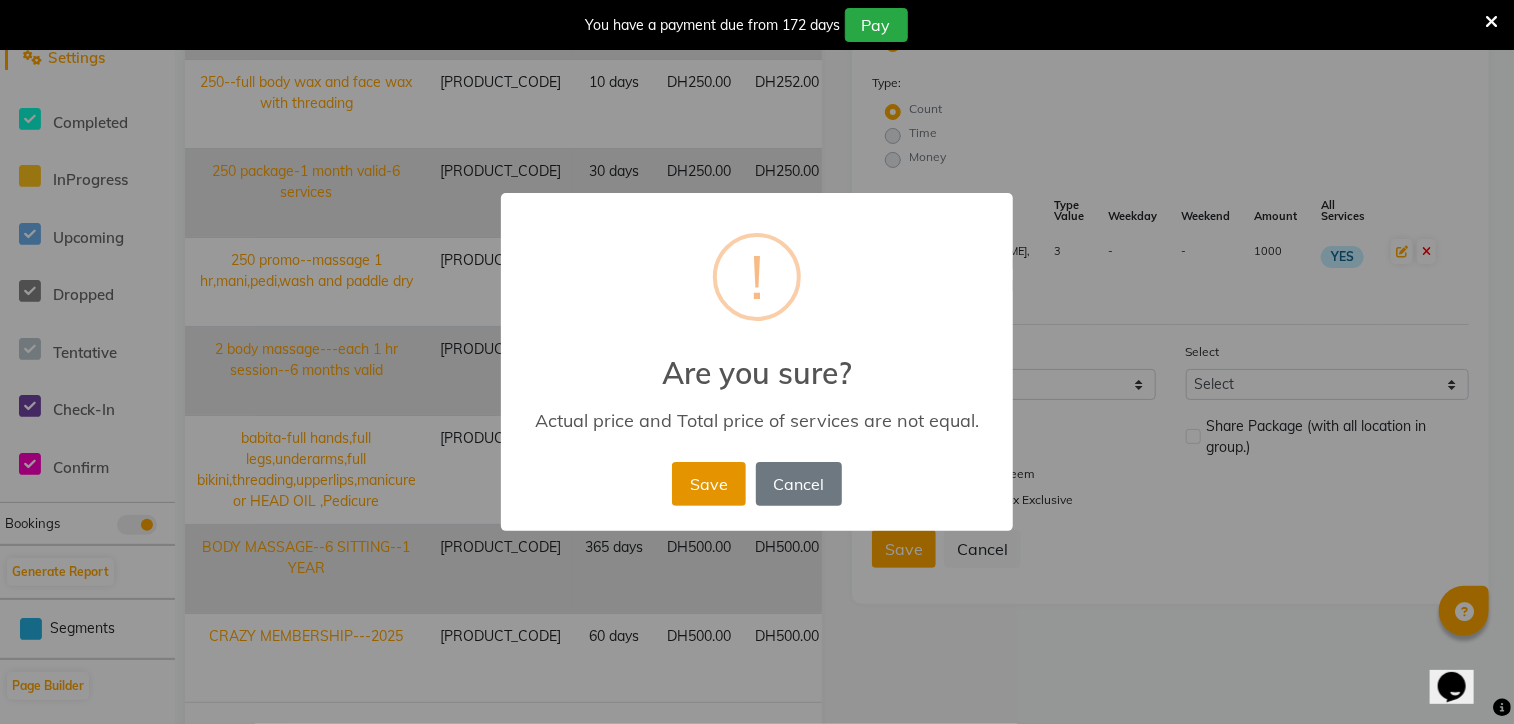 click on "Save" at bounding box center [708, 484] 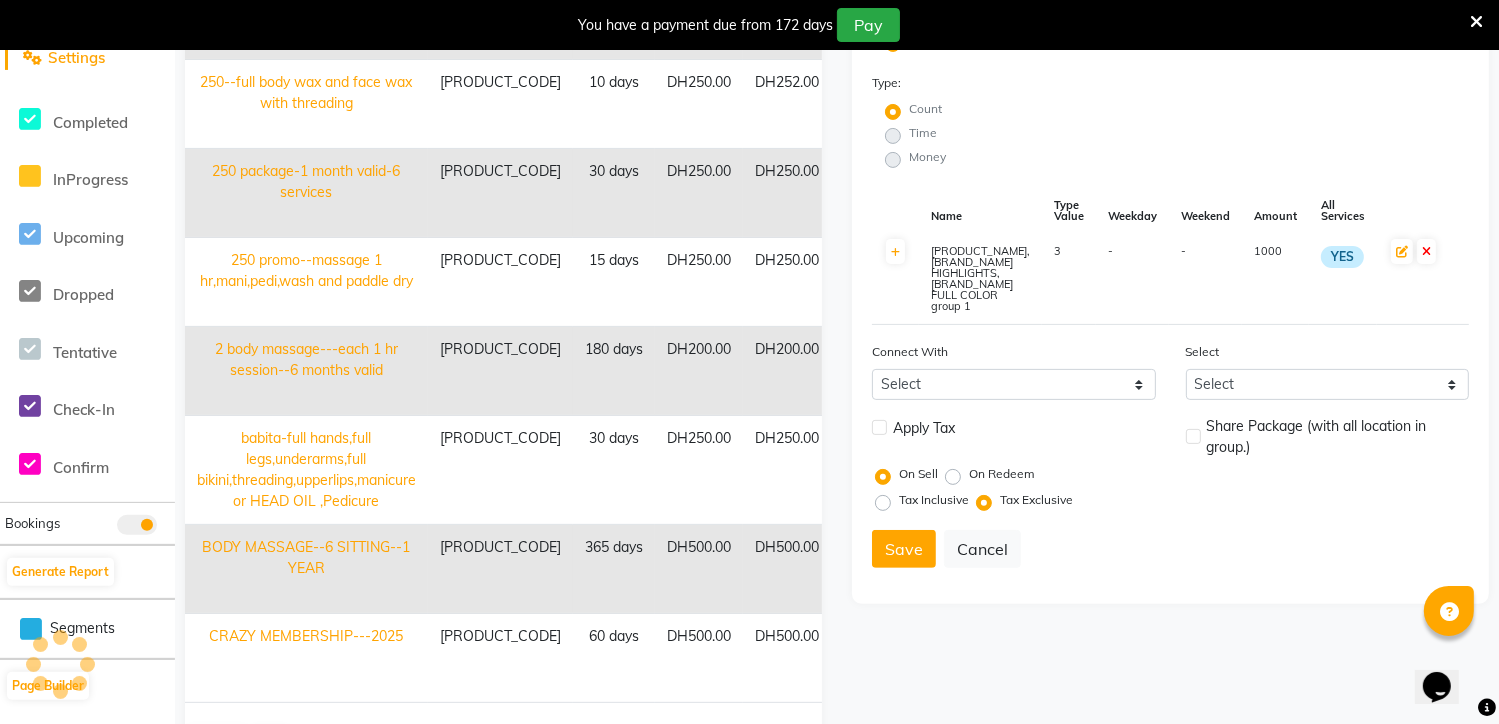 type 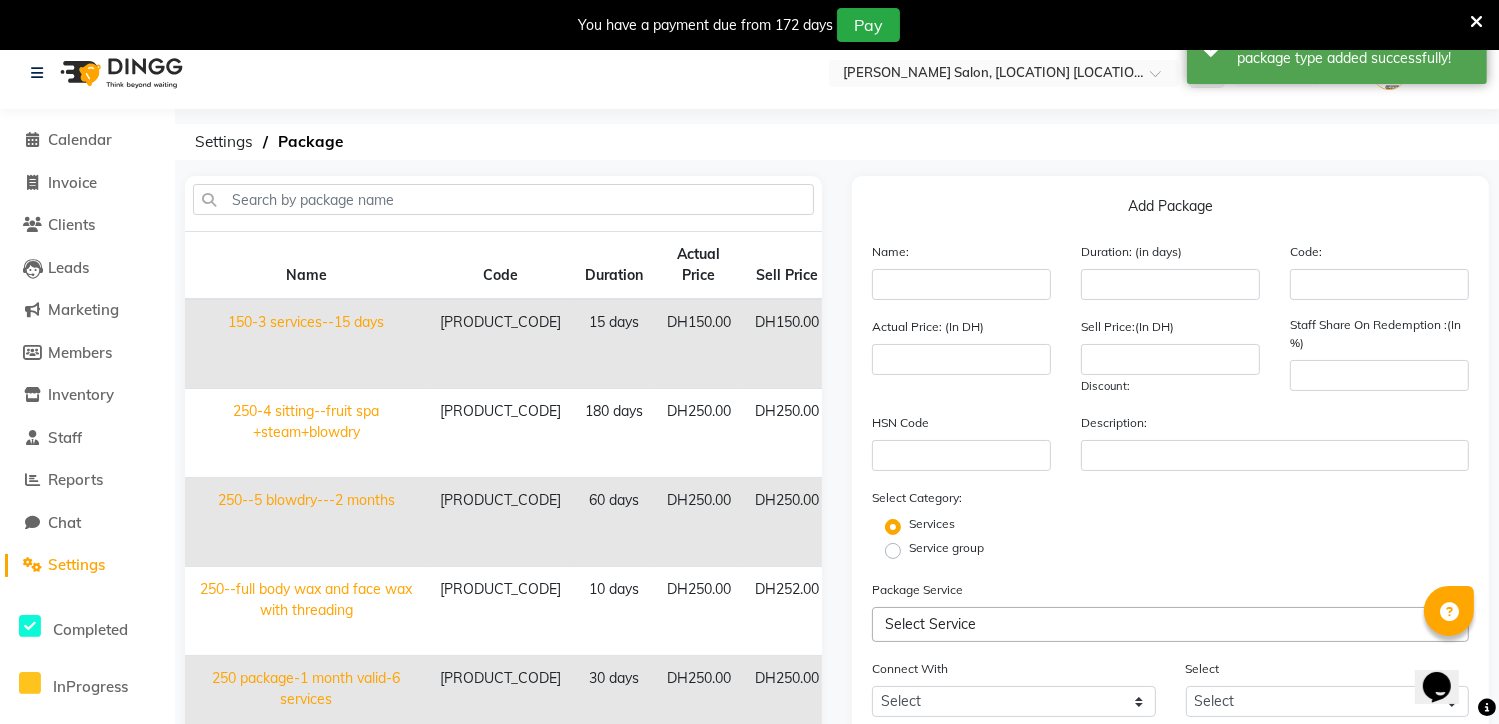 scroll, scrollTop: 0, scrollLeft: 0, axis: both 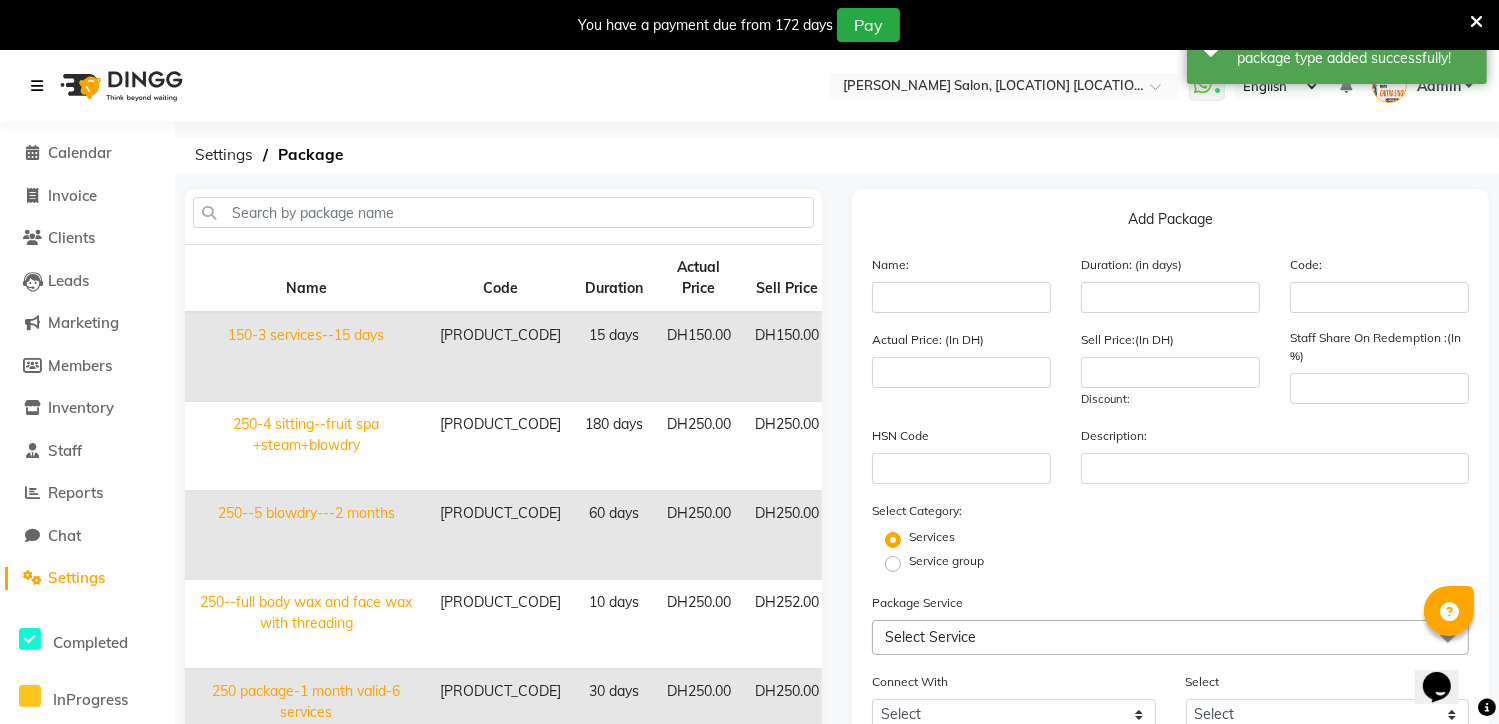 click at bounding box center [37, 86] 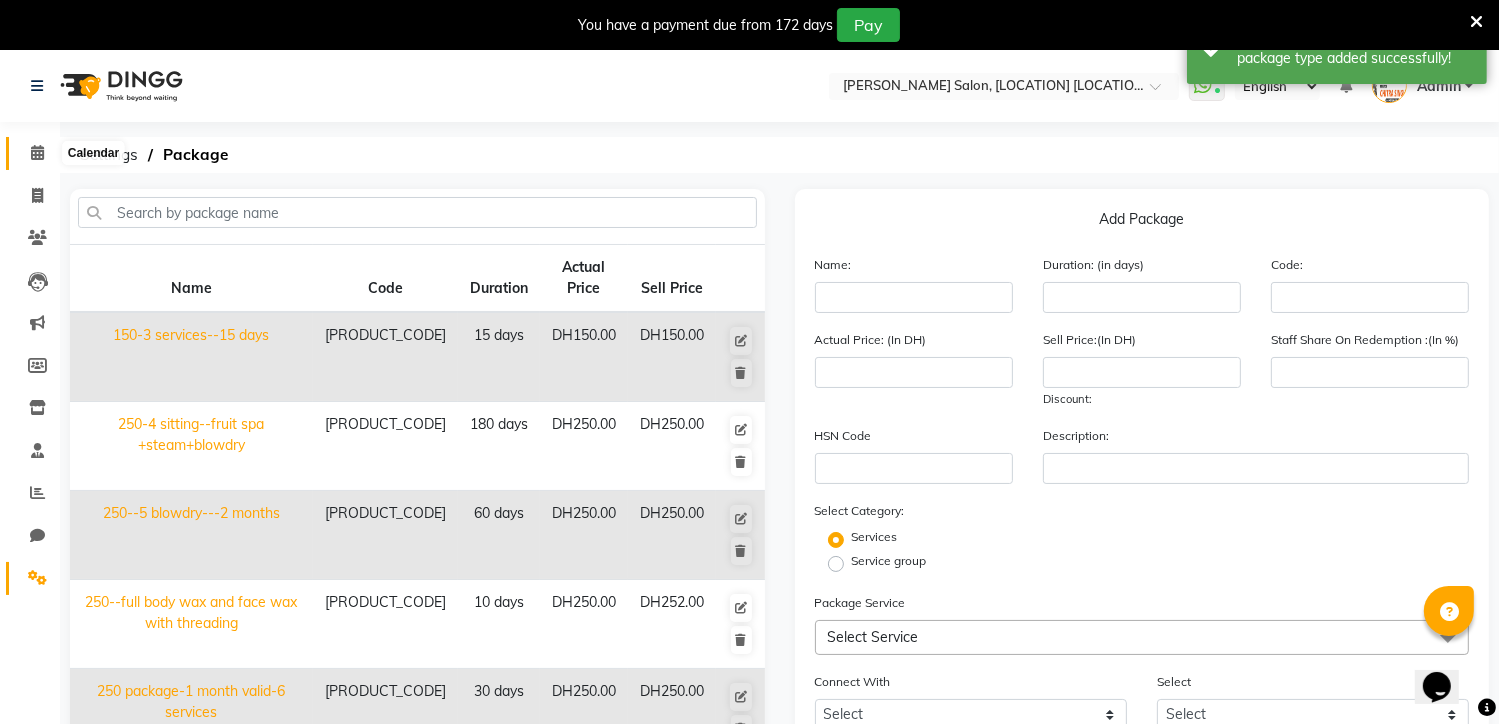 click 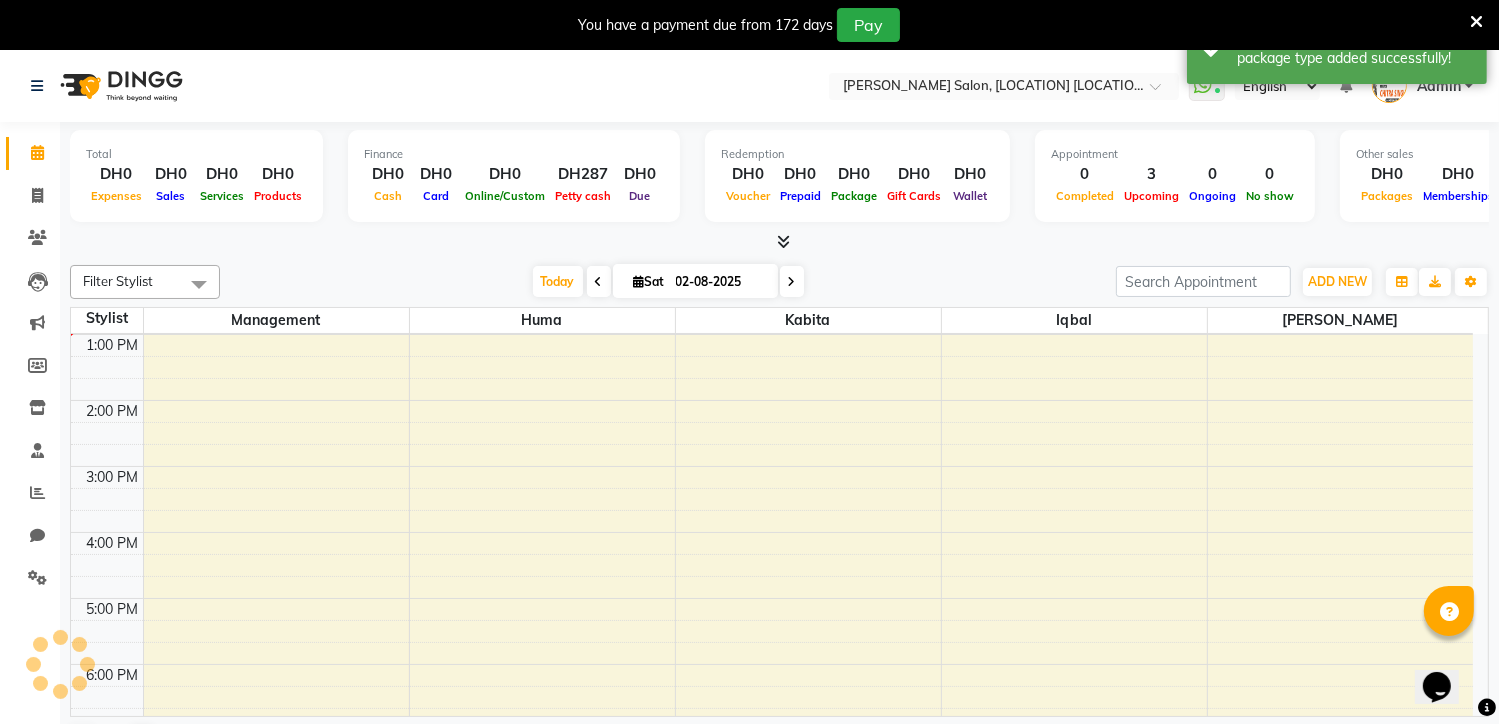 scroll, scrollTop: 0, scrollLeft: 0, axis: both 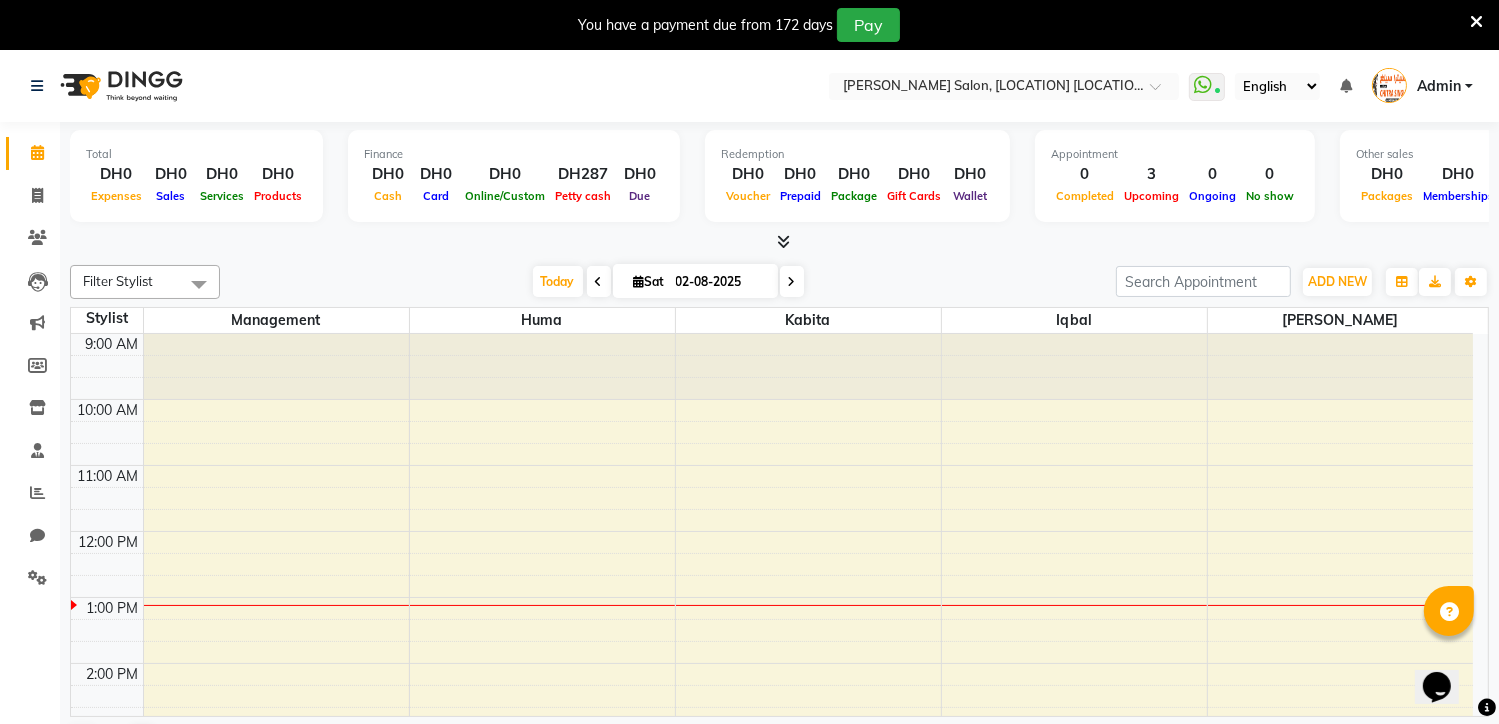 click on "9:00 AM 10:00 AM 11:00 AM 12:00 PM 1:00 PM 2:00 PM 3:00 PM 4:00 PM 5:00 PM 6:00 PM 7:00 PM 8:00 PM 9:00 PM 10:00 PM" at bounding box center (772, 795) 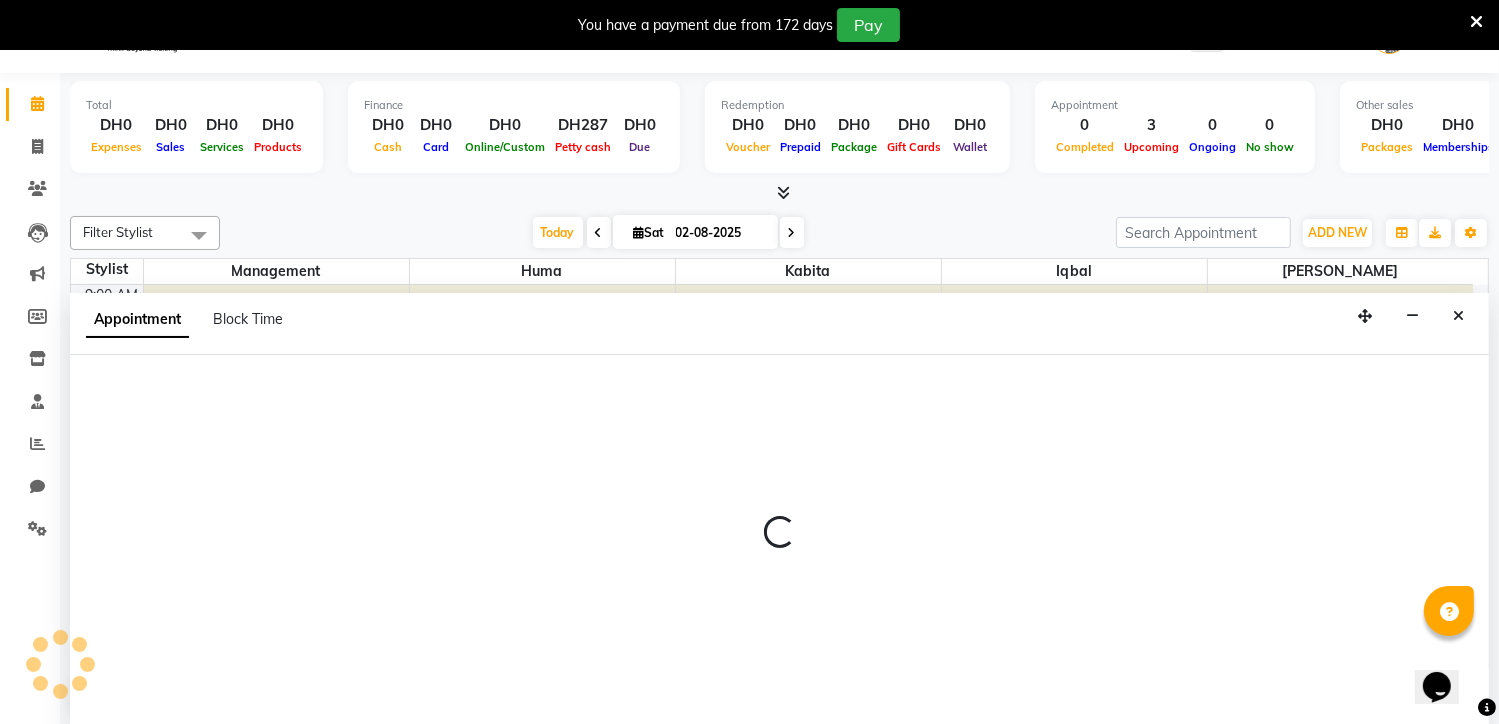 scroll, scrollTop: 51, scrollLeft: 0, axis: vertical 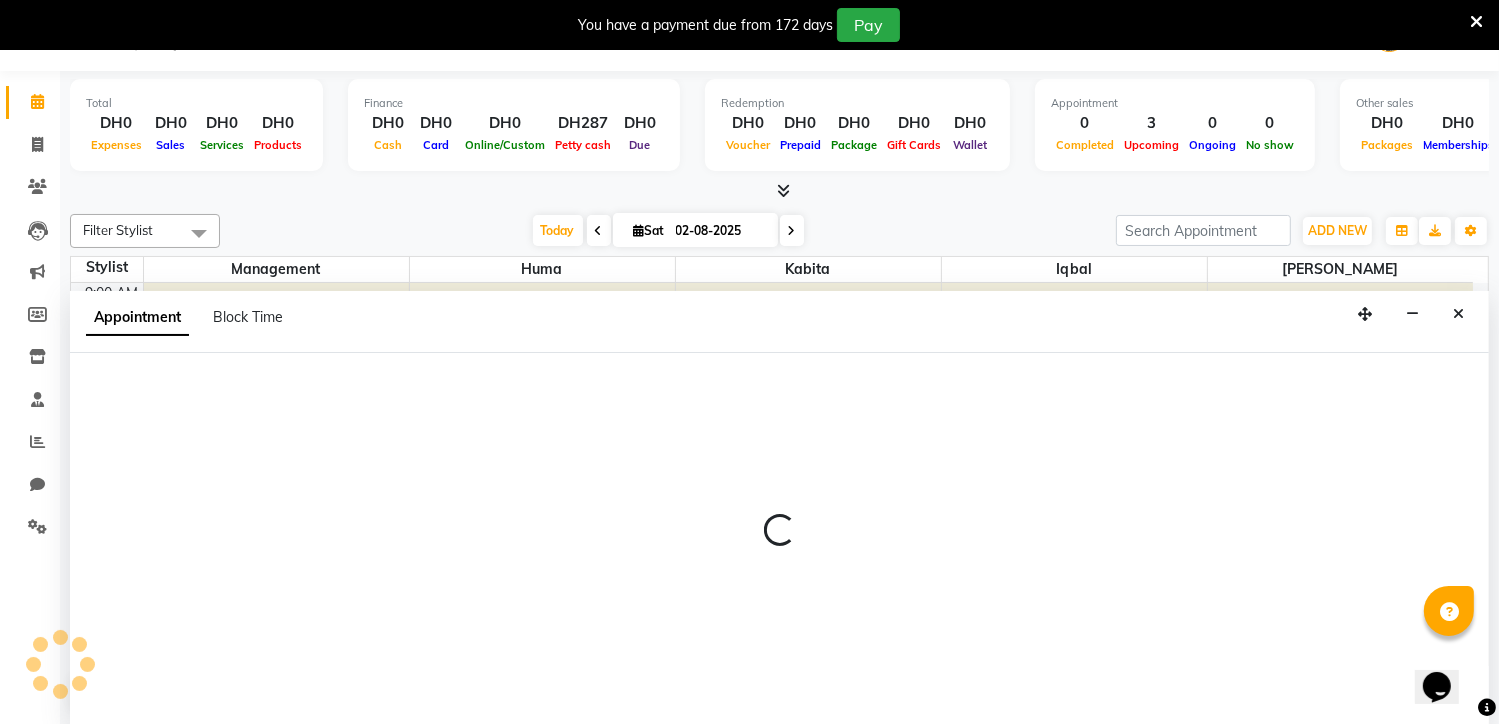 select on "86710" 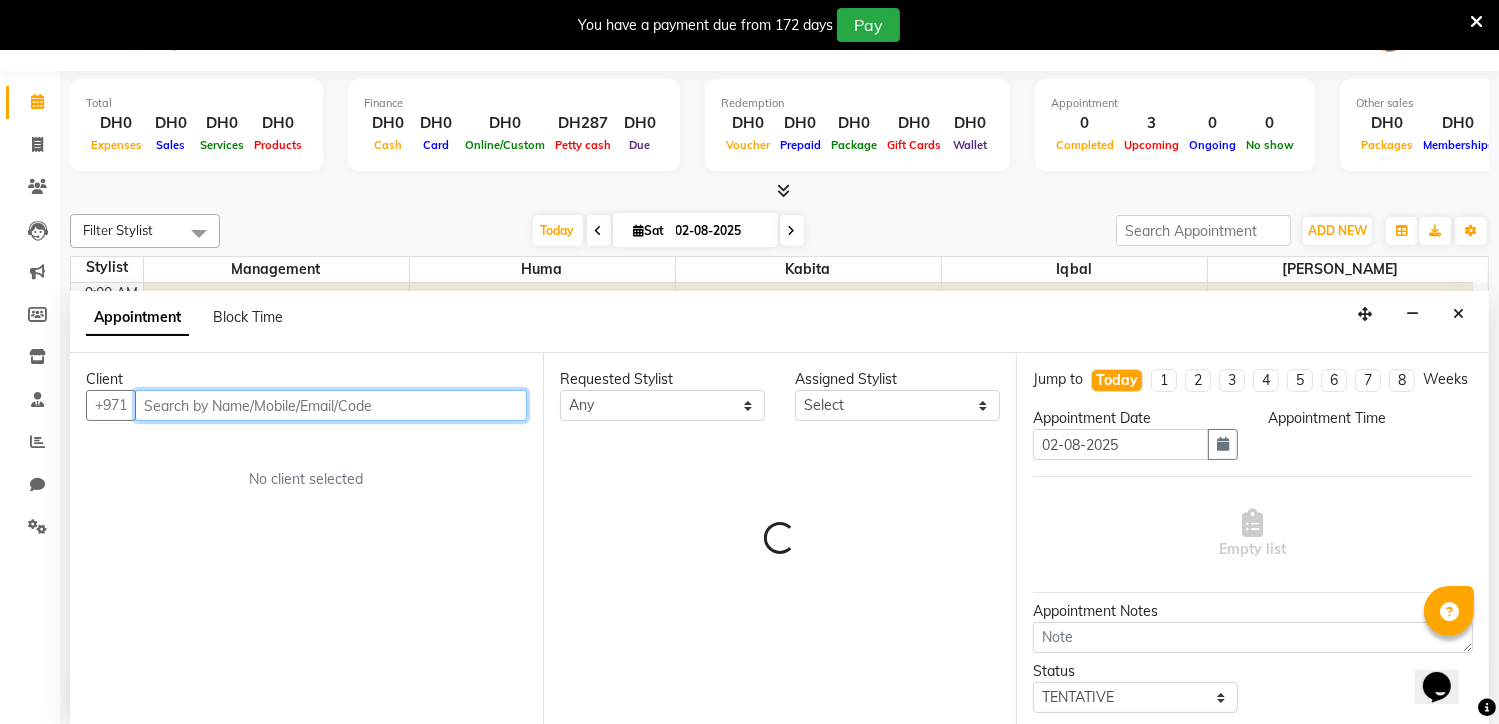 select on "735" 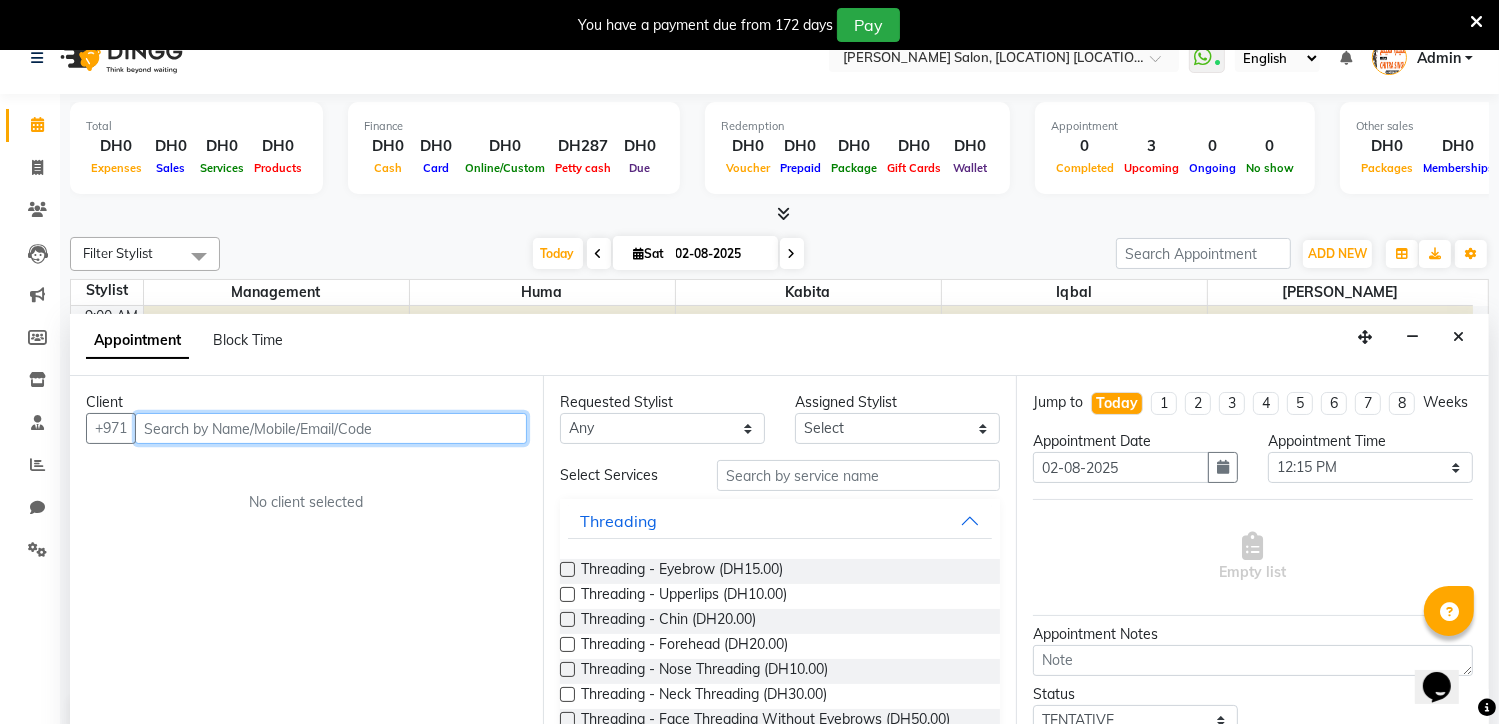 scroll, scrollTop: 11, scrollLeft: 0, axis: vertical 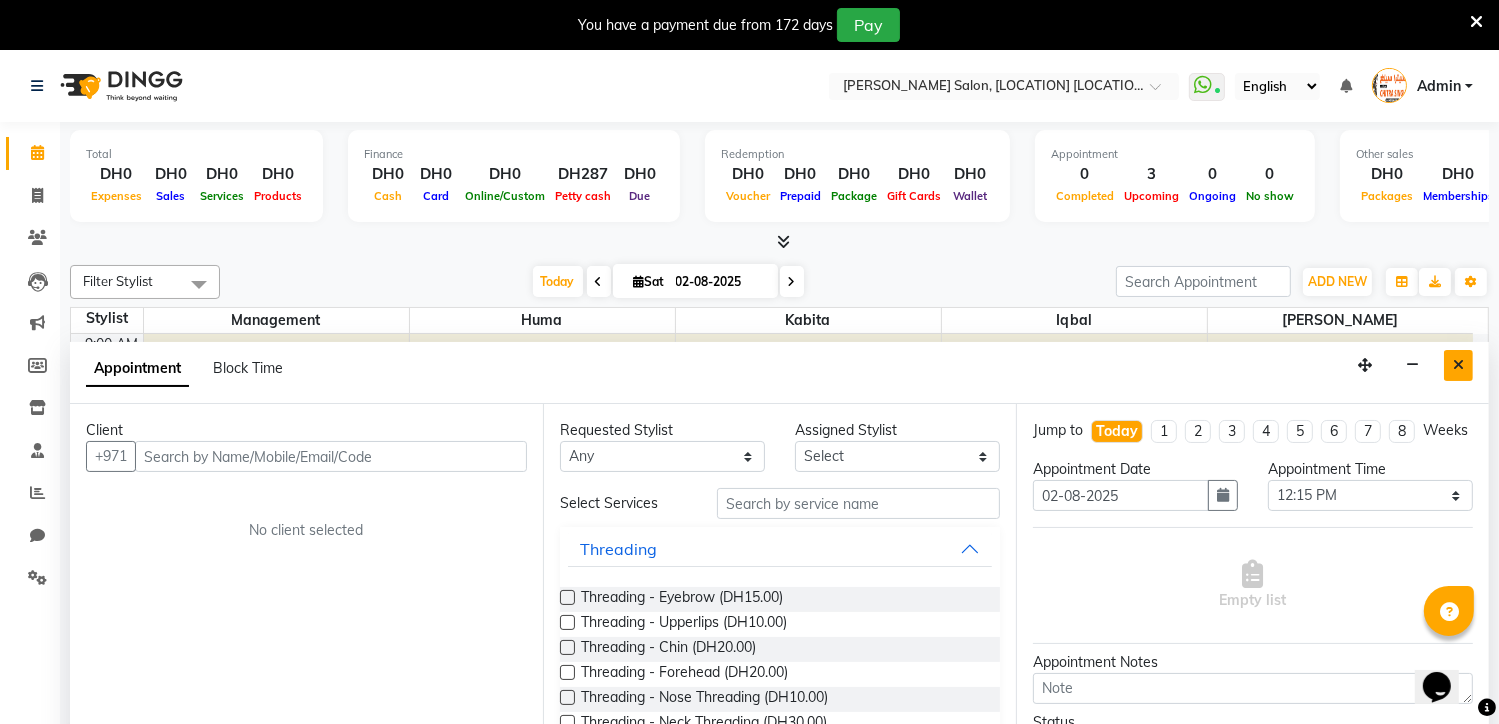 click at bounding box center (1458, 365) 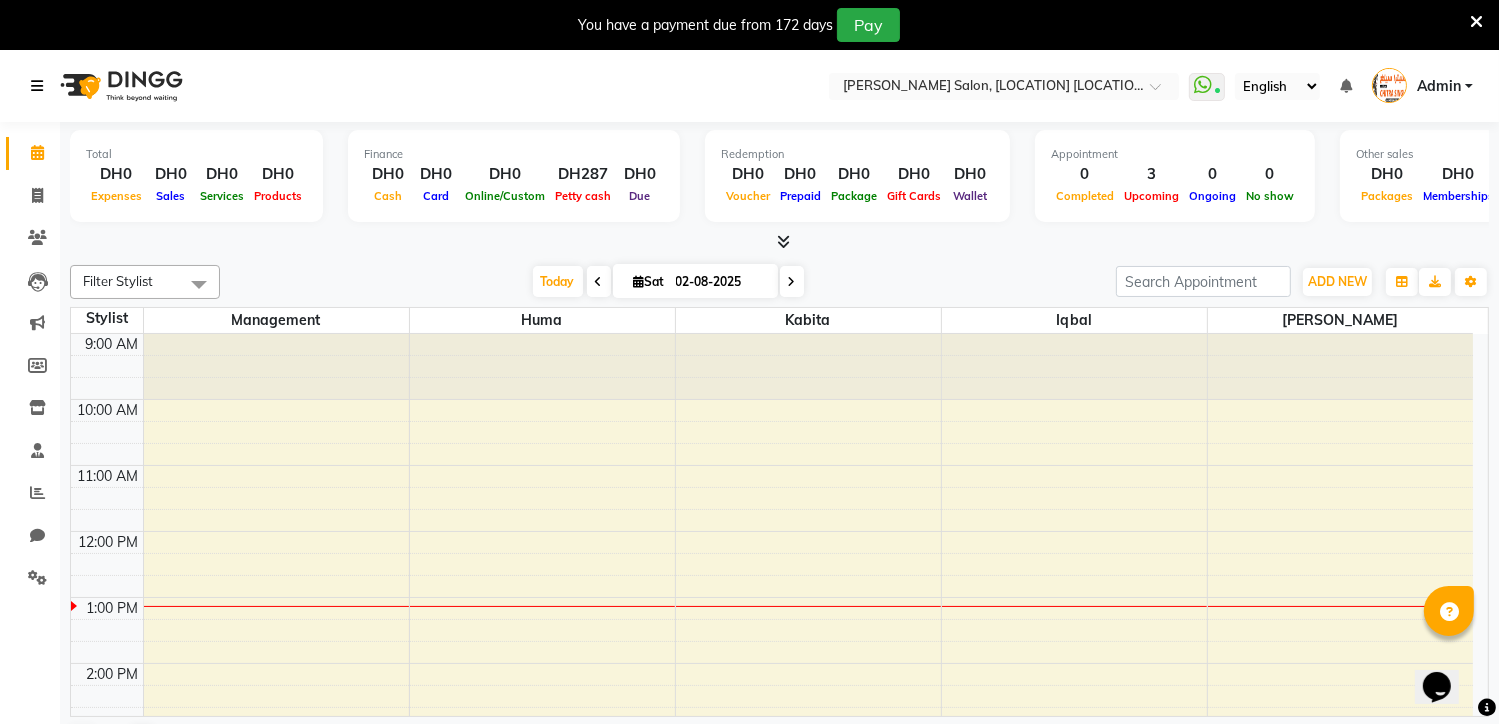 click at bounding box center [37, 86] 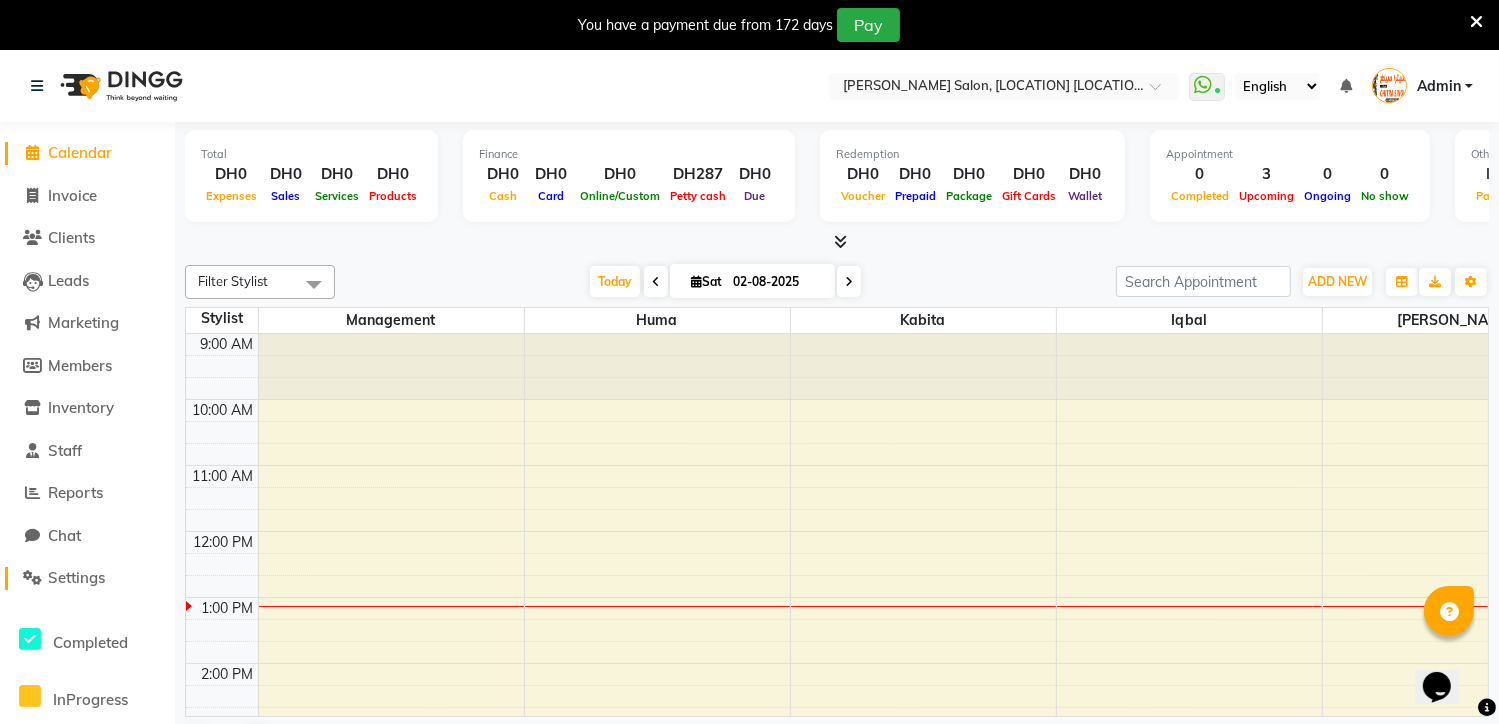 click on "Settings" 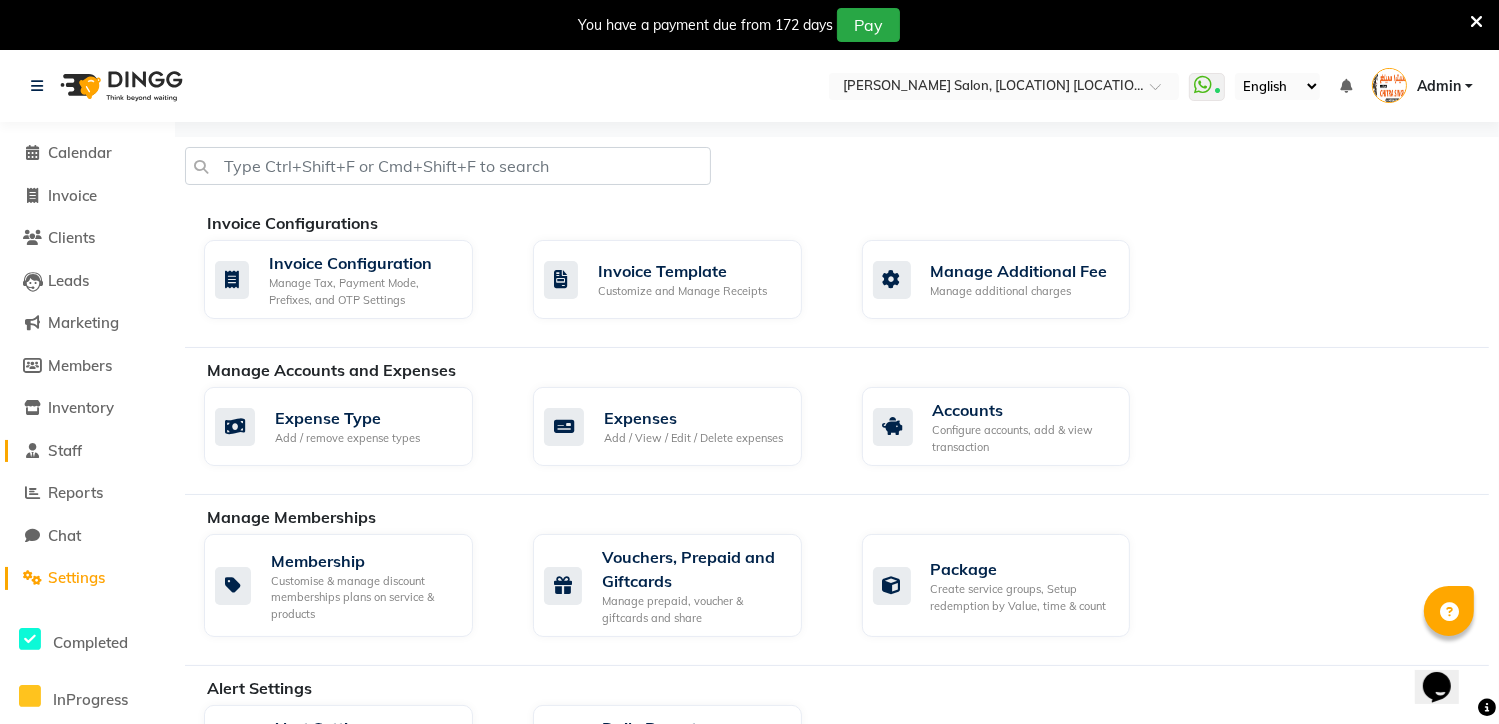 click on "Staff" 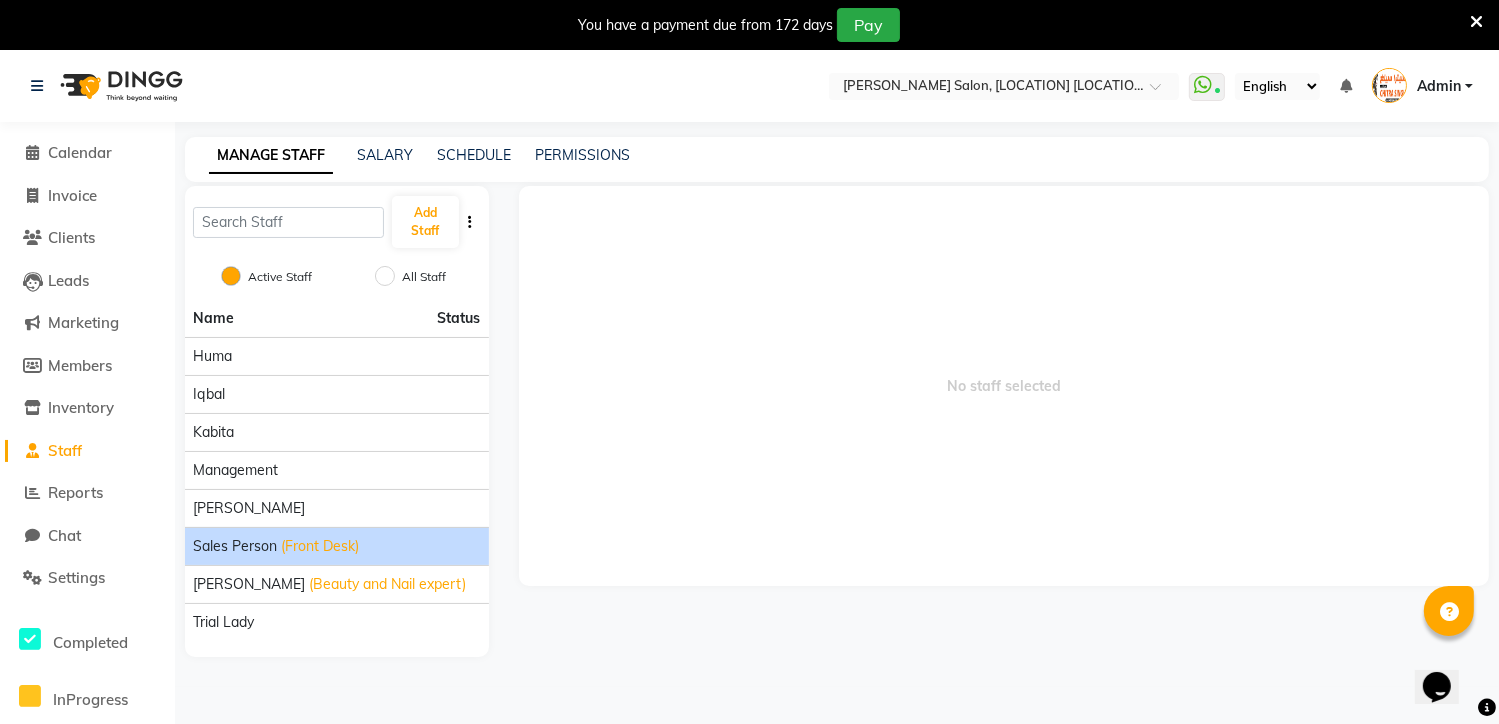 click on "Sales person" 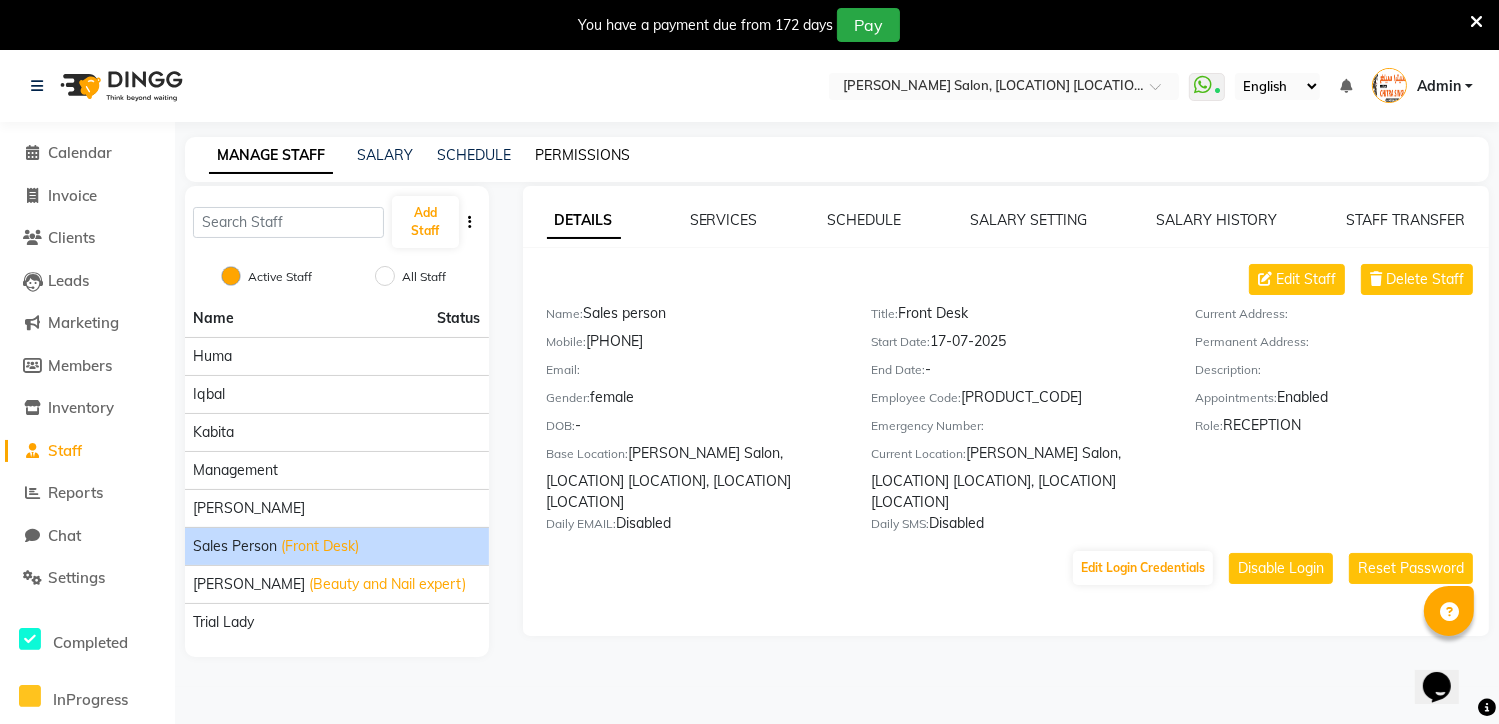 click on "PERMISSIONS" 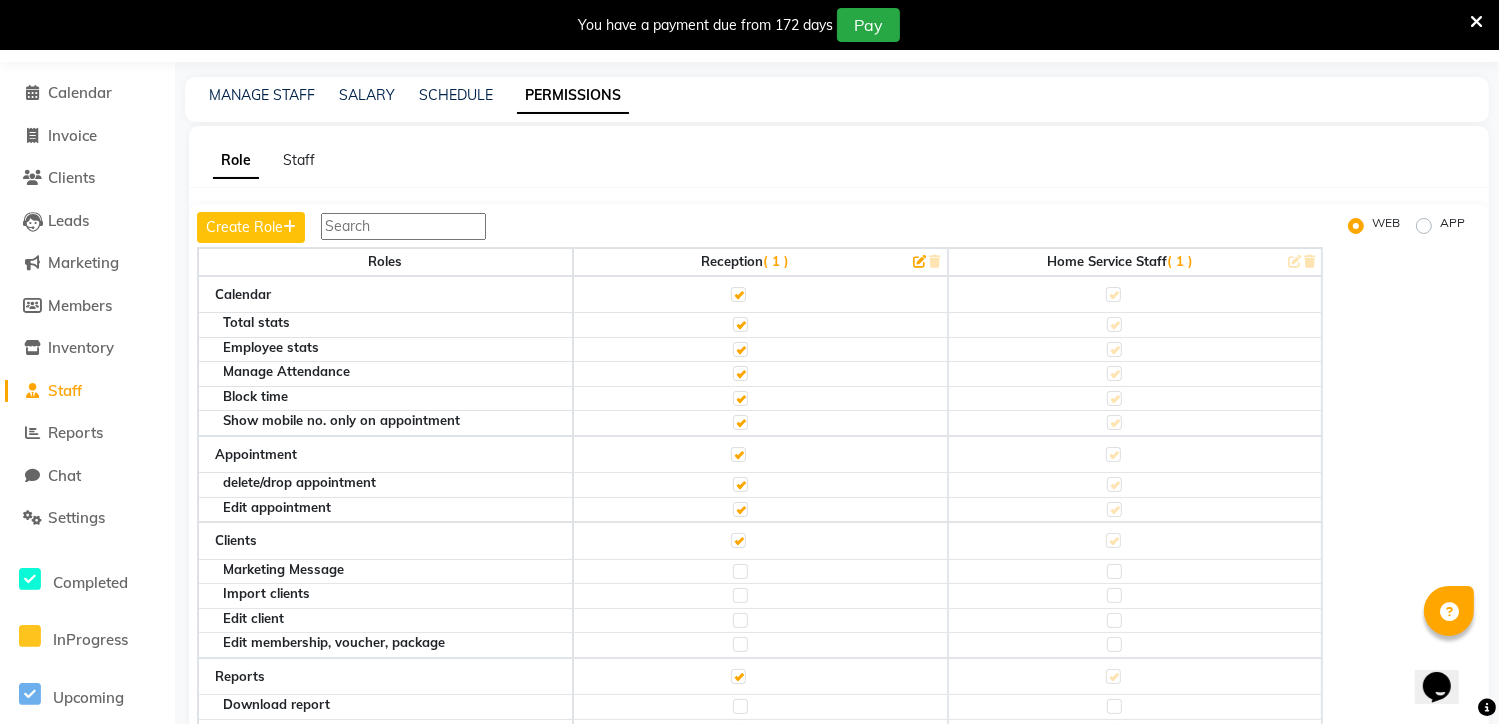 scroll, scrollTop: 127, scrollLeft: 0, axis: vertical 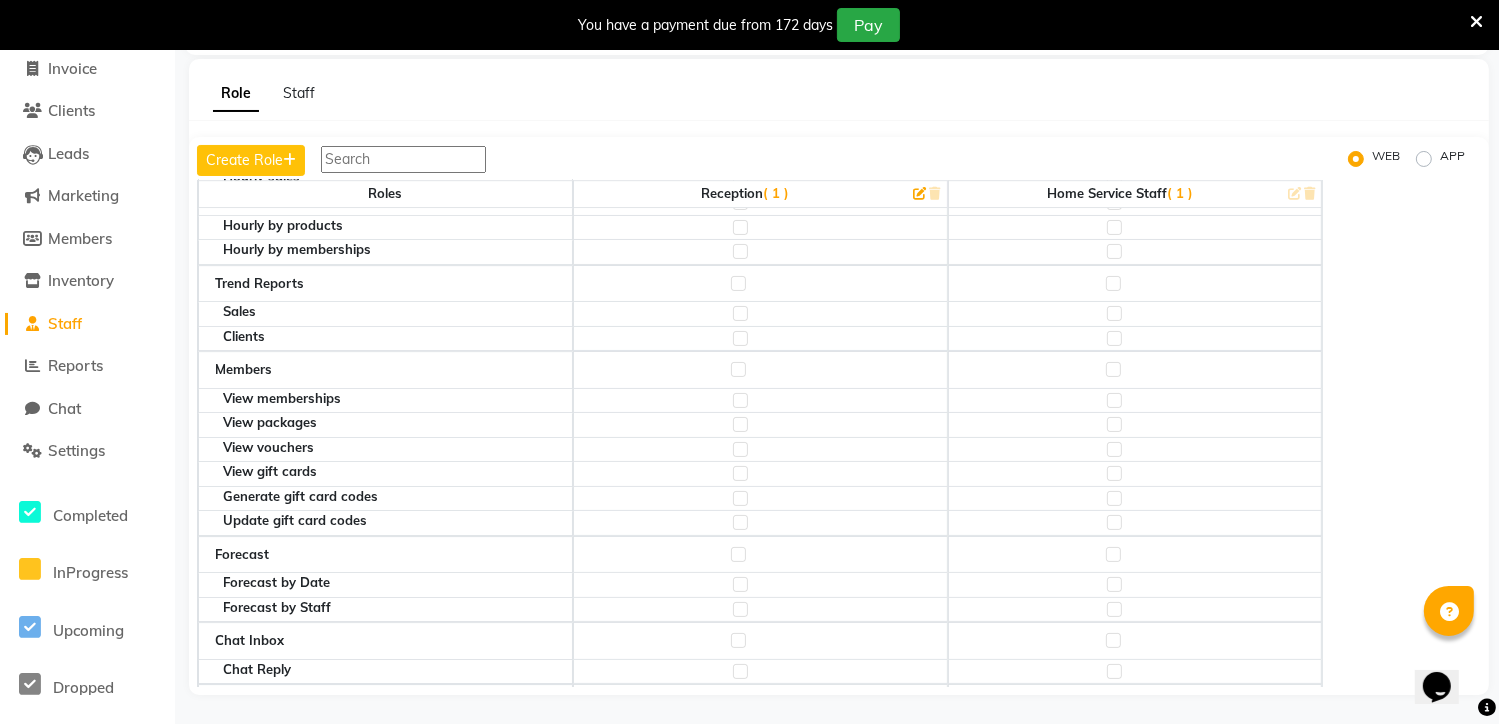 click 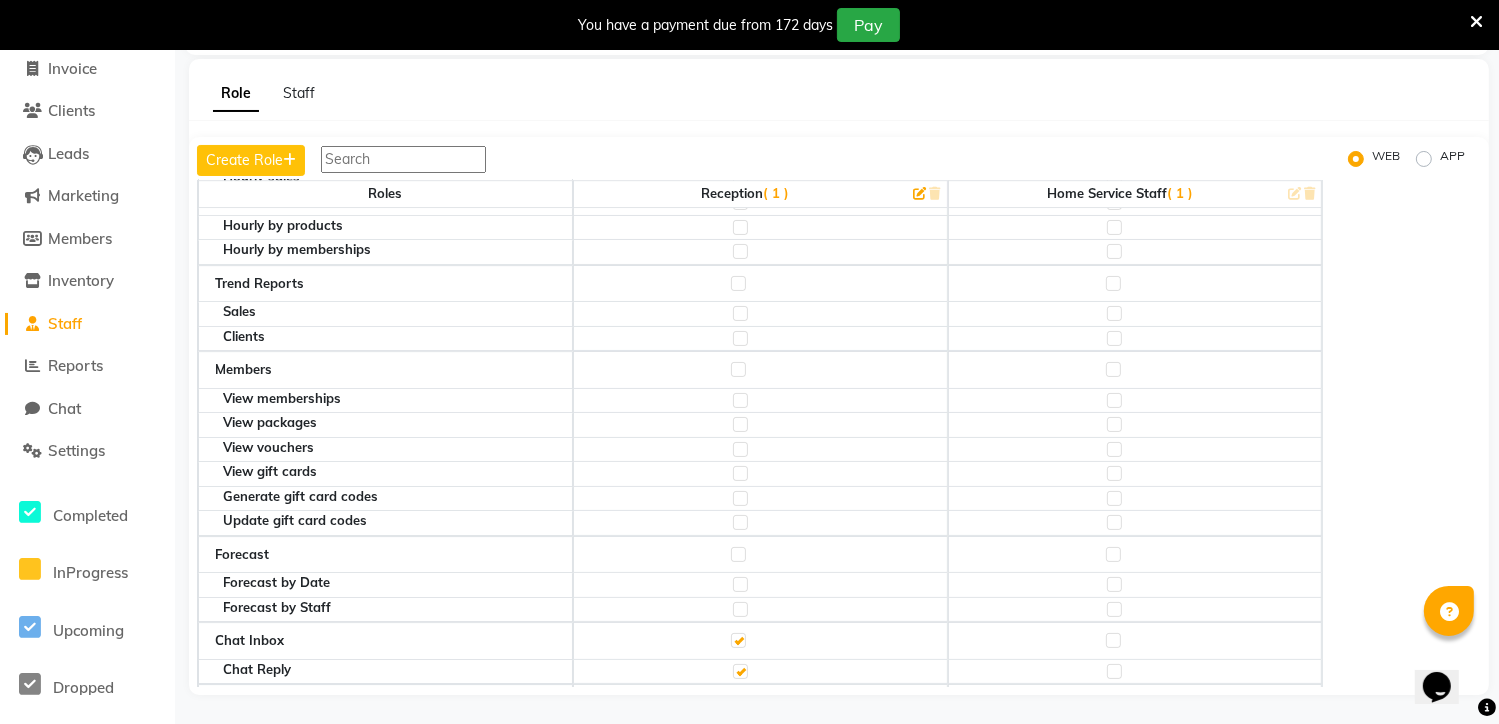 click 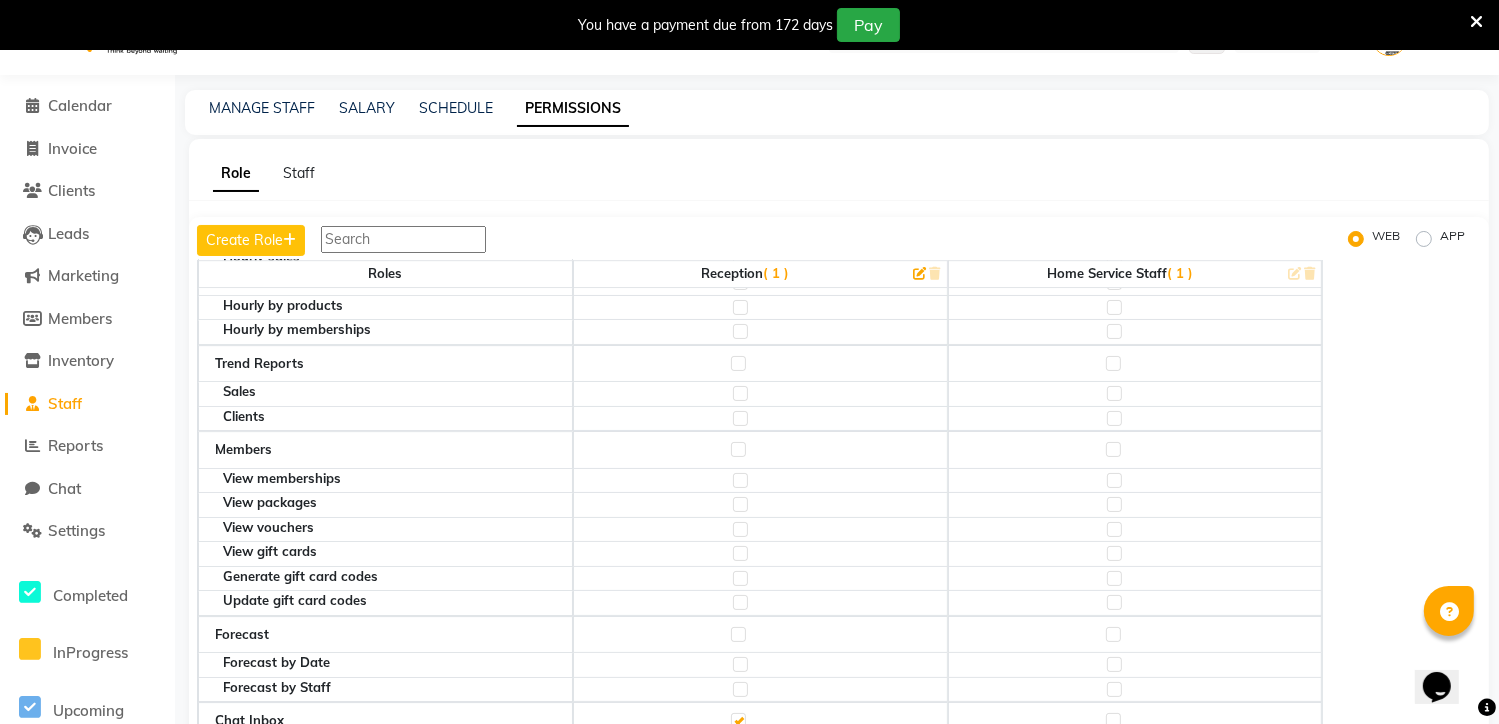 scroll, scrollTop: 0, scrollLeft: 0, axis: both 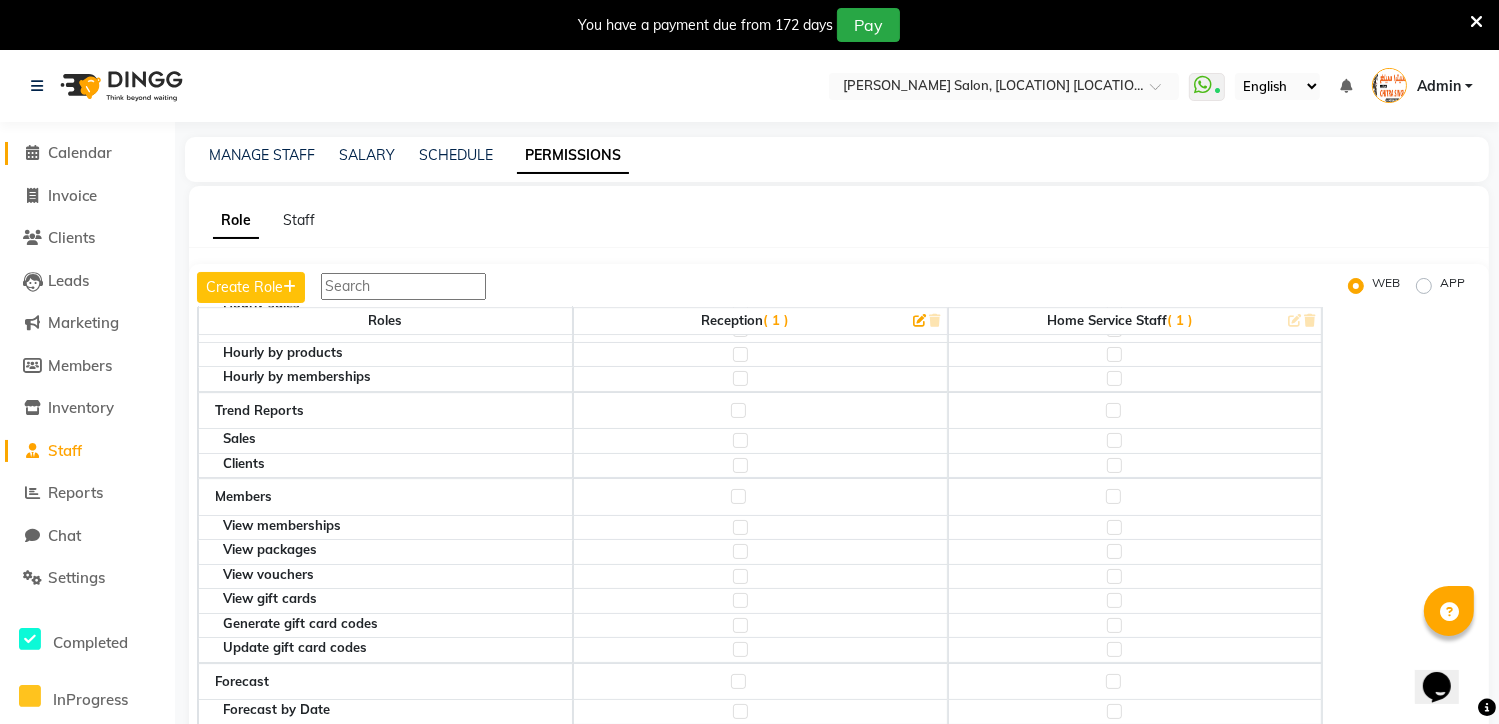 click 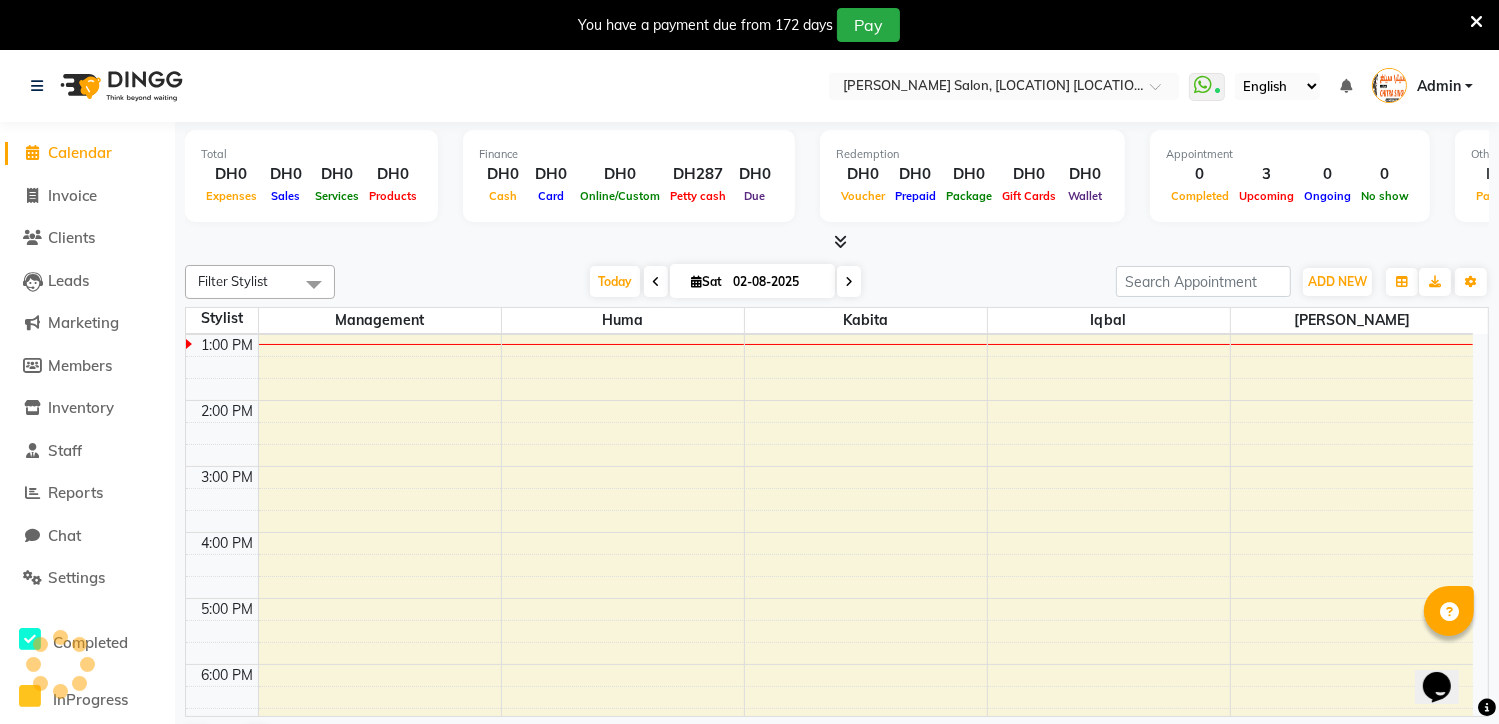 scroll, scrollTop: 0, scrollLeft: 0, axis: both 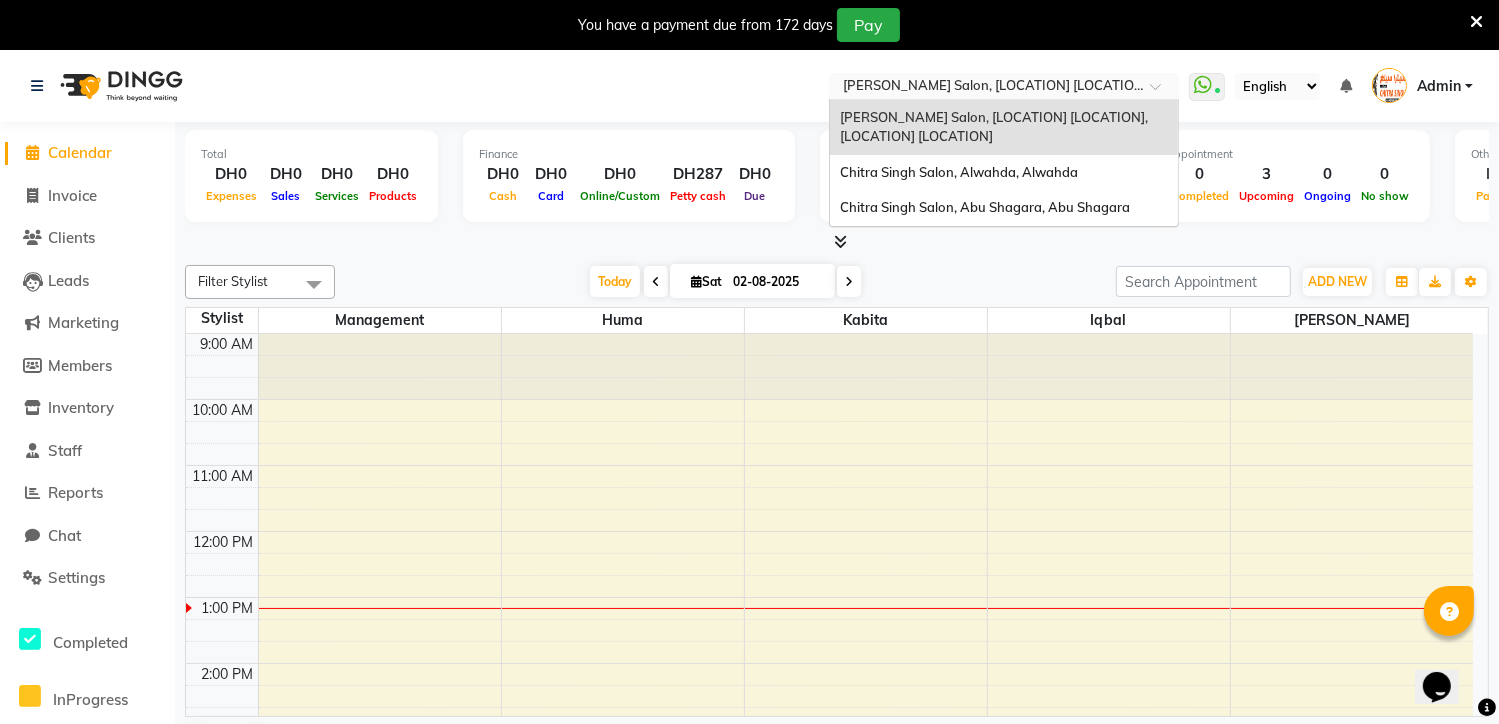 click at bounding box center (1162, 92) 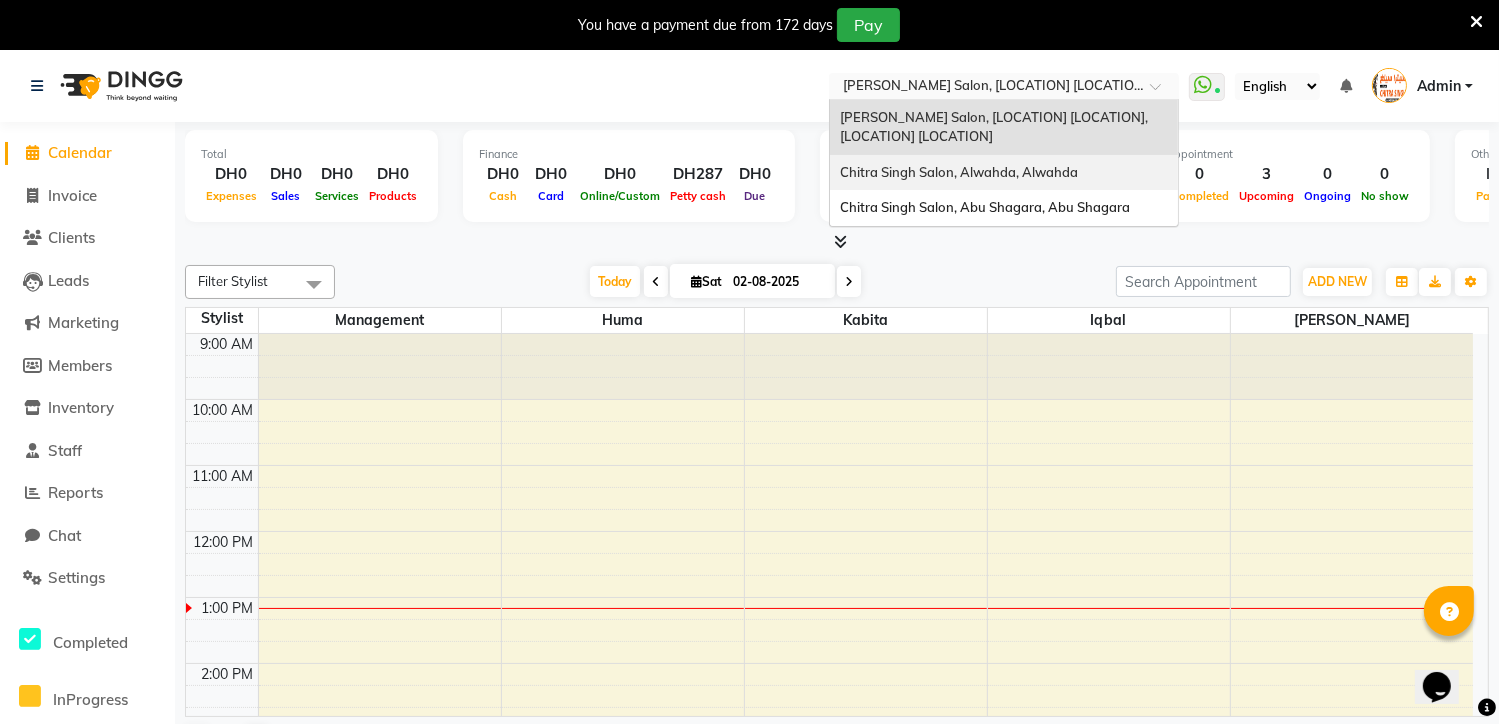 click on "Chitra Singh Salon, Alwahda, Alwahda" at bounding box center [959, 172] 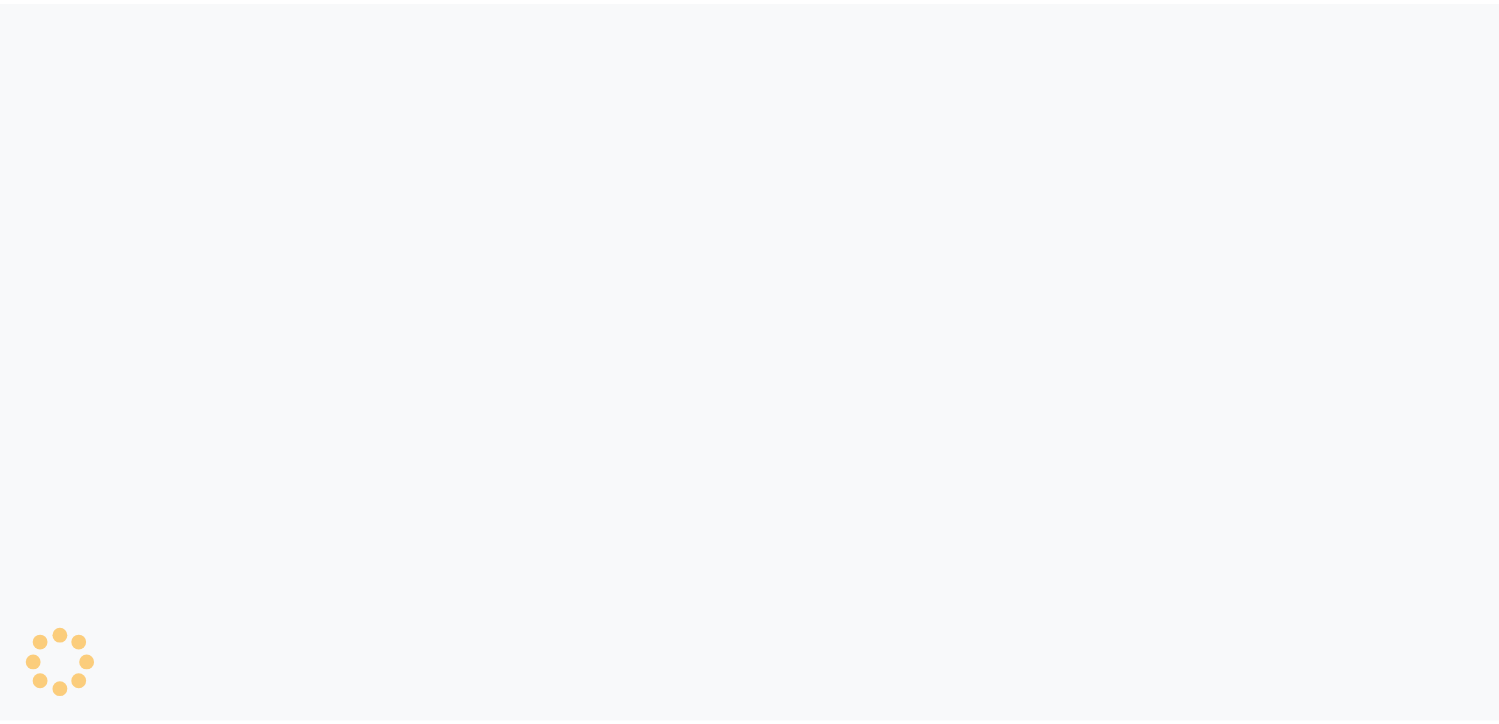 scroll, scrollTop: 0, scrollLeft: 0, axis: both 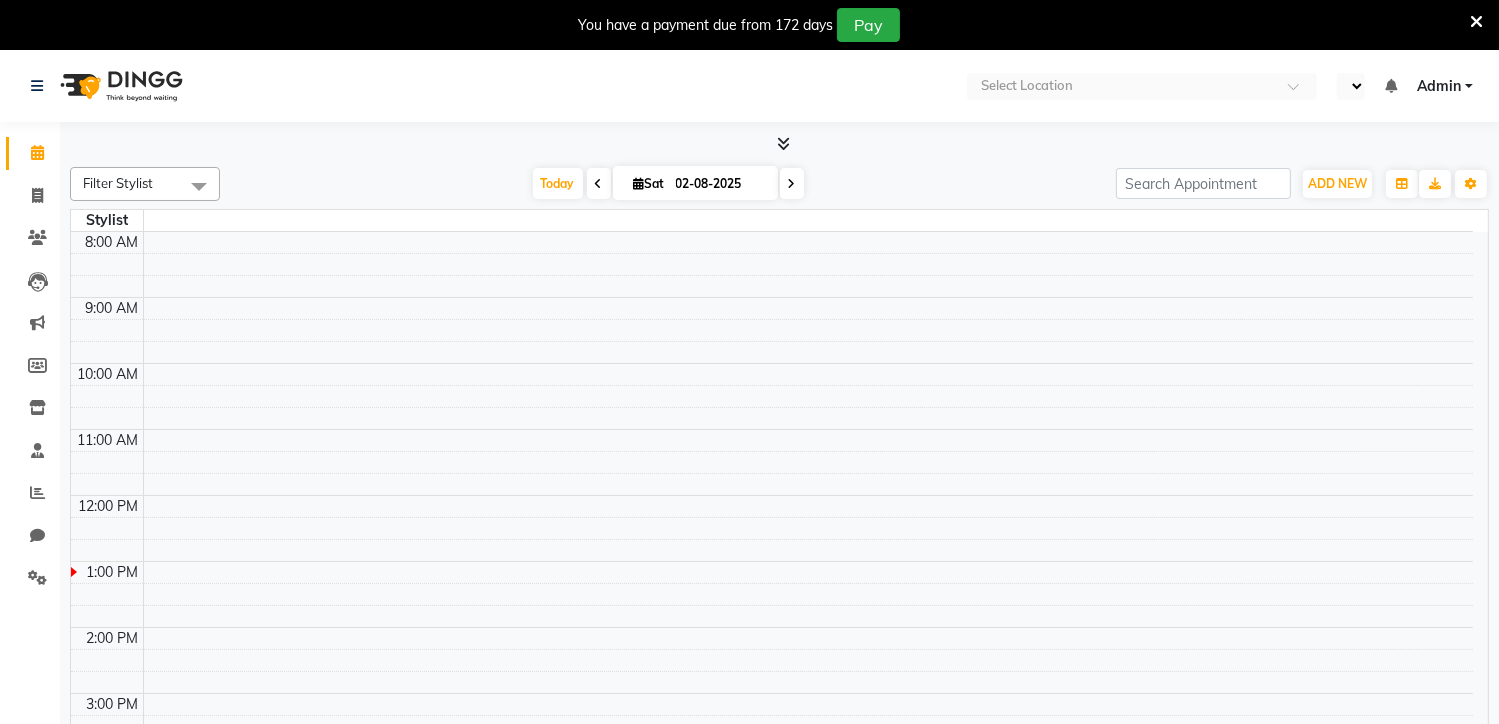select on "en" 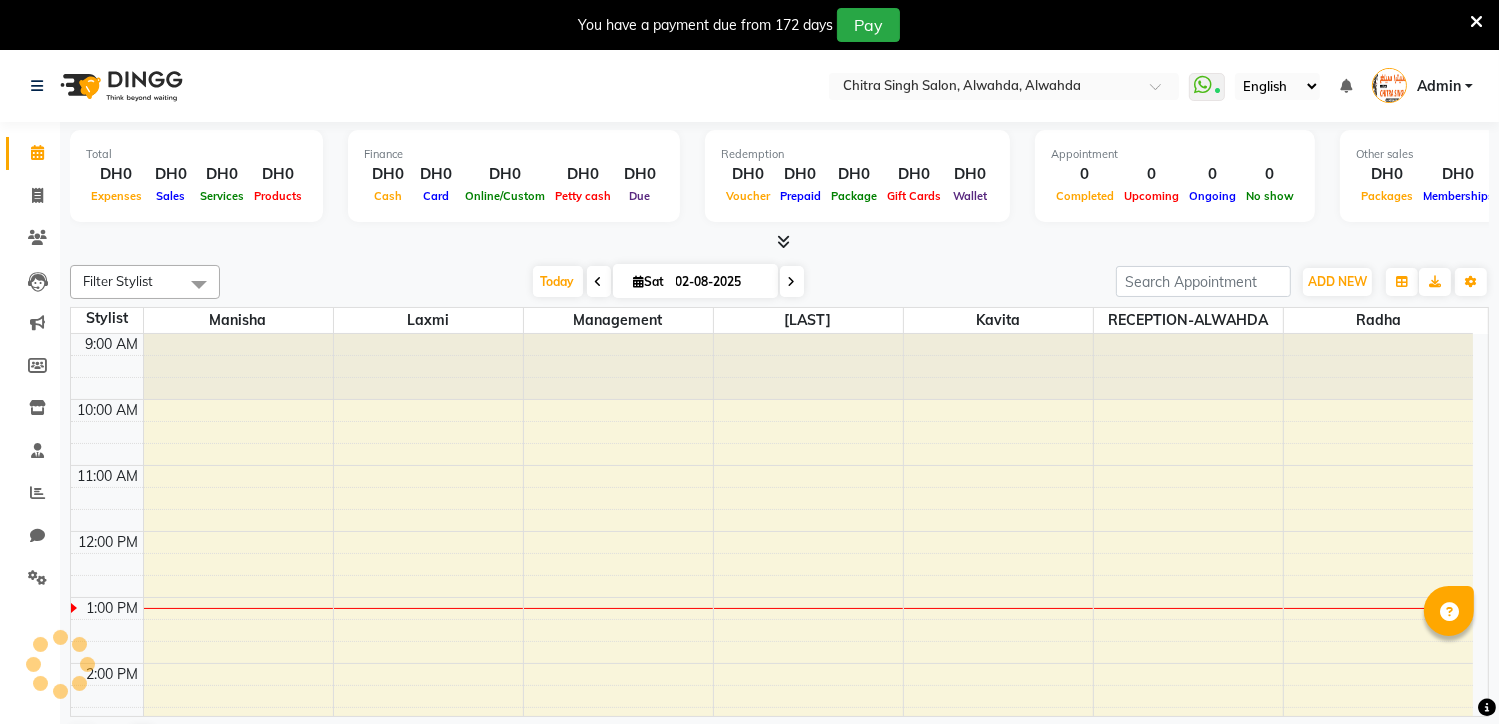 scroll, scrollTop: 0, scrollLeft: 0, axis: both 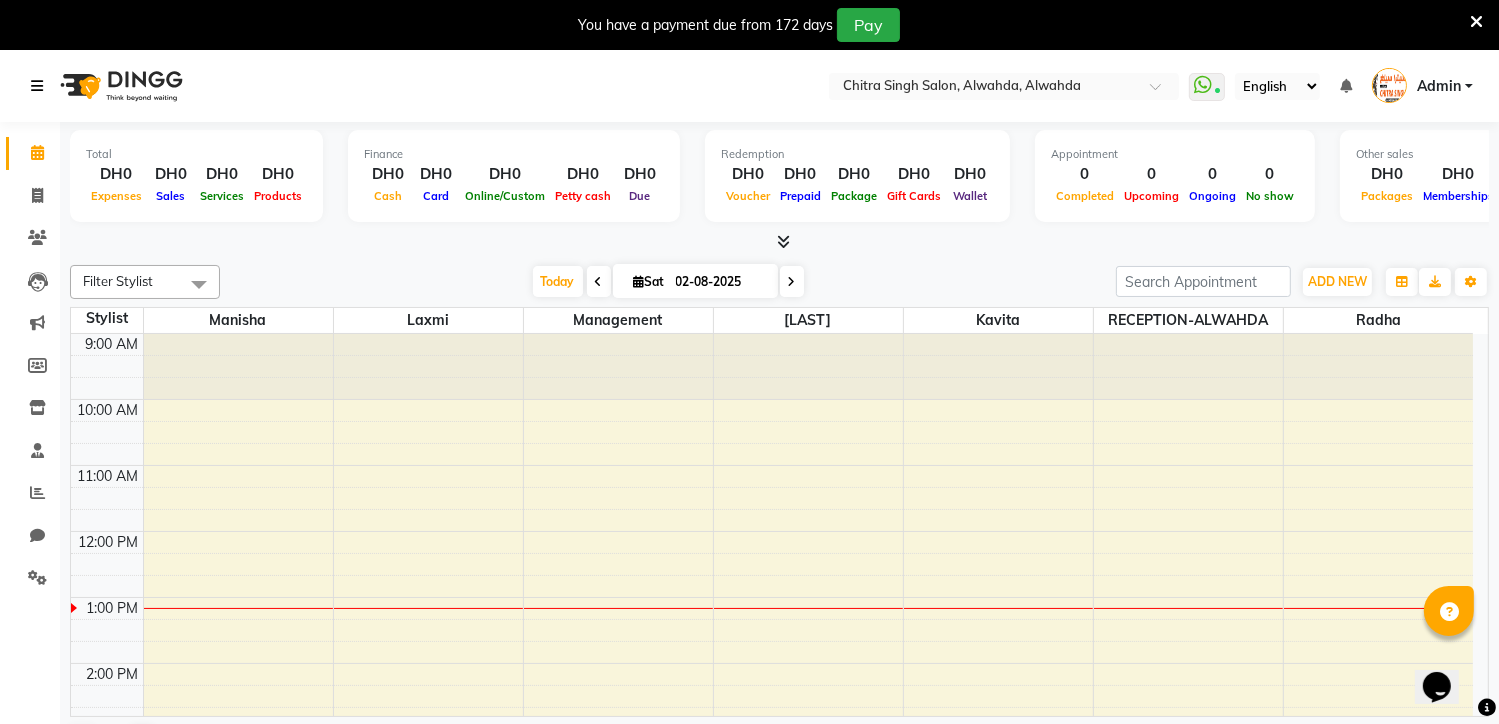 click at bounding box center (37, 86) 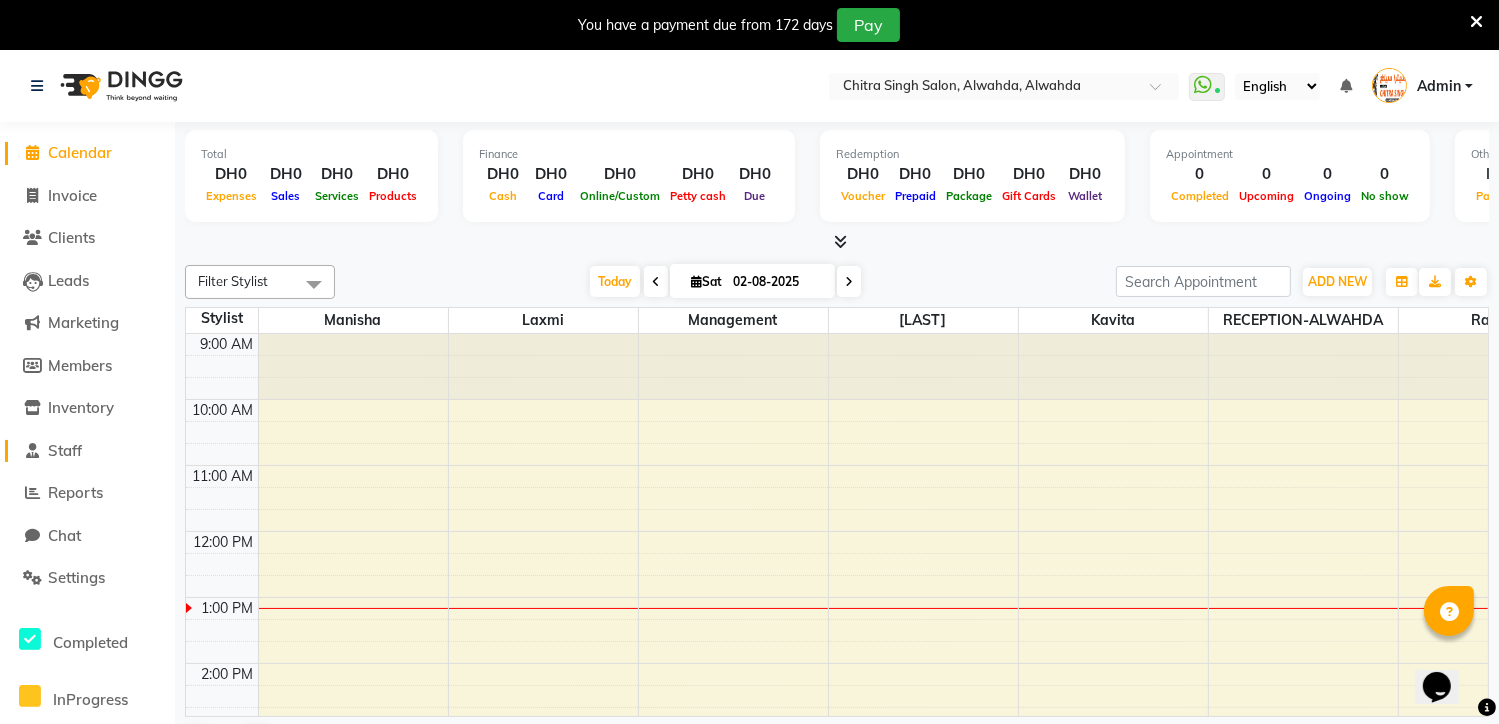 click on "Staff" 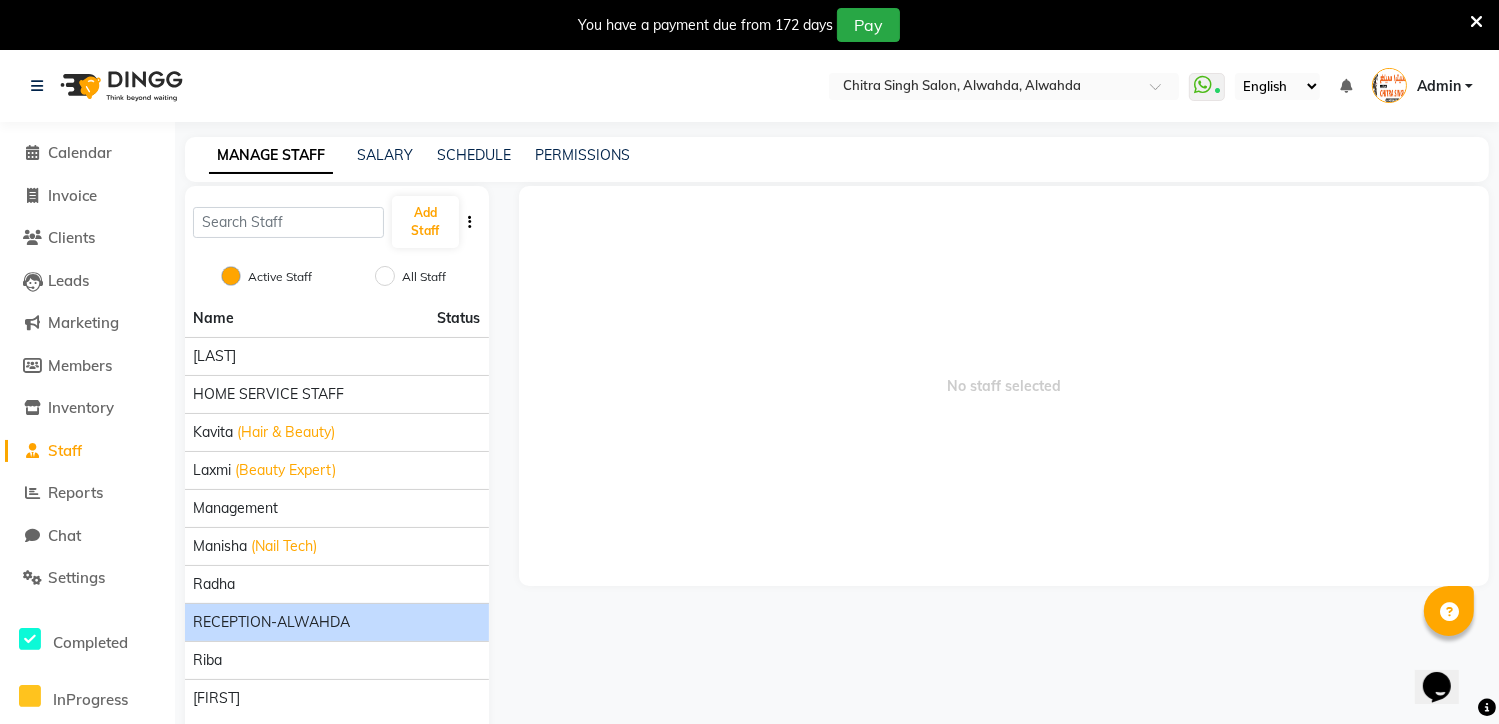 click on "RECEPTION-ALWAHDA" 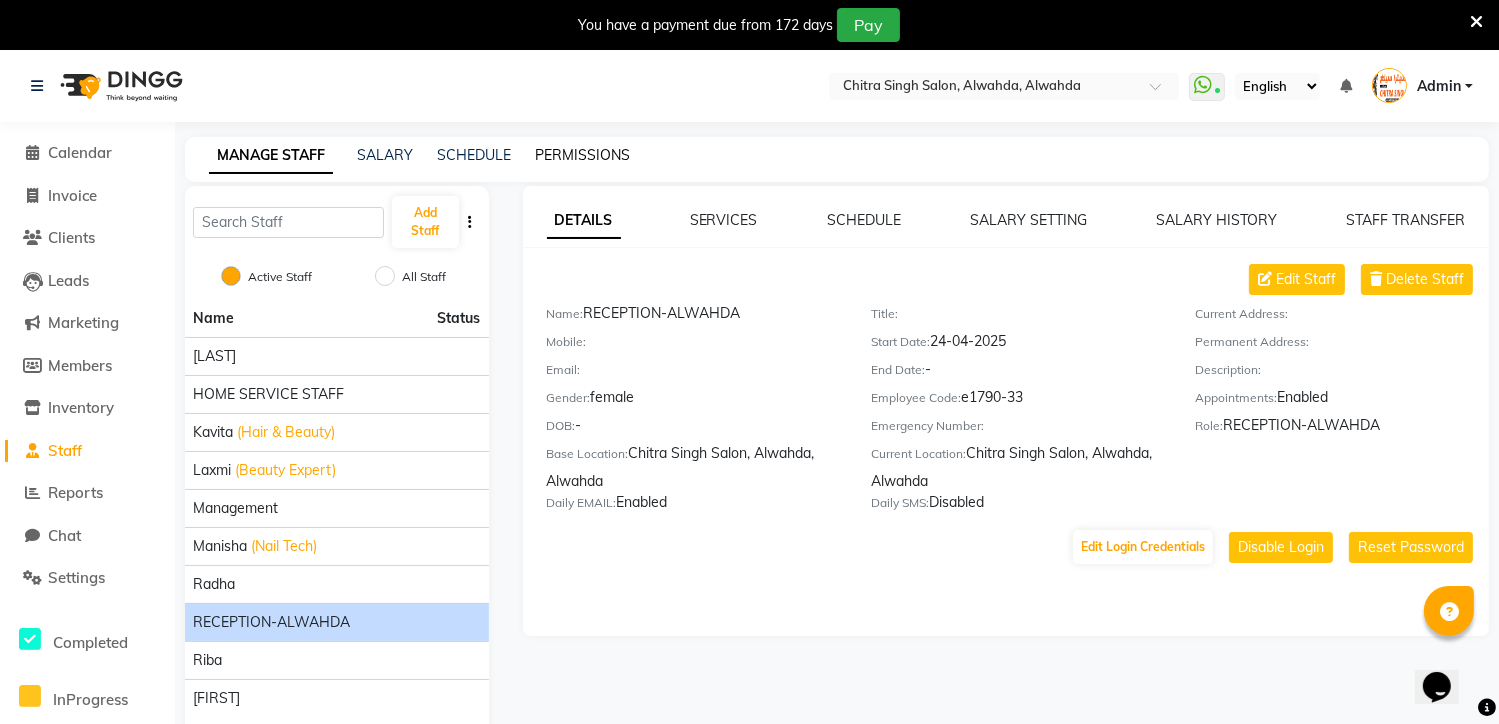 click on "PERMISSIONS" 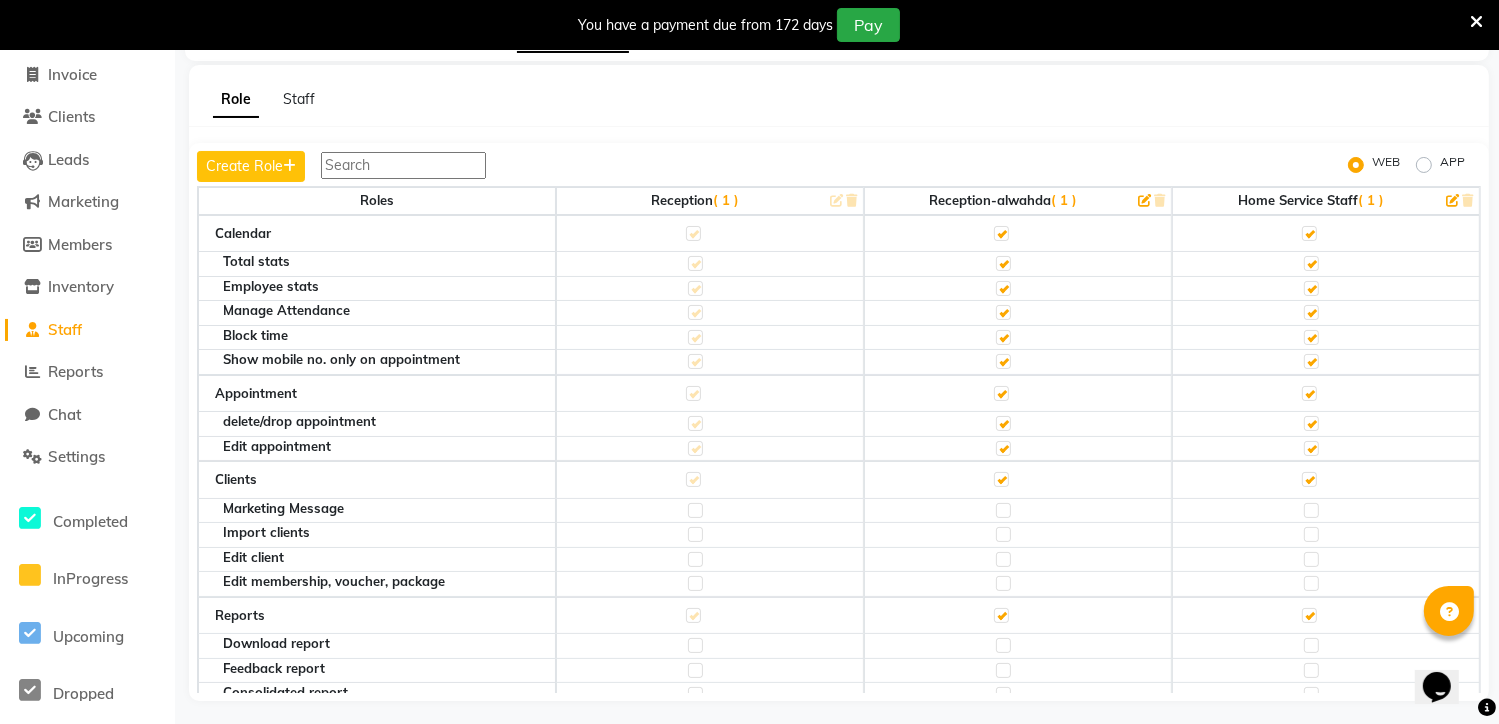 scroll, scrollTop: 127, scrollLeft: 0, axis: vertical 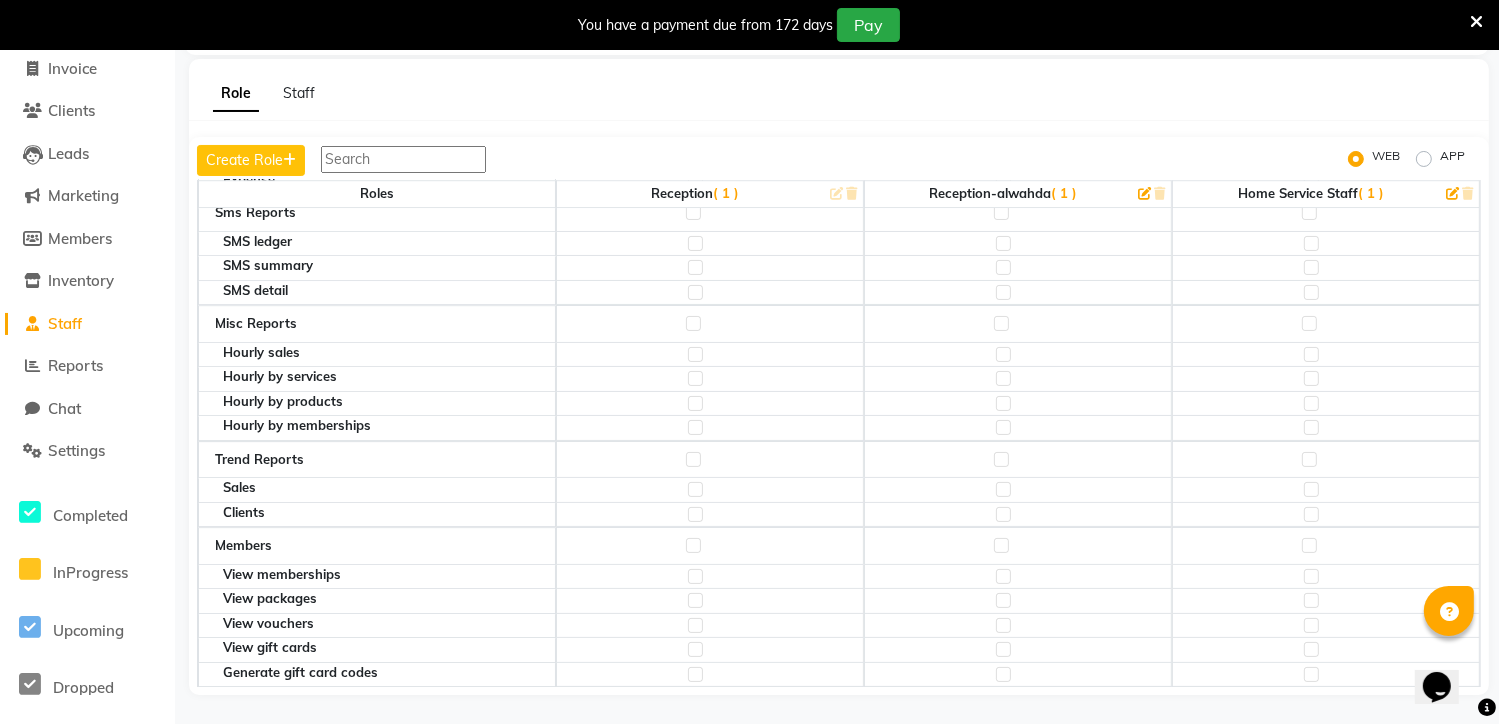 drag, startPoint x: 2890, startPoint y: 1286, endPoint x: 1477, endPoint y: 656, distance: 1547.084 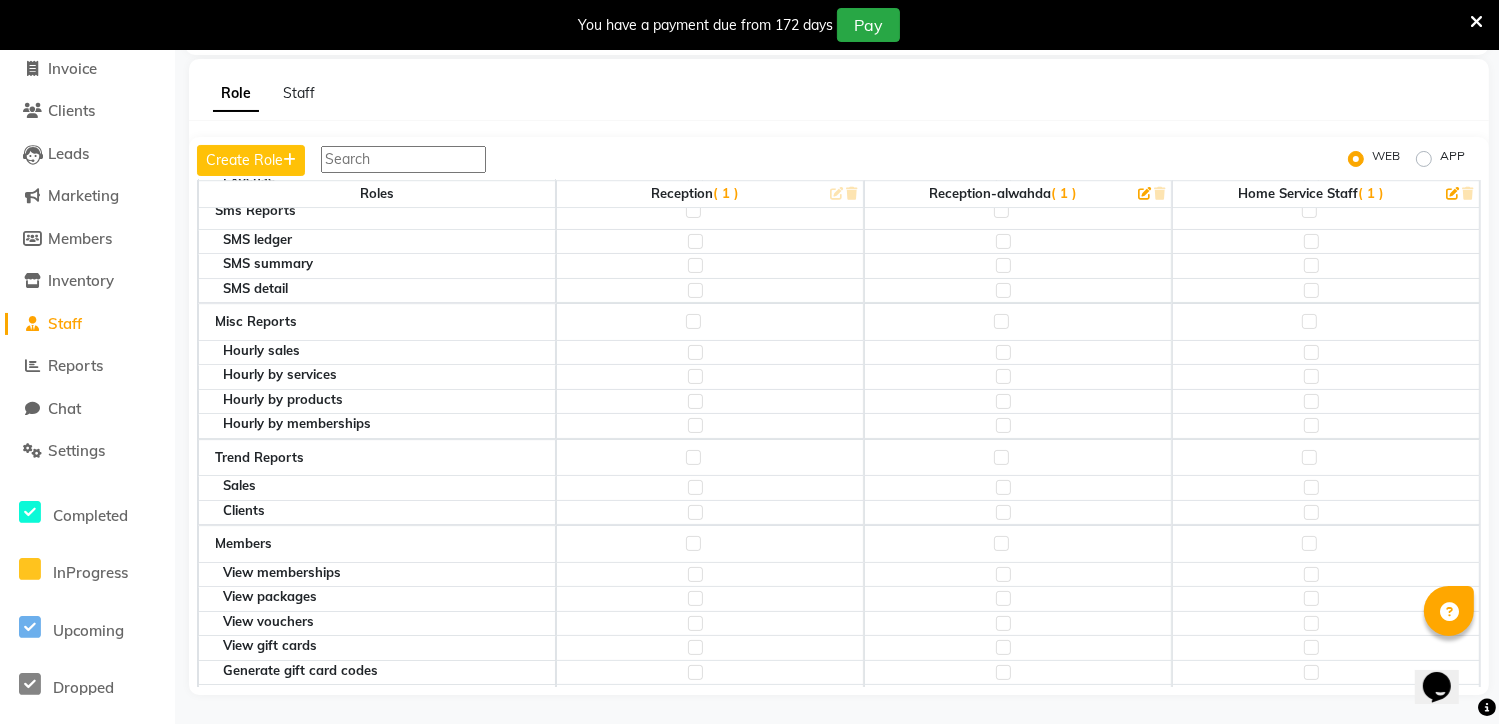 scroll, scrollTop: 6332, scrollLeft: 0, axis: vertical 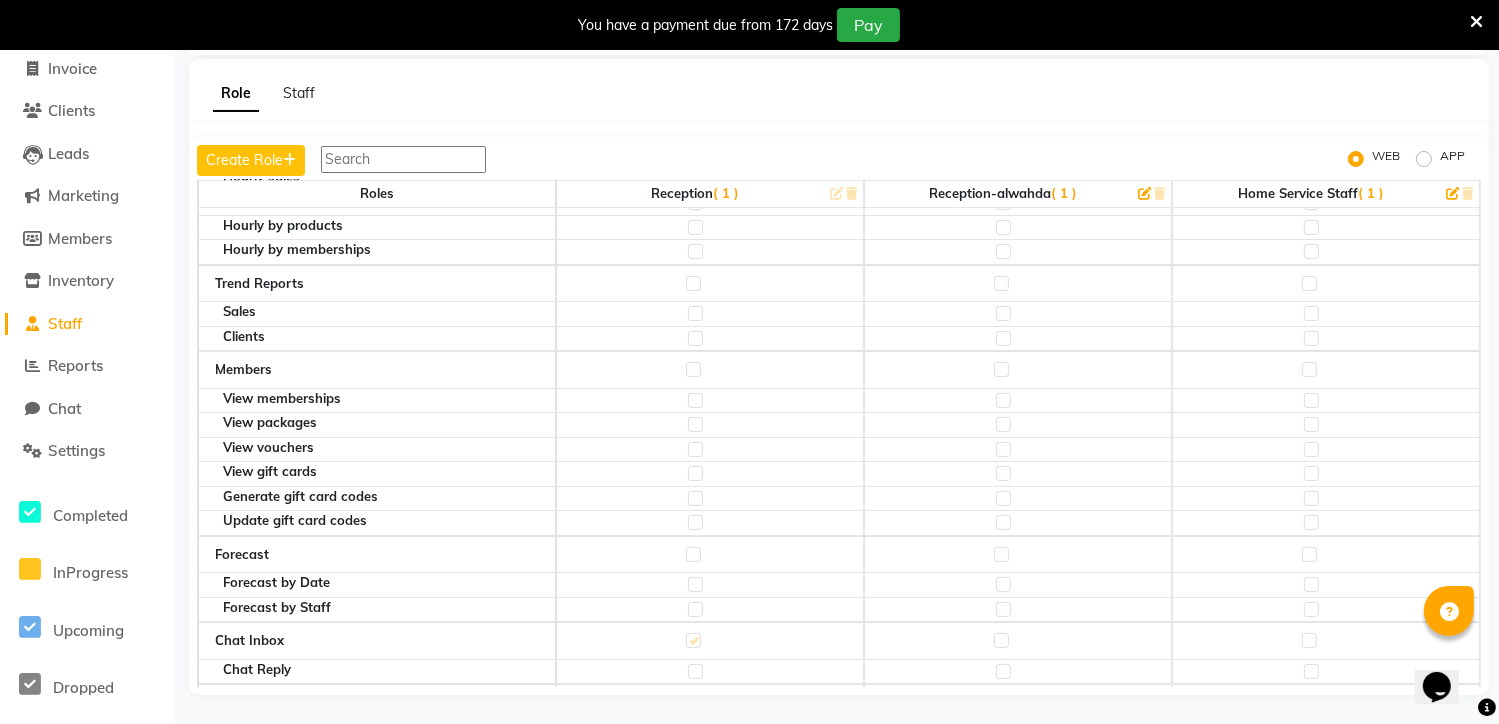 click 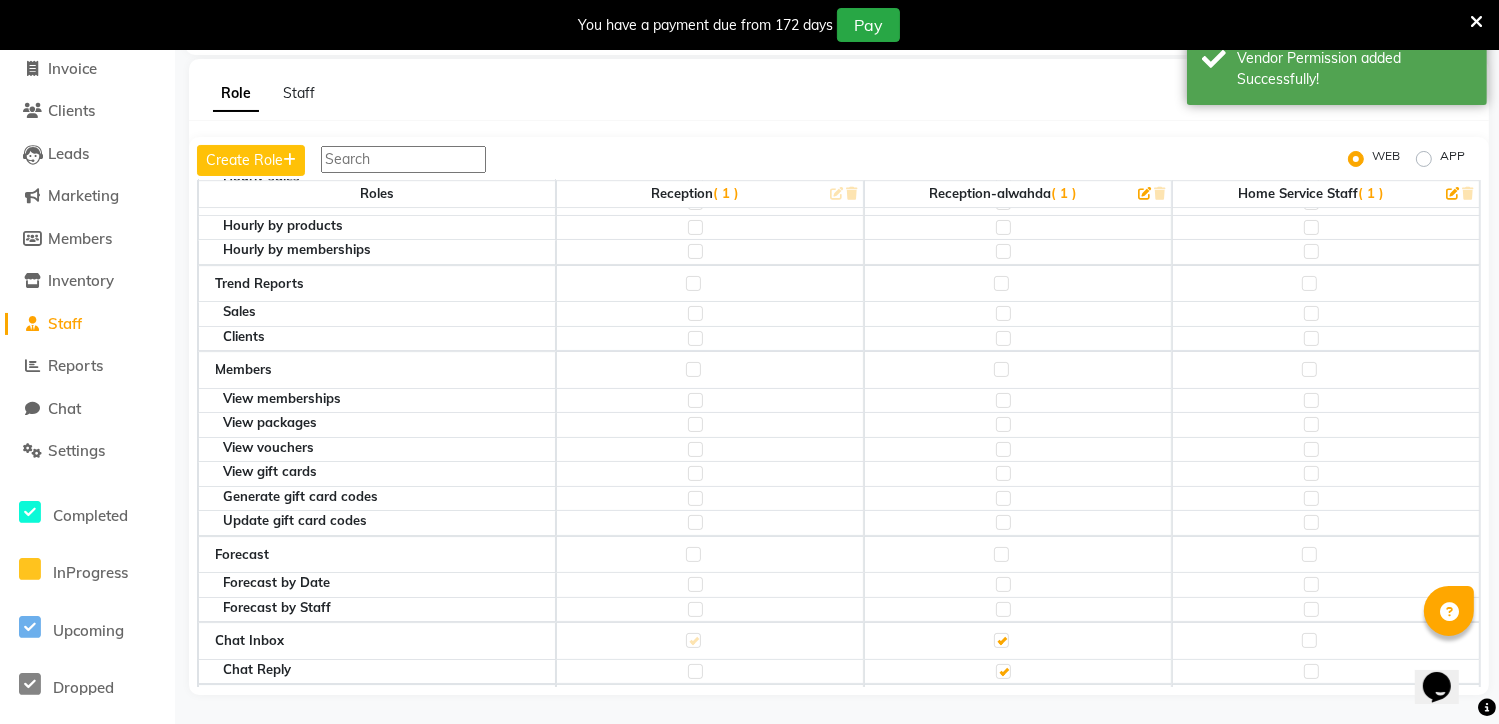 click 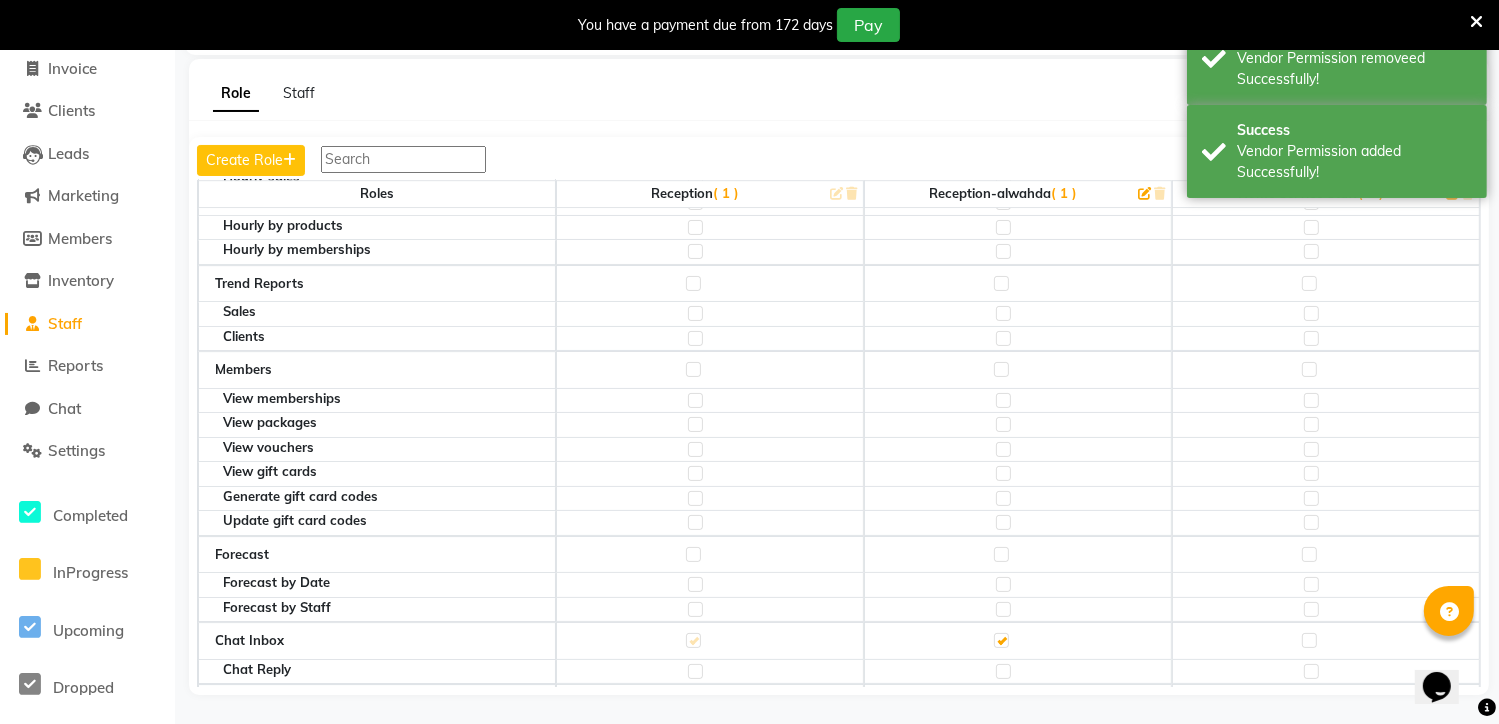 click 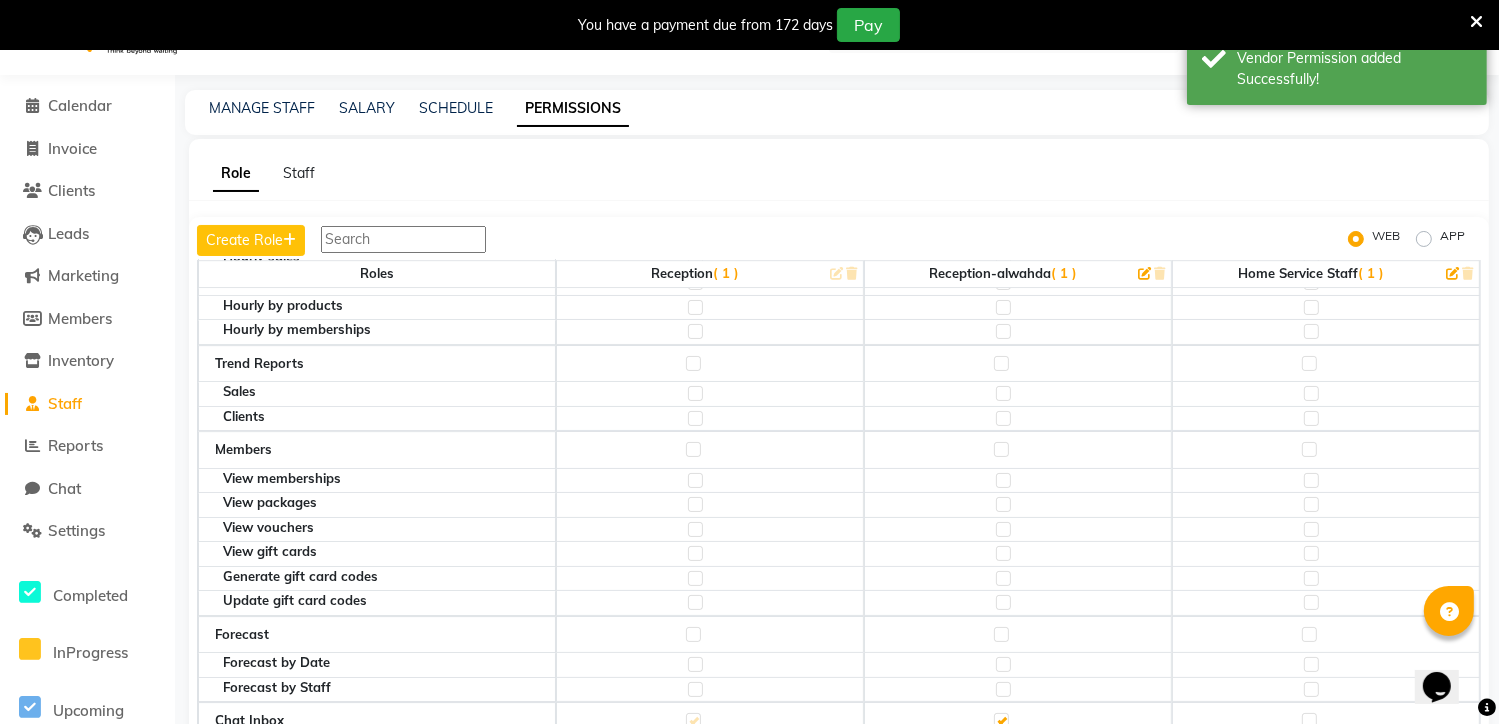 scroll, scrollTop: 0, scrollLeft: 0, axis: both 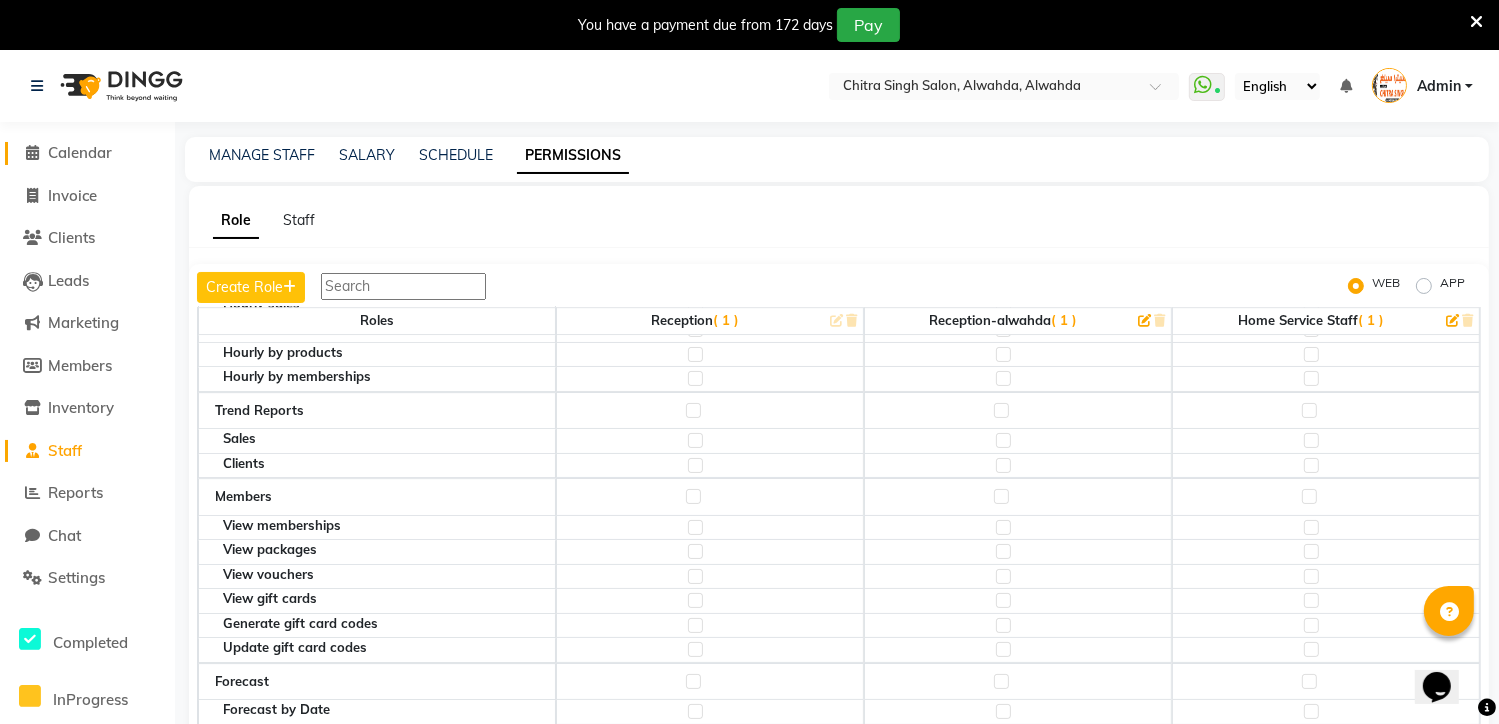 click 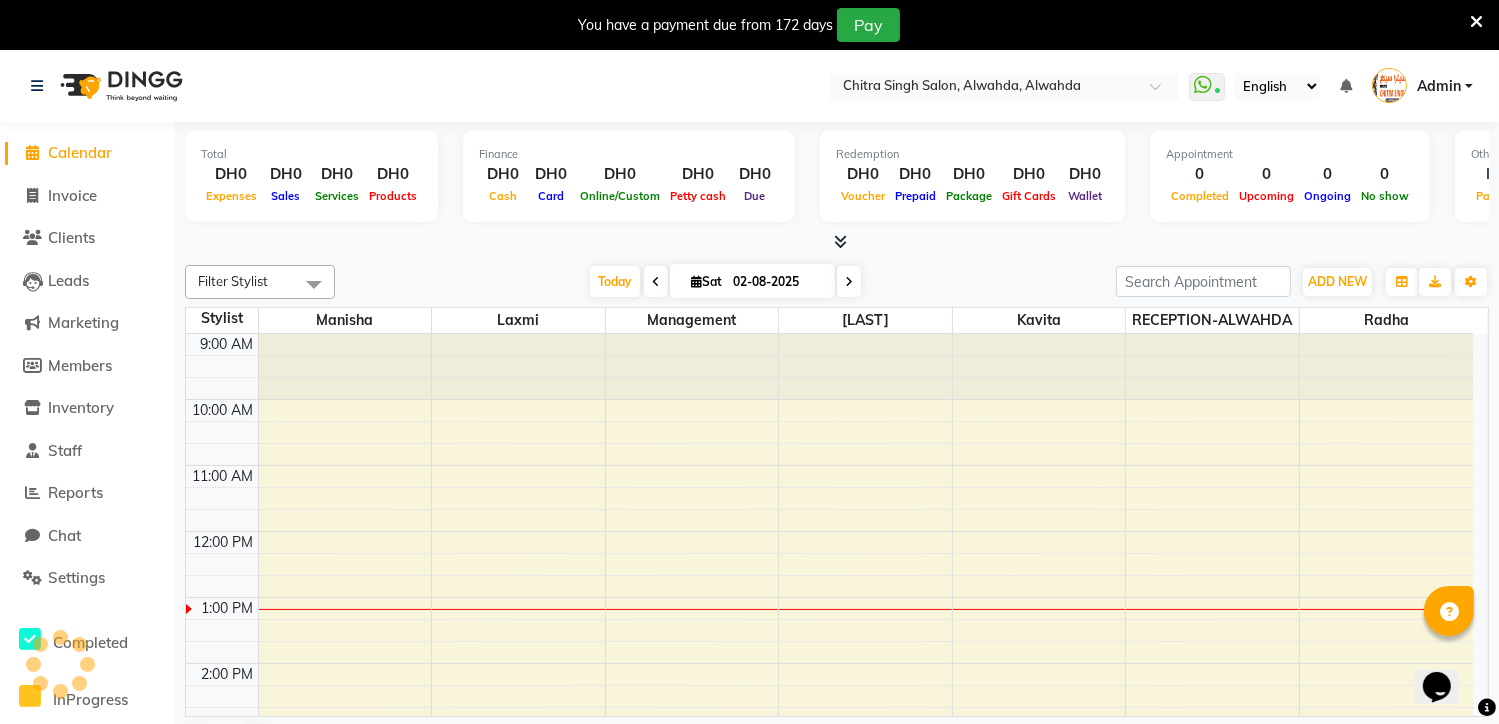 scroll, scrollTop: 0, scrollLeft: 0, axis: both 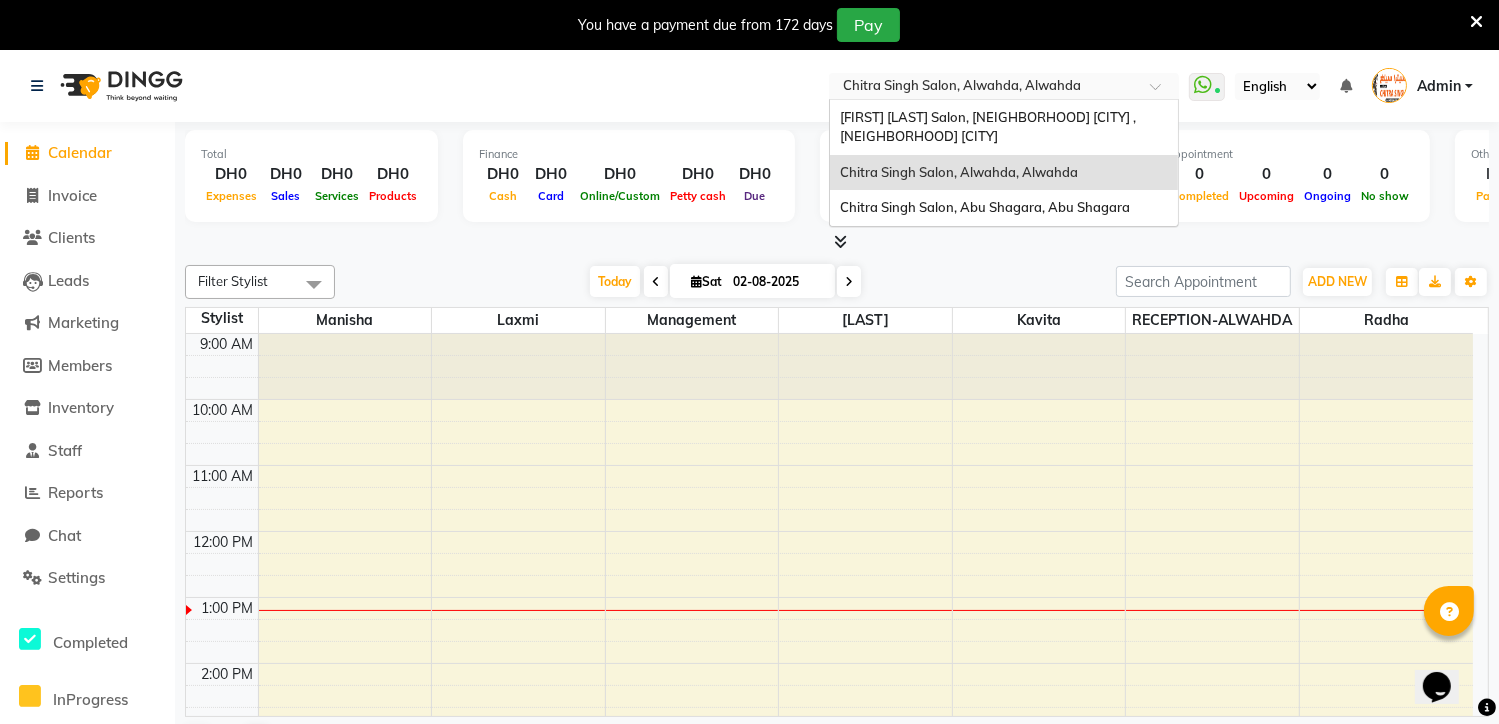 click at bounding box center [1004, 88] 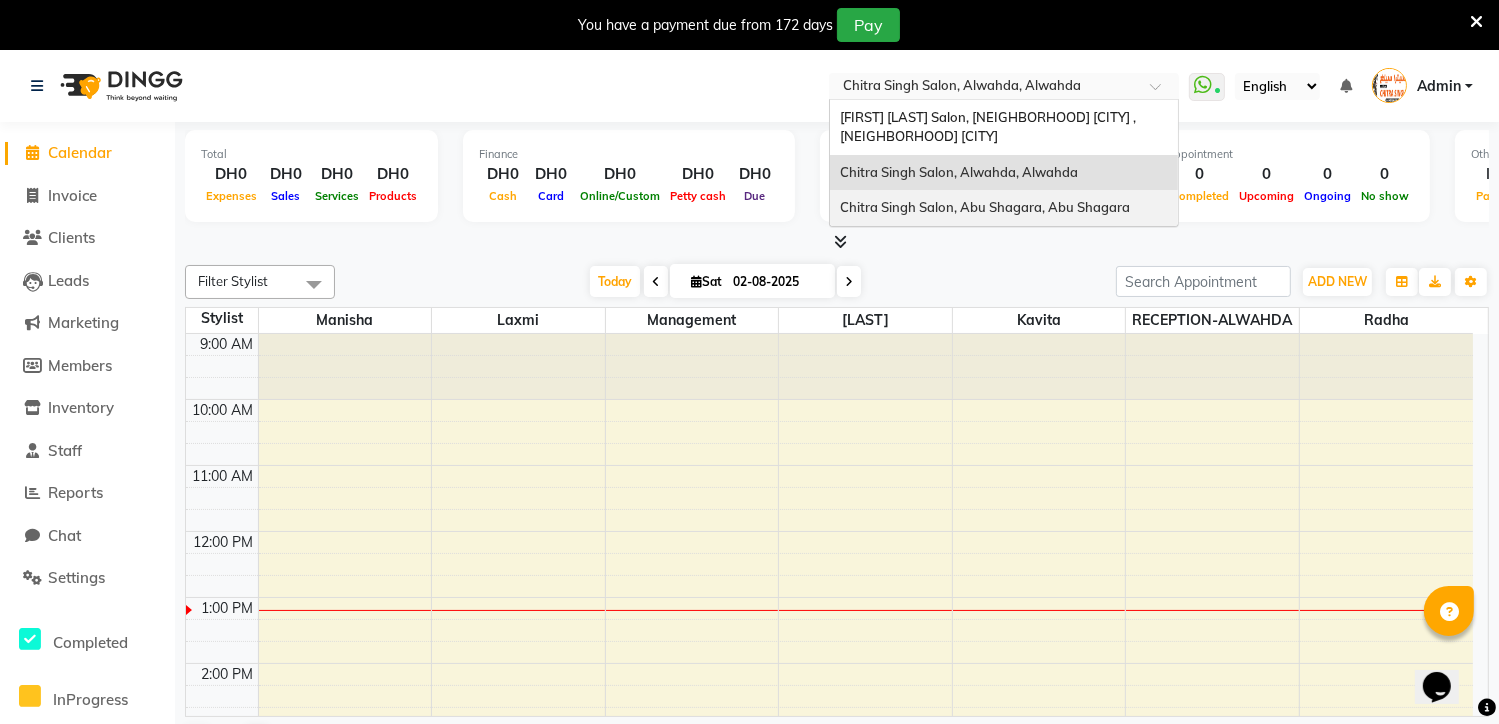 click on "Chitra Singh Salon, Abu Shagara, Abu Shagara" at bounding box center [985, 207] 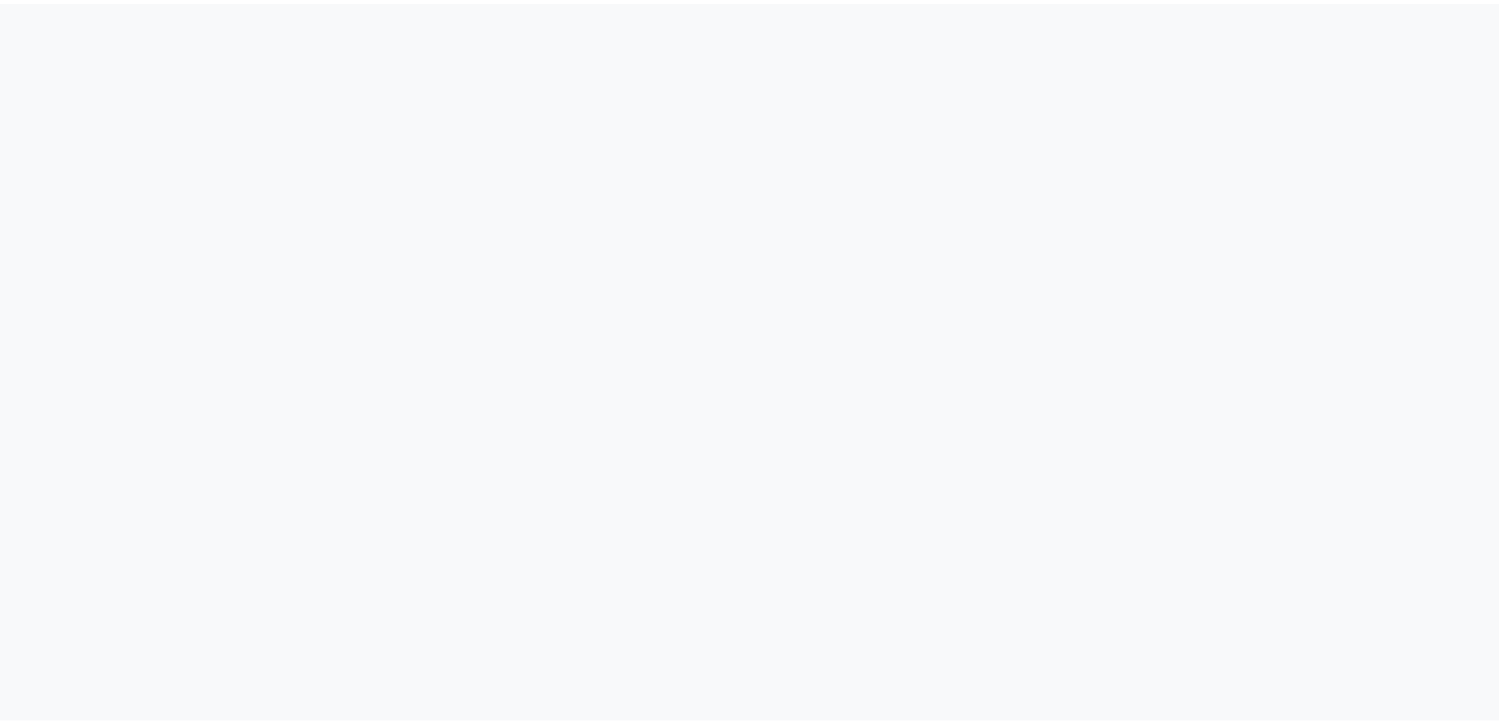 scroll, scrollTop: 0, scrollLeft: 0, axis: both 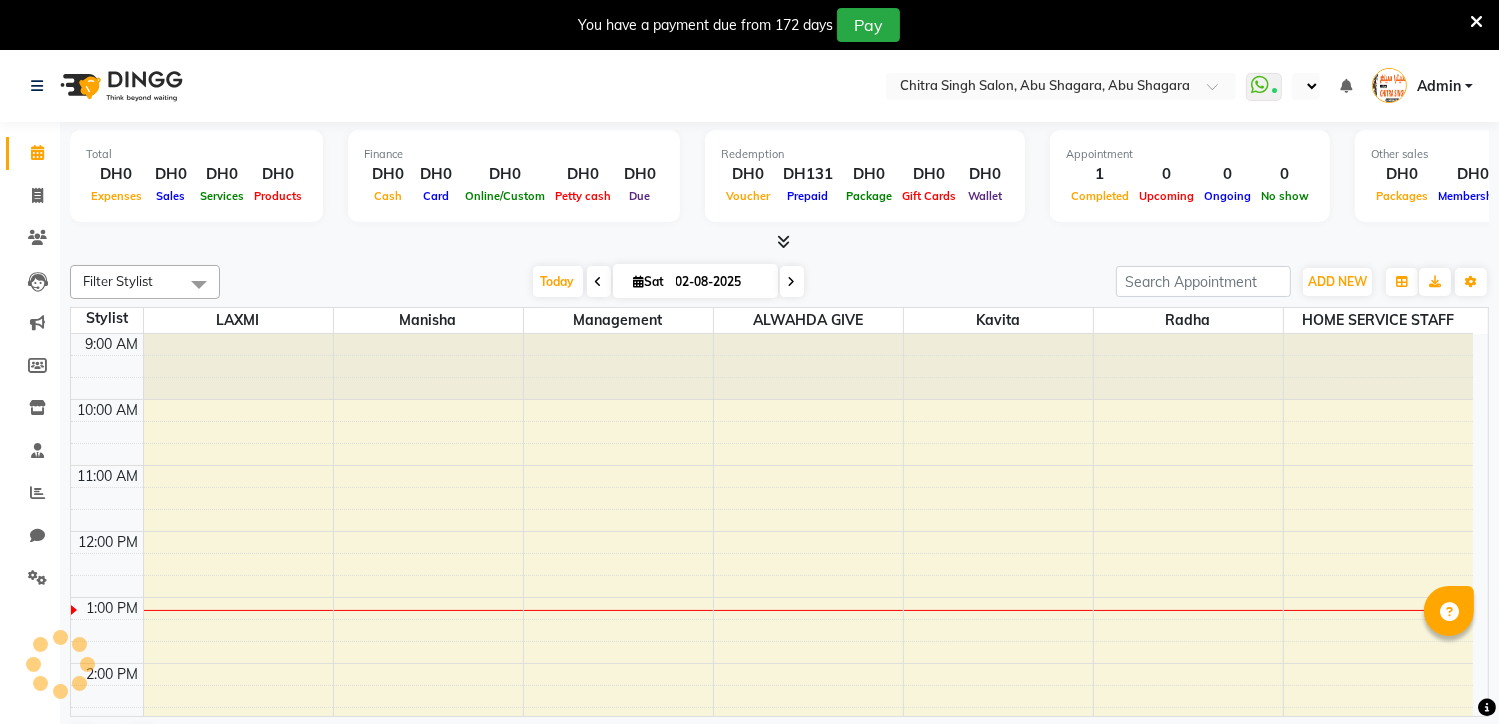 select on "en" 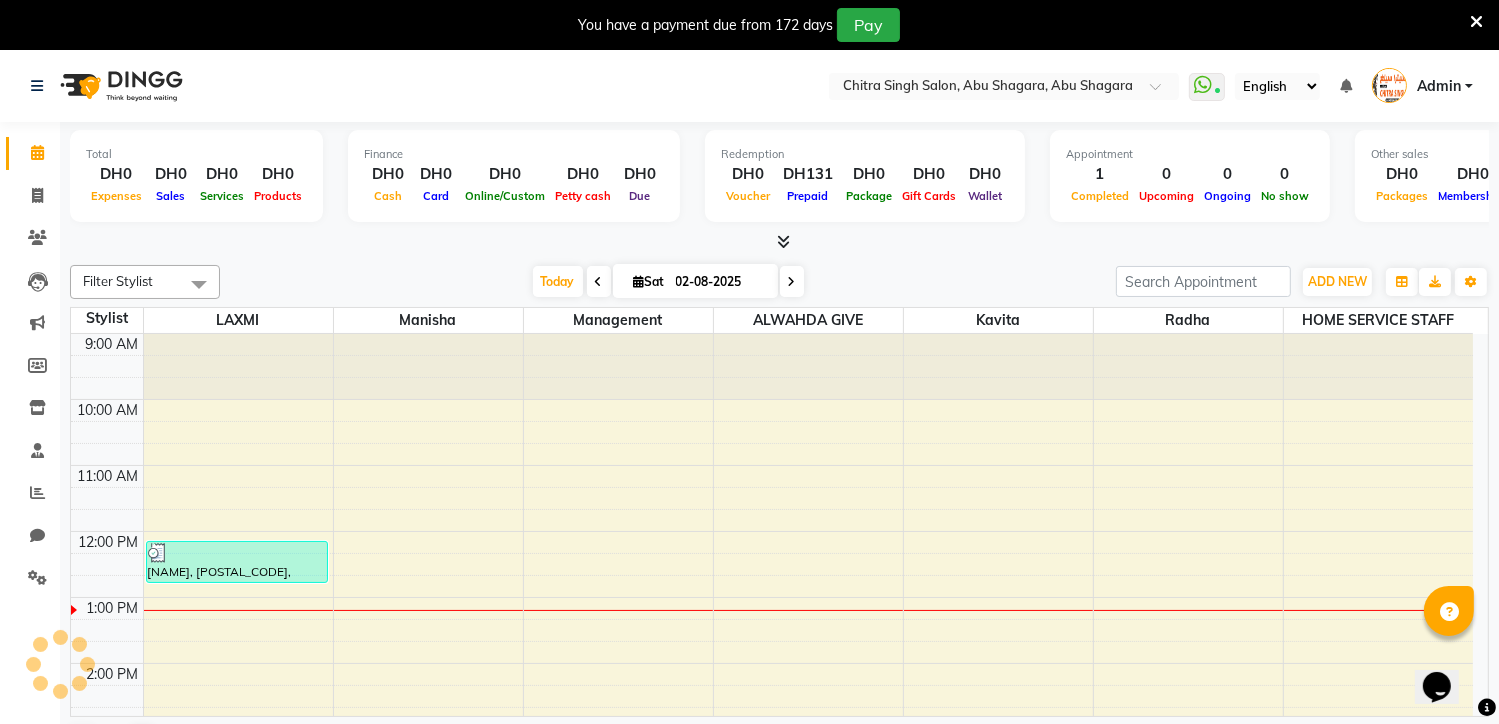 scroll, scrollTop: 0, scrollLeft: 0, axis: both 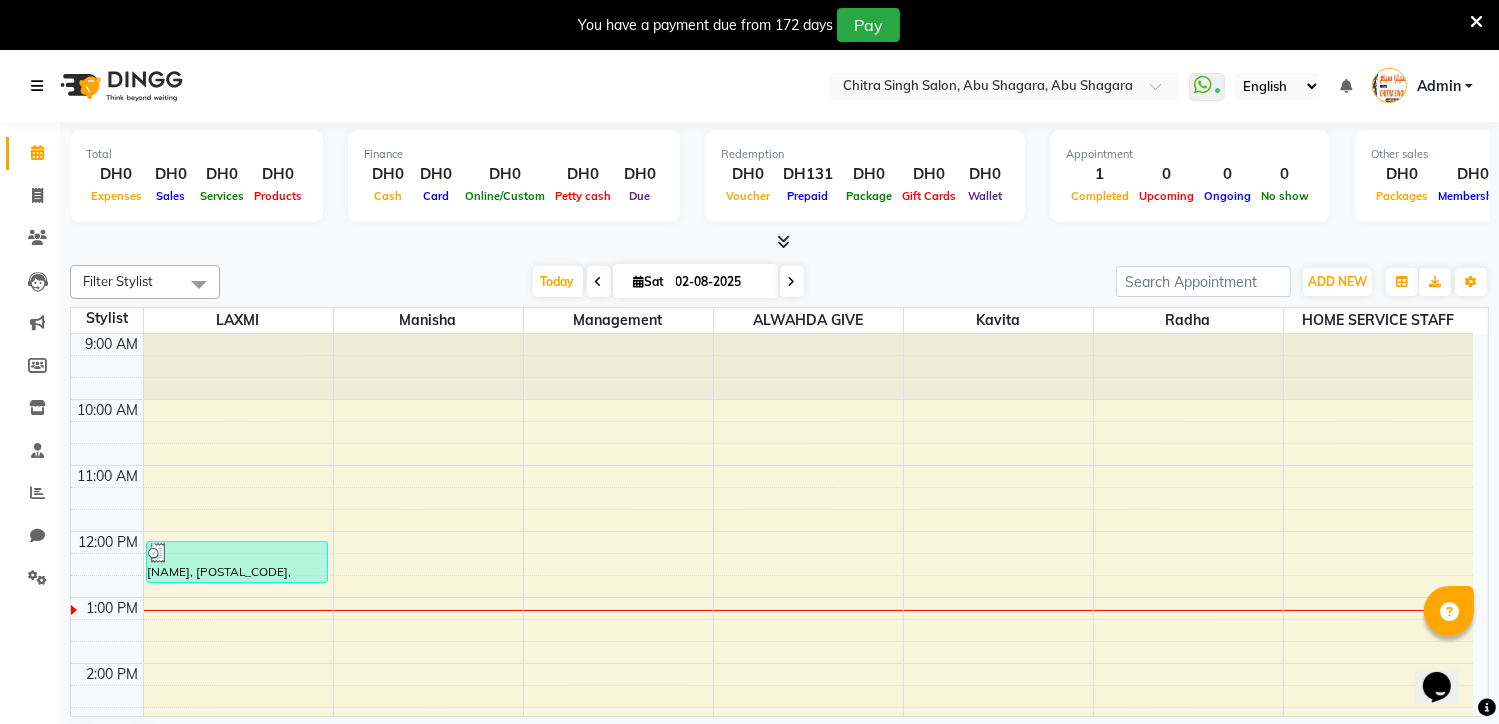 click at bounding box center (37, 86) 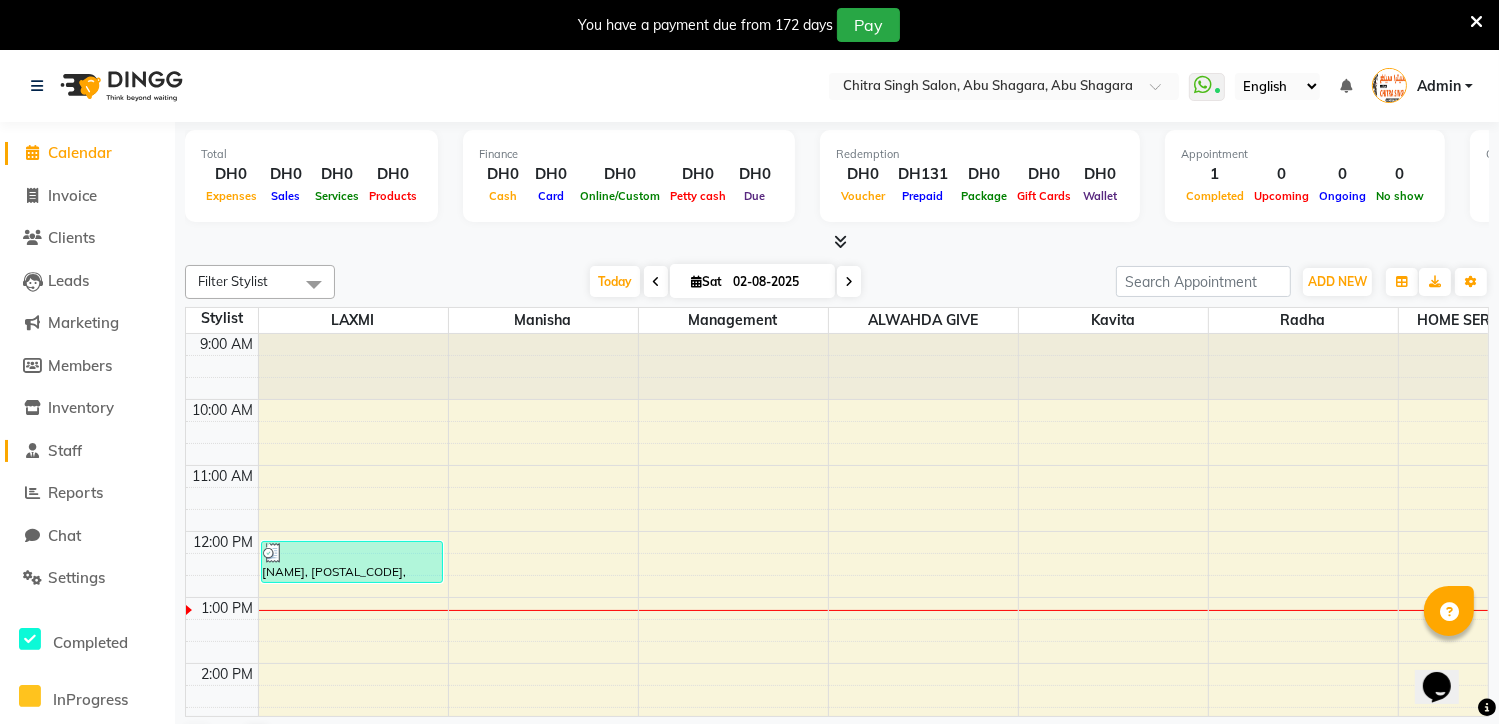 click on "Staff" 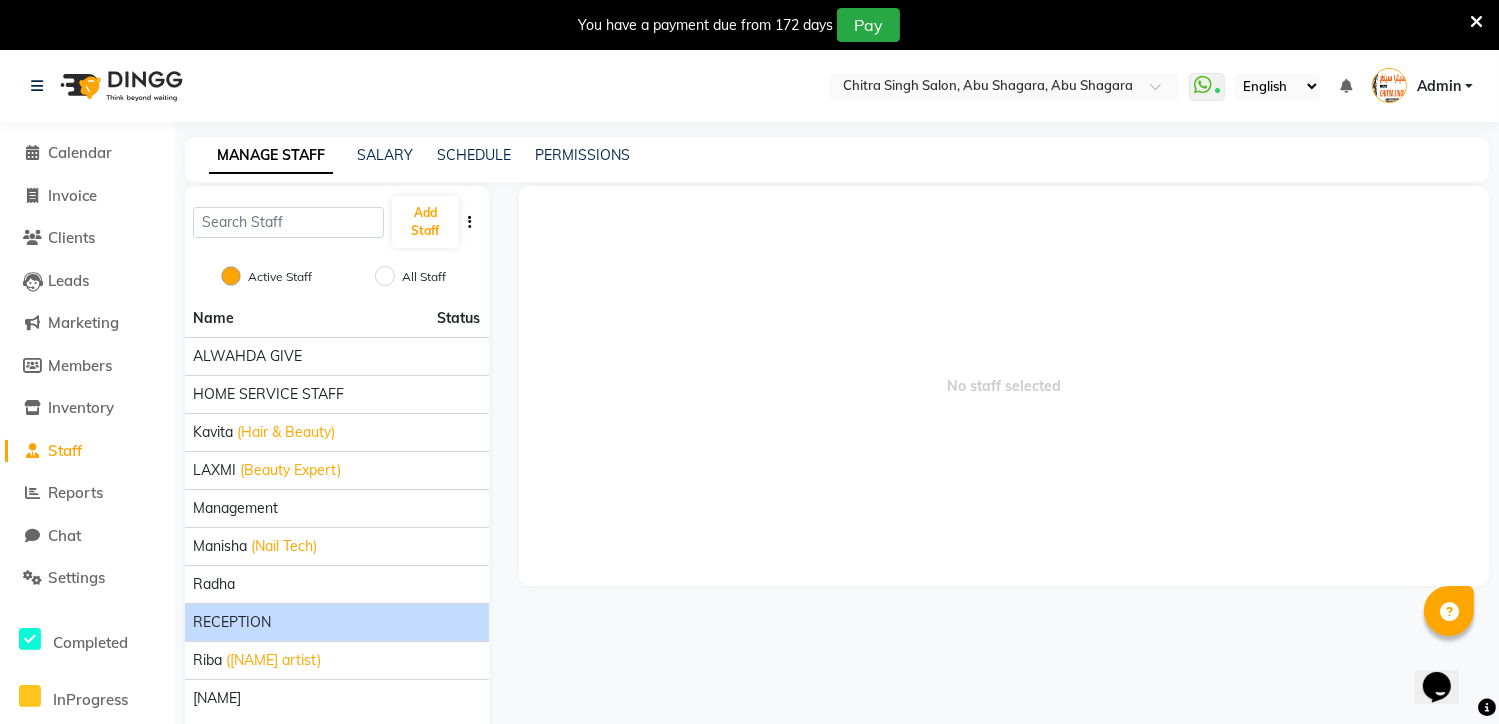 click on "RECEPTION" 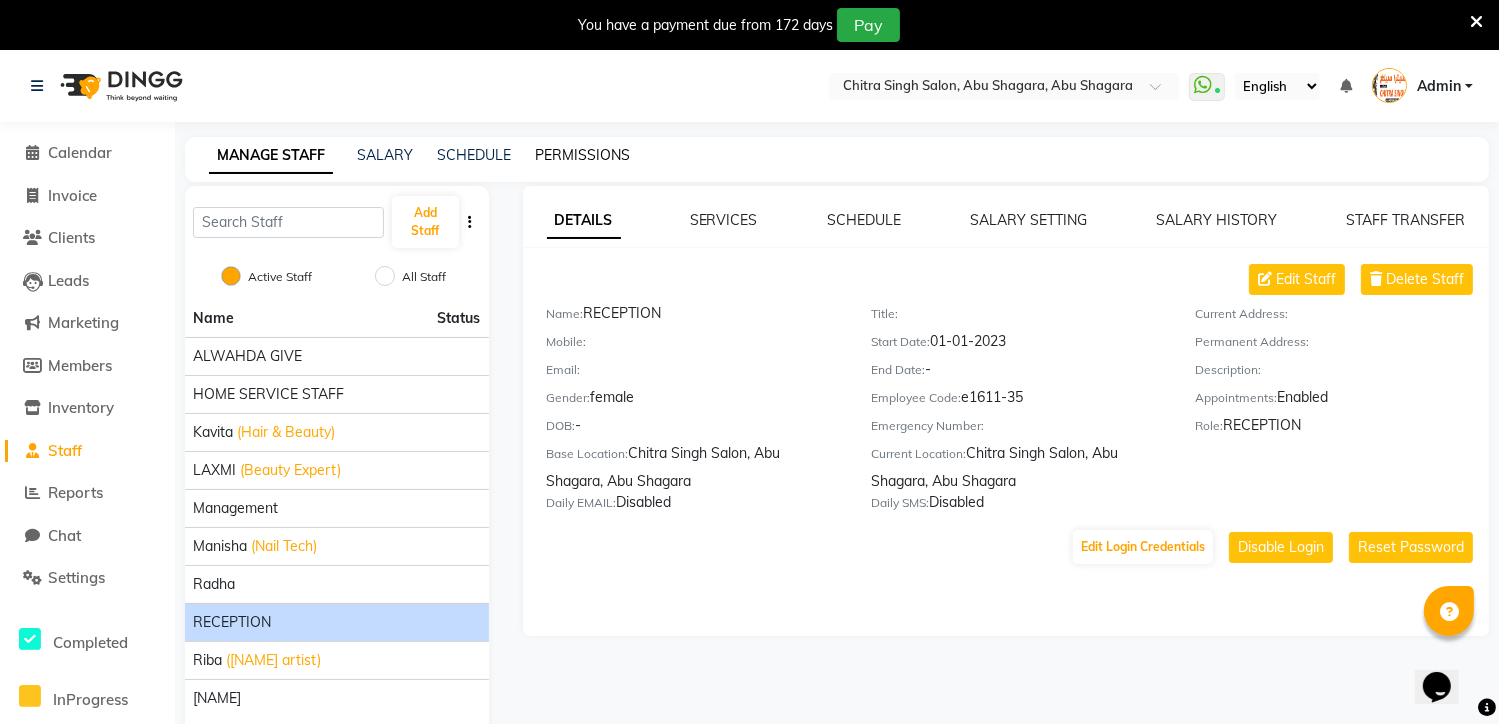 click on "PERMISSIONS" 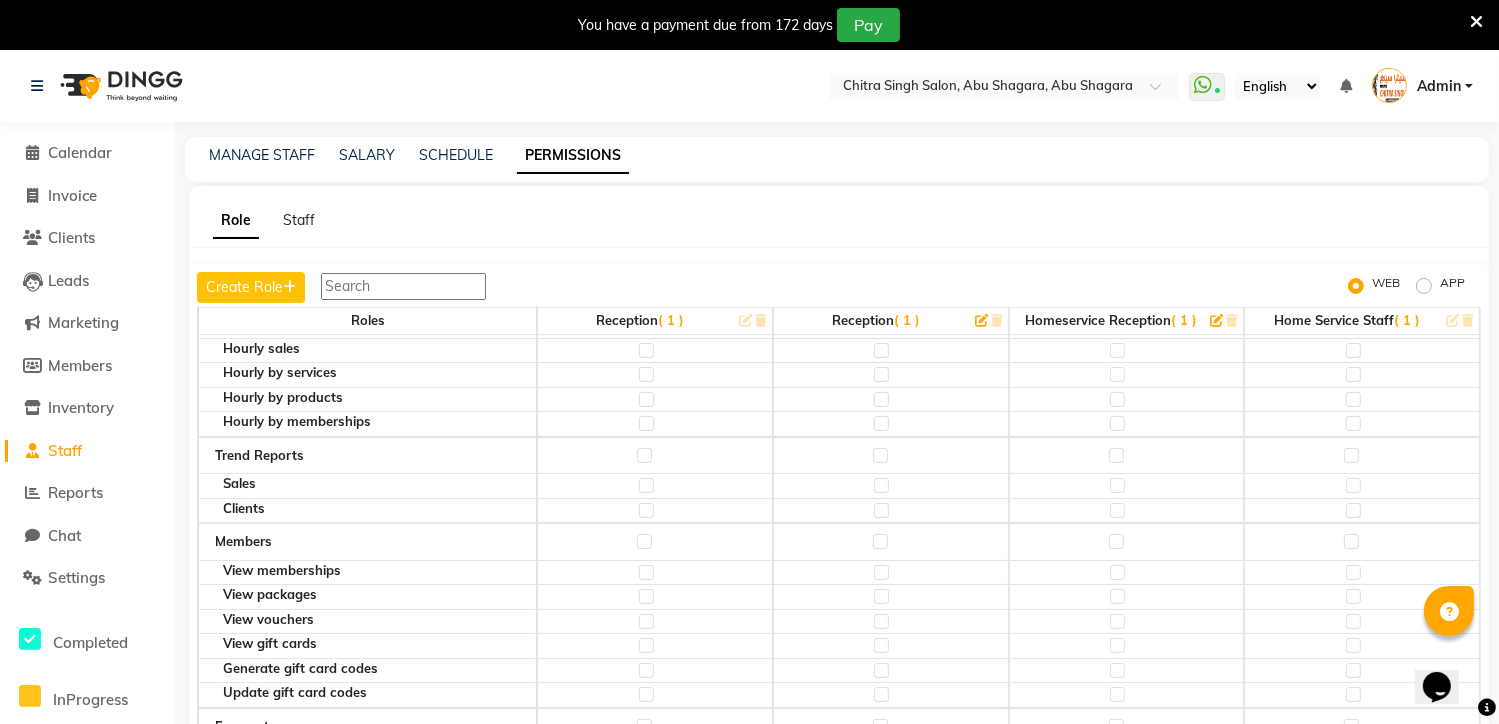 scroll, scrollTop: 6332, scrollLeft: 0, axis: vertical 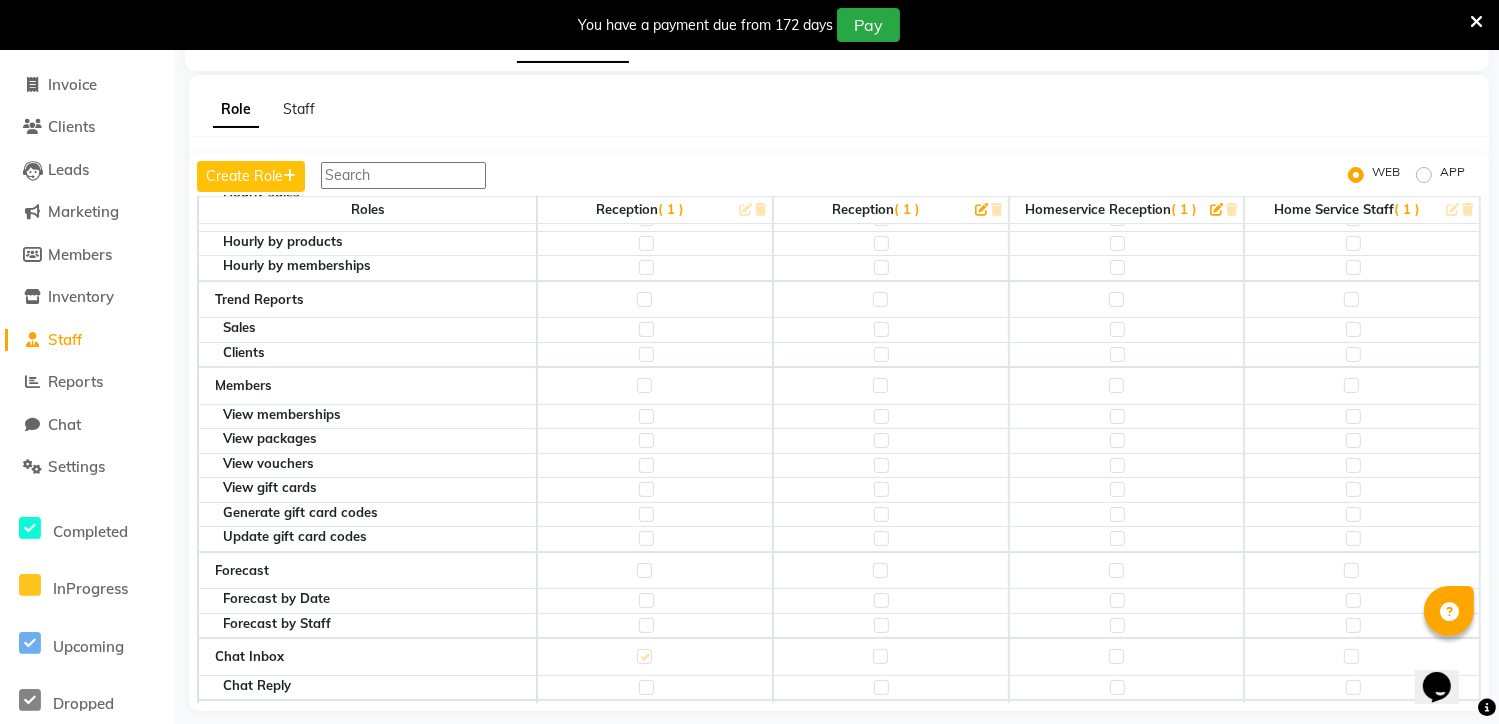 click 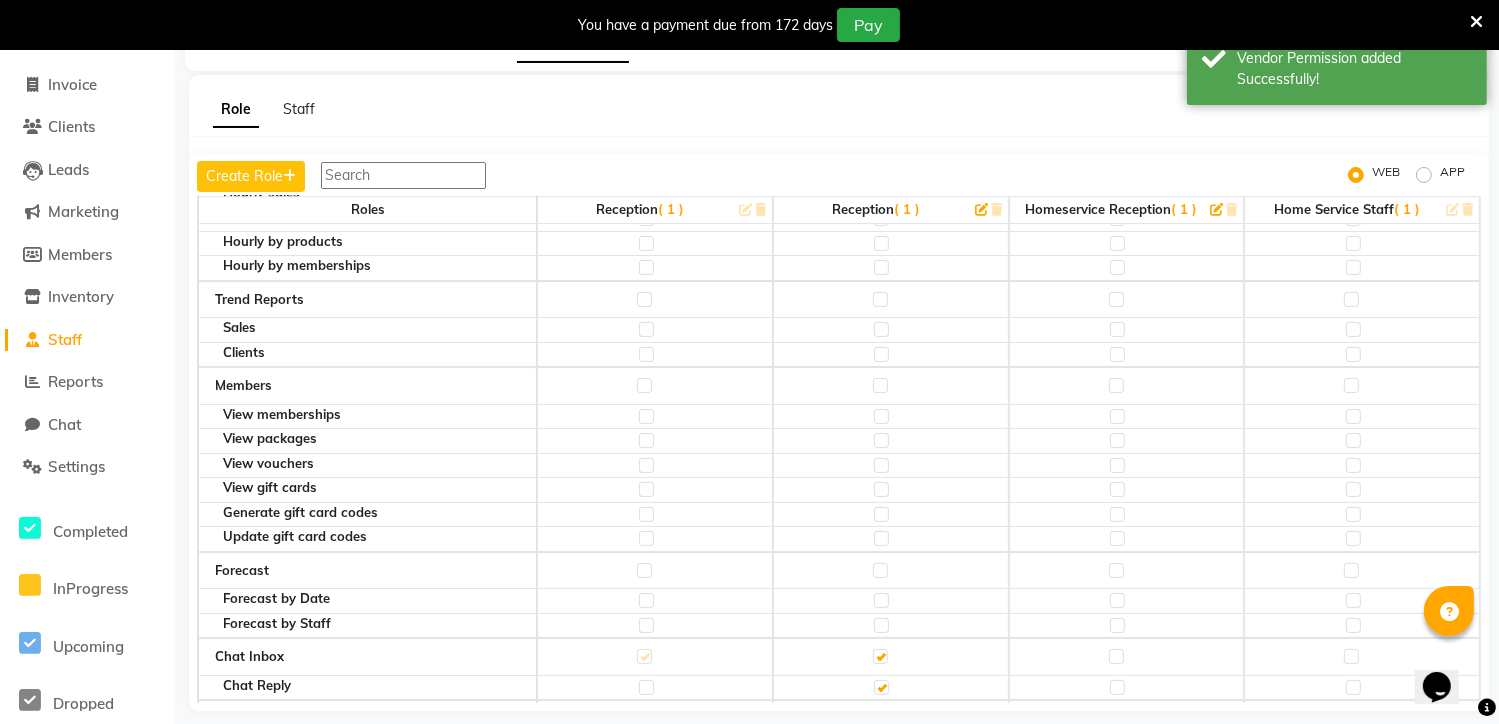 click 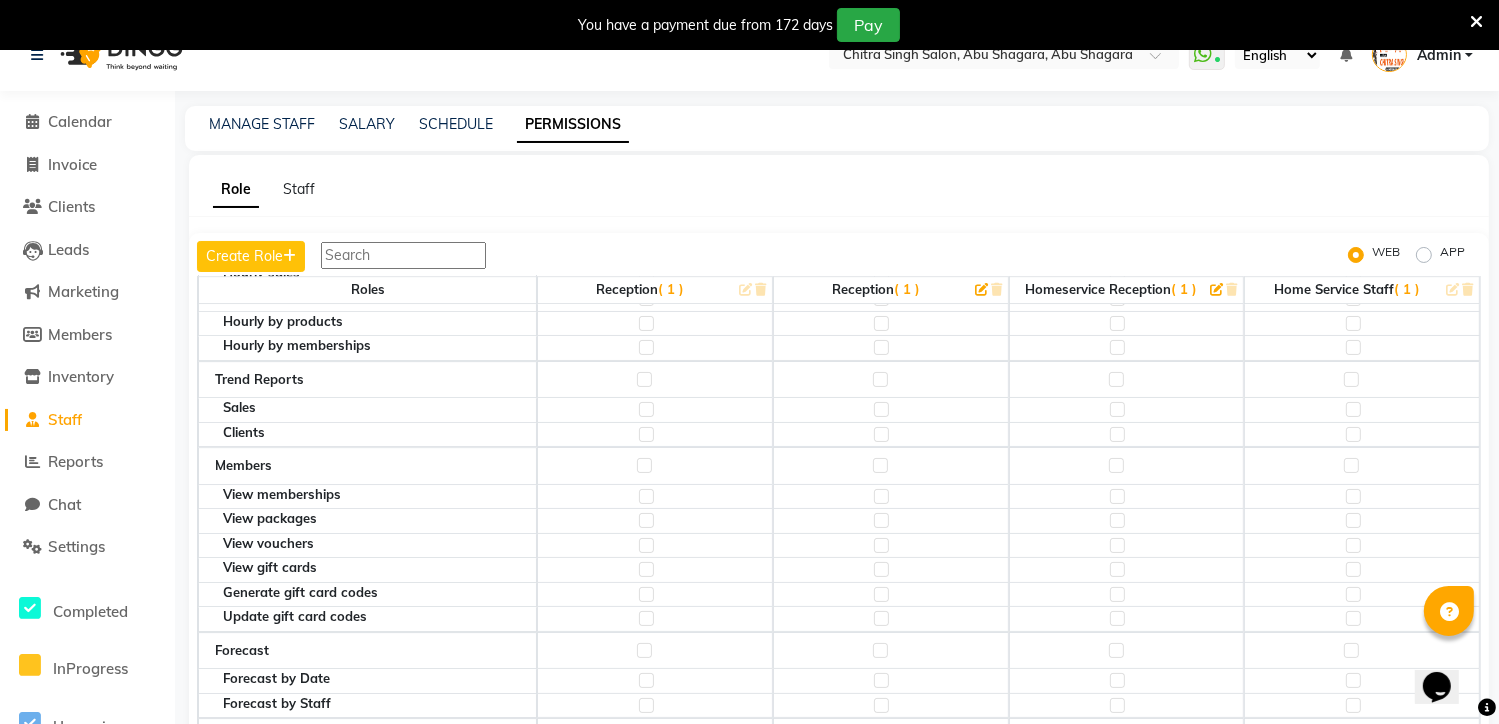 scroll, scrollTop: 0, scrollLeft: 0, axis: both 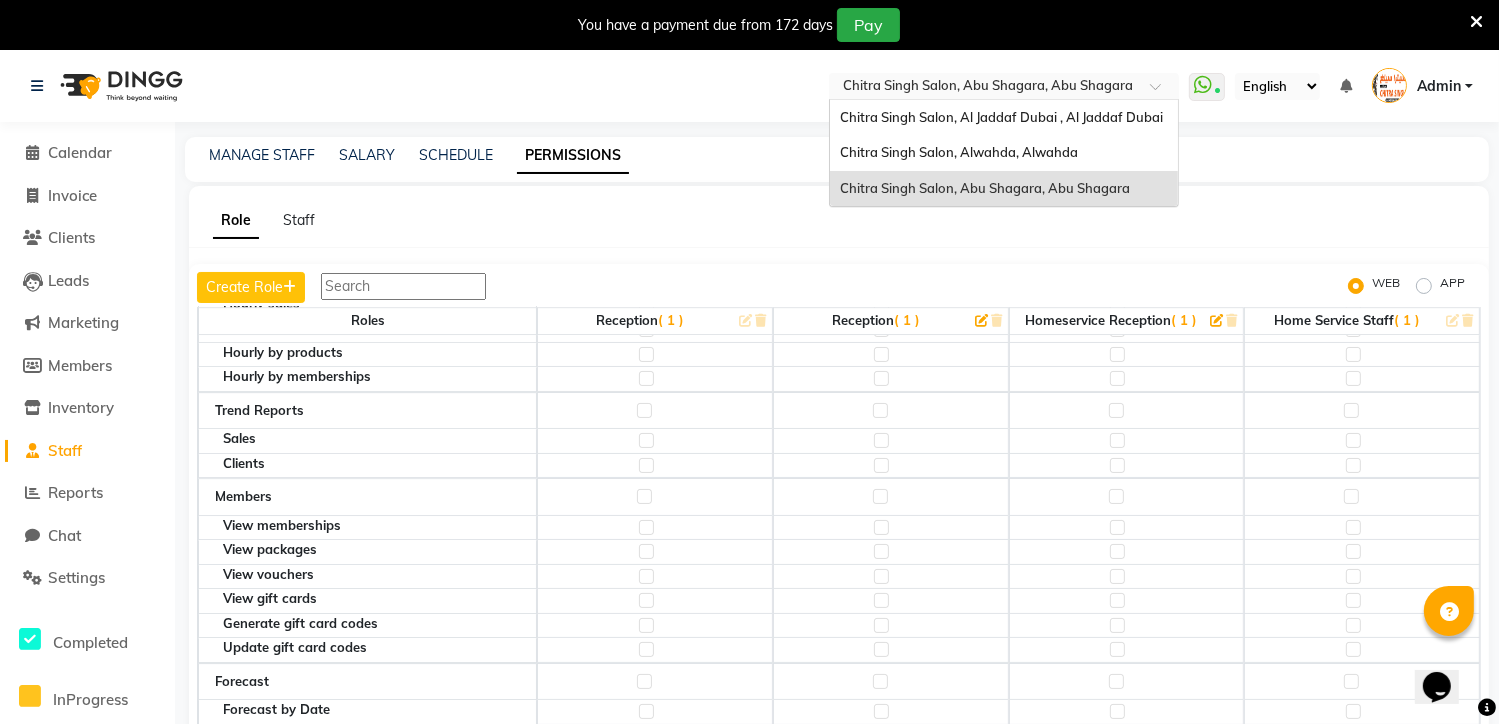 click at bounding box center [1162, 92] 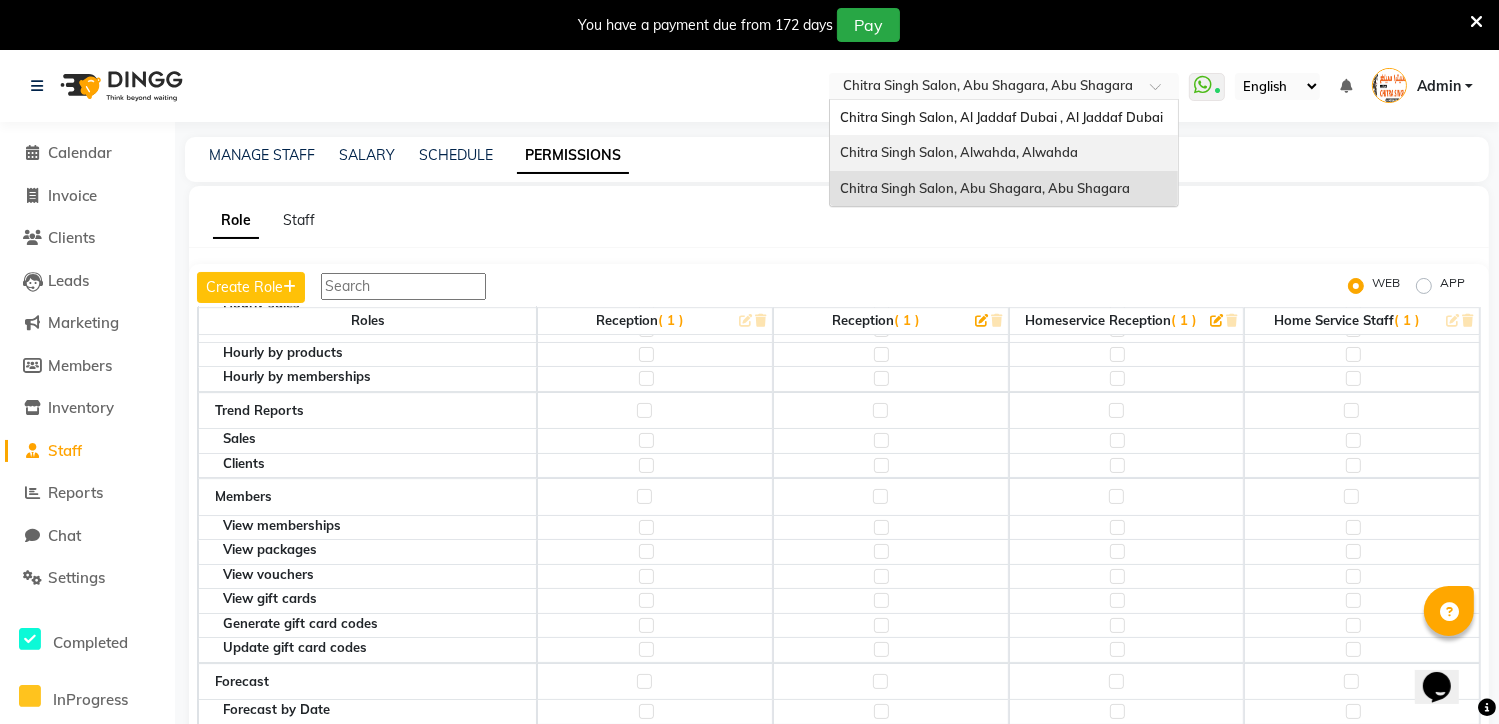 click on "Chitra Singh Salon, Alwahda, Alwahda" at bounding box center [959, 152] 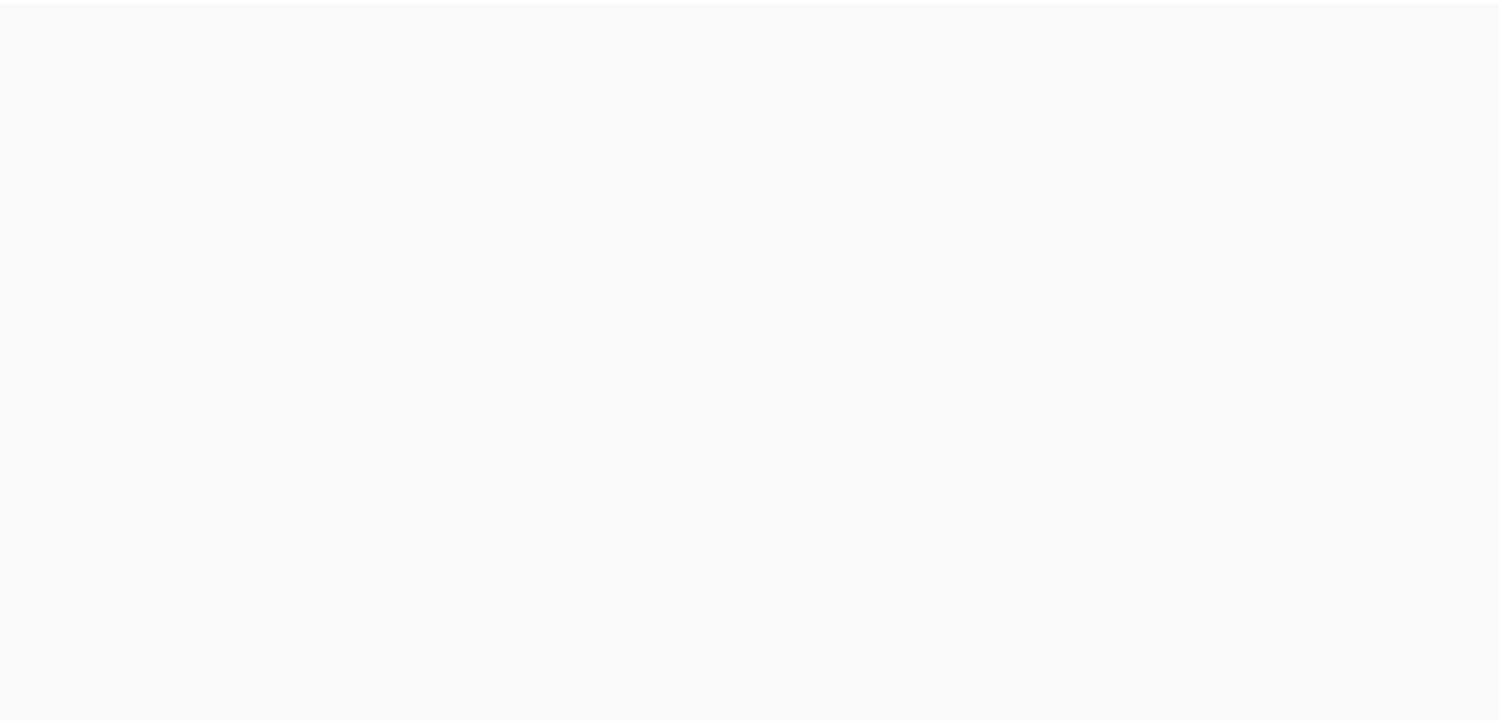 scroll, scrollTop: 0, scrollLeft: 0, axis: both 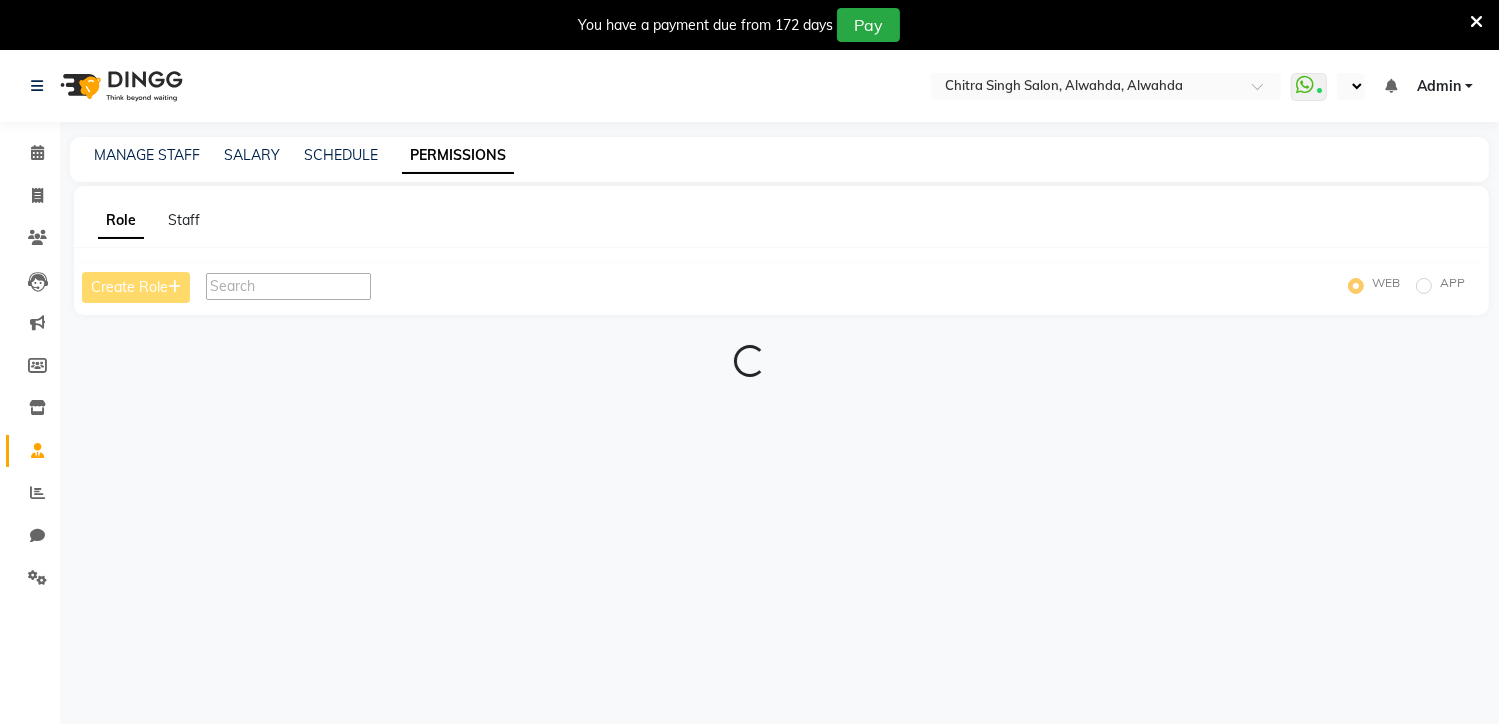 select on "en" 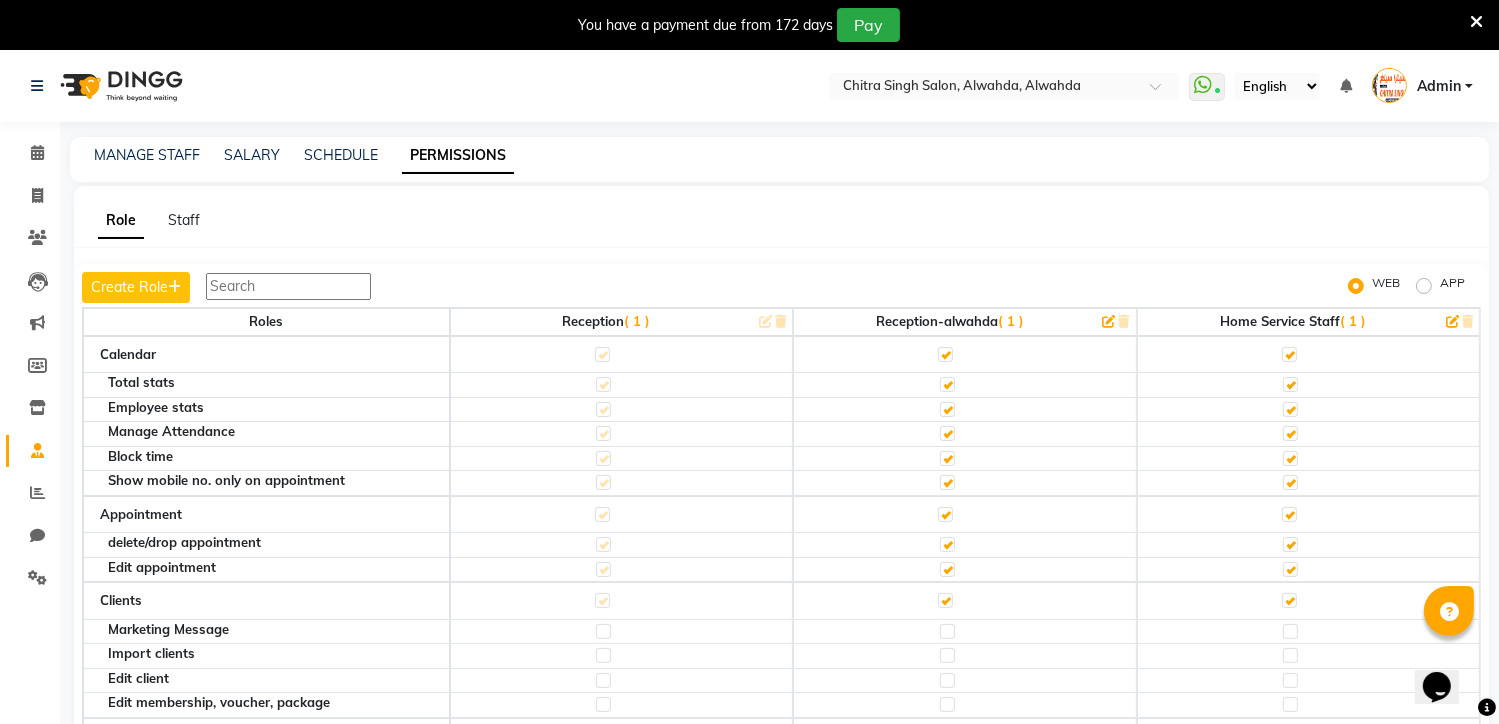 scroll, scrollTop: 0, scrollLeft: 0, axis: both 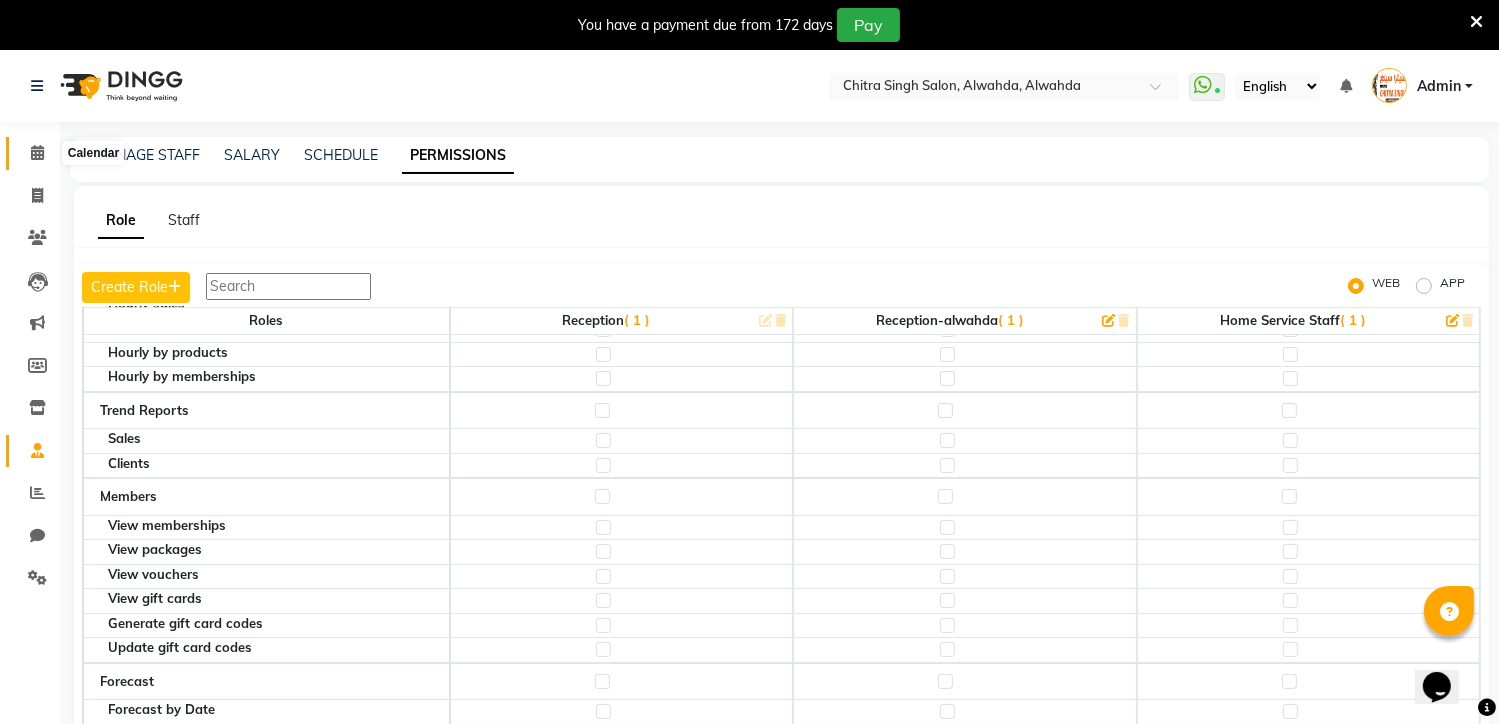 click 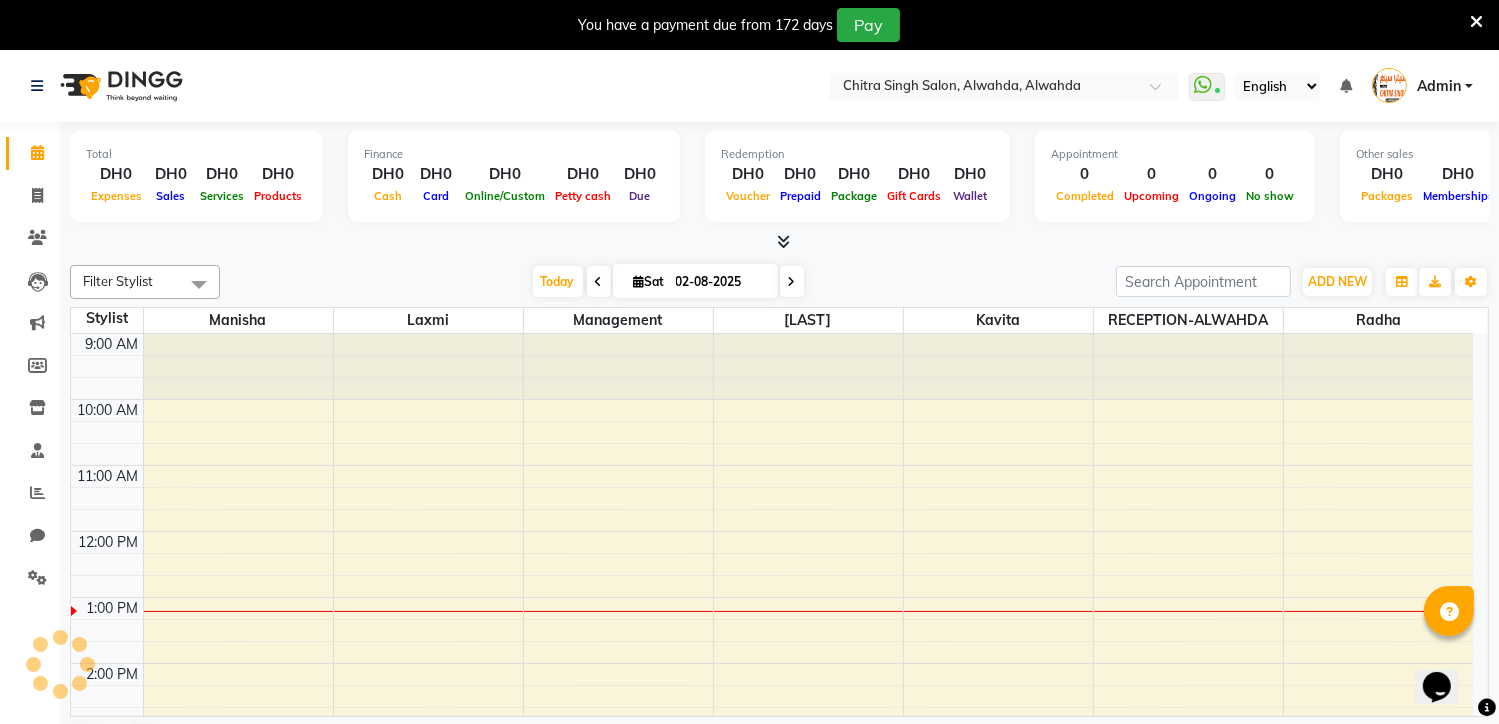 scroll, scrollTop: 0, scrollLeft: 0, axis: both 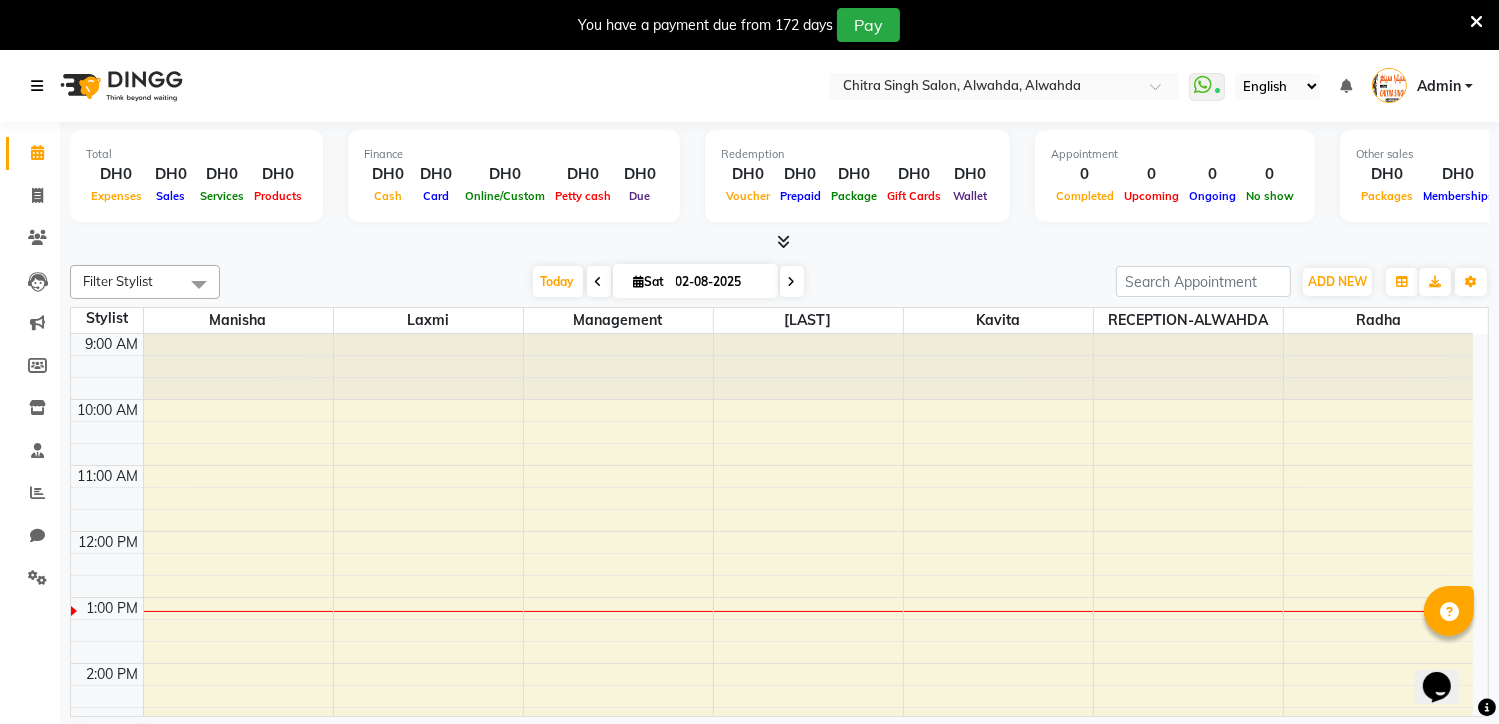 click at bounding box center (37, 86) 